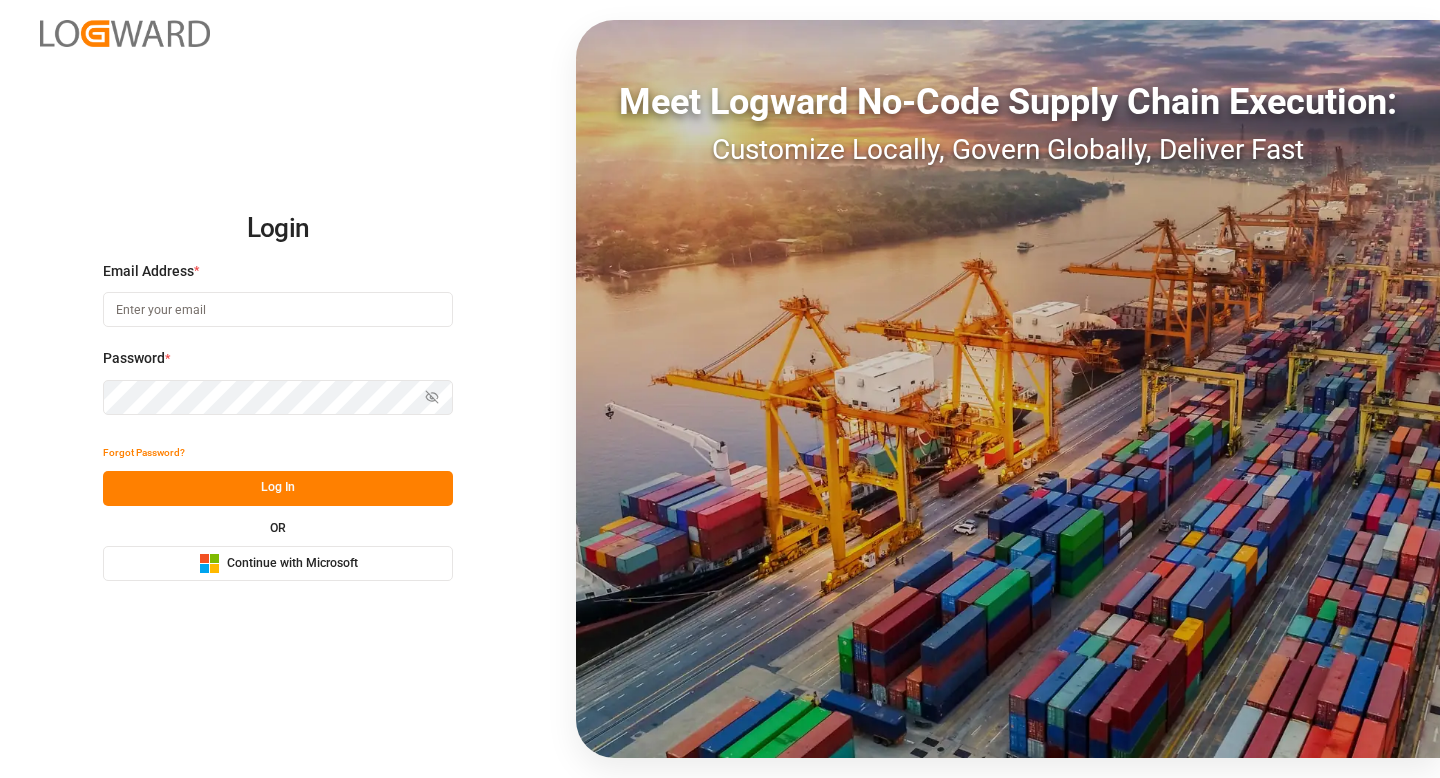 scroll, scrollTop: 0, scrollLeft: 0, axis: both 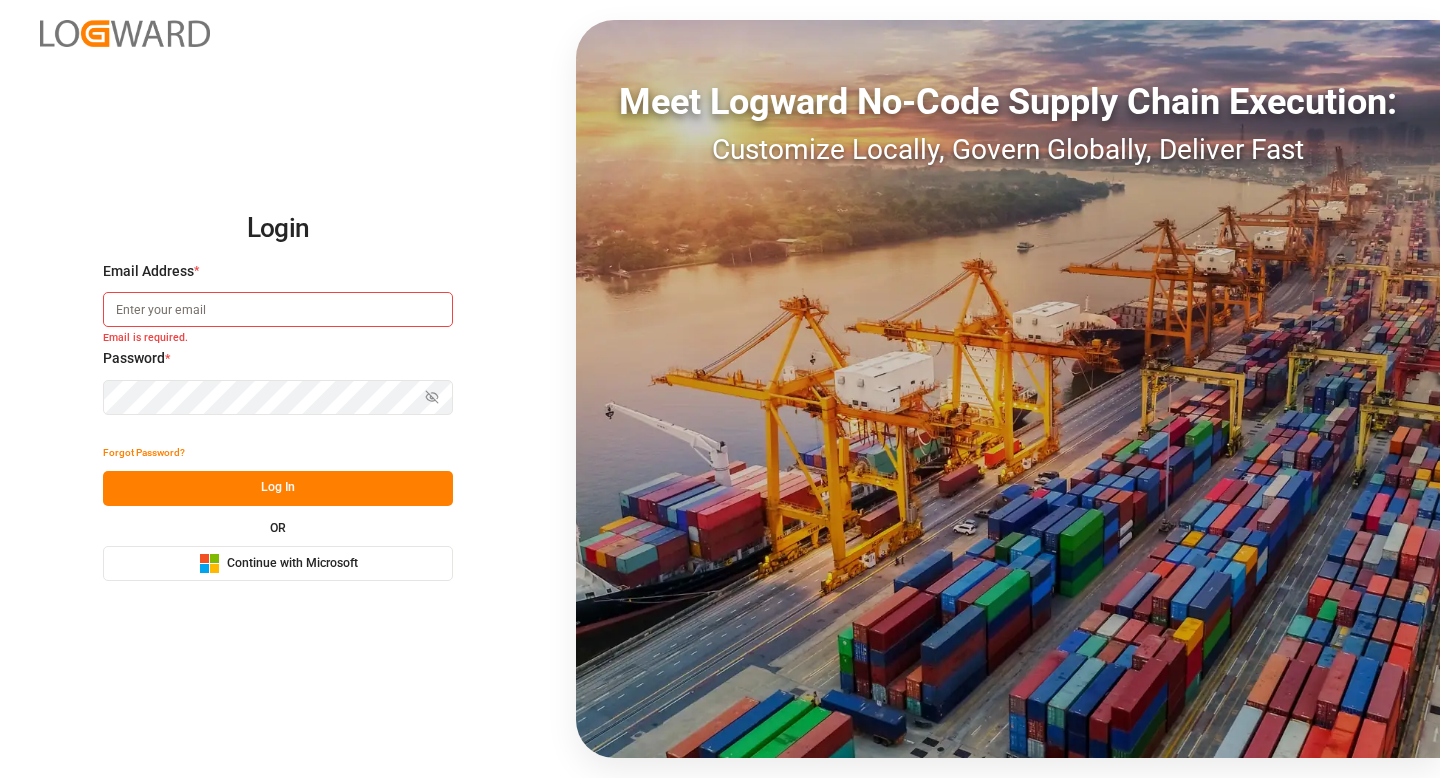 type on "[EMAIL]" 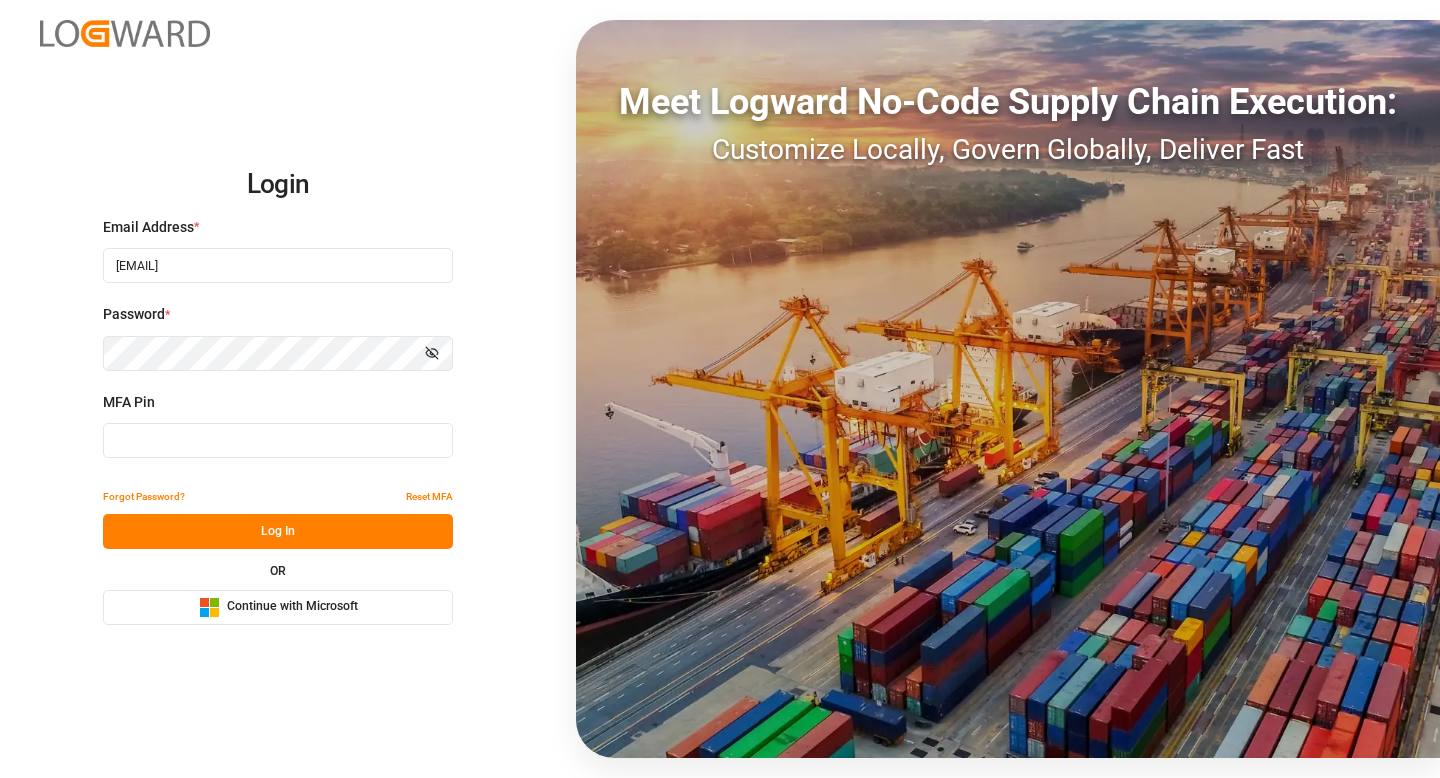 type on "893522" 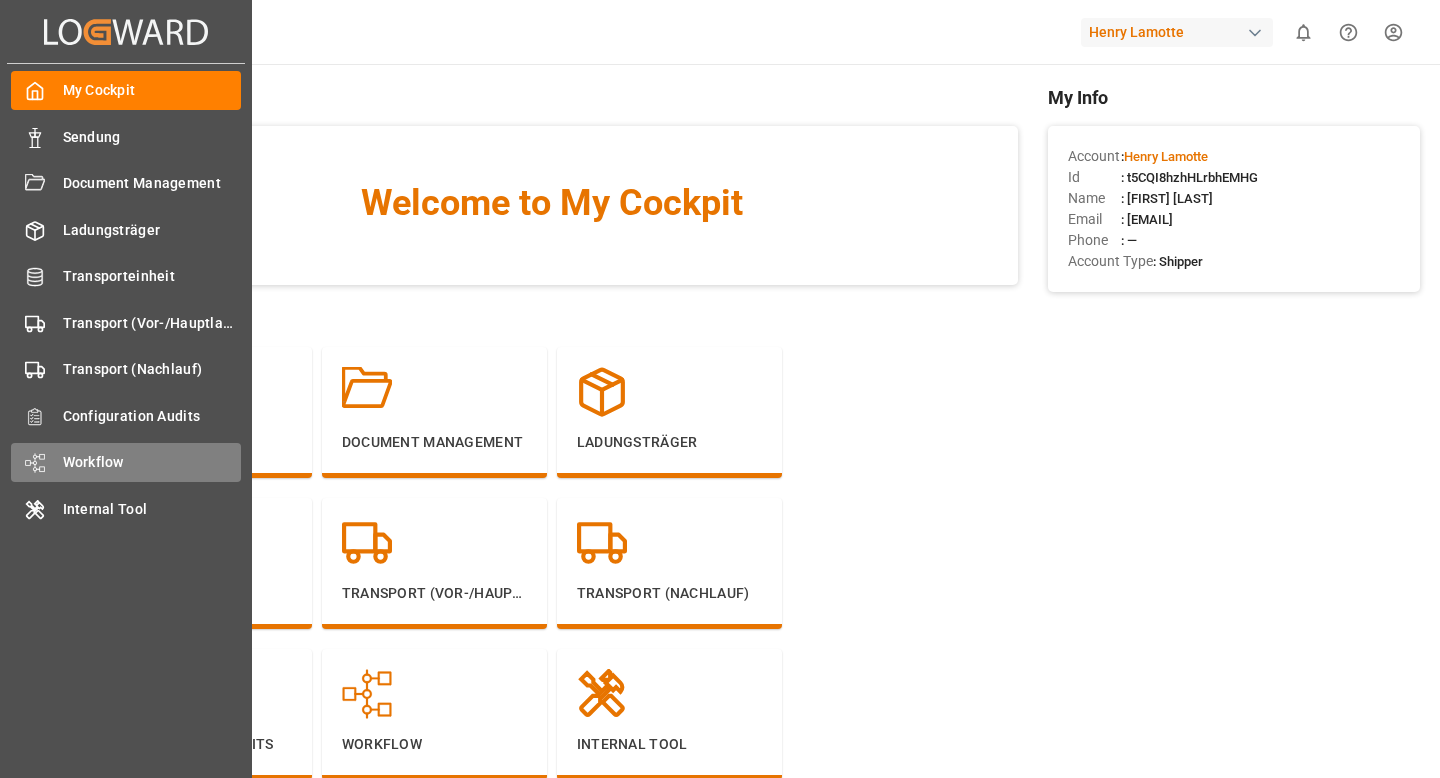 click on "Workflow" at bounding box center [152, 462] 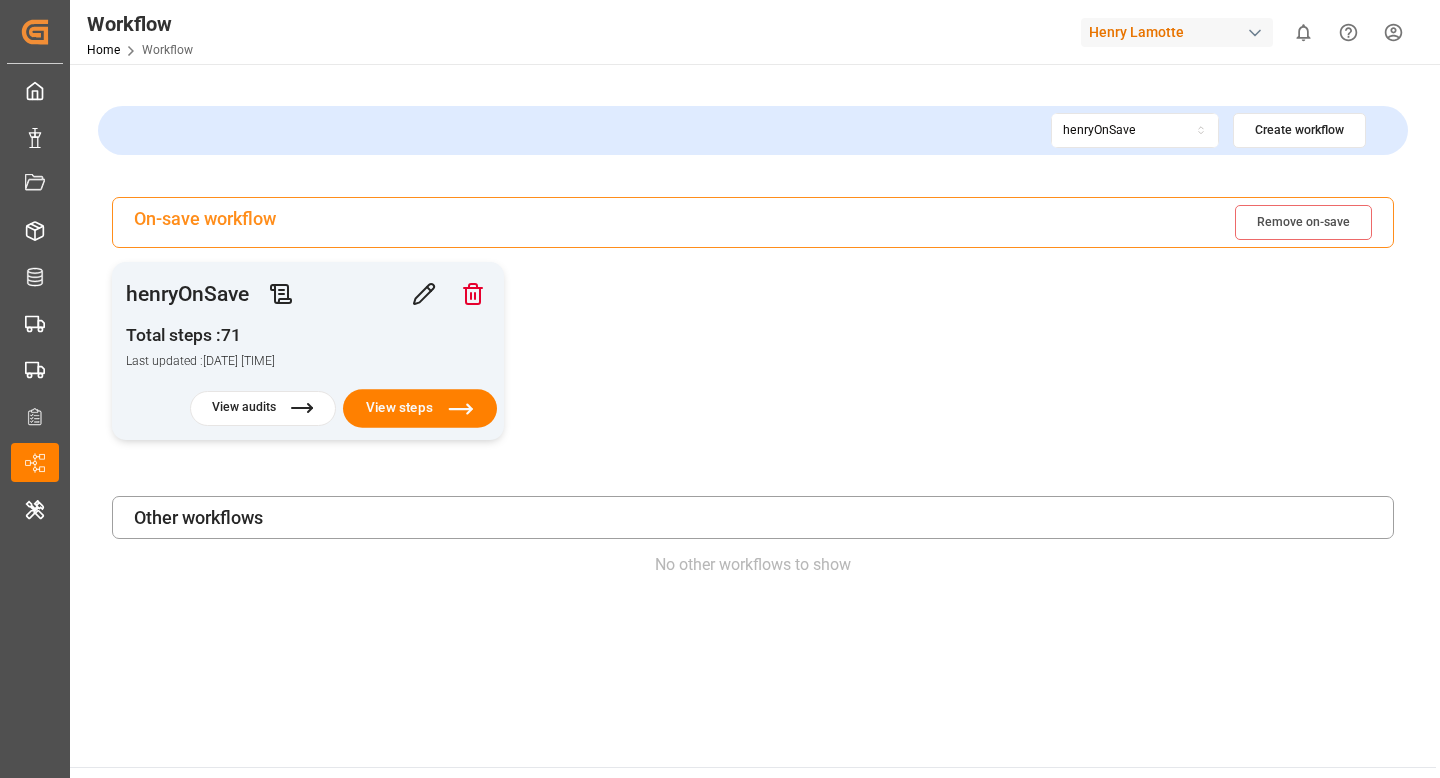 click on "View steps" at bounding box center (420, 408) 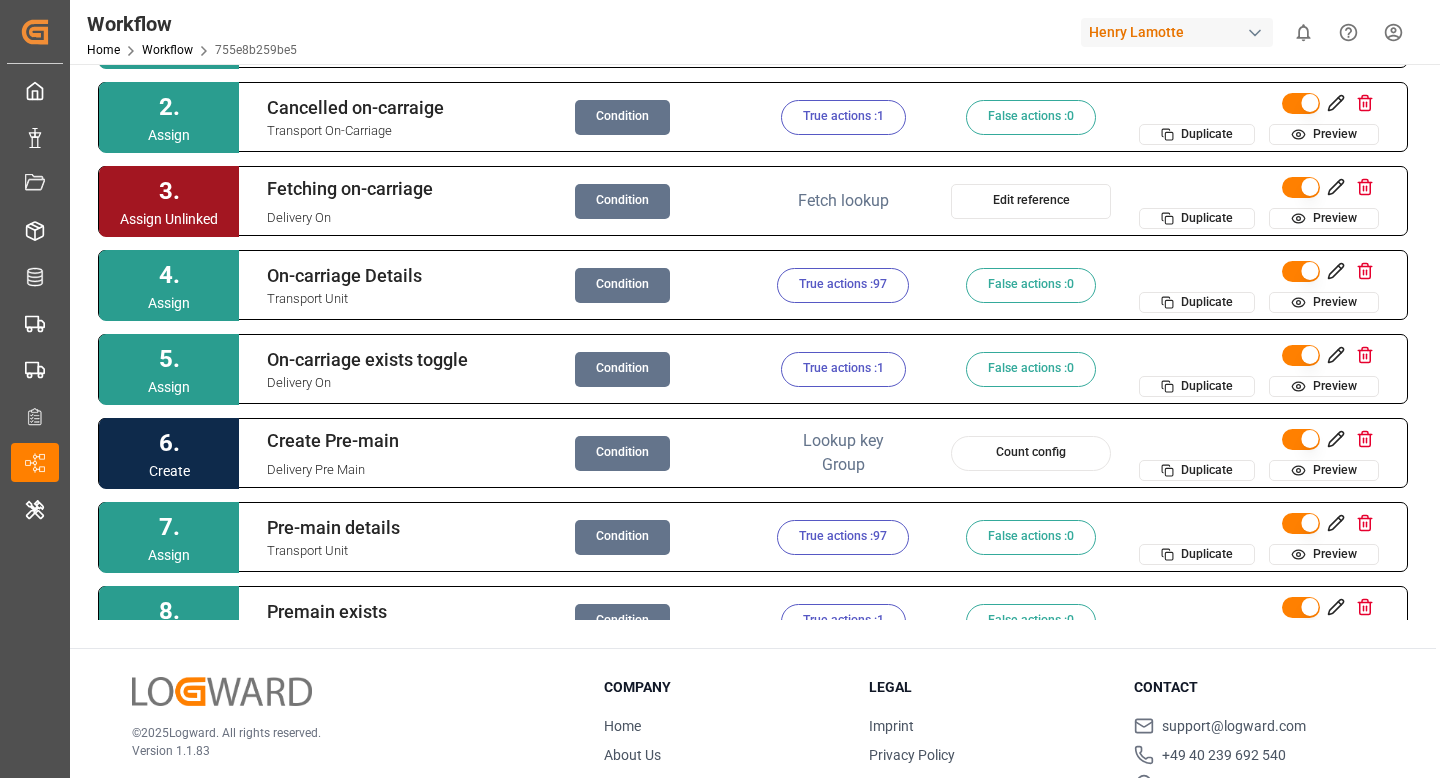 scroll, scrollTop: 0, scrollLeft: 0, axis: both 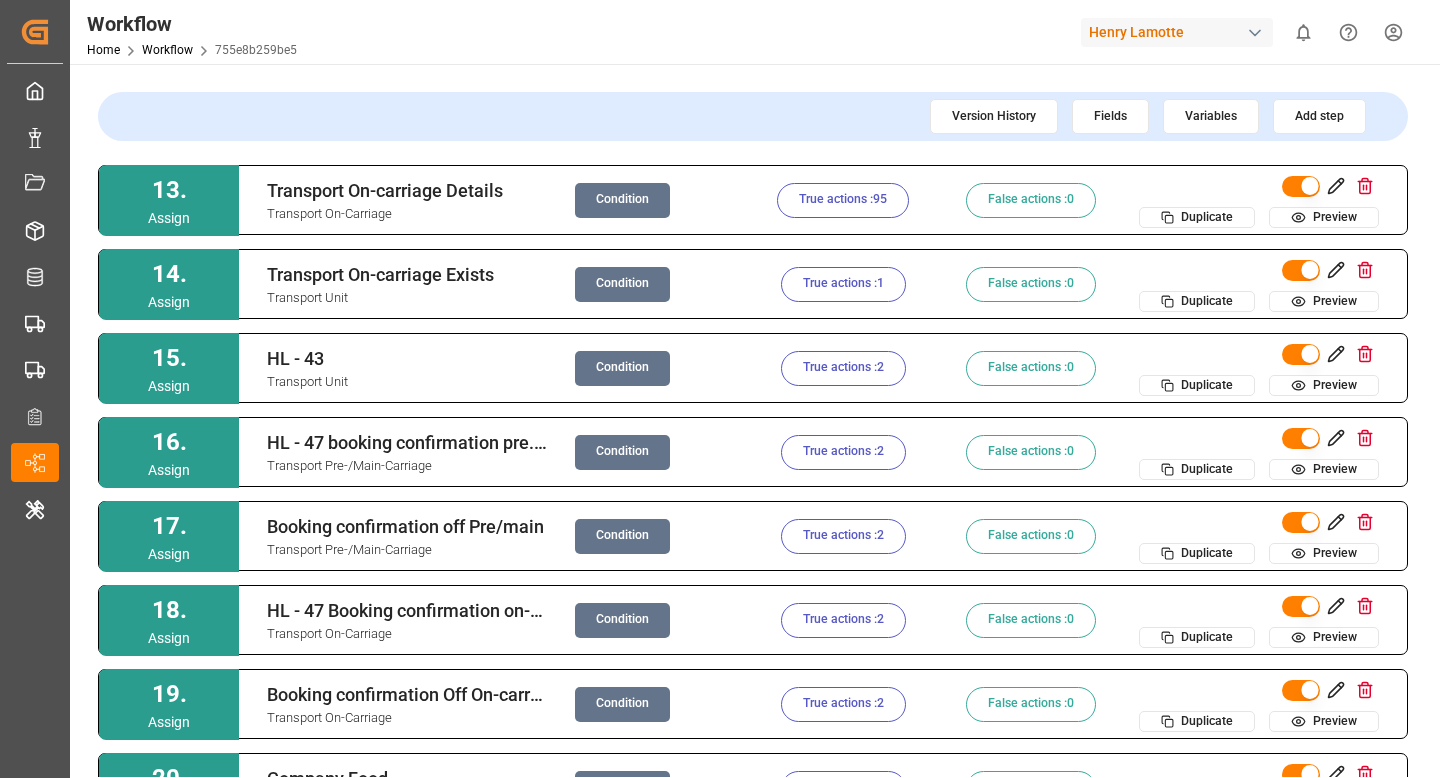 click on "Condition" at bounding box center (622, 452) 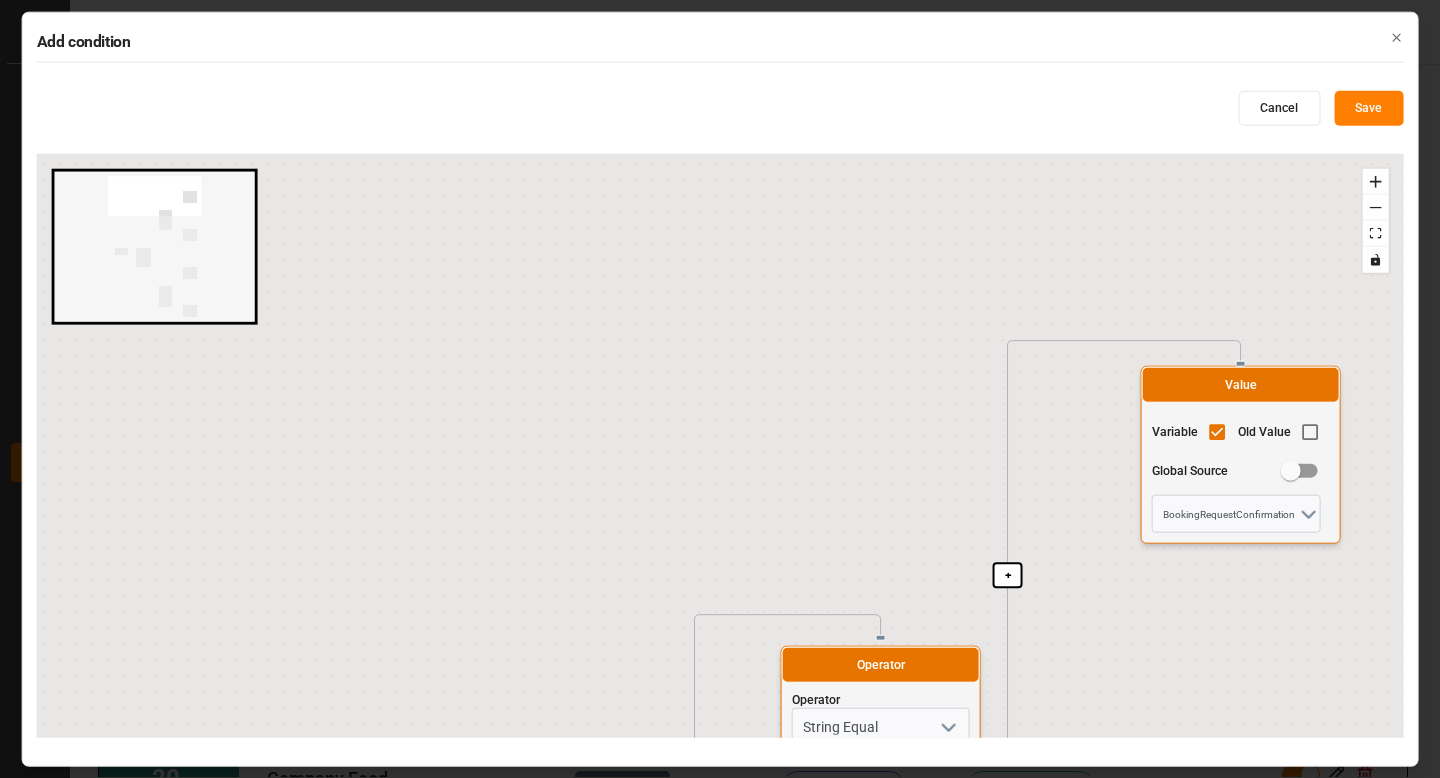 drag, startPoint x: 651, startPoint y: 549, endPoint x: 622, endPoint y: 345, distance: 206.05096 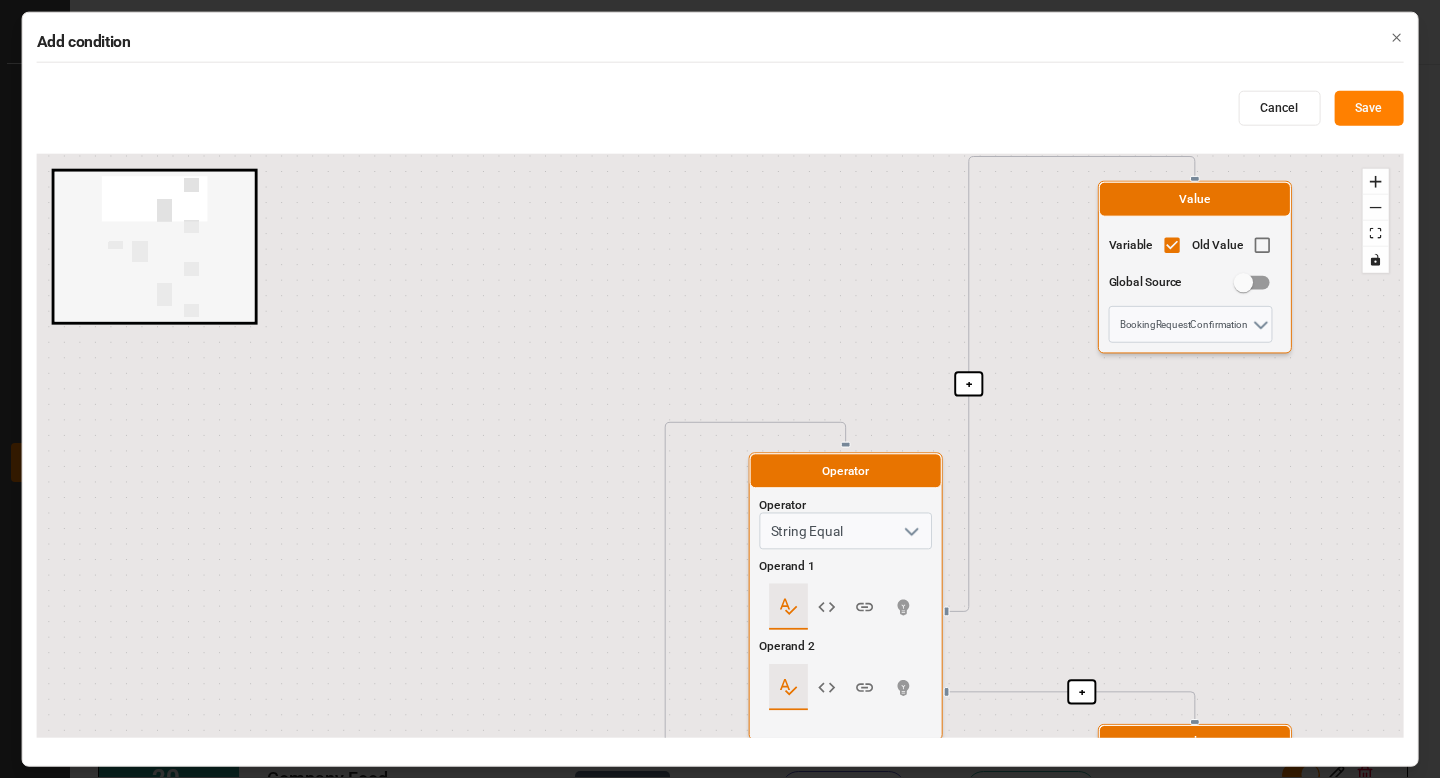 drag, startPoint x: 1133, startPoint y: 486, endPoint x: 853, endPoint y: -122, distance: 669.37585 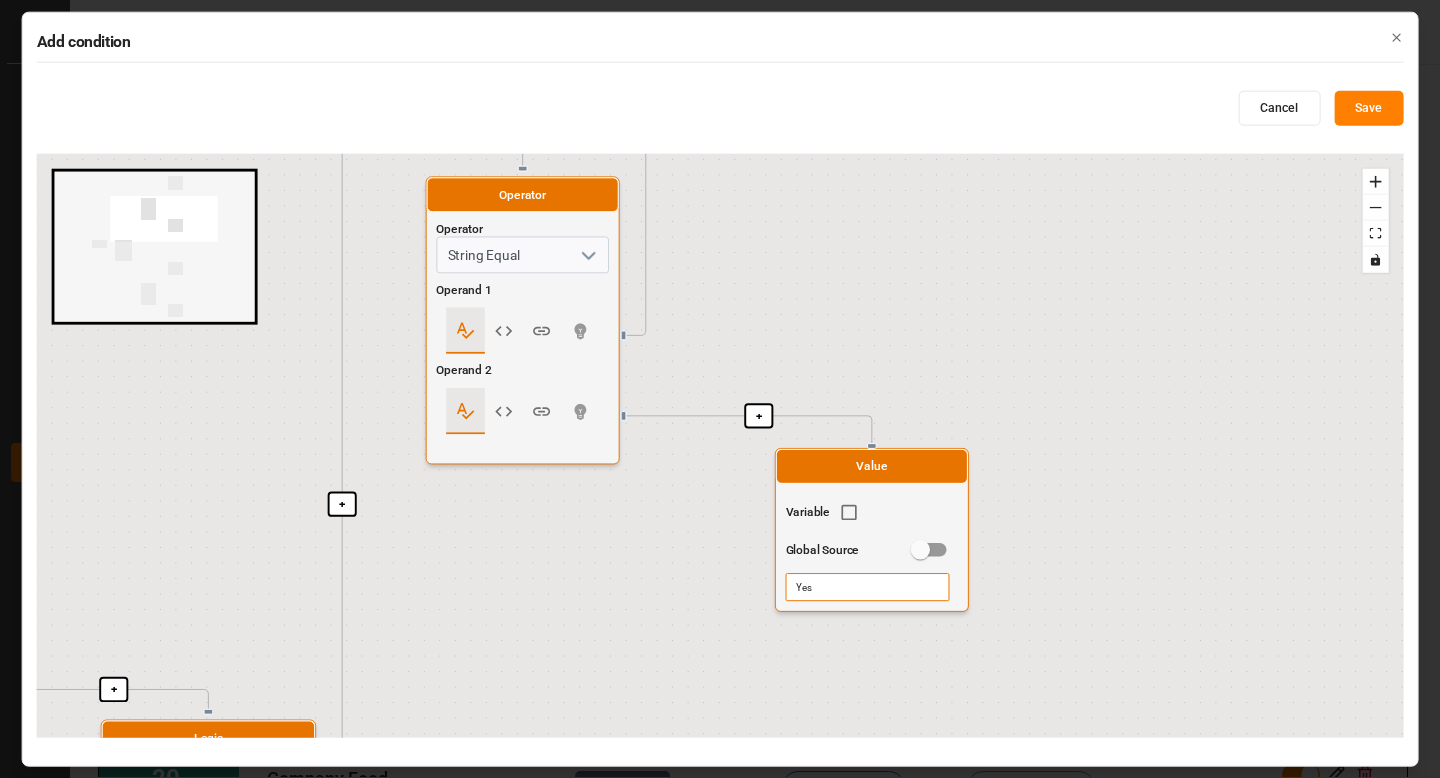 drag, startPoint x: 1068, startPoint y: 445, endPoint x: 1024, endPoint y: 777, distance: 334.90298 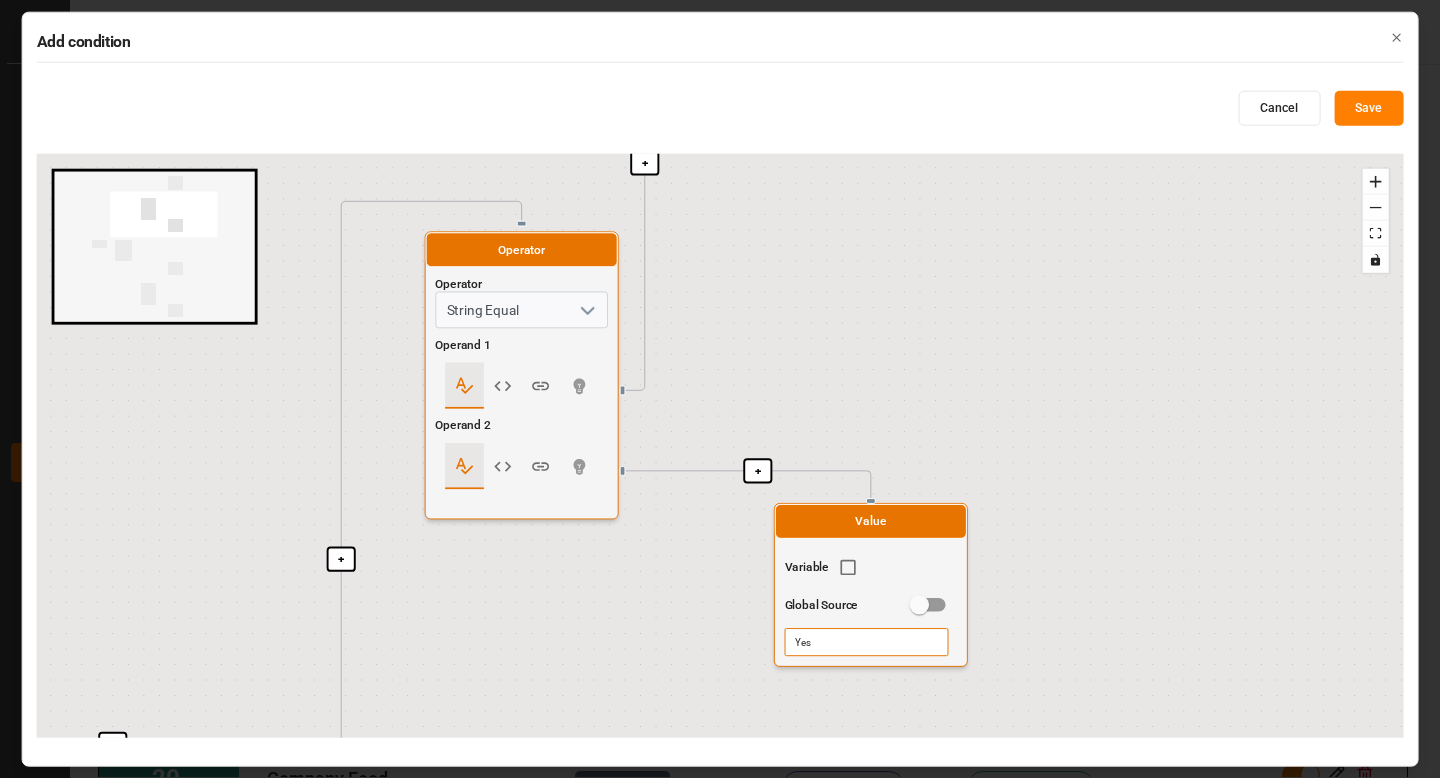 drag, startPoint x: 1065, startPoint y: 473, endPoint x: 1065, endPoint y: 777, distance: 304 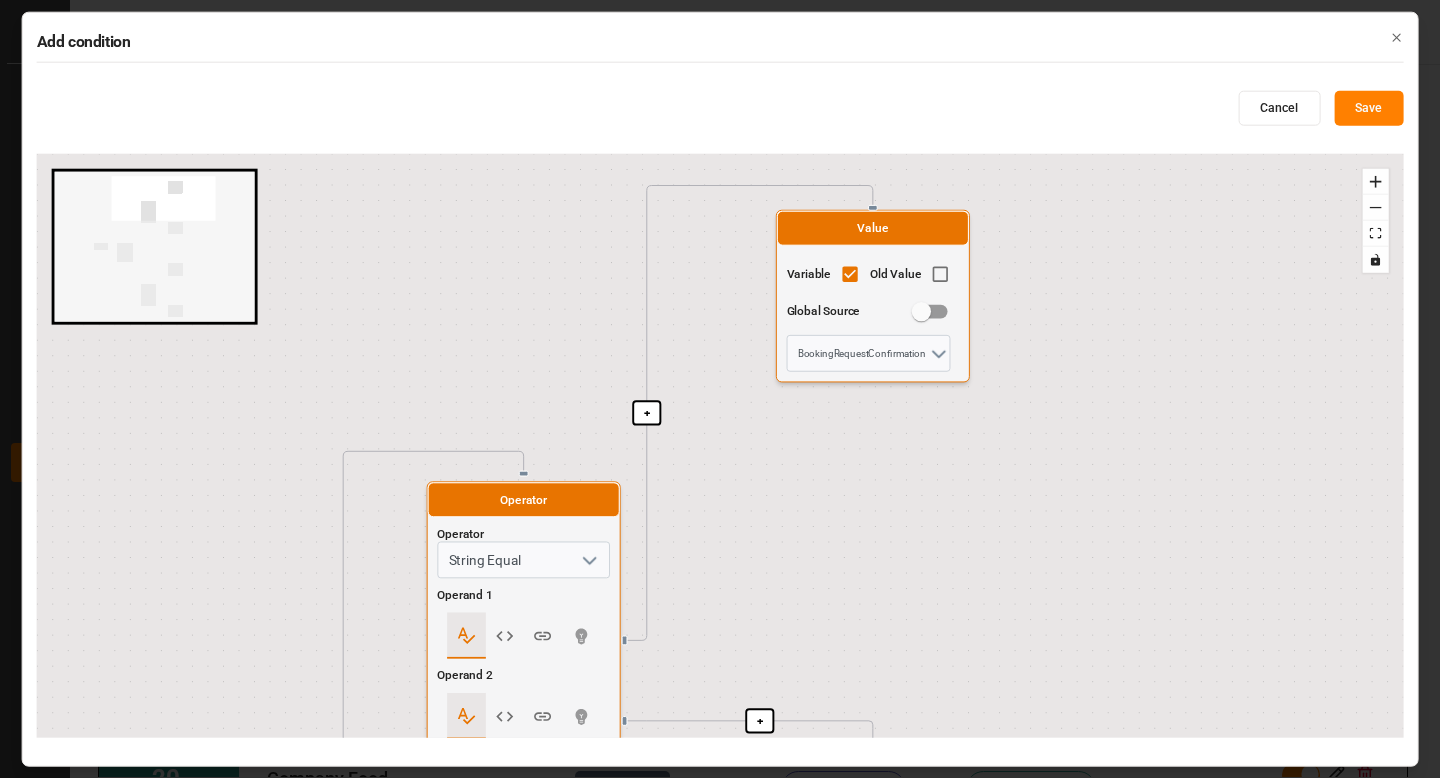 click on "+ + + + + + + Start here Logic AND OR Operand 1 Operand 2 Operator Operator String Equal Operand 1 Operand 2 Value Variable Old Value Global Source BookingRequestConfirmation Value Variable Global Source Yes Operator Operator String Equal Operand 1 Operand 2 Value Variable Old Value Global Source Booking confirm admin Value Variable Global Source No" at bounding box center (720, 446) 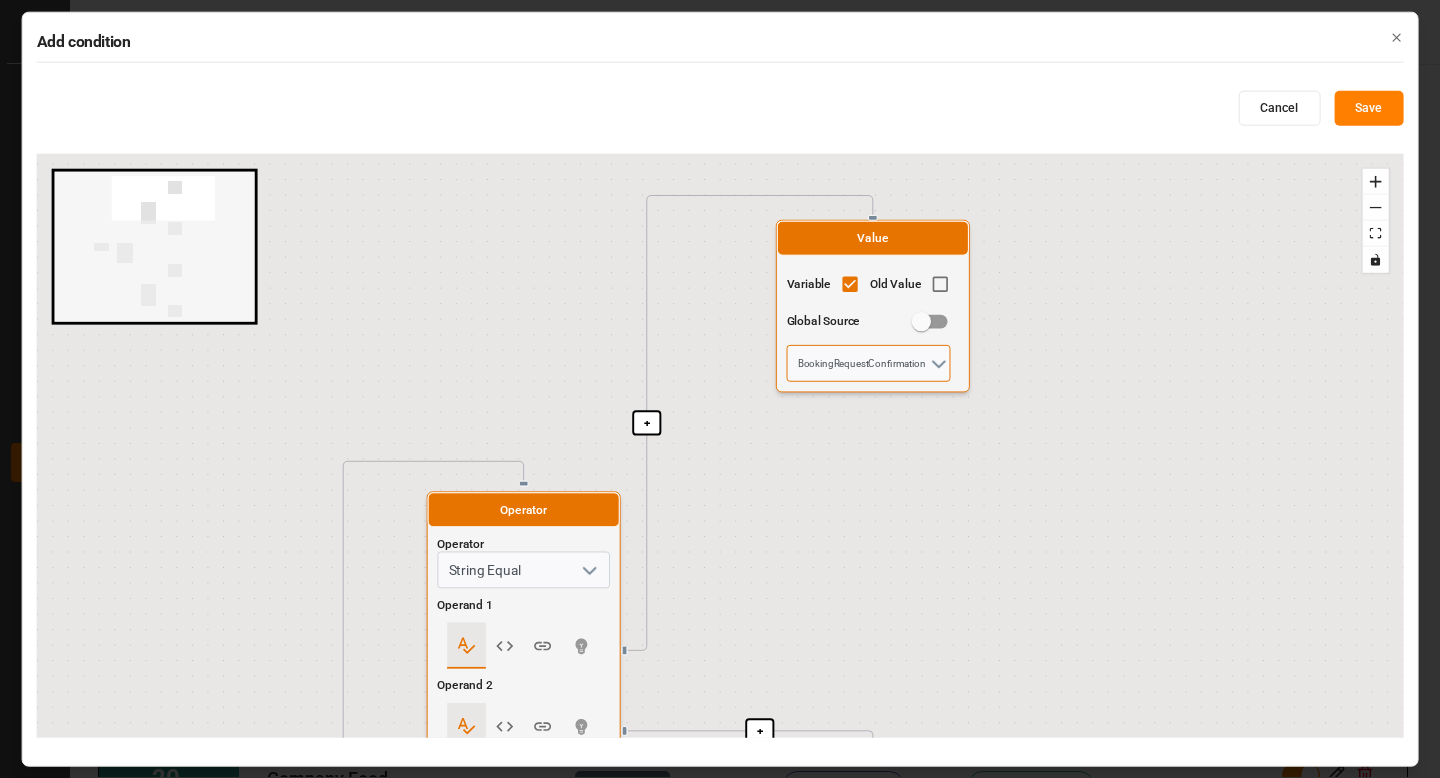 click on "BookingRequestConfirmation" at bounding box center [869, 363] 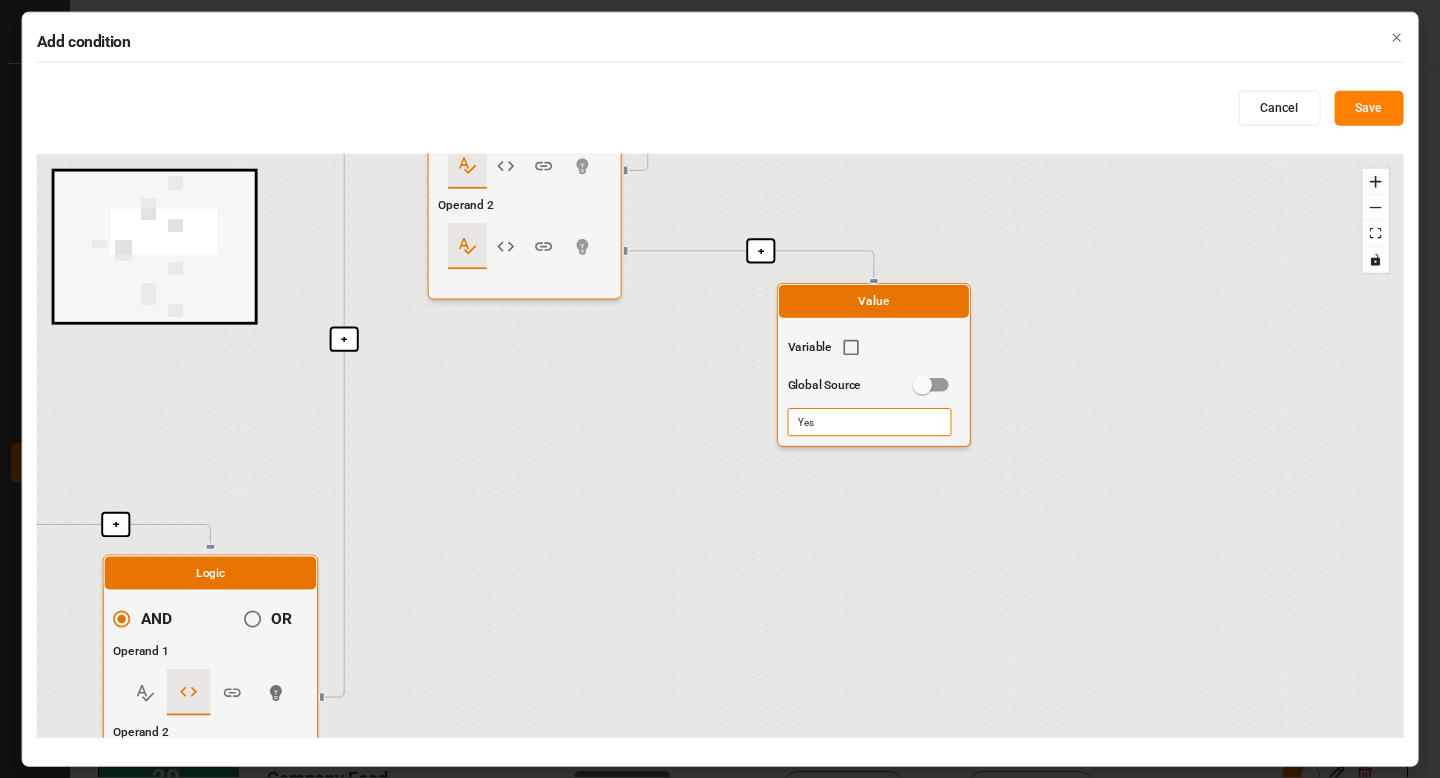drag, startPoint x: 760, startPoint y: 583, endPoint x: 761, endPoint y: 102, distance: 481.00104 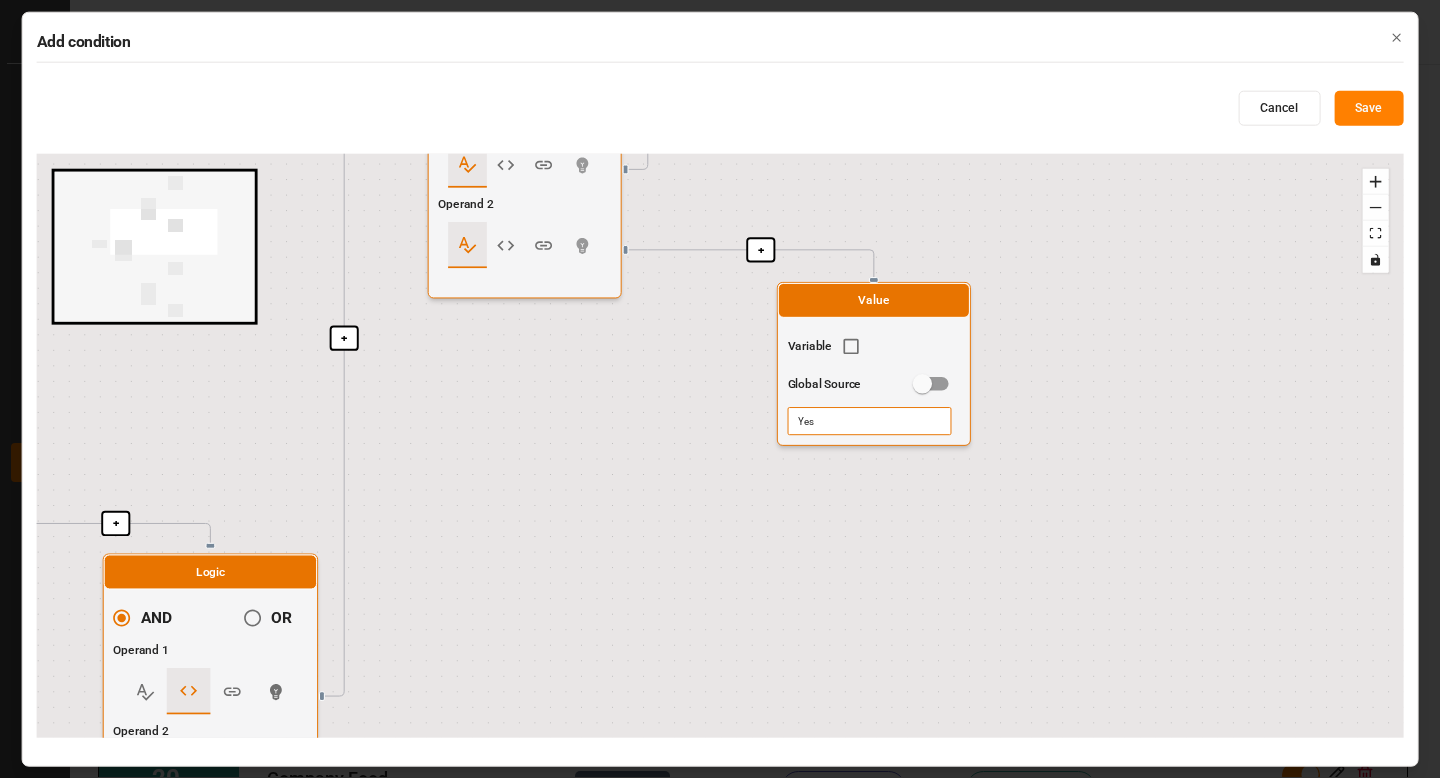 drag, startPoint x: 528, startPoint y: 593, endPoint x: 521, endPoint y: -37, distance: 630.0389 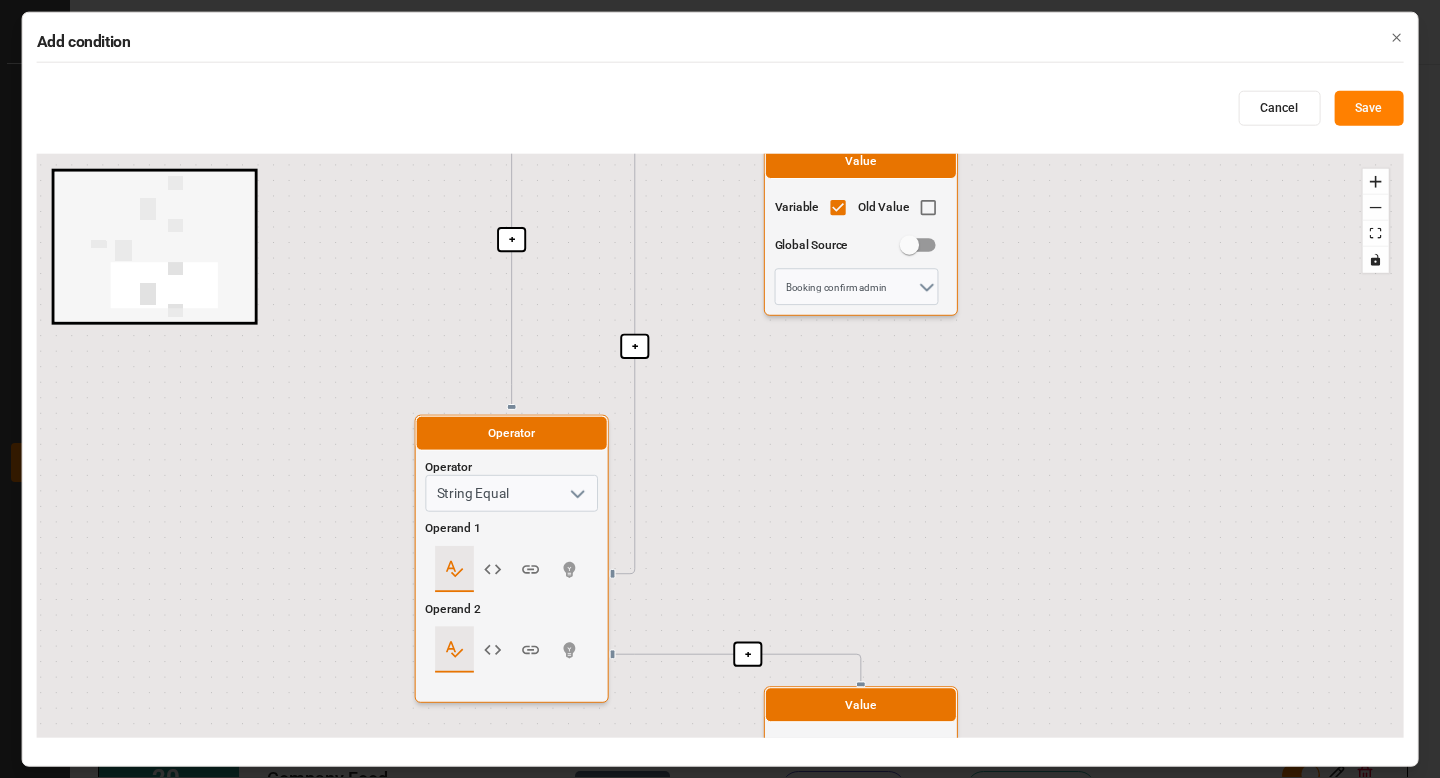 drag, startPoint x: 745, startPoint y: 366, endPoint x: 671, endPoint y: 81, distance: 294.45035 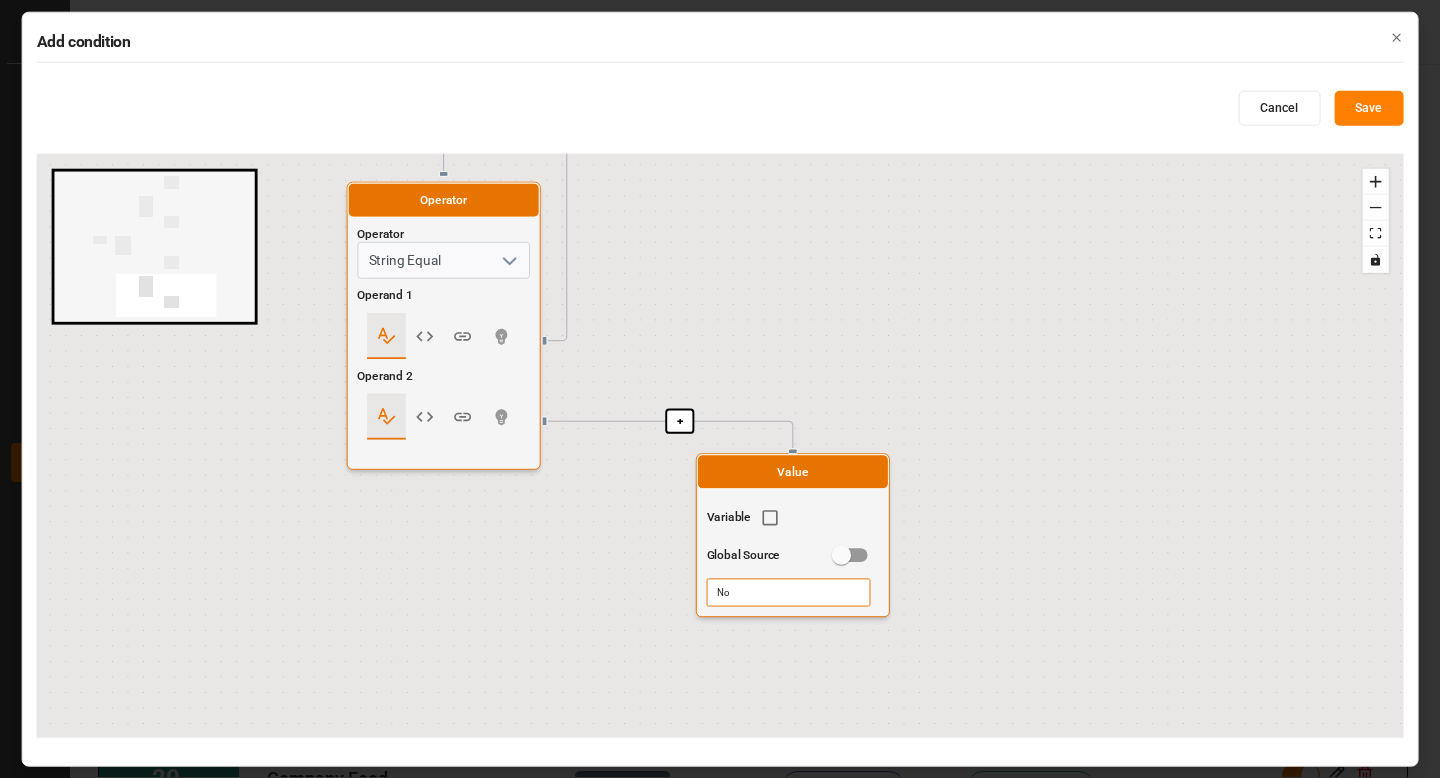 click 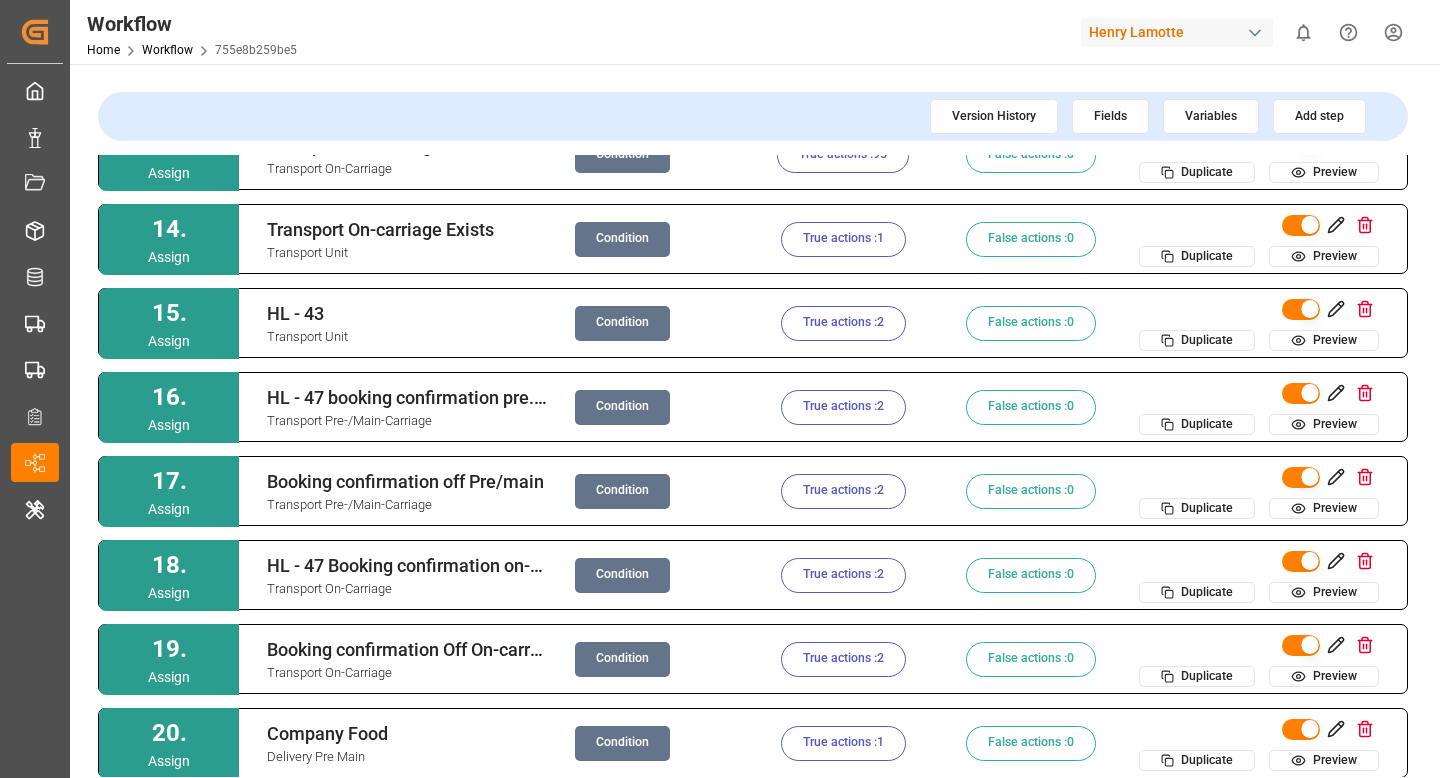 scroll, scrollTop: 1034, scrollLeft: 0, axis: vertical 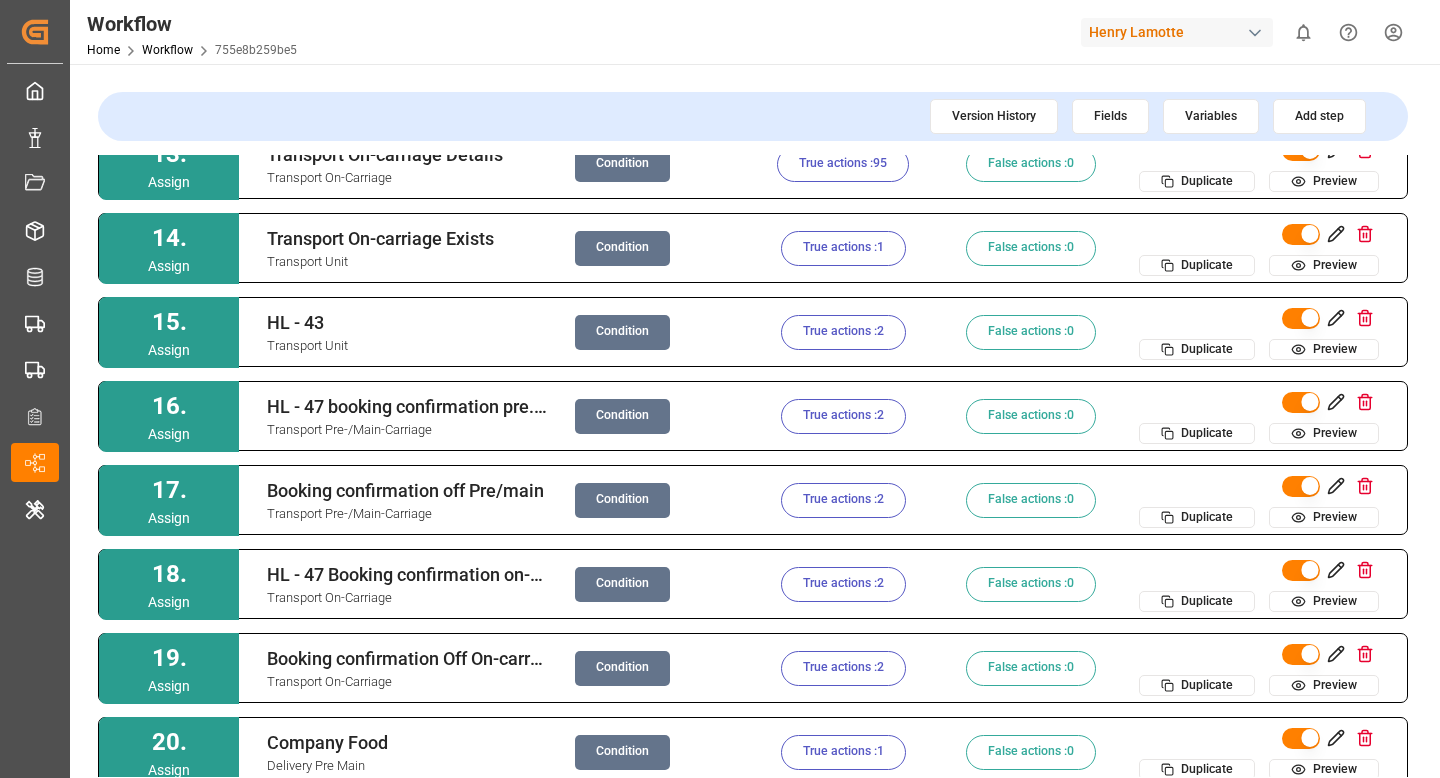 click on "True actions :  2" at bounding box center [843, 416] 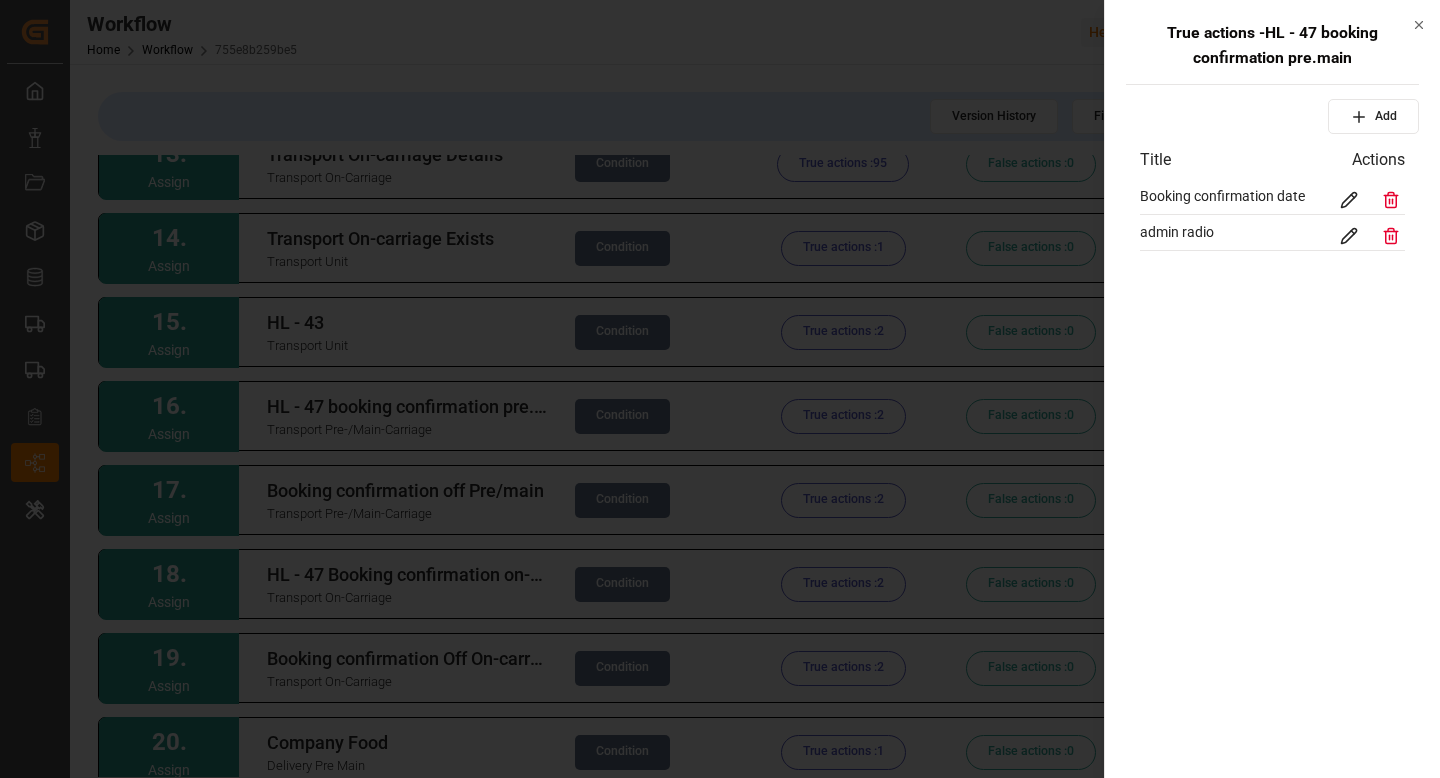 click 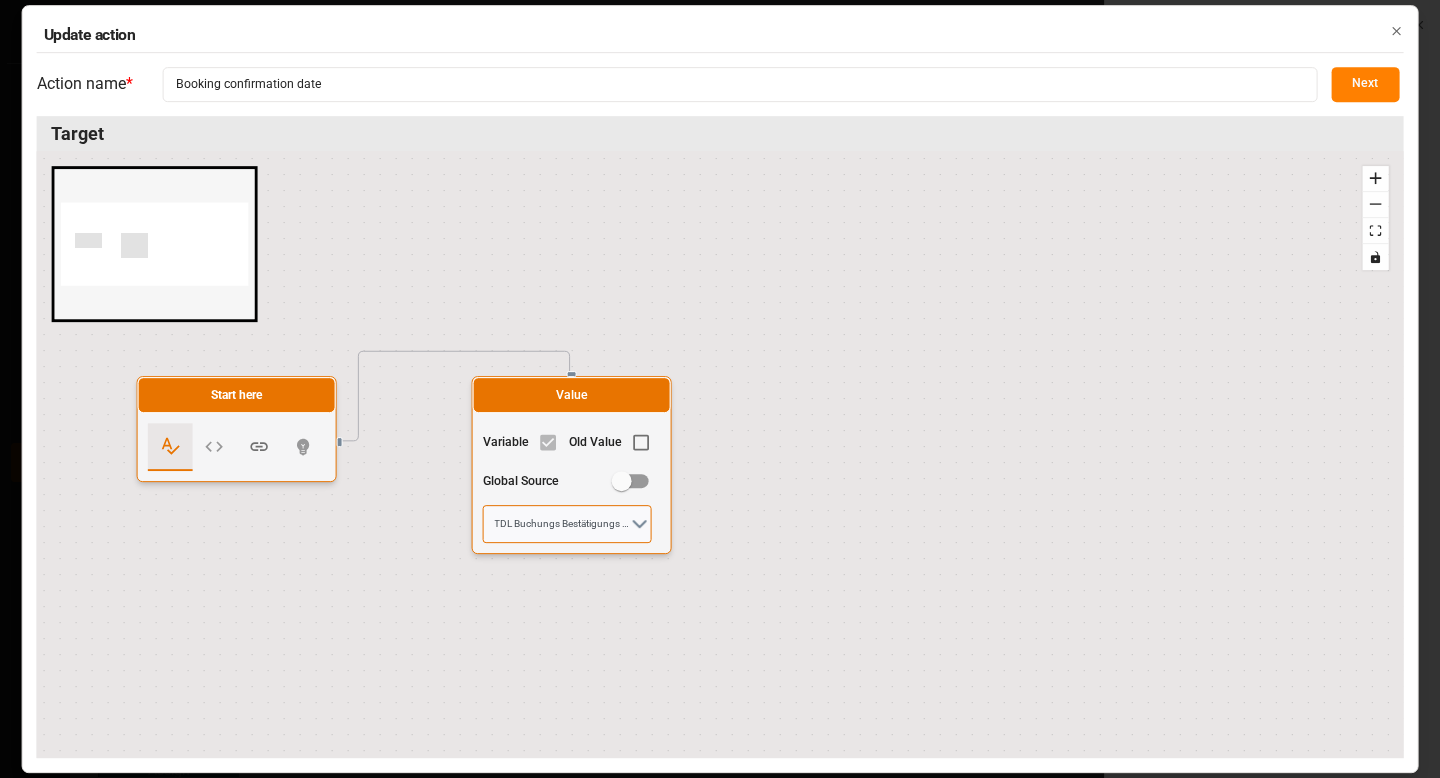 click on "TDL Buchungs Bestätigungs Datum" at bounding box center (567, 524) 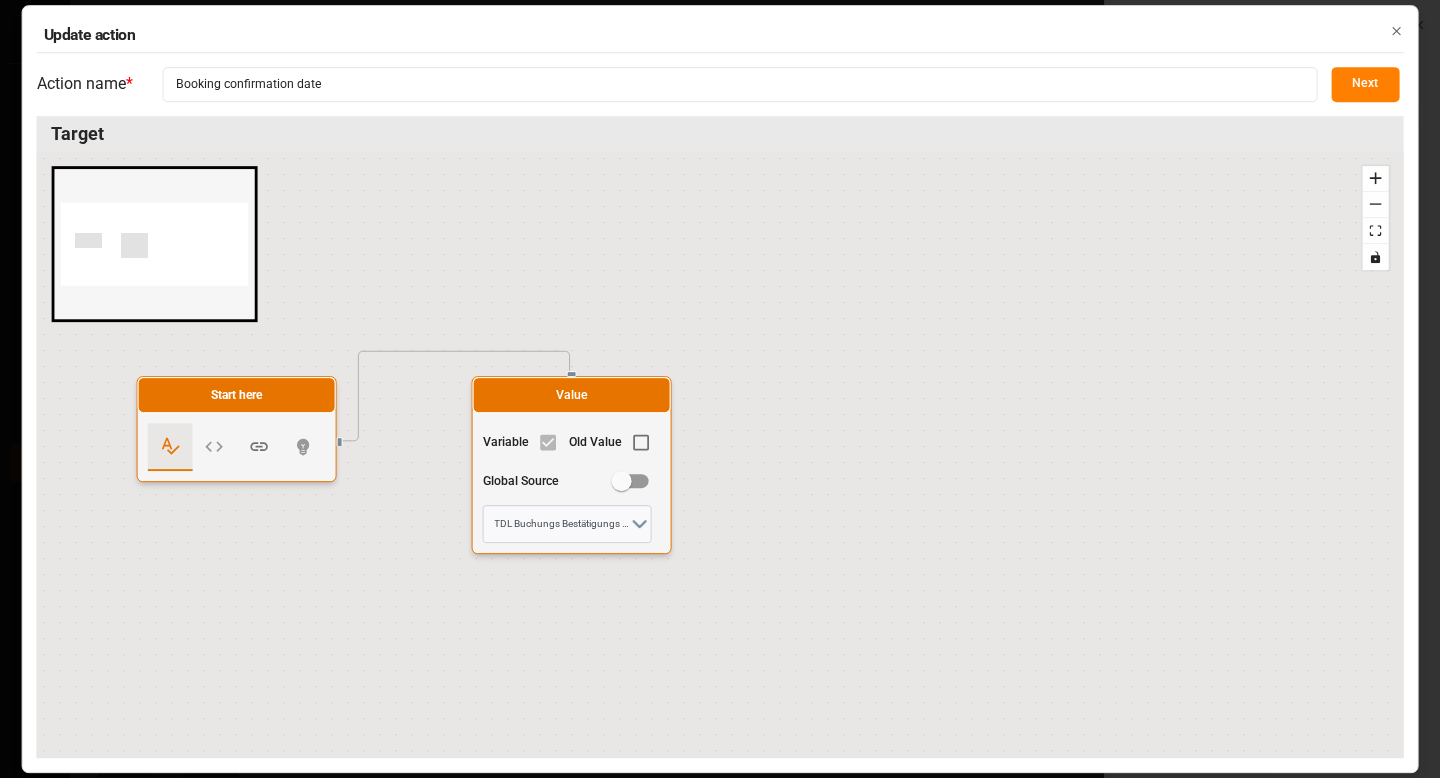 click 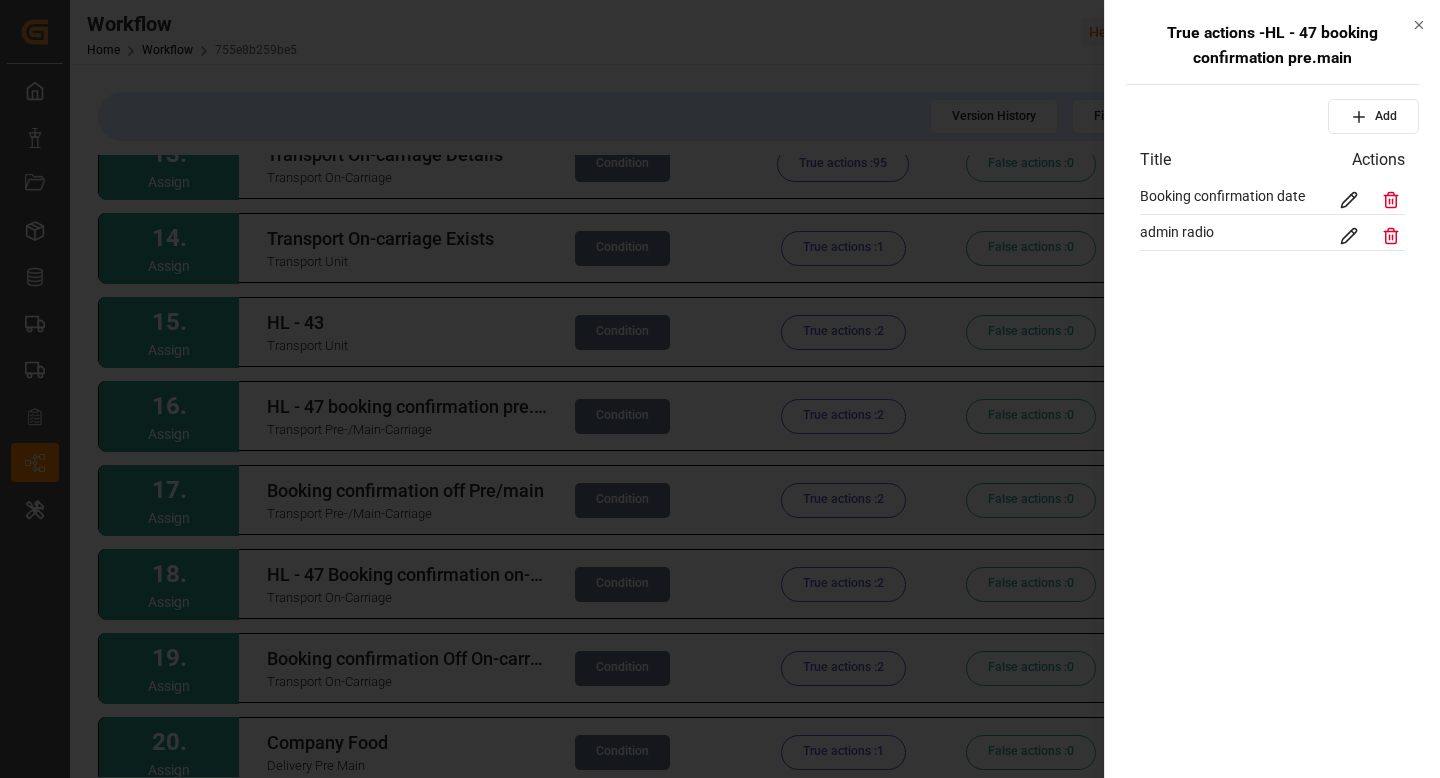 click 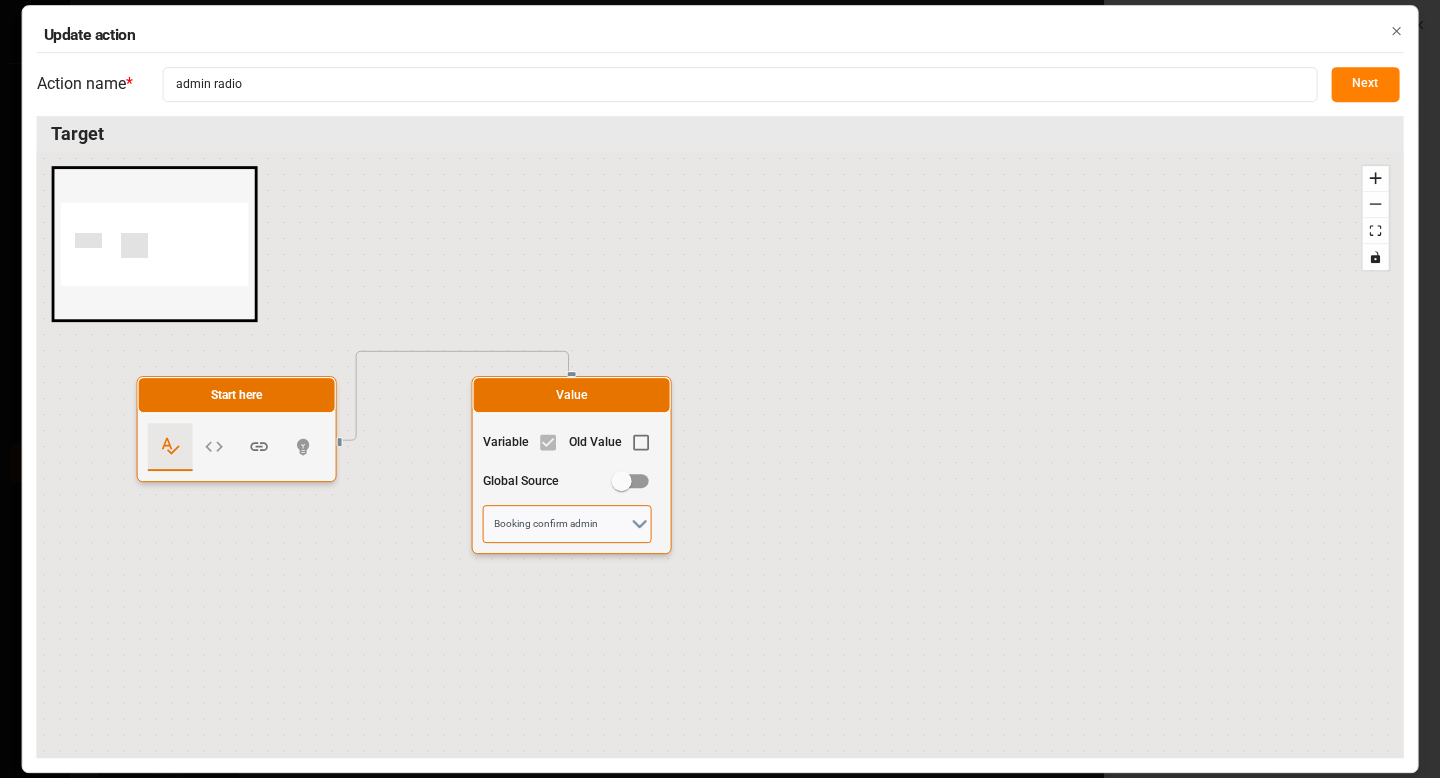 click on "Booking confirm admin" at bounding box center (567, 524) 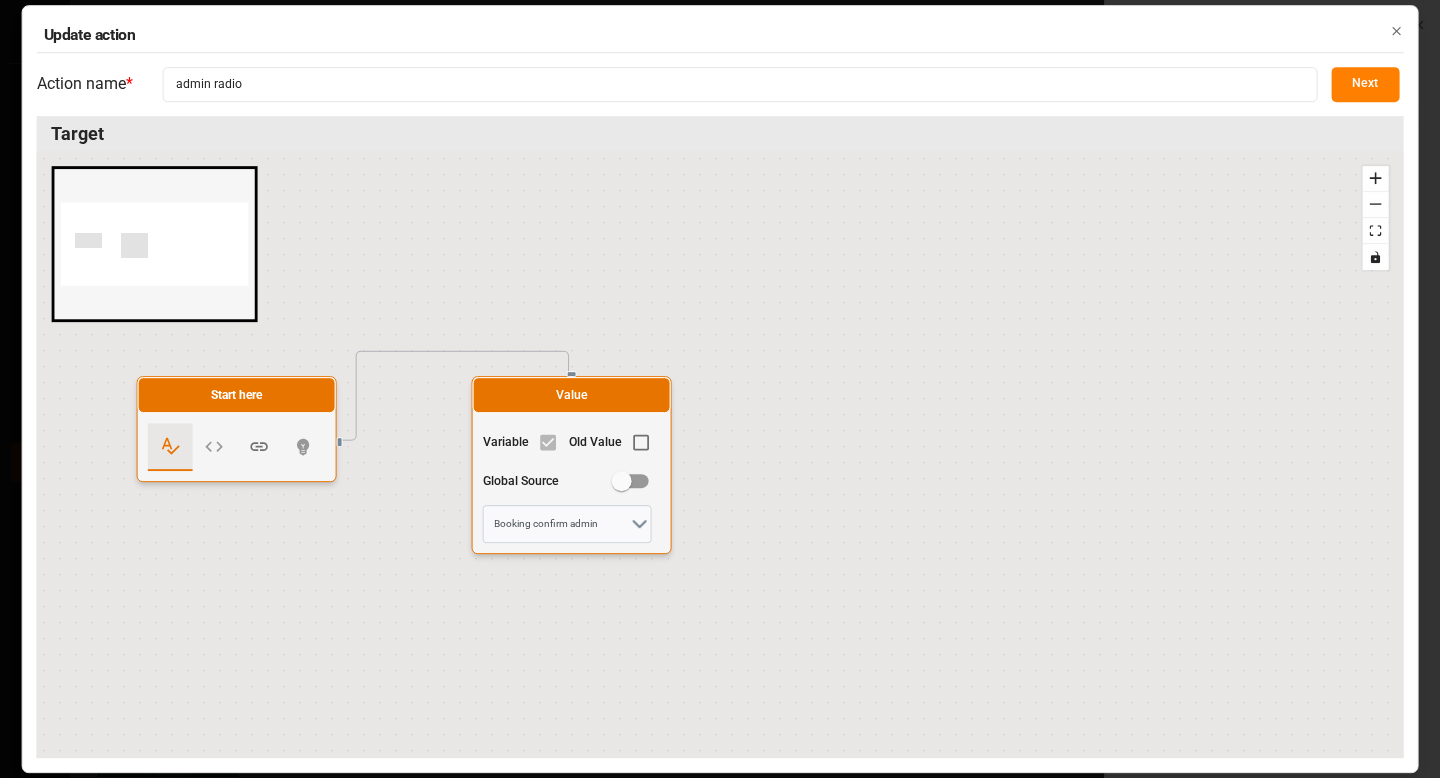 click 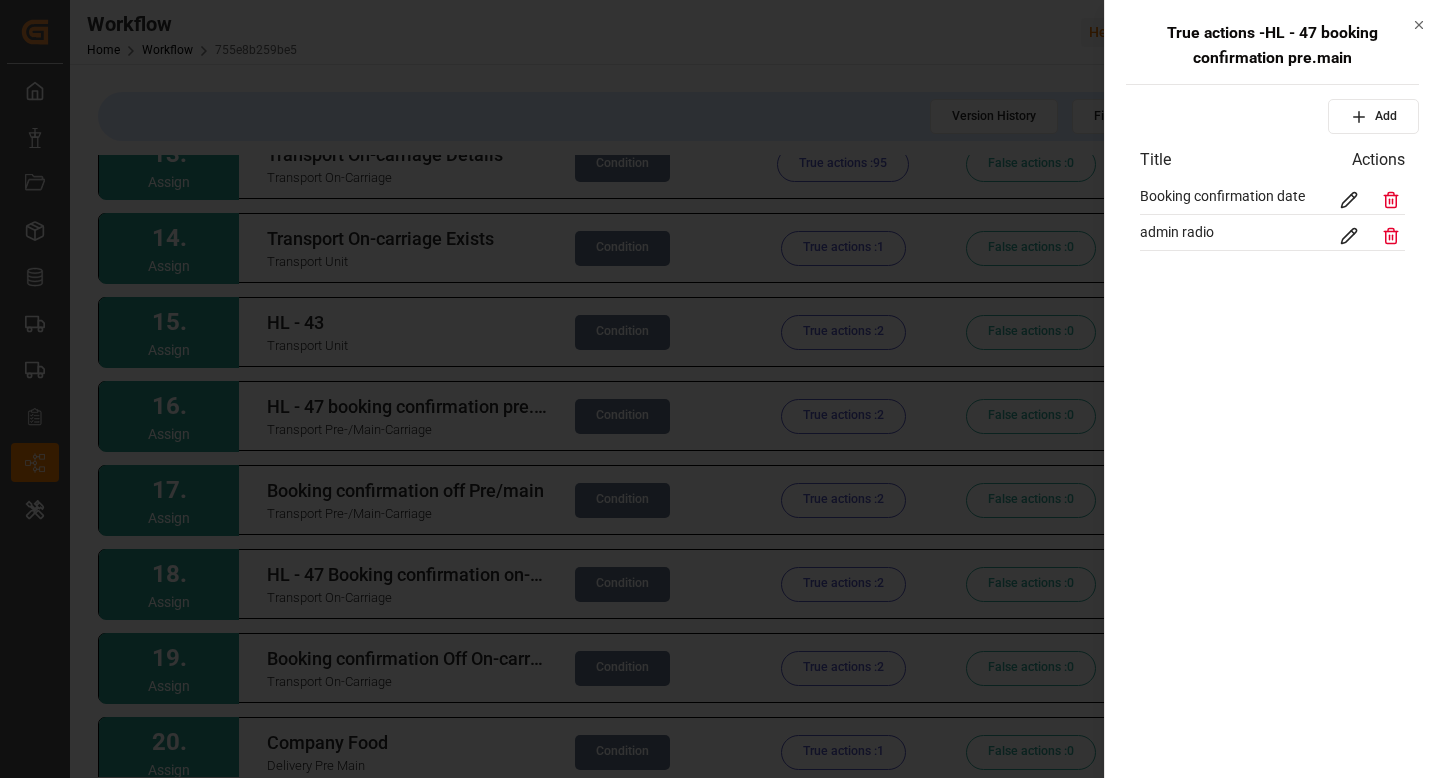 click at bounding box center [720, 389] 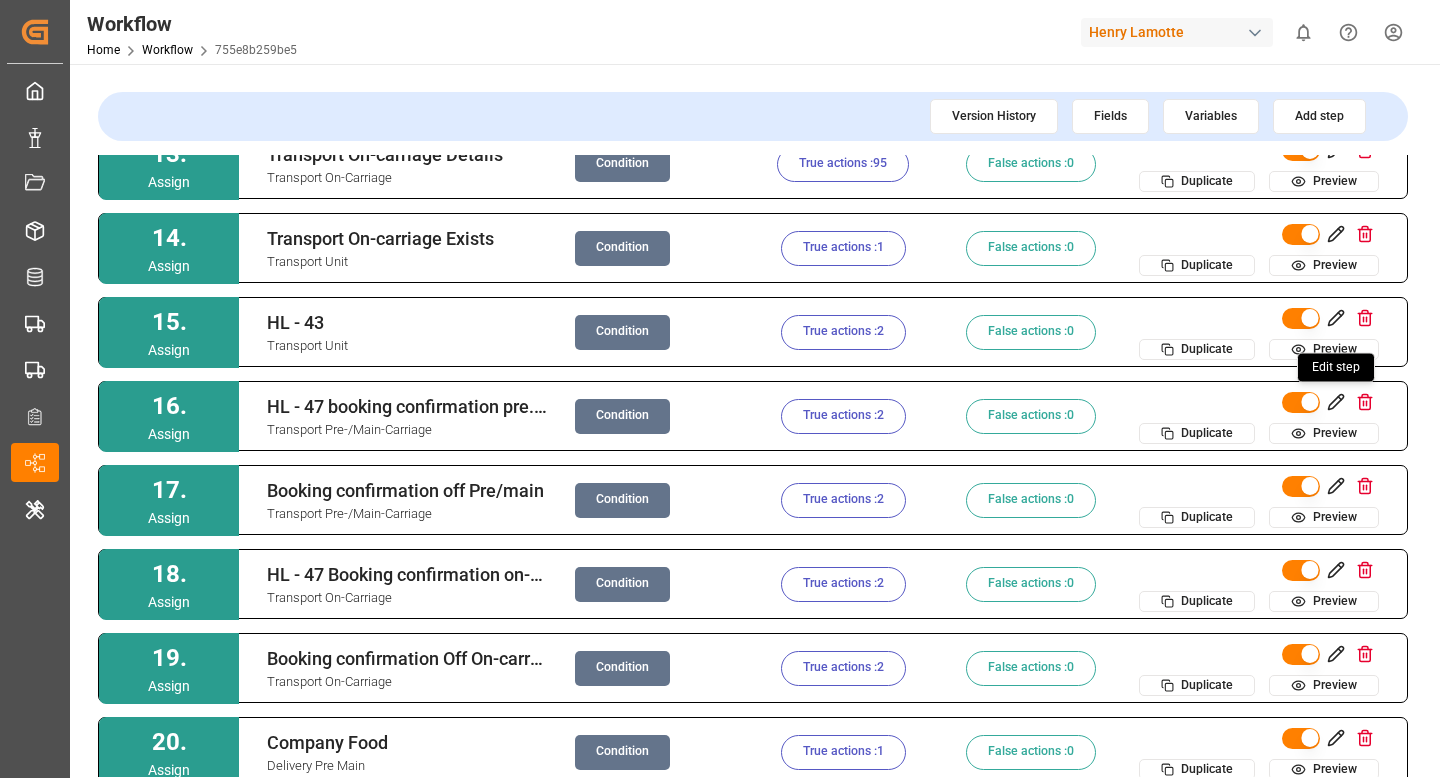 click 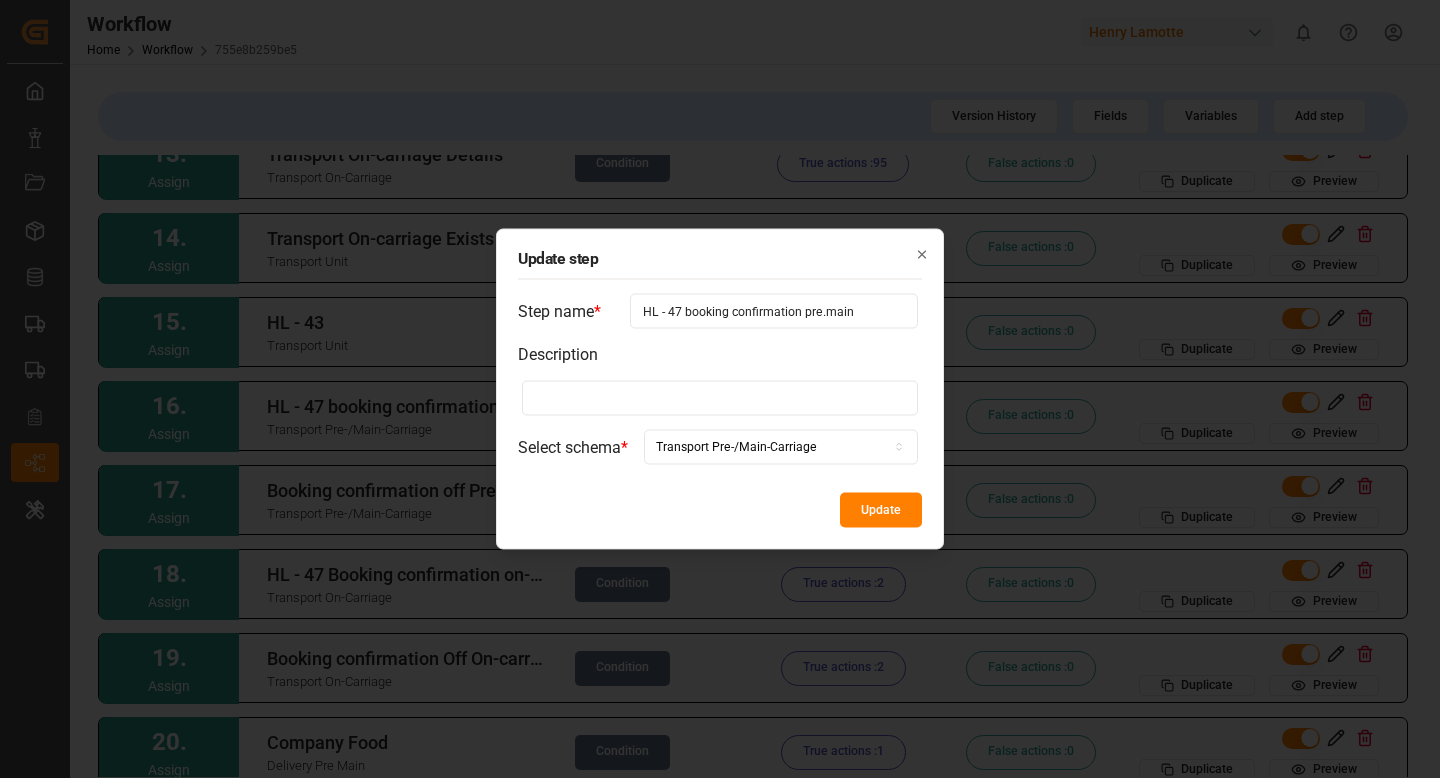 click on "HL - 47 booking confirmation pre.main" at bounding box center [774, 311] 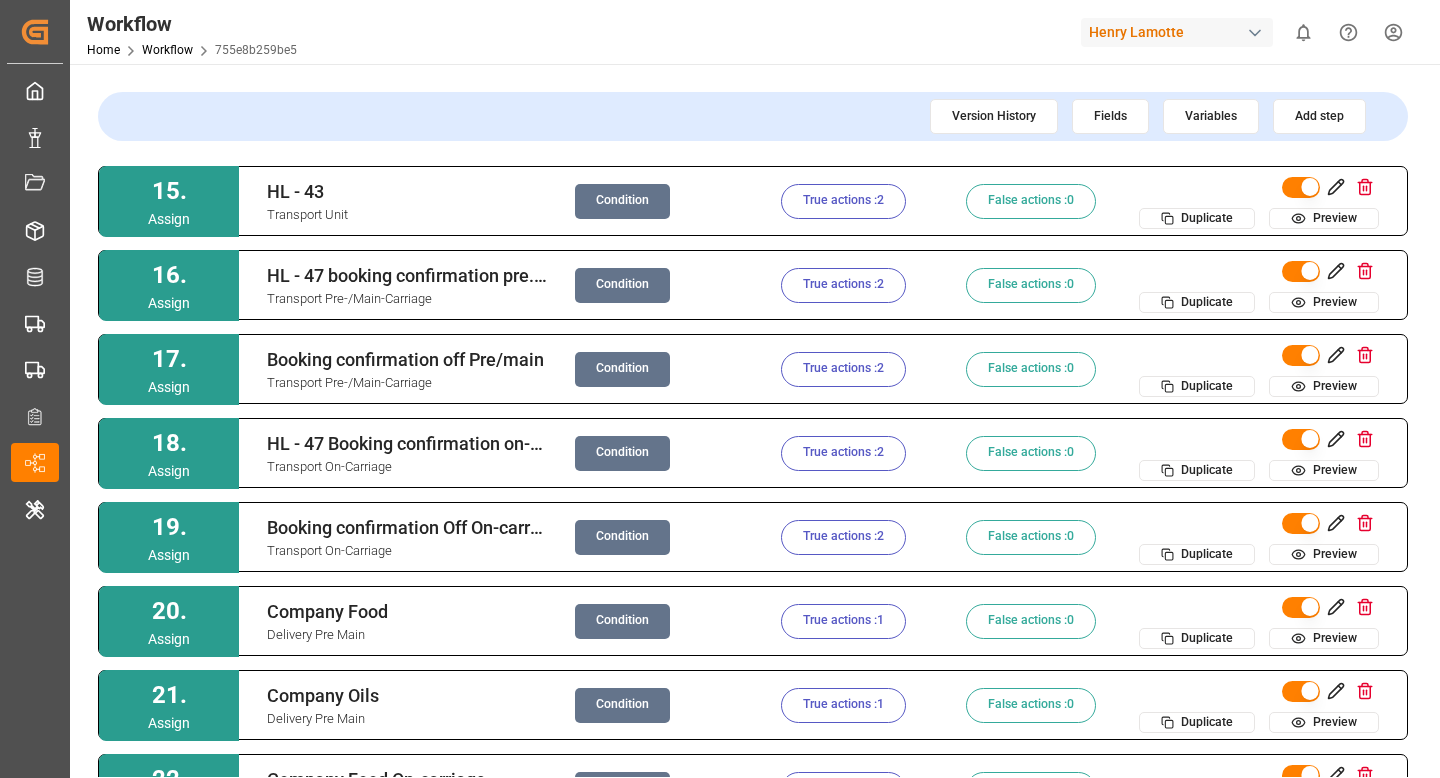 scroll, scrollTop: 1191, scrollLeft: 0, axis: vertical 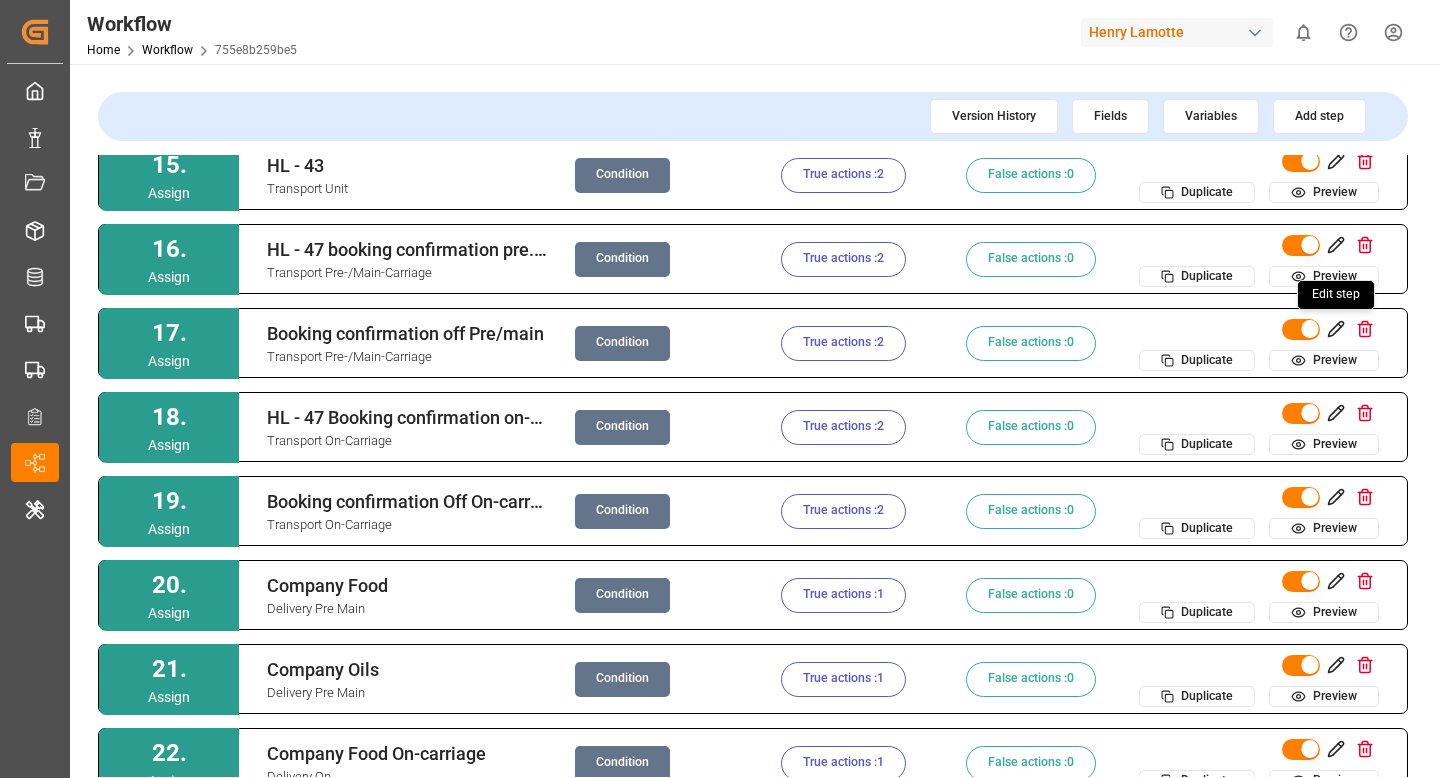 click 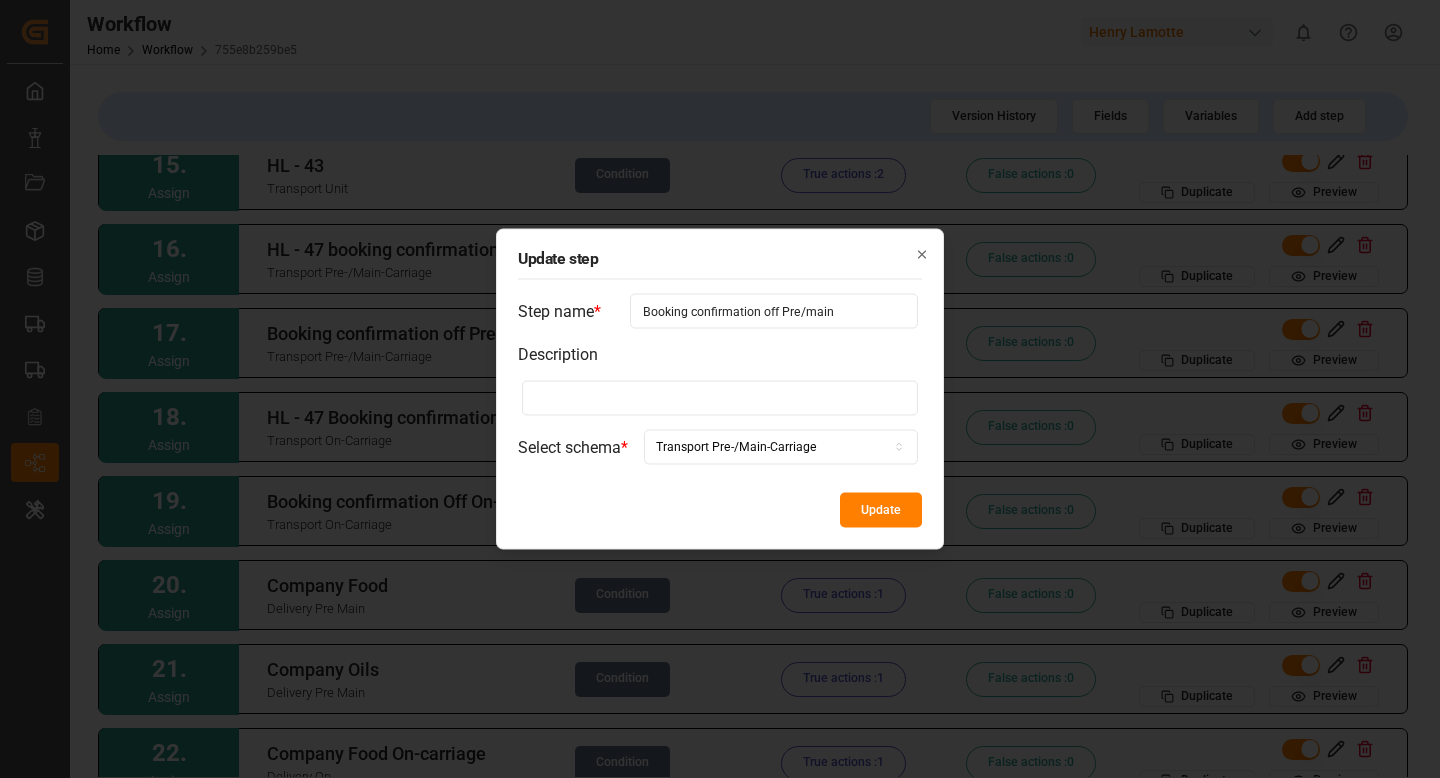 click on "Booking confirmation off Pre/main" at bounding box center [774, 311] 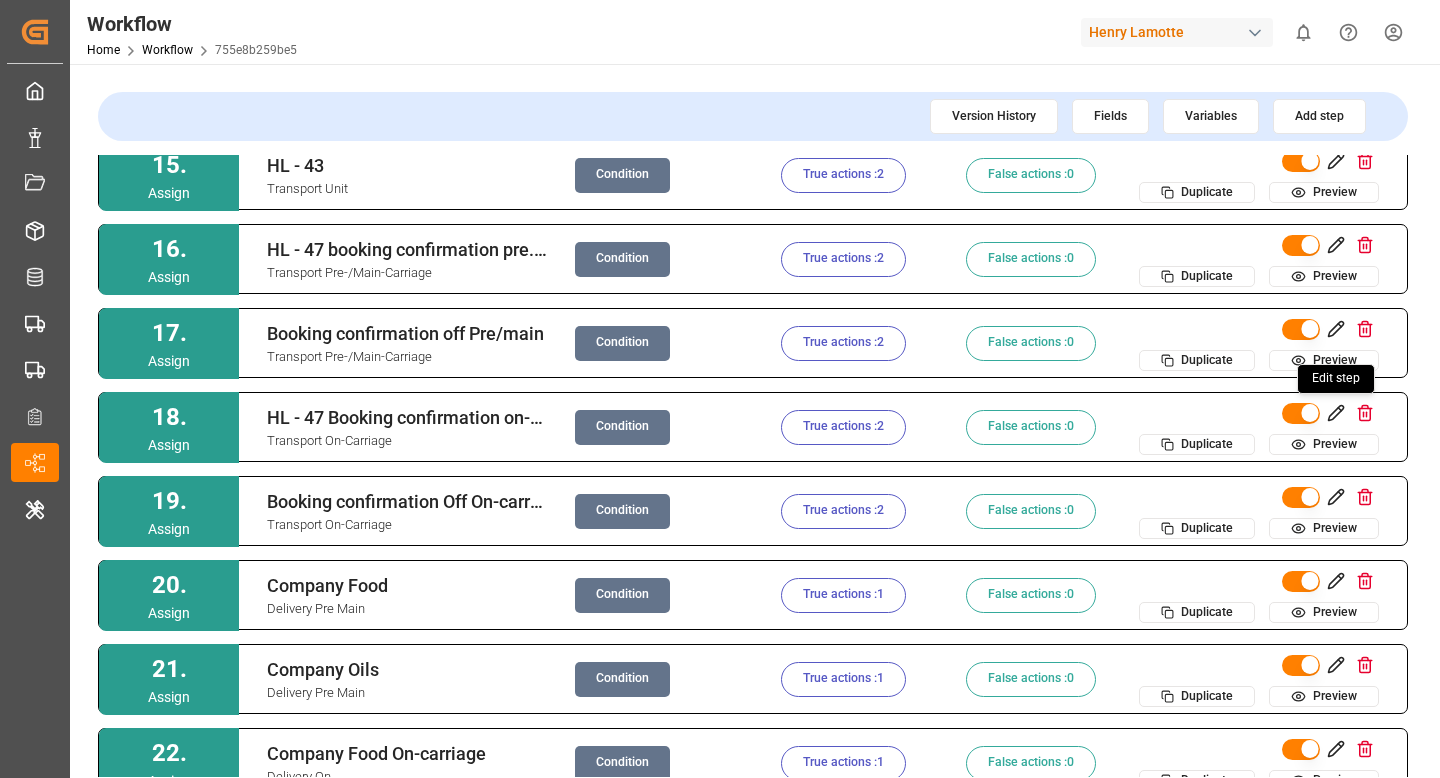 click 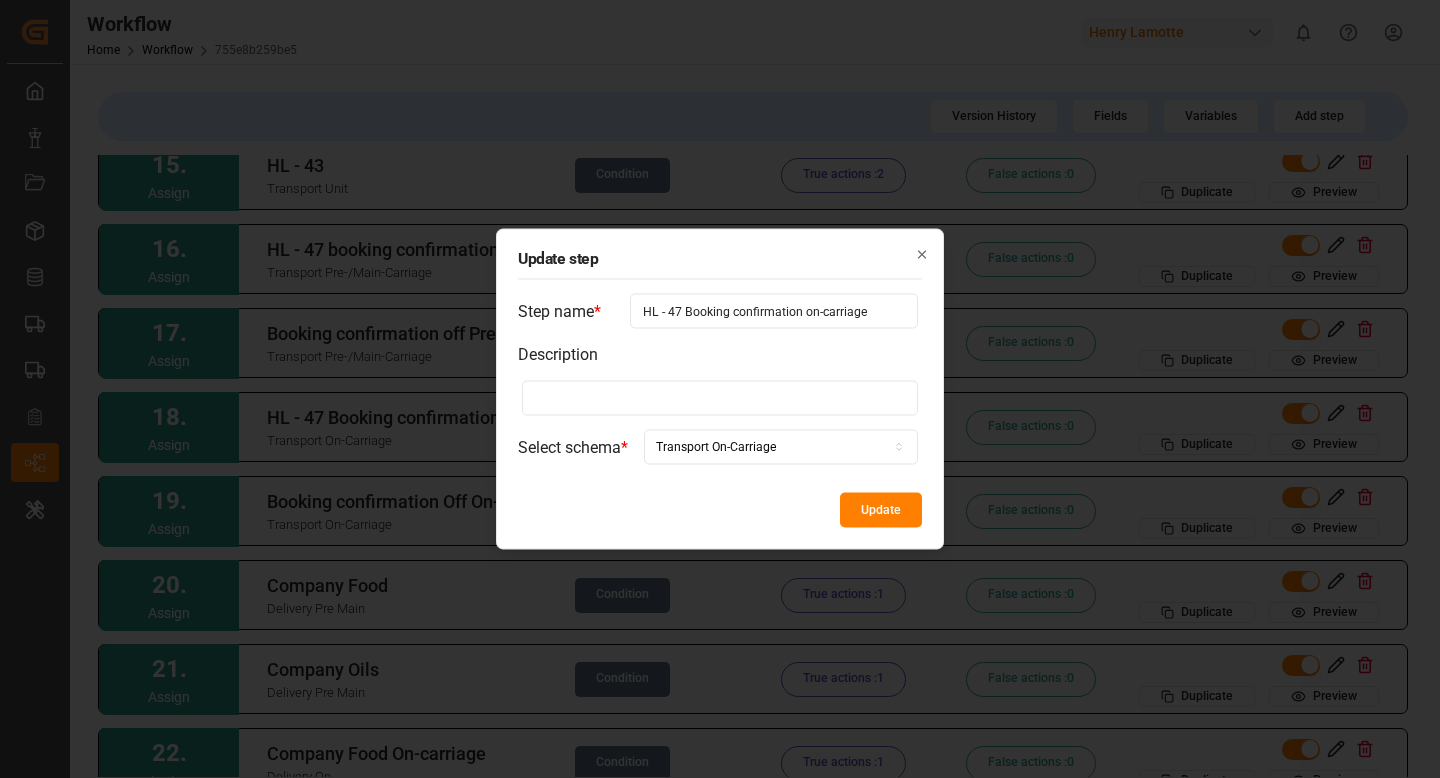 click on "HL - 47 Booking confirmation on-carriage" at bounding box center (774, 311) 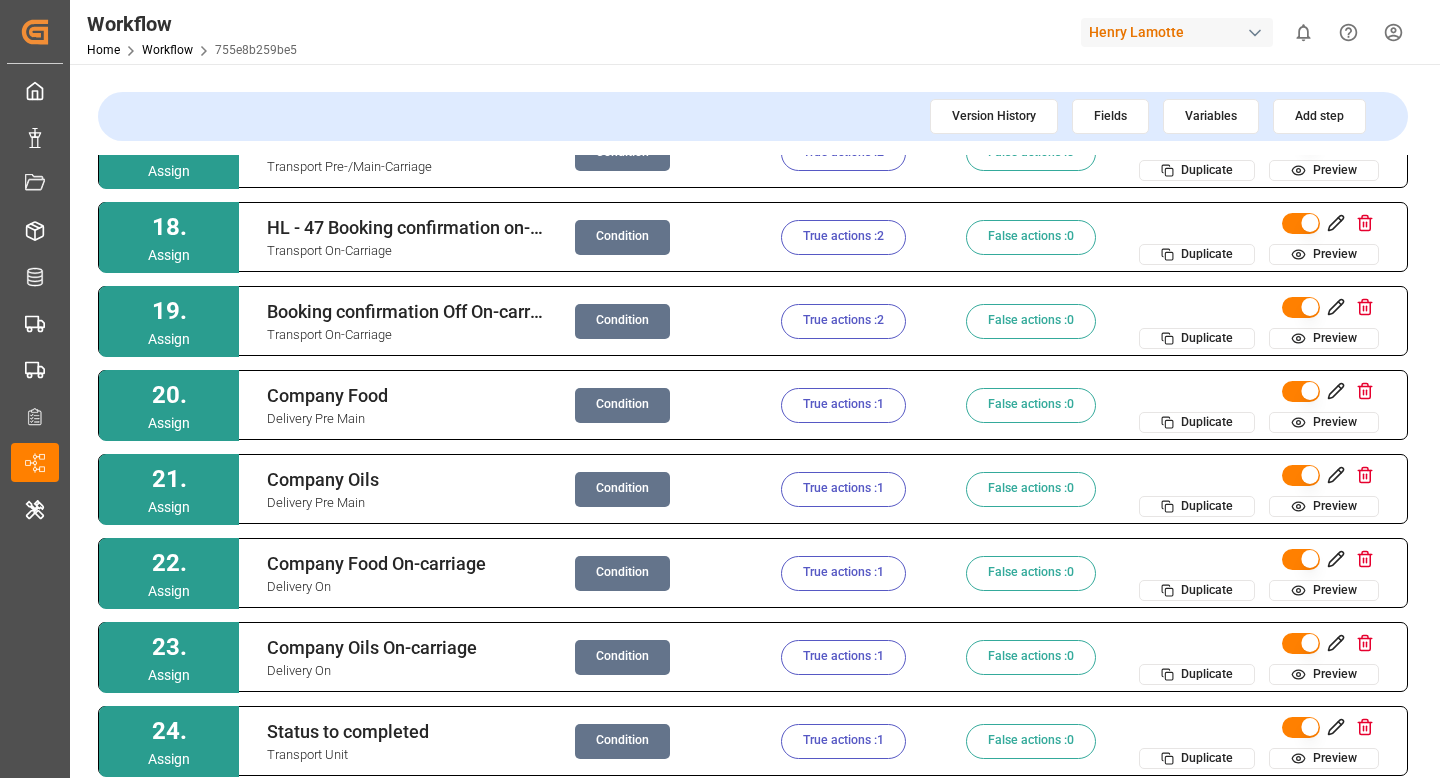 scroll, scrollTop: 1383, scrollLeft: 0, axis: vertical 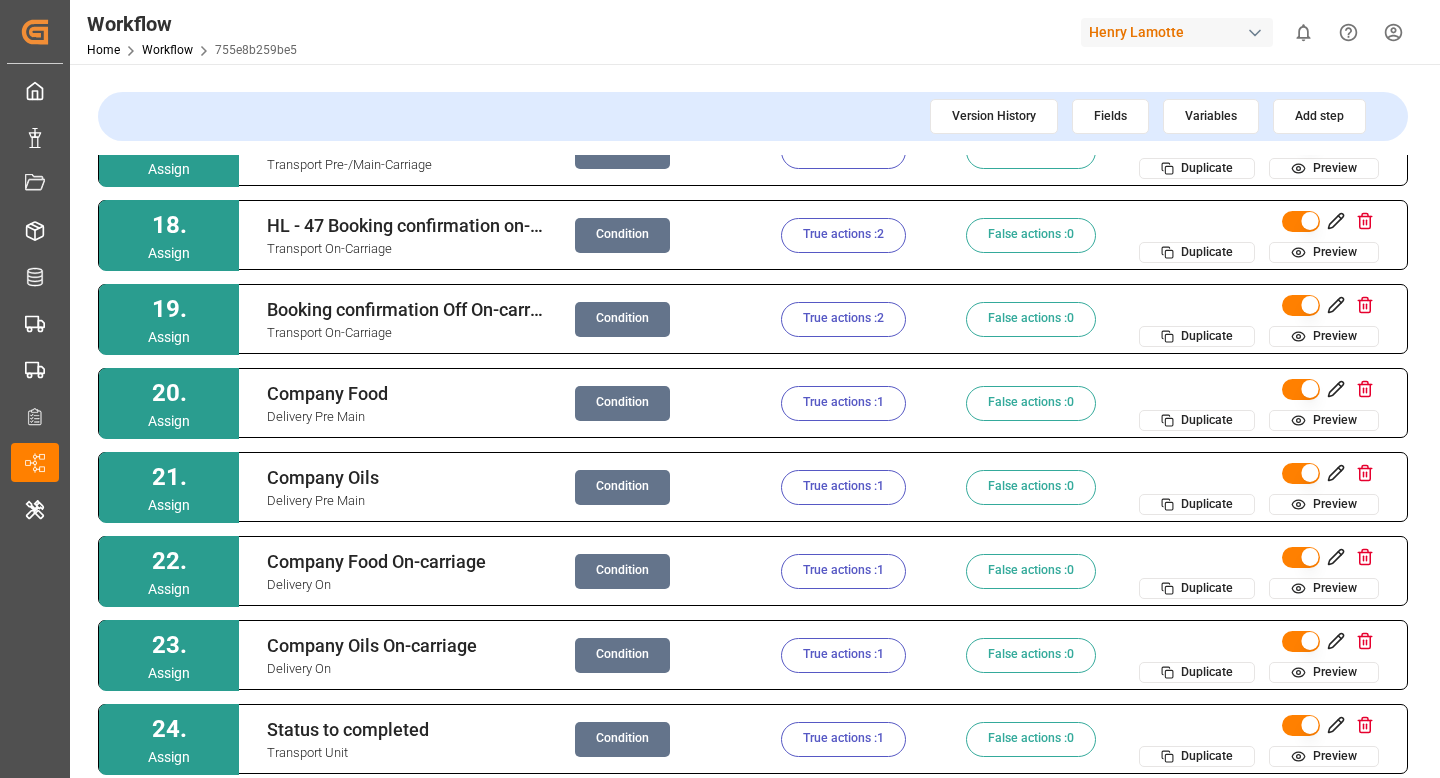click on "Condition" at bounding box center (622, 235) 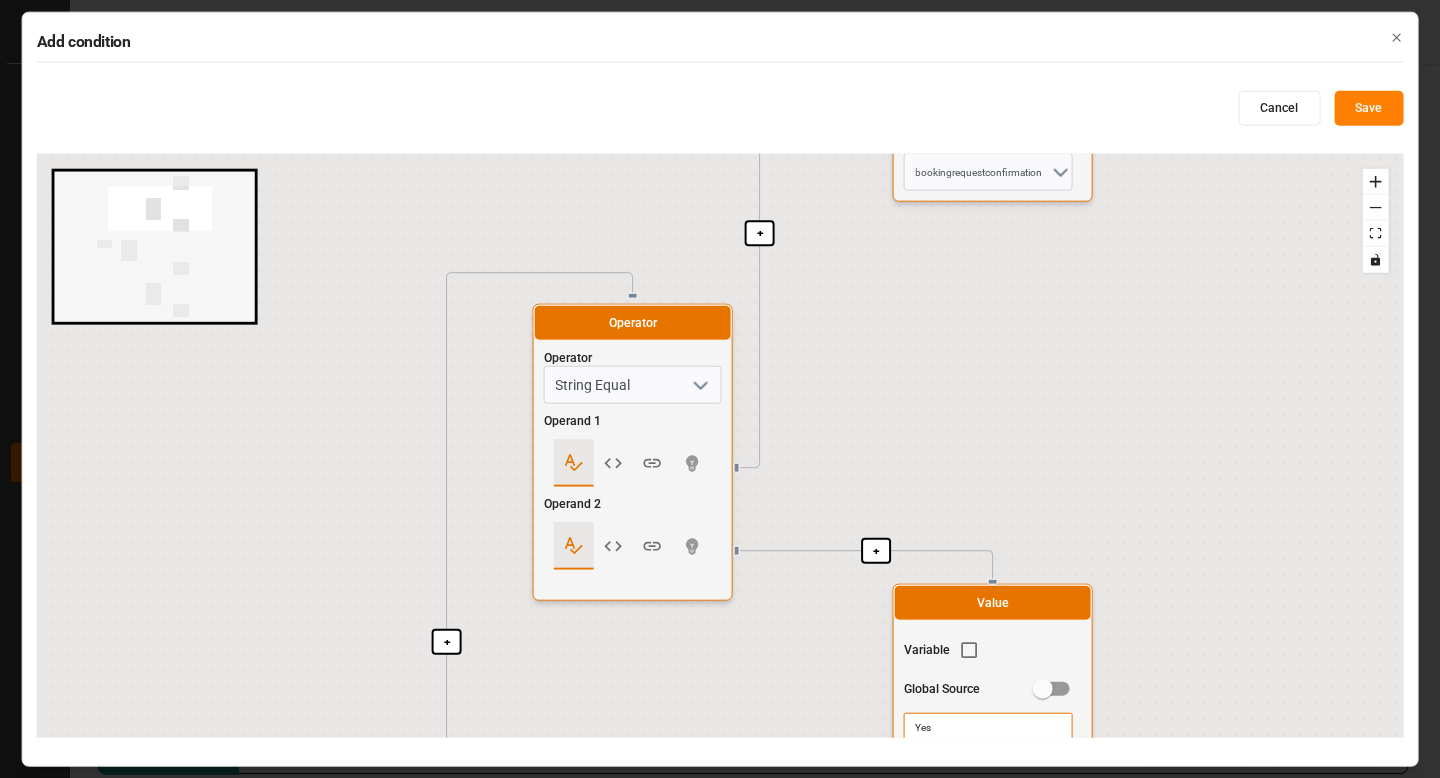 drag, startPoint x: 1078, startPoint y: 506, endPoint x: 830, endPoint y: 154, distance: 430.5903 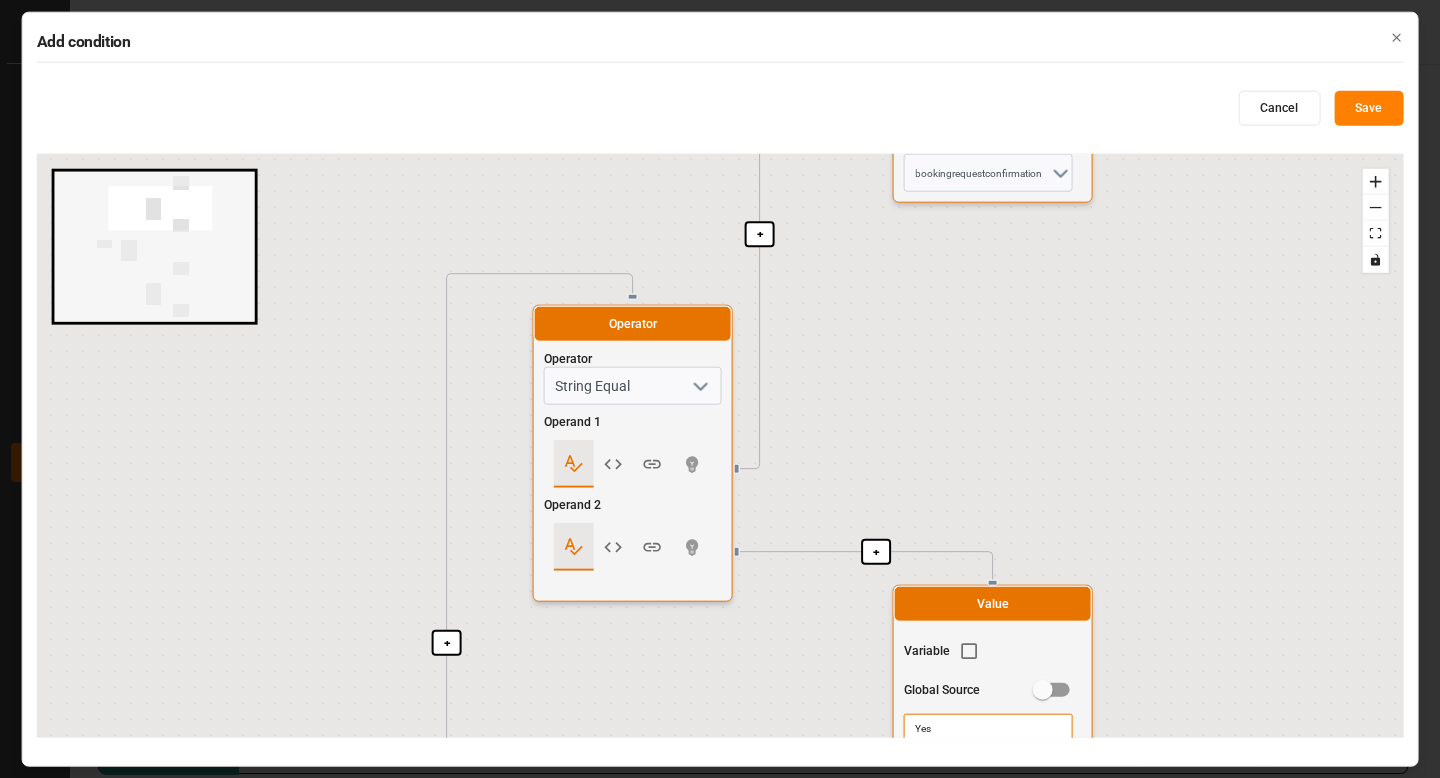 drag, startPoint x: 830, startPoint y: 220, endPoint x: 830, endPoint y: 293, distance: 73 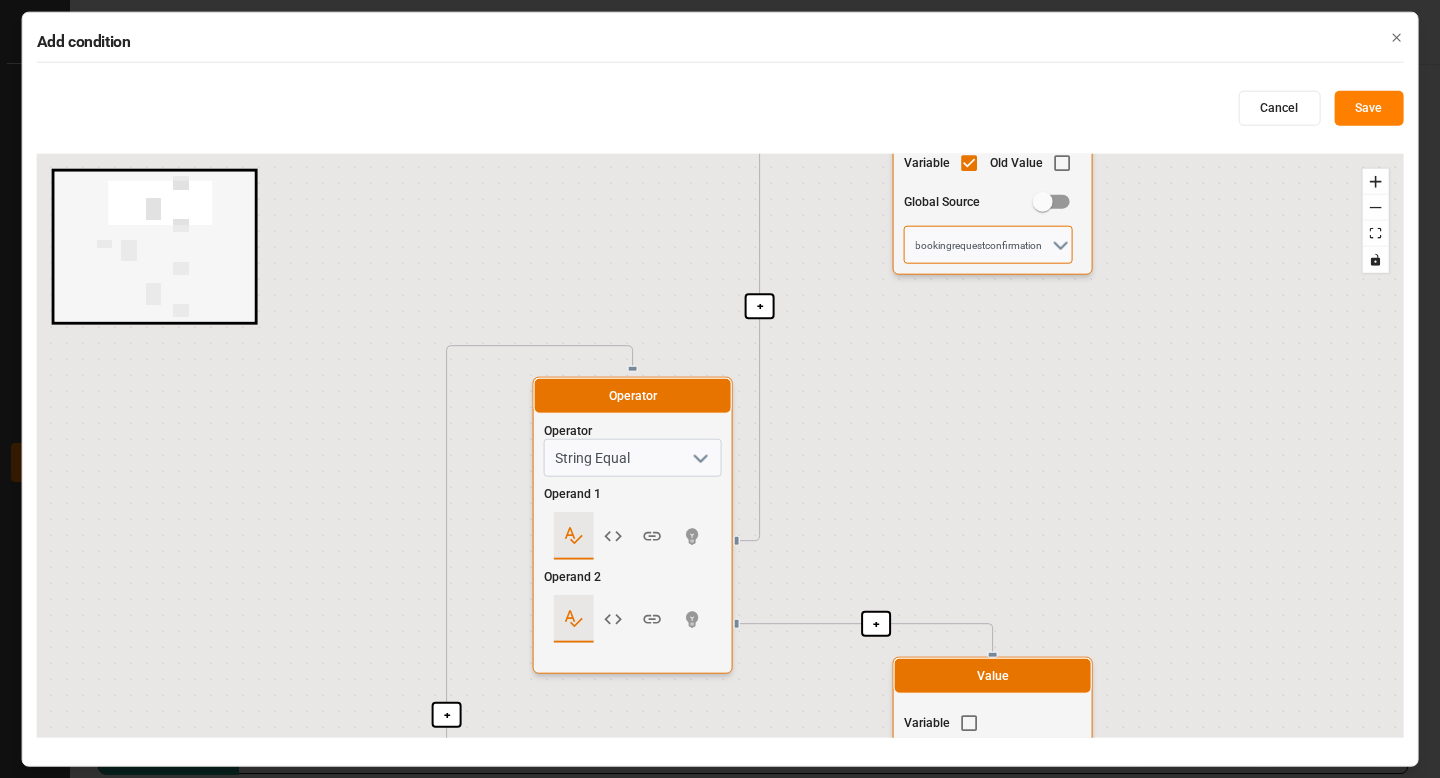 click on "bookingrequestconfirmation" at bounding box center (988, 245) 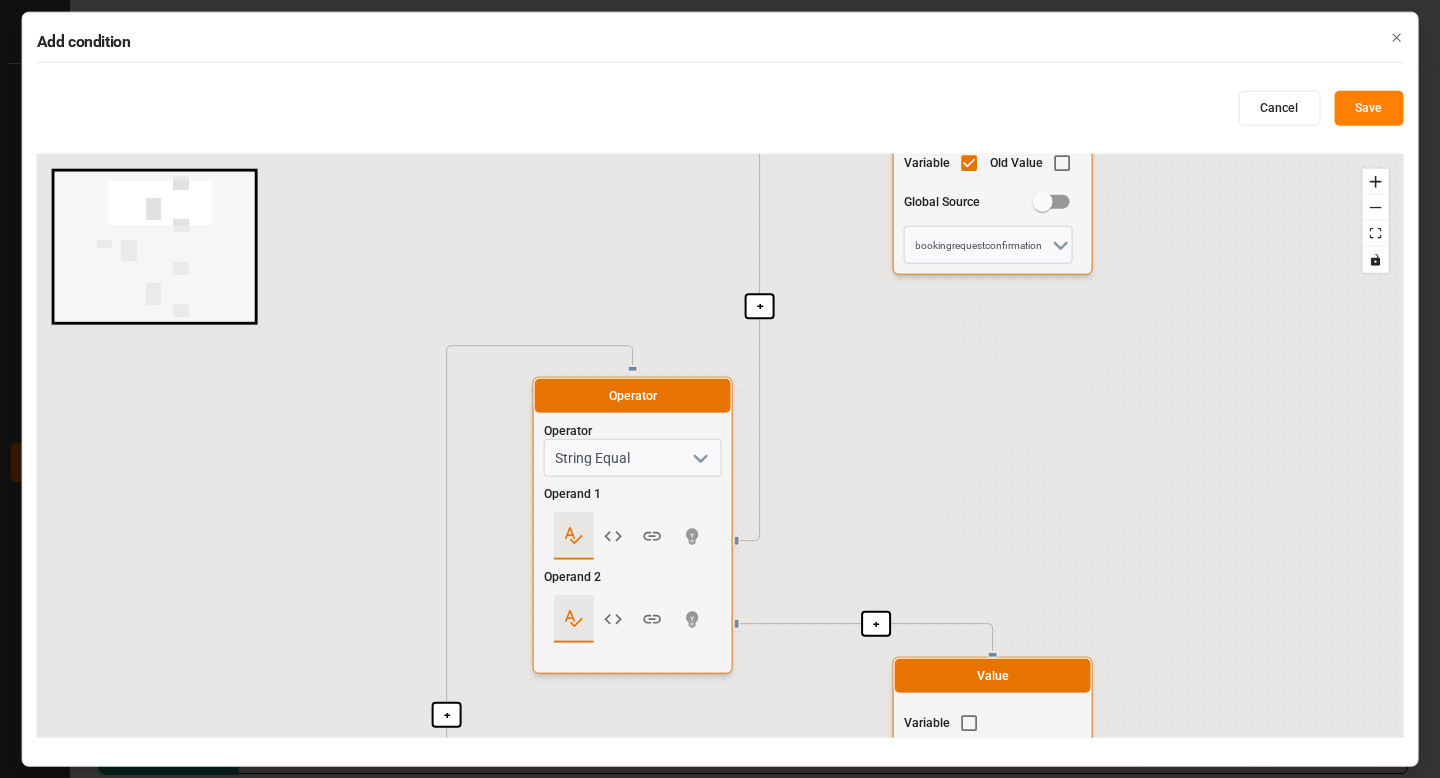 drag, startPoint x: 1020, startPoint y: 562, endPoint x: 1002, endPoint y: 139, distance: 423.3828 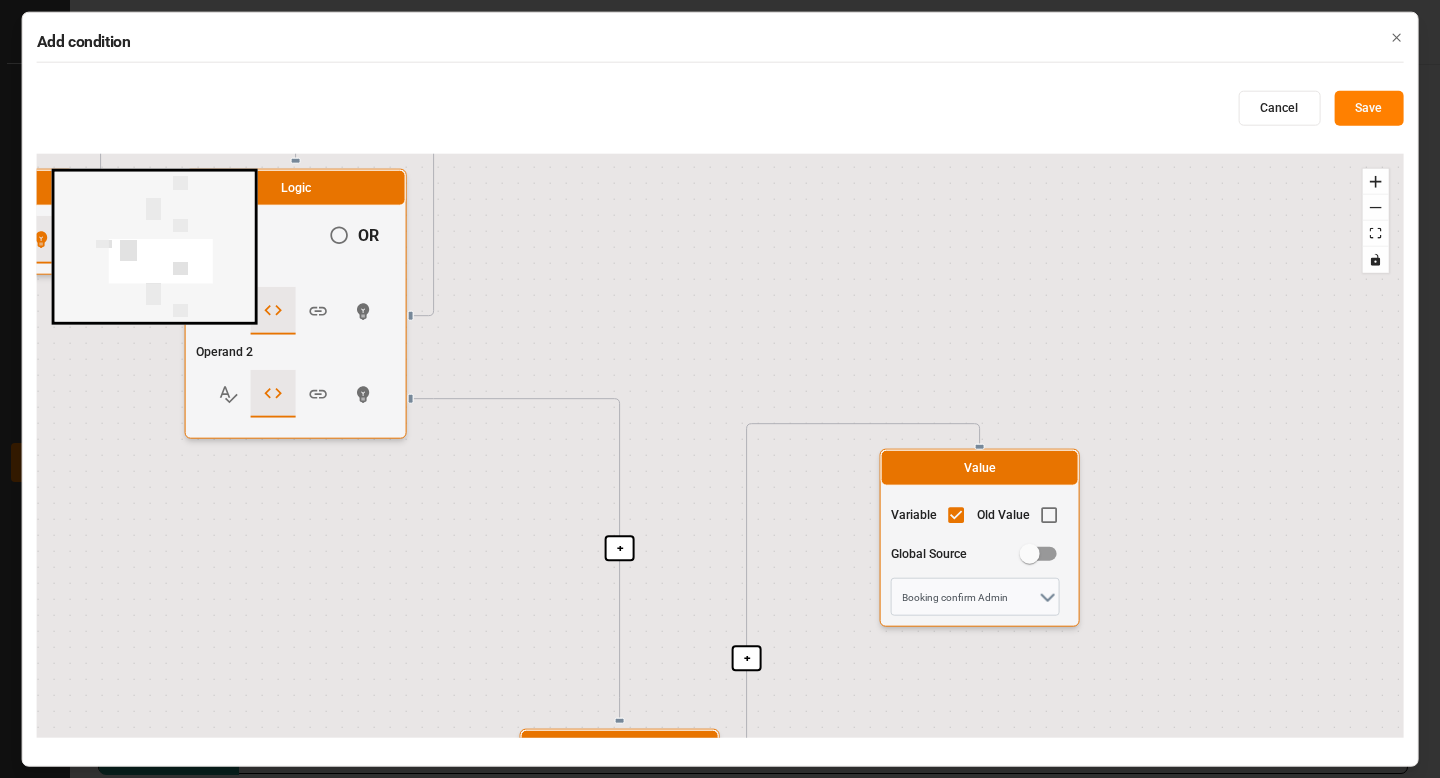 drag, startPoint x: 739, startPoint y: 542, endPoint x: 773, endPoint y: -122, distance: 664.86993 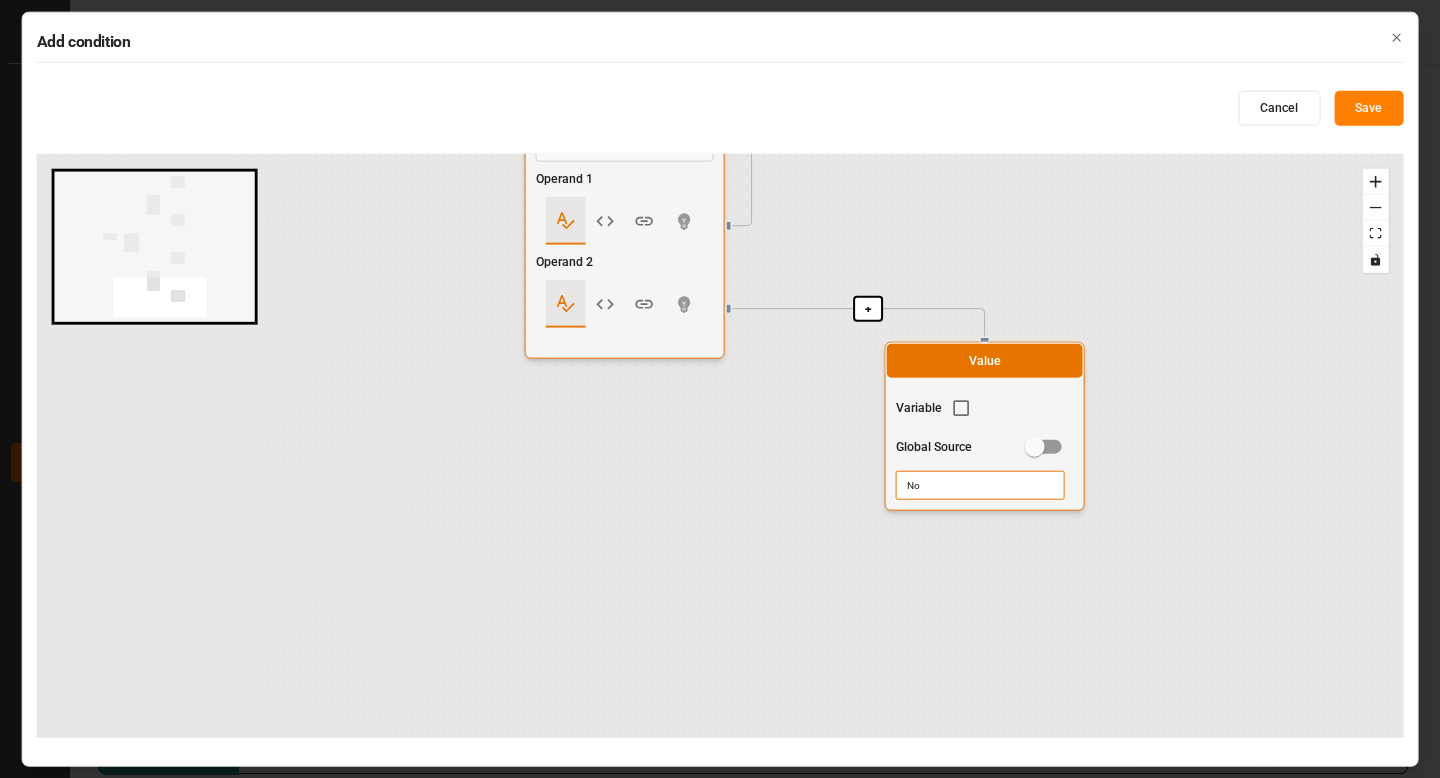 drag, startPoint x: 915, startPoint y: 463, endPoint x: 864, endPoint y: 114, distance: 352.70667 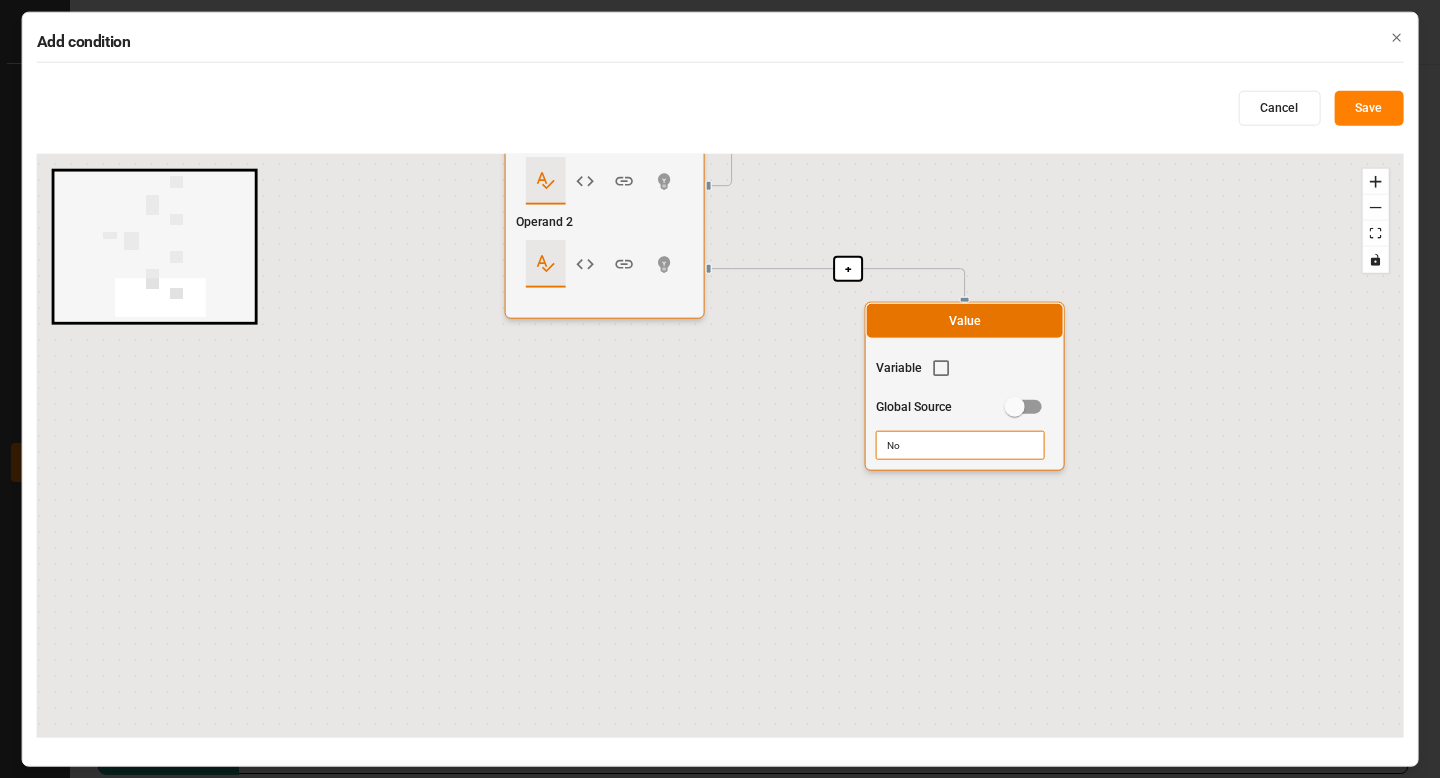 click on "Add condition Cancel Save + + + + + + + Start here Logic AND OR Operand 1 Operand 2 Operator Operator String Equal Operand 1 Operand 2 Value Variable Old Value Global Source bookingrequestconfirmation Value Variable Global Source Yes Operator Operator String Equal Operand 1 Operand 2 Value Variable Old Value Global Source Booking confirm Admin Value Variable Global Source No React Flow mini map Press enter or space to select a node. You can then use the arrow keys to move the node around.  Press delete to remove it and escape to cancel.   Press enter or space to select an edge. You can then press delete to remove it or escape to cancel. Close" at bounding box center [720, 389] 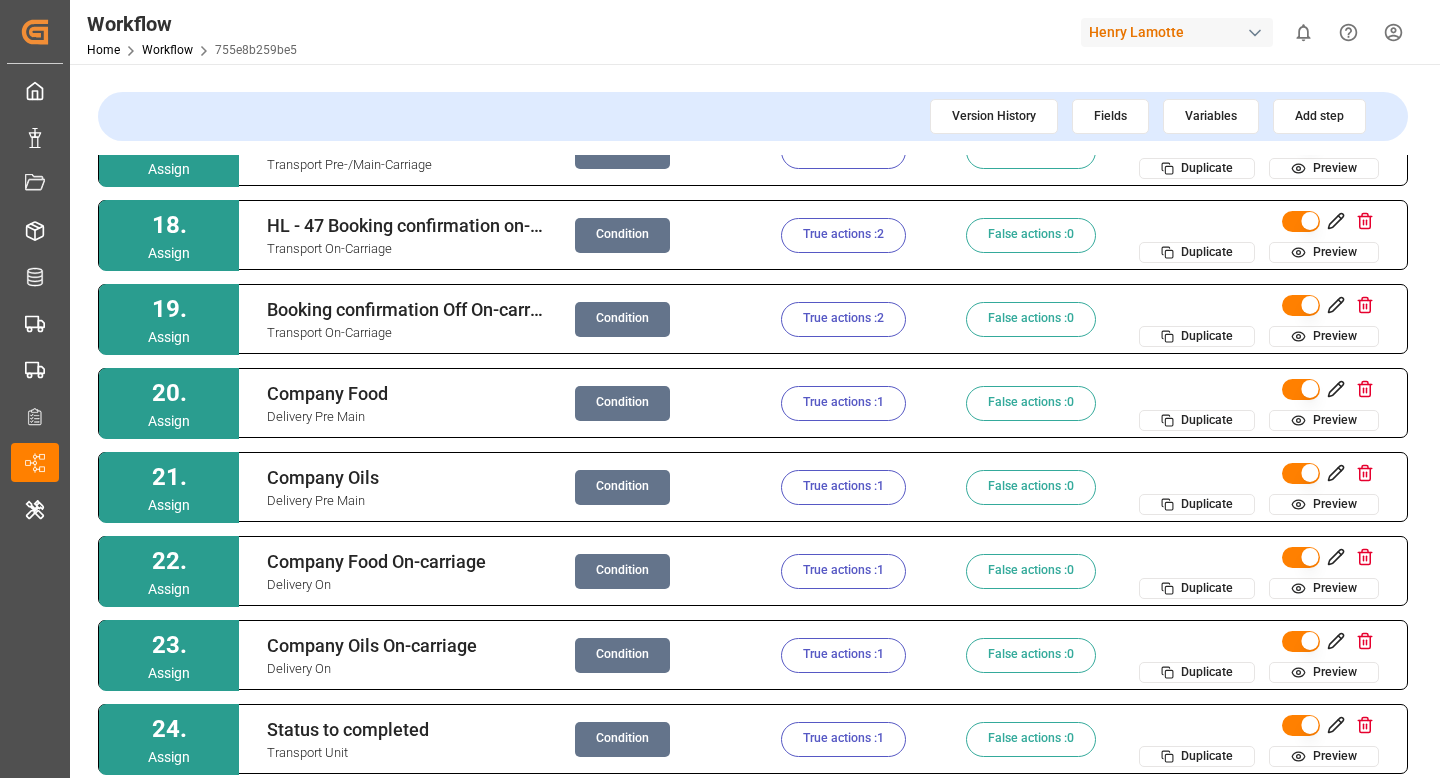 click on "True actions :  2" at bounding box center [843, 235] 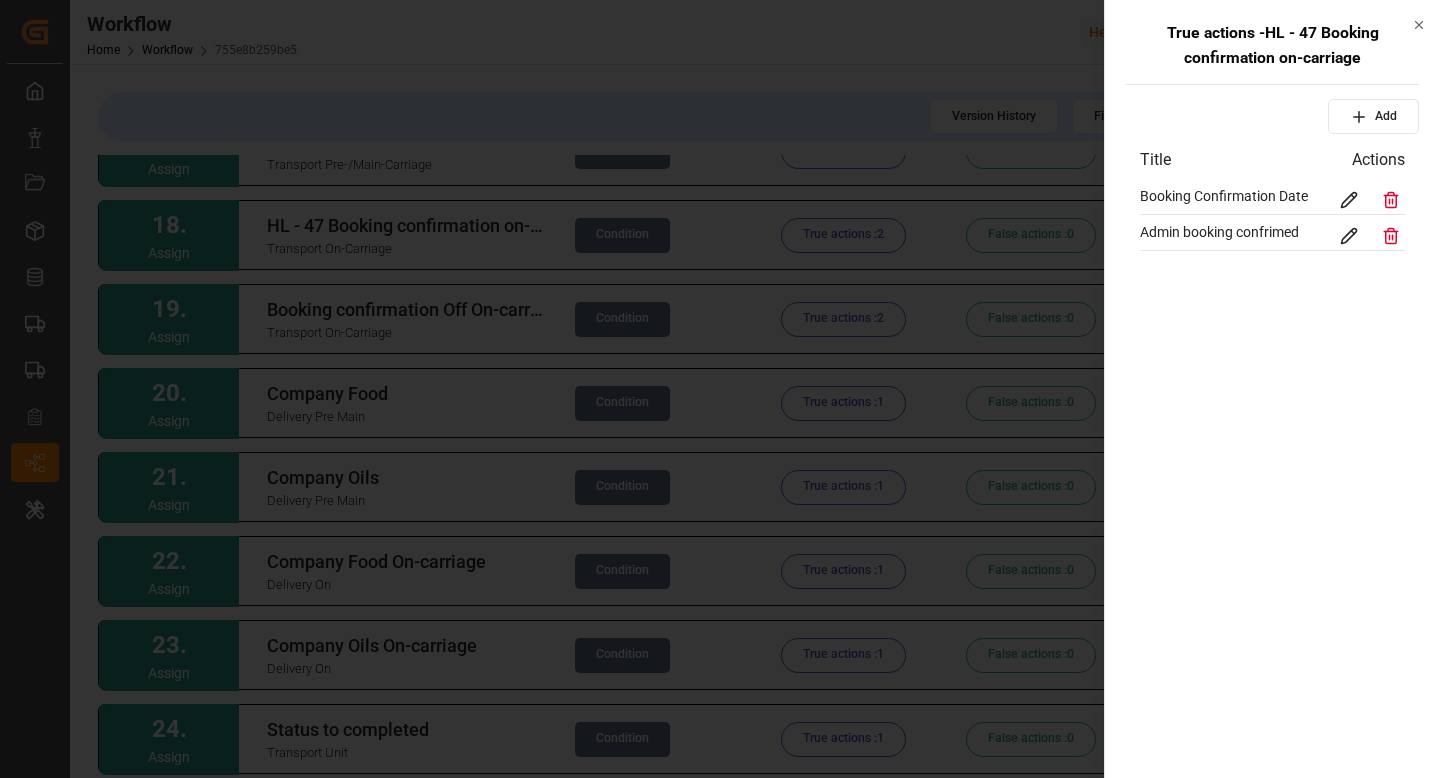 click at bounding box center (1349, 200) 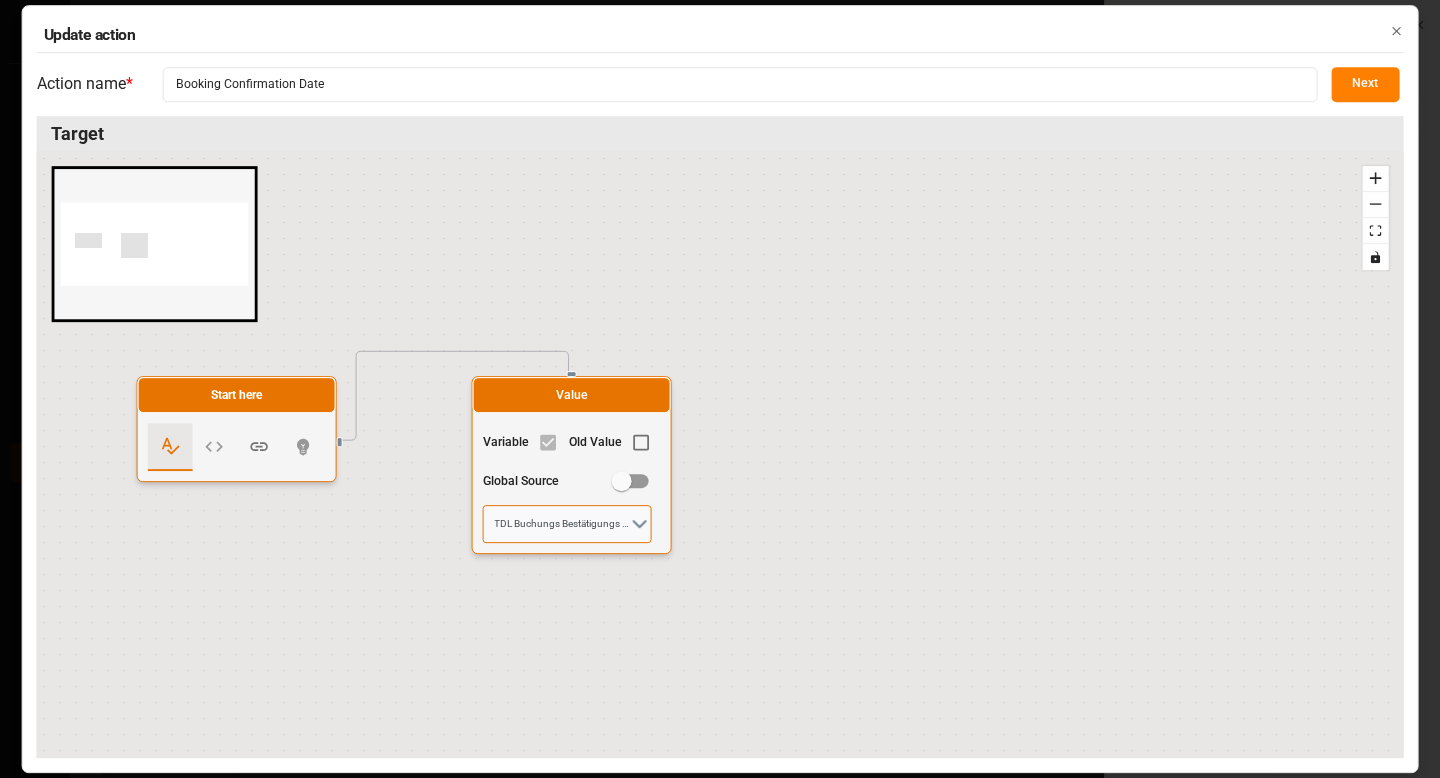 click on "TDL Buchungs Bestätigungs Datum" at bounding box center (567, 524) 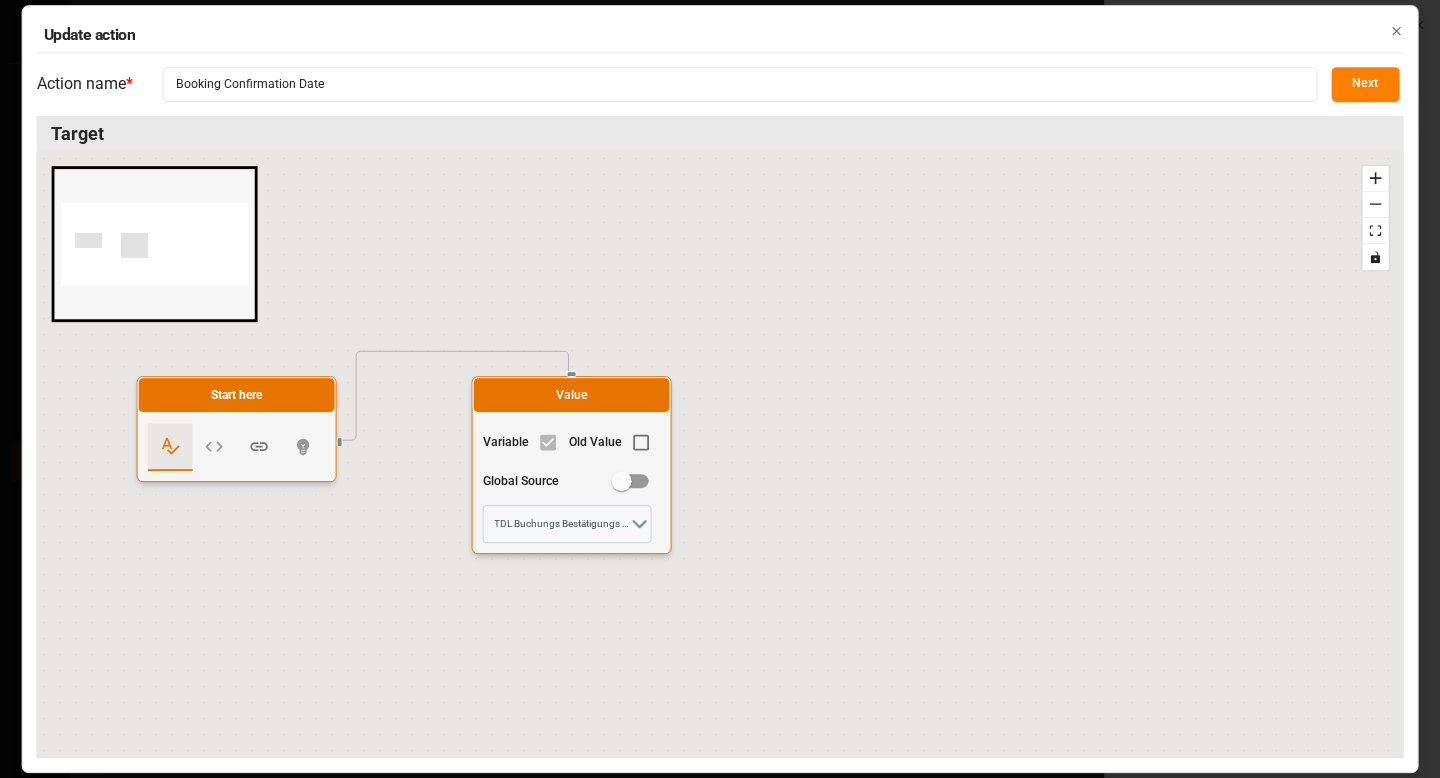 click 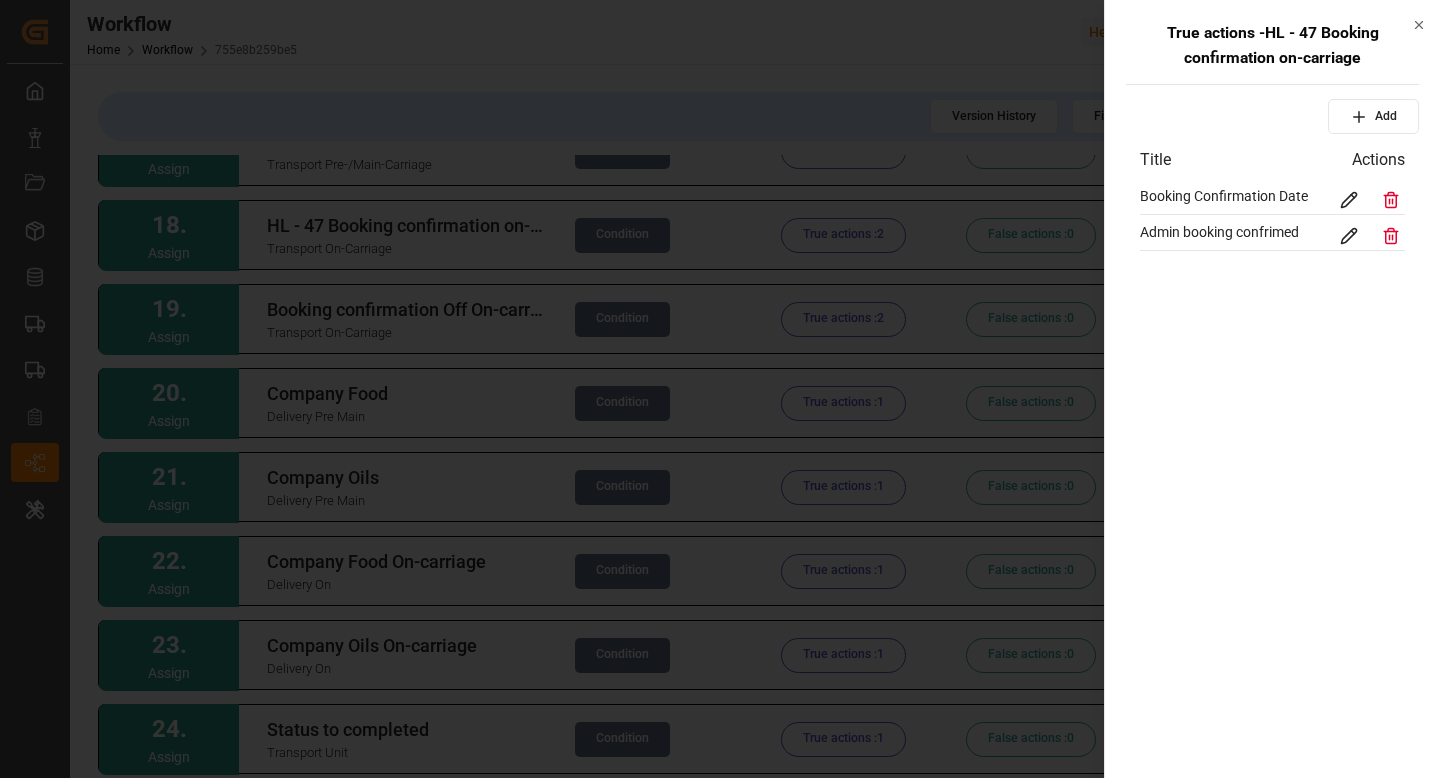 click 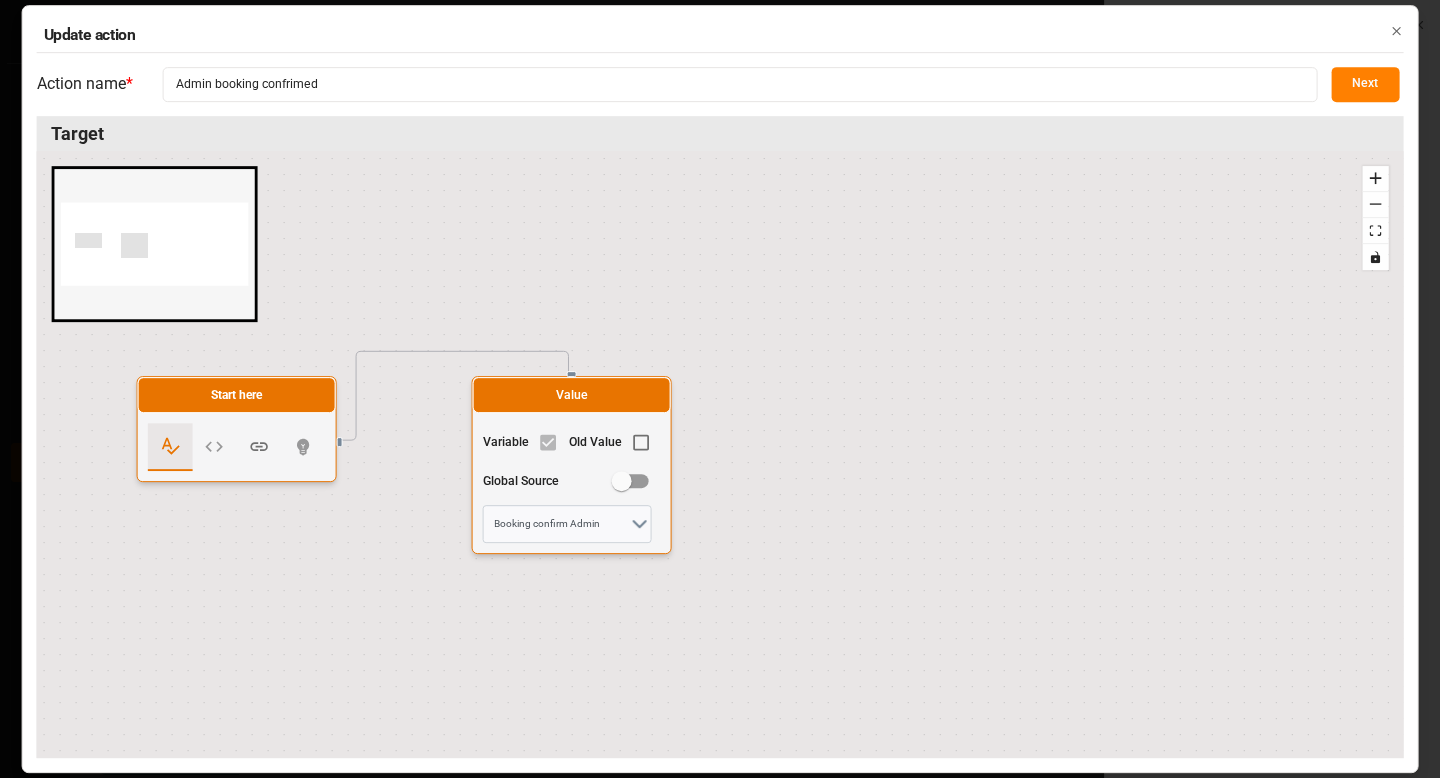 click 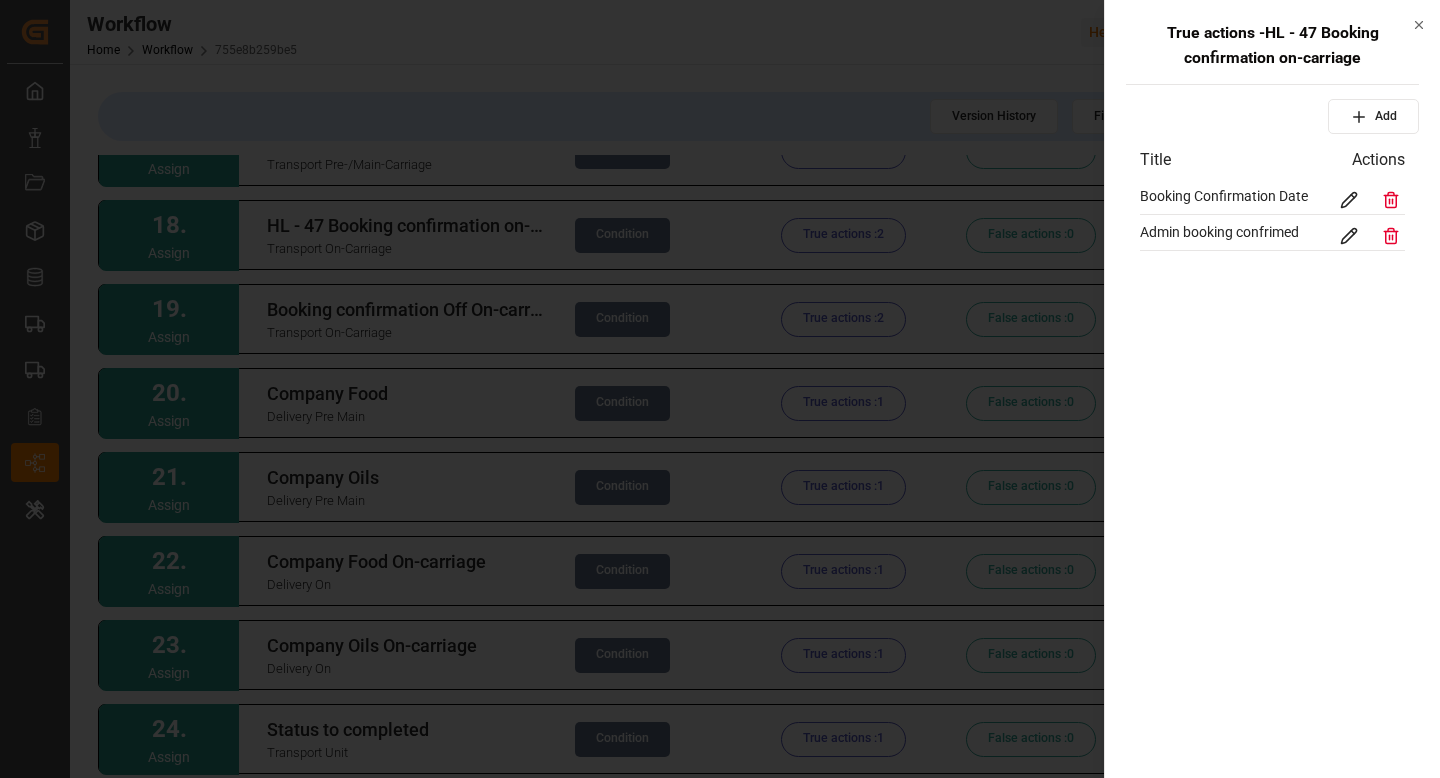 click at bounding box center [720, 389] 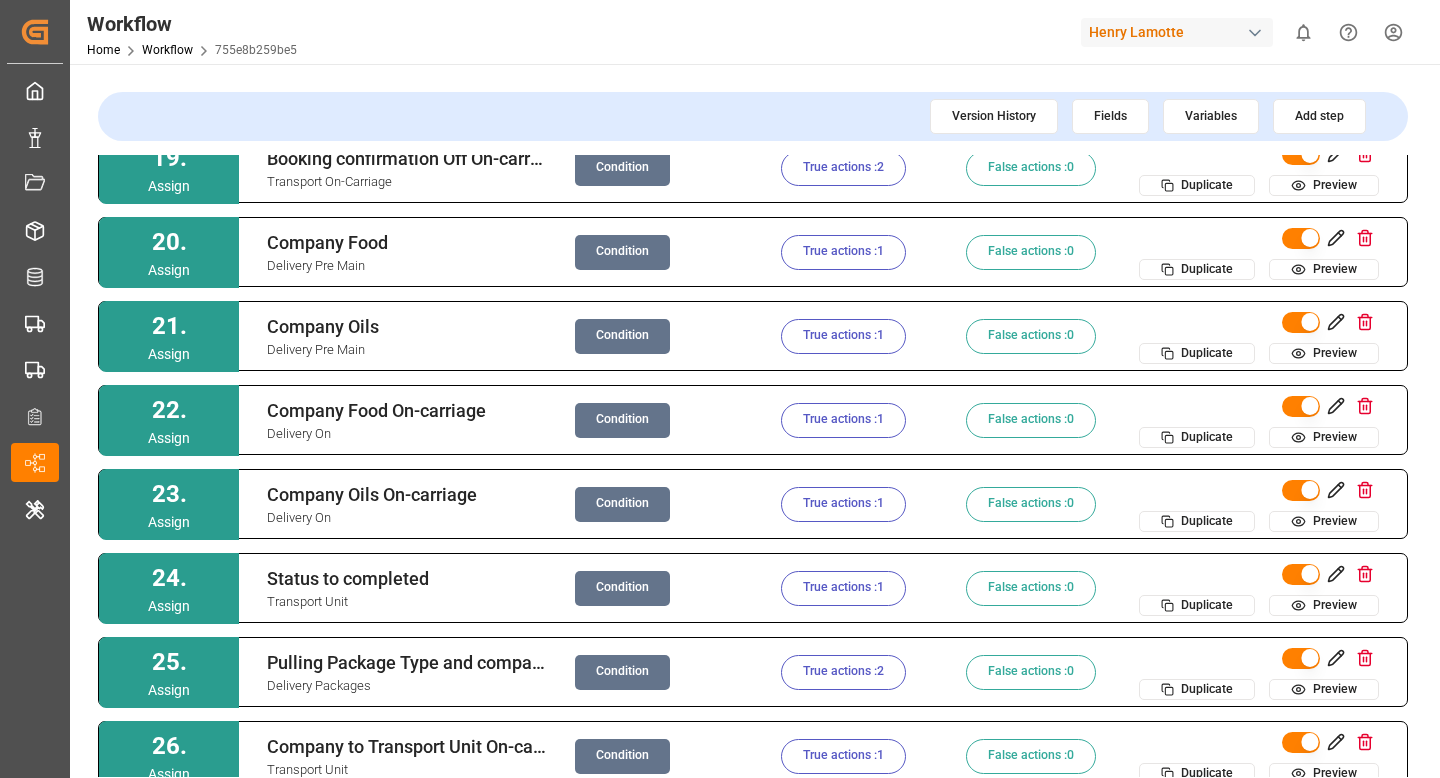 scroll, scrollTop: 1546, scrollLeft: 0, axis: vertical 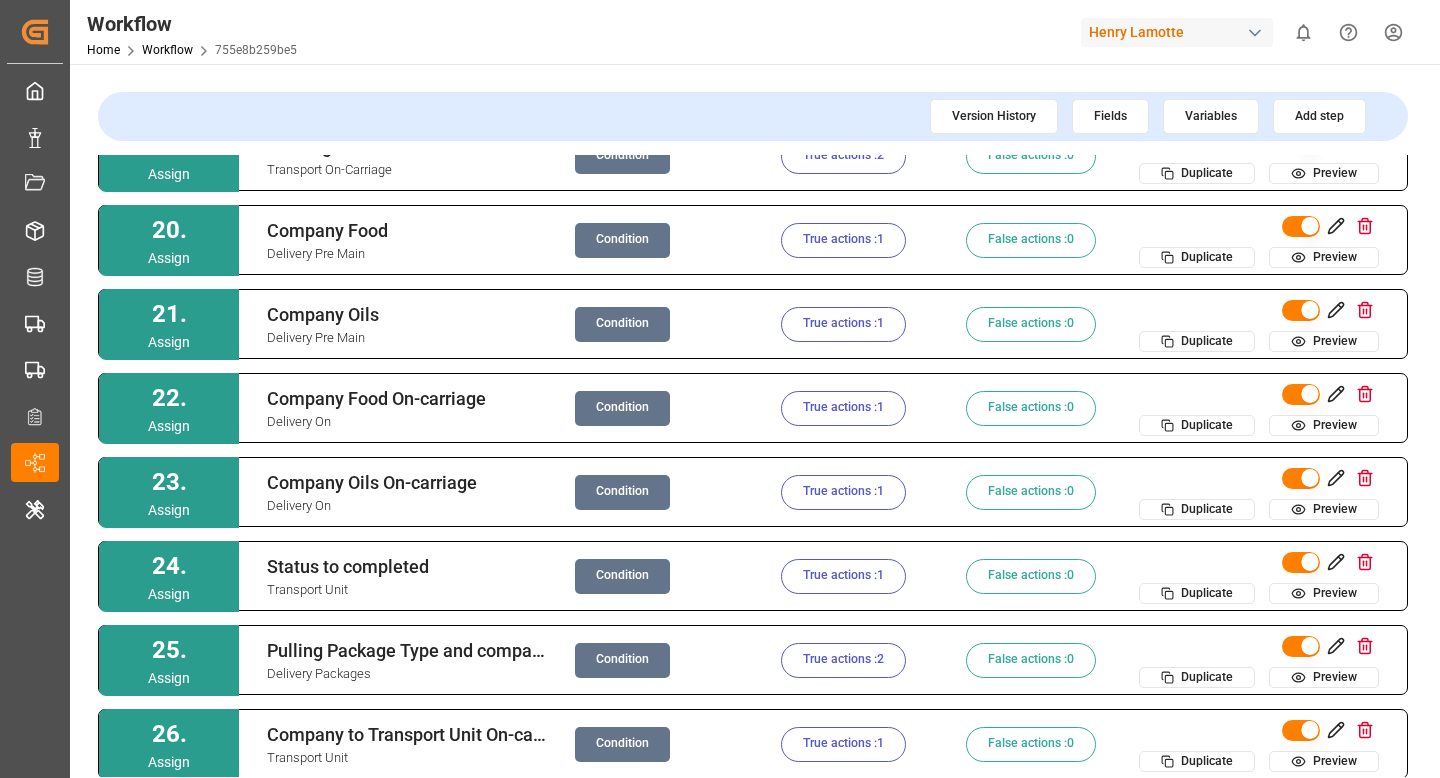 click on "Condition" at bounding box center [622, 240] 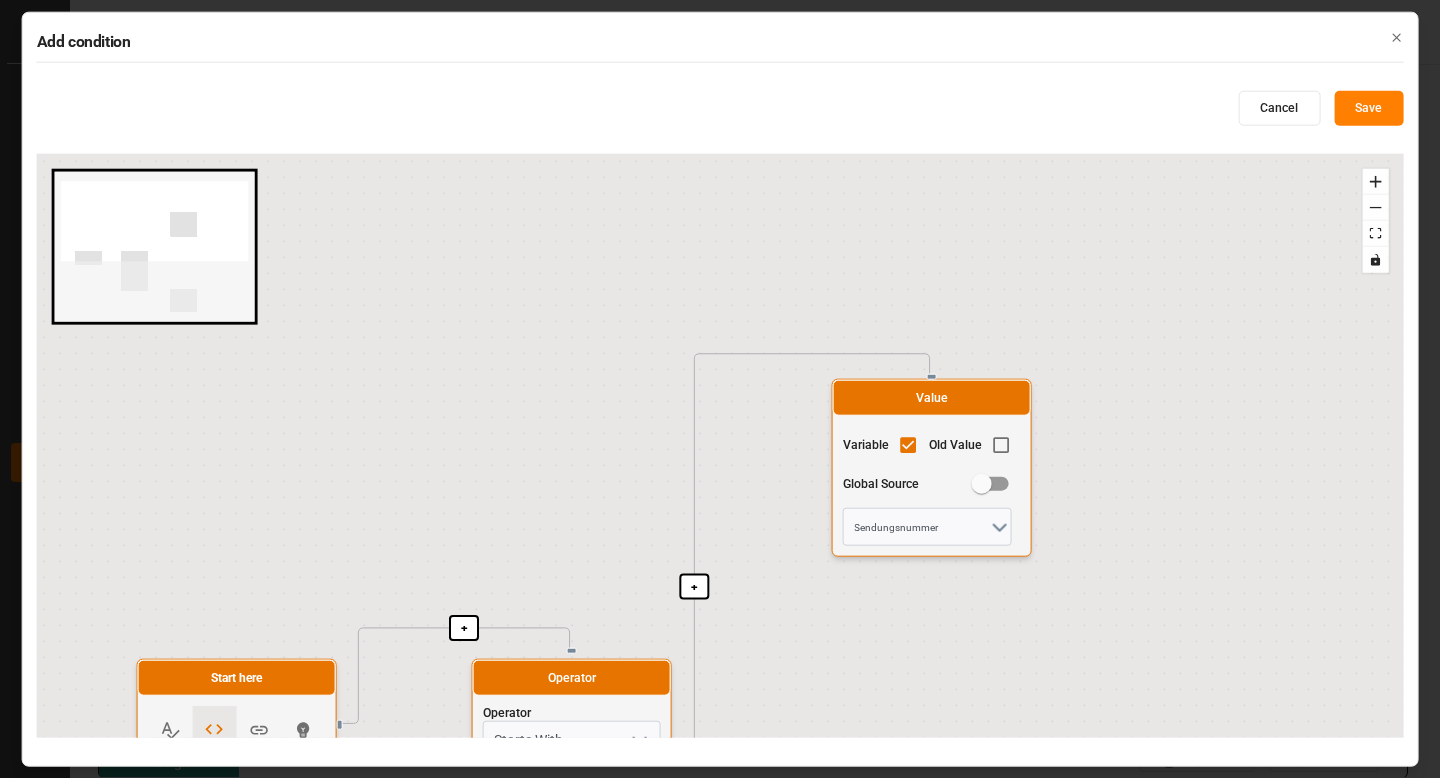 drag, startPoint x: 577, startPoint y: 449, endPoint x: 488, endPoint y: 143, distance: 318.68008 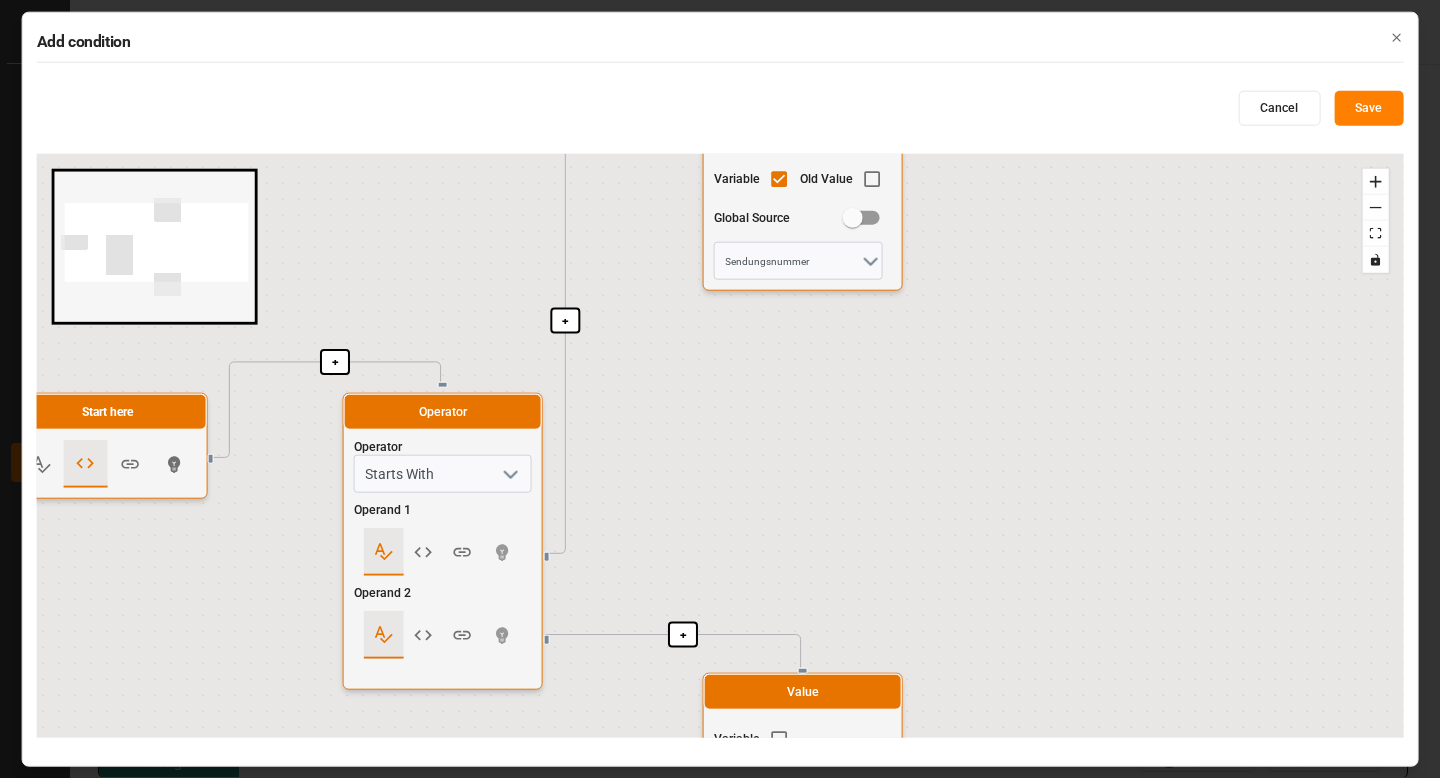 drag, startPoint x: 792, startPoint y: 393, endPoint x: 747, endPoint y: 453, distance: 75 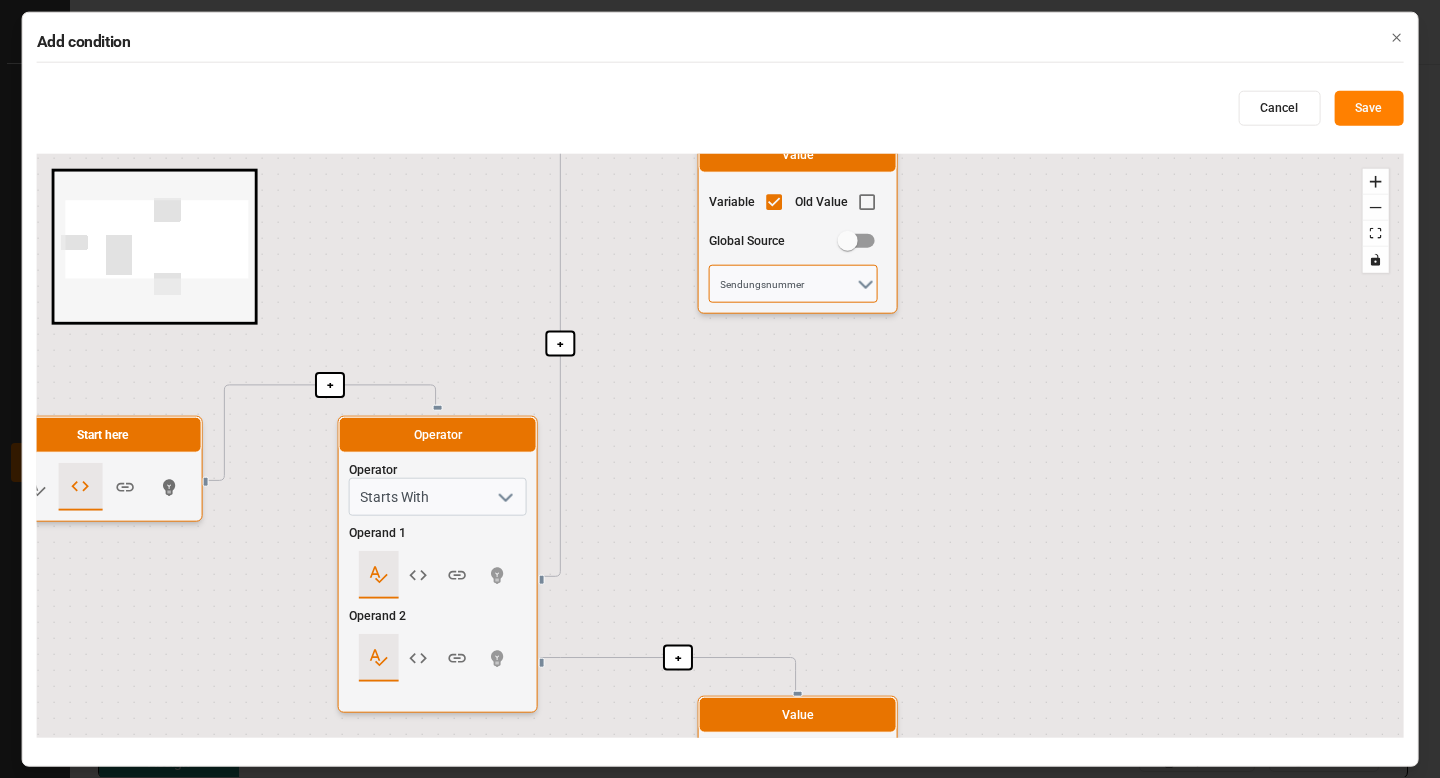 click on "Sendungsnummer" at bounding box center (793, 284) 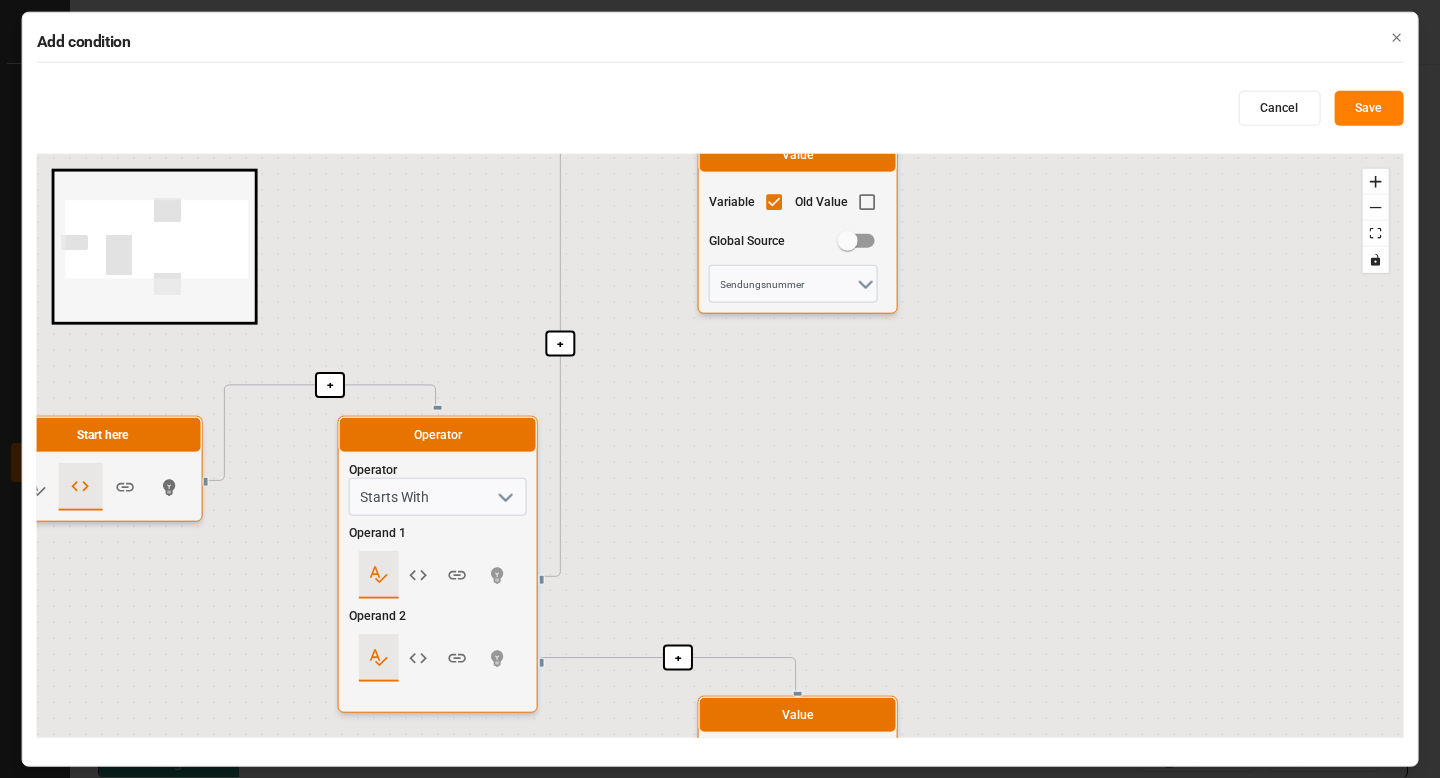 click 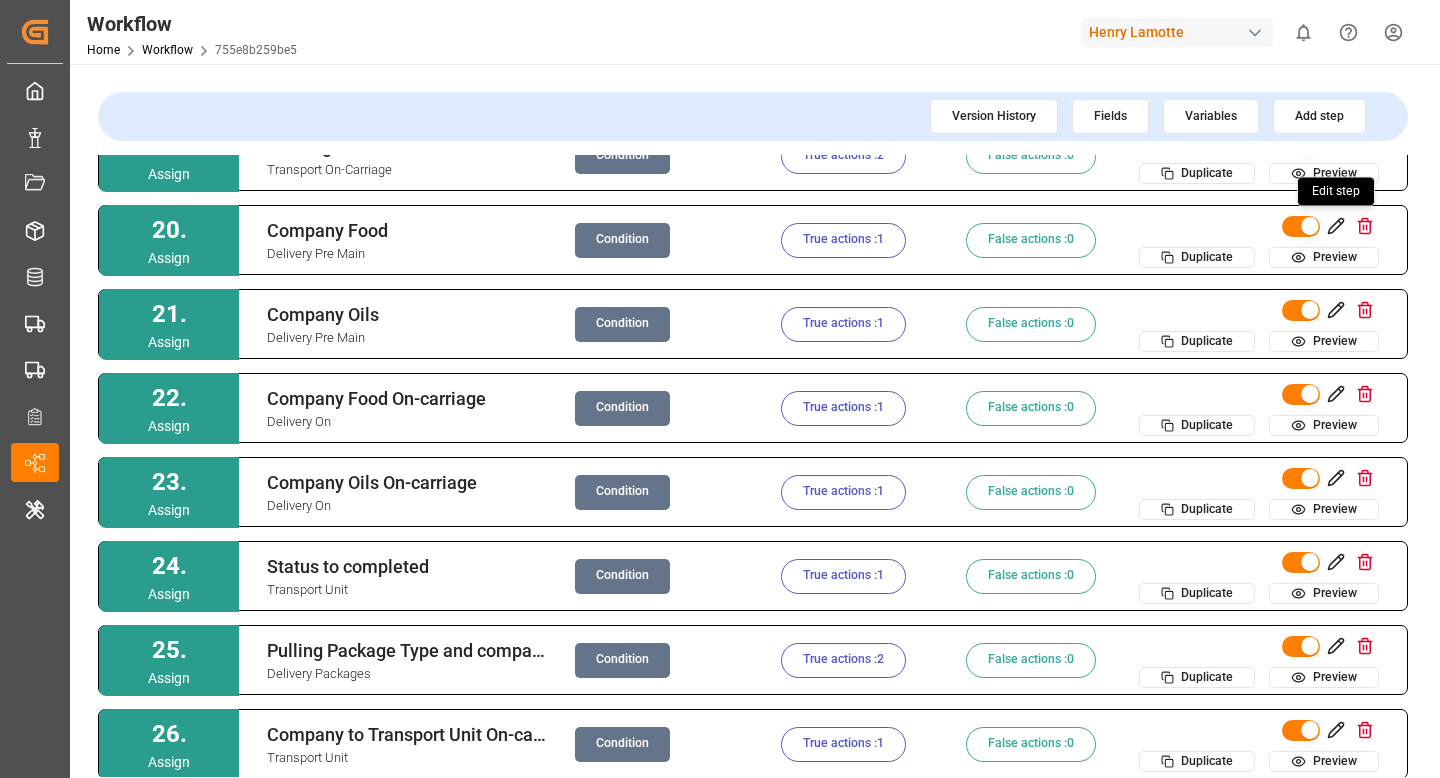 click 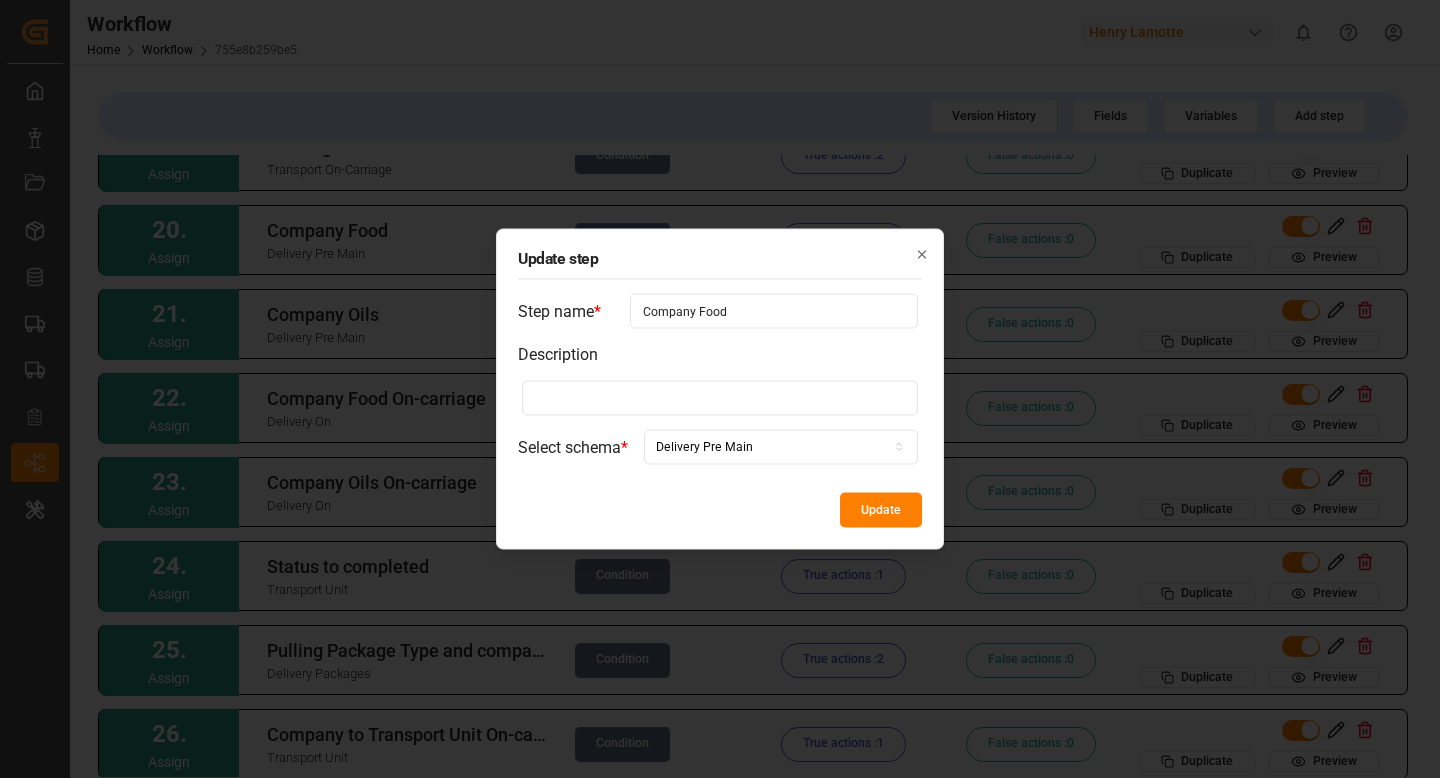 click on "Company Food" at bounding box center (774, 311) 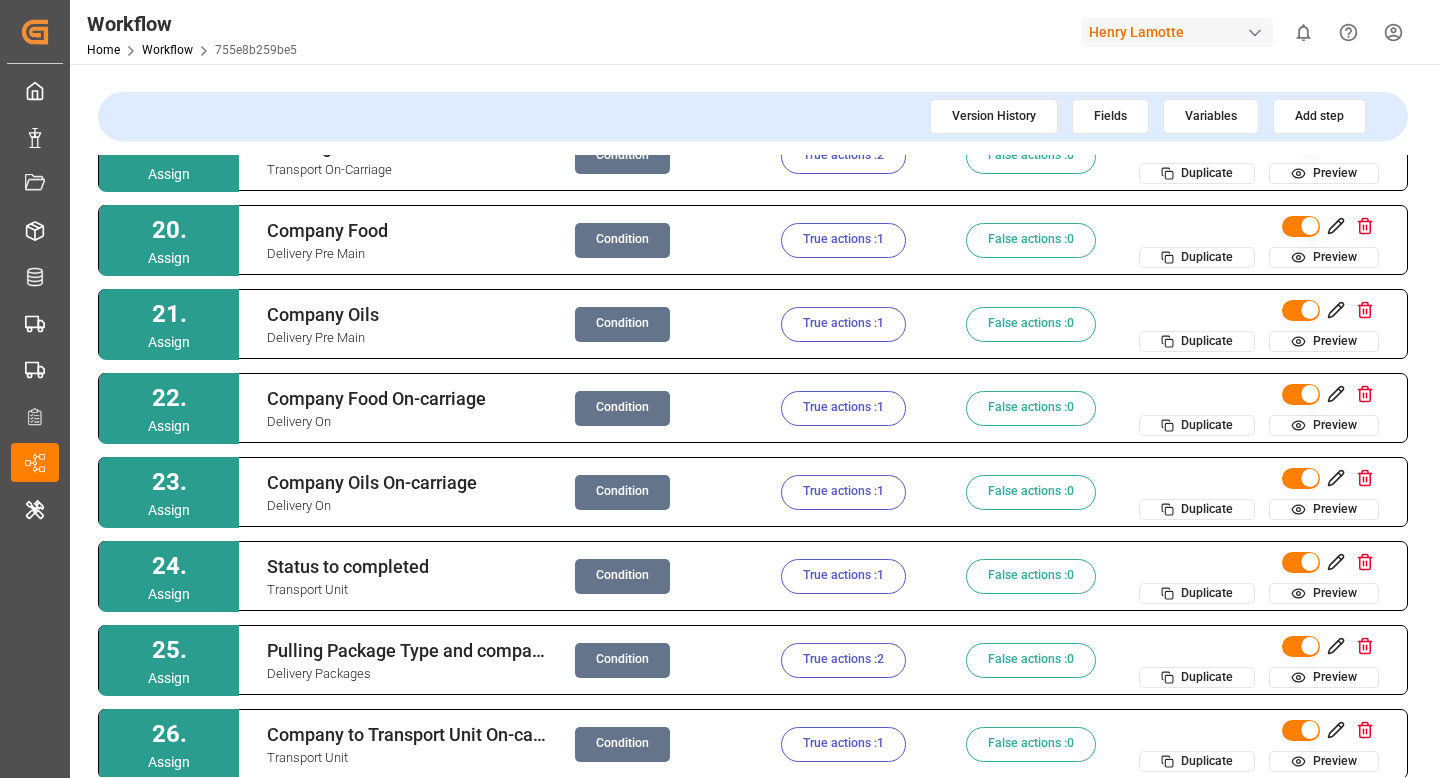 click on "Condition" at bounding box center [622, 240] 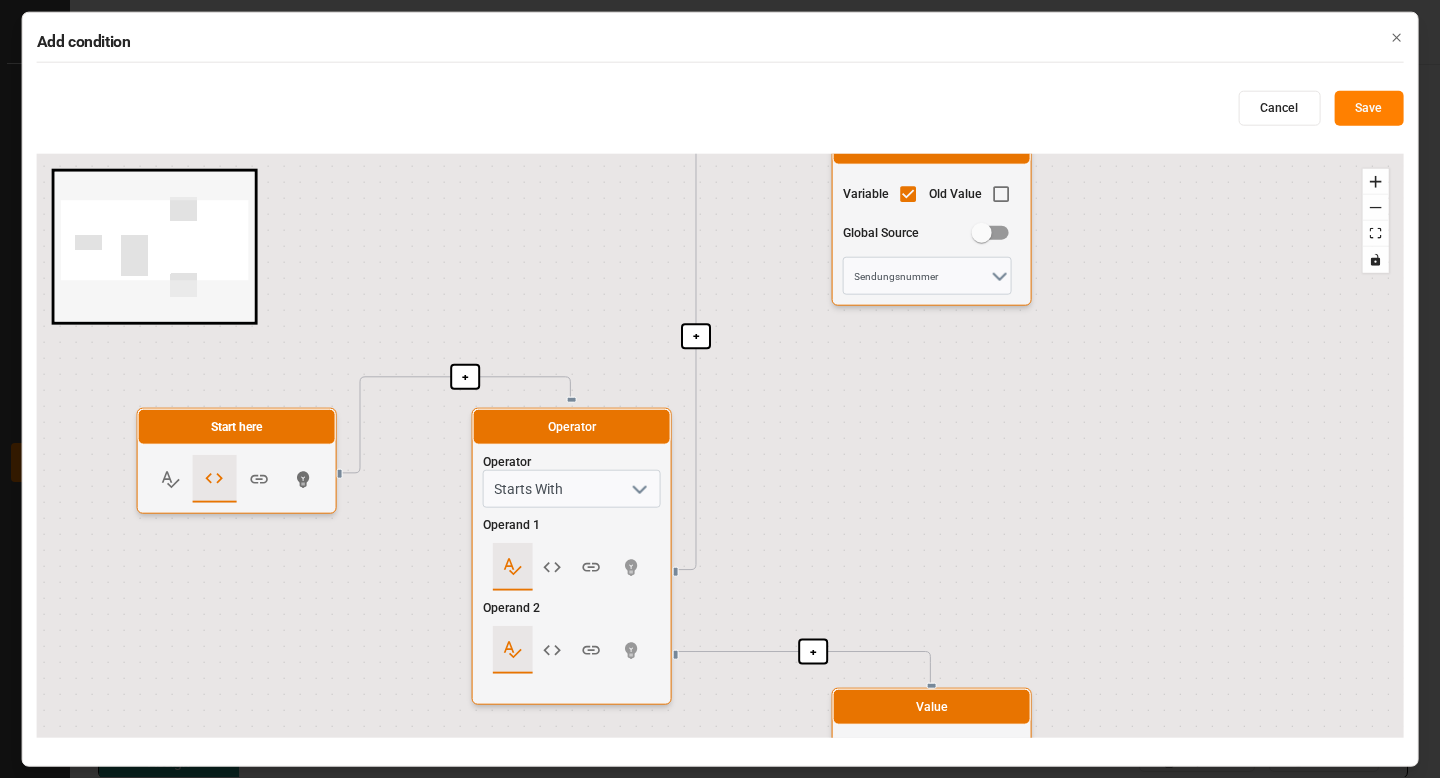 drag, startPoint x: 540, startPoint y: 421, endPoint x: 539, endPoint y: 169, distance: 252.00198 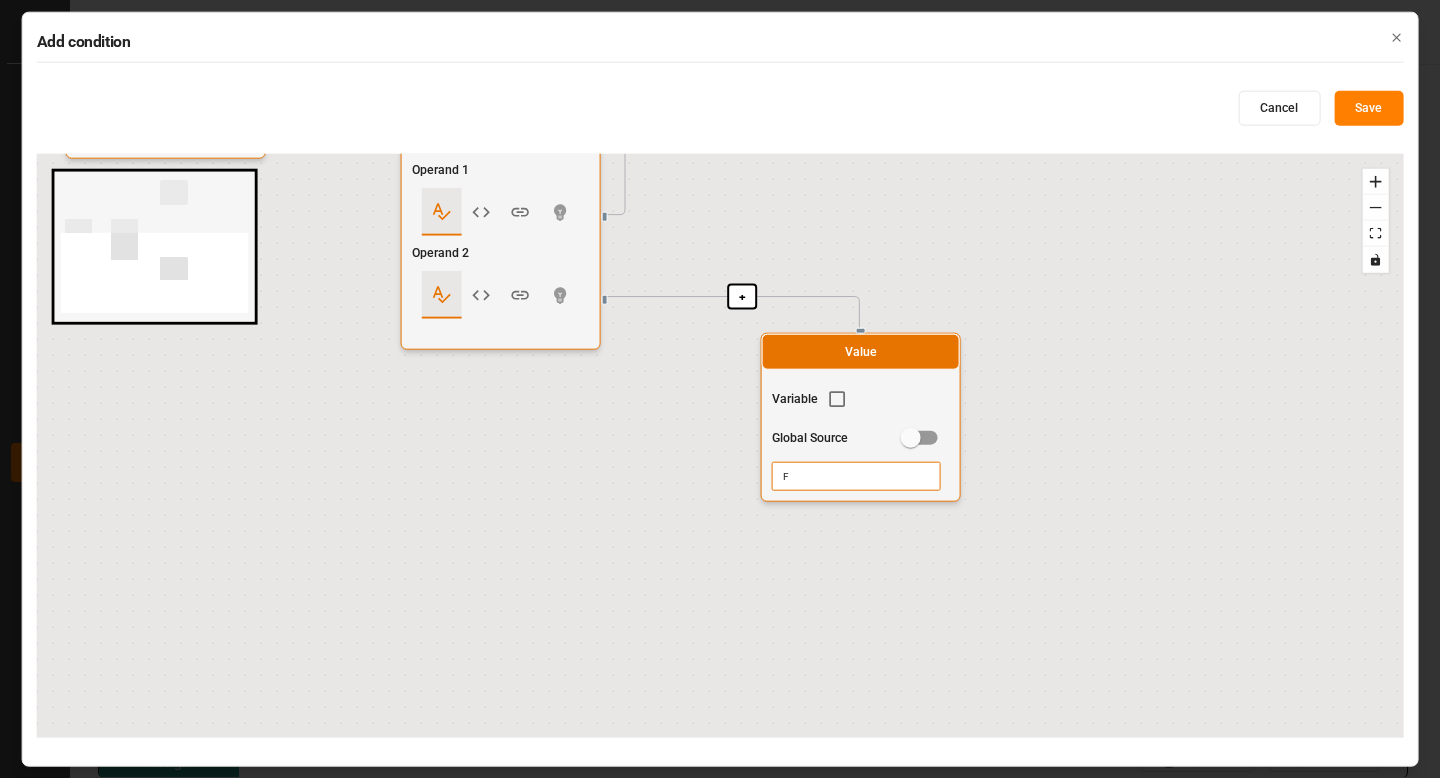drag, startPoint x: 912, startPoint y: 580, endPoint x: 842, endPoint y: 226, distance: 360.85455 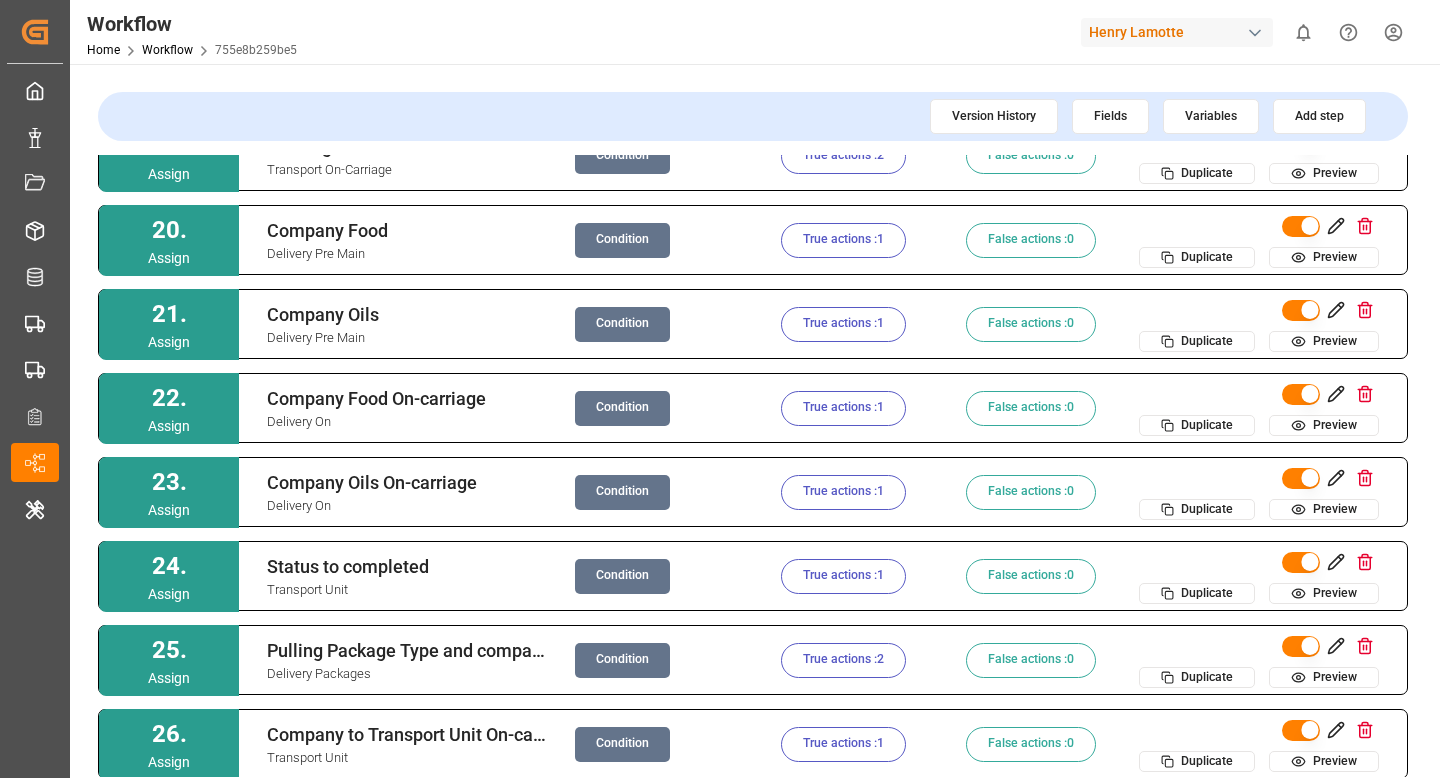 click on "True actions :  1" at bounding box center (843, 240) 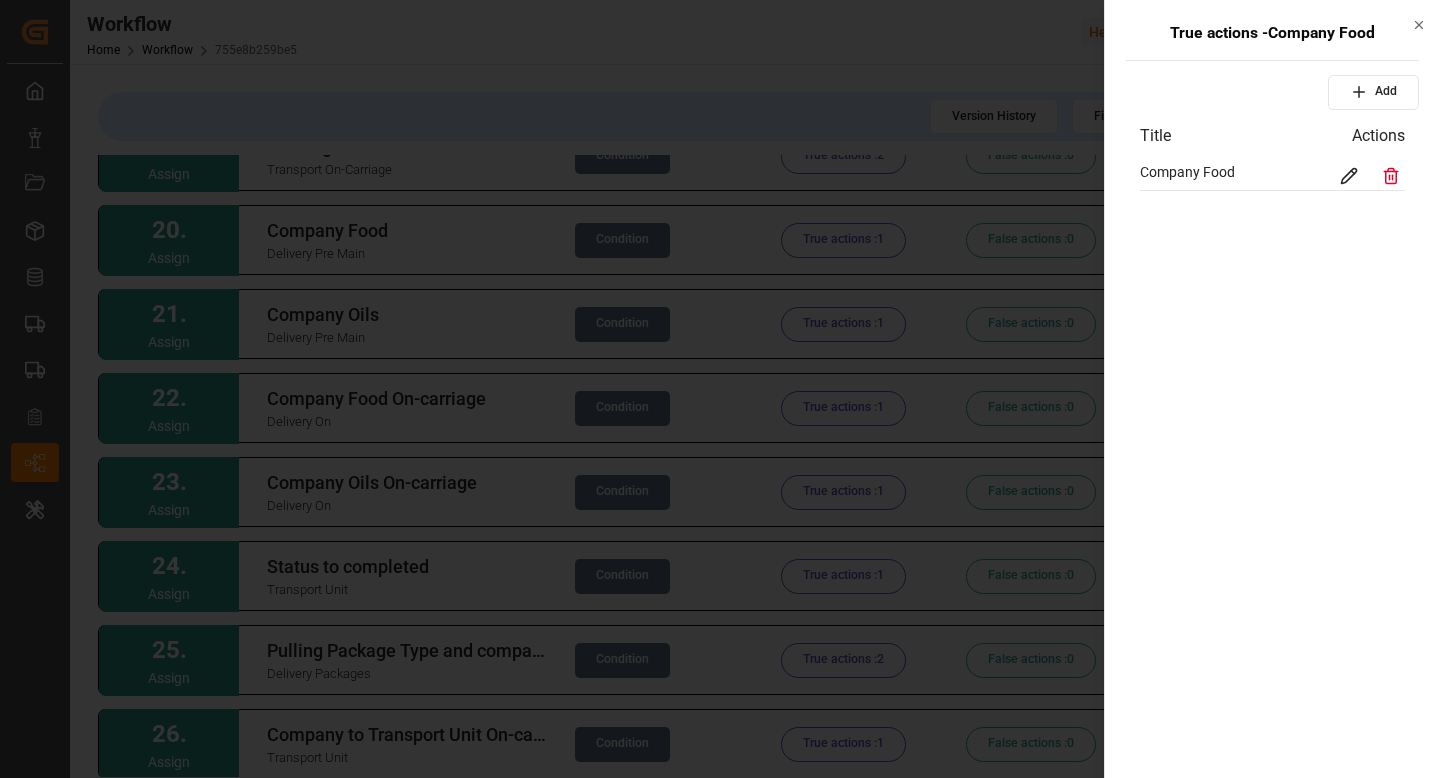 click at bounding box center (1349, 176) 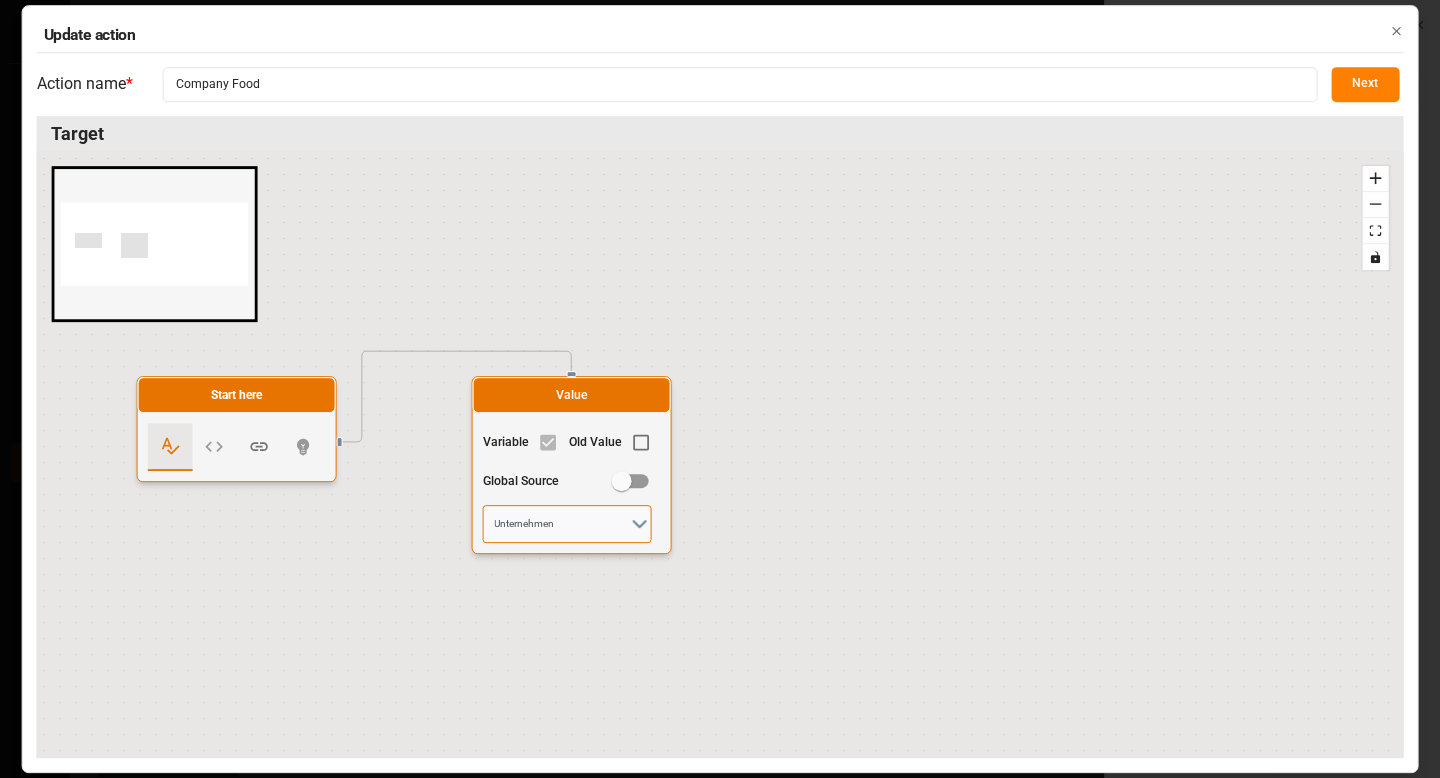 click on "Unternehmen" at bounding box center [567, 524] 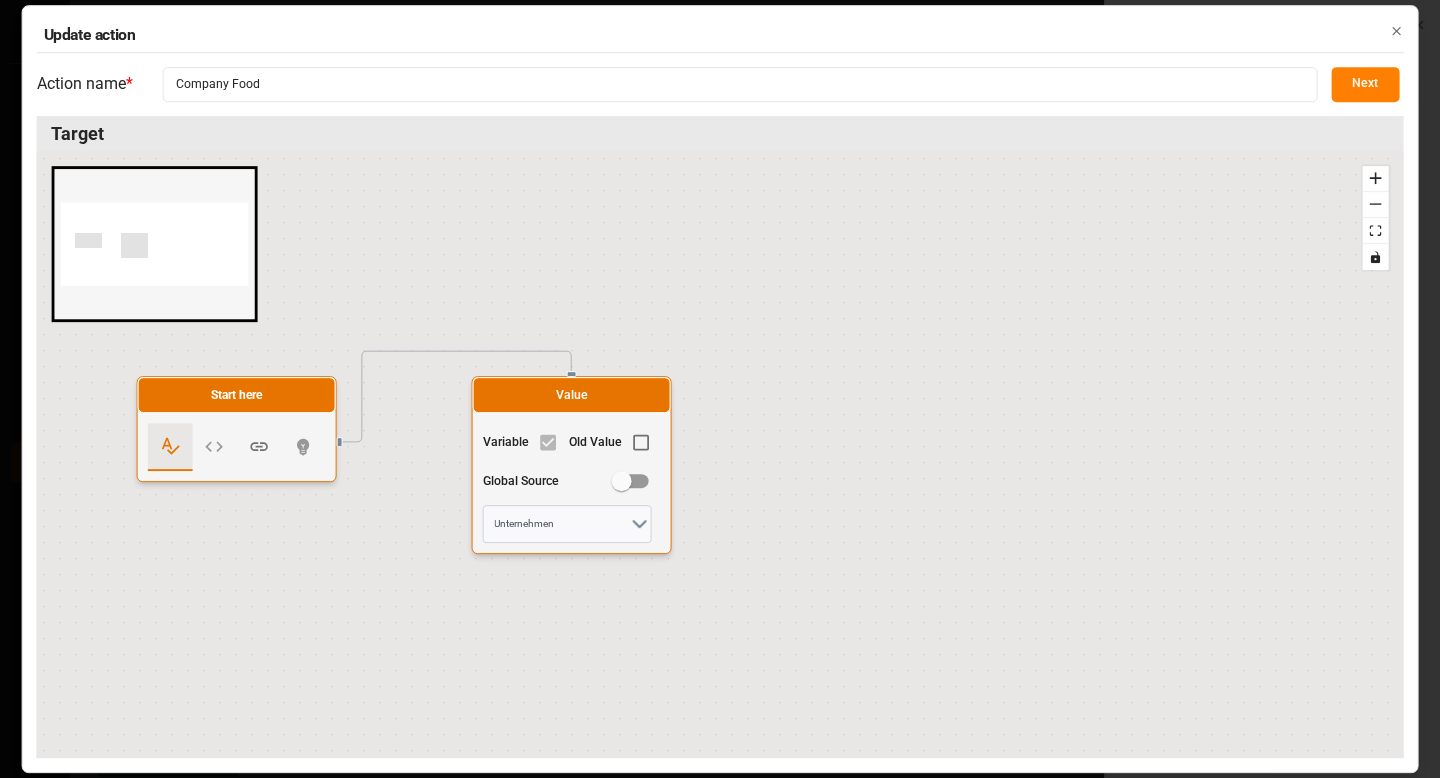 click on "Next" at bounding box center (1365, 84) 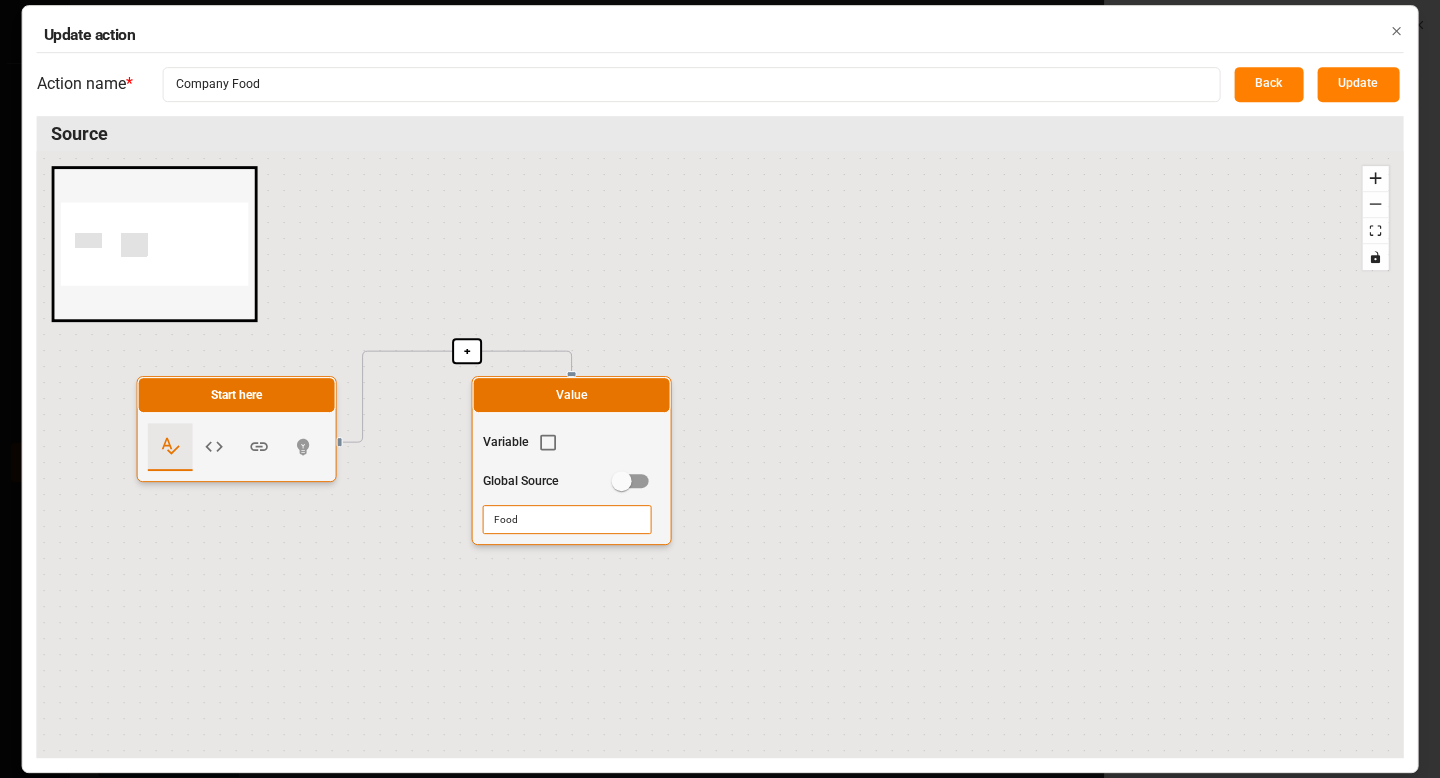 click on "Food" at bounding box center (567, 519) 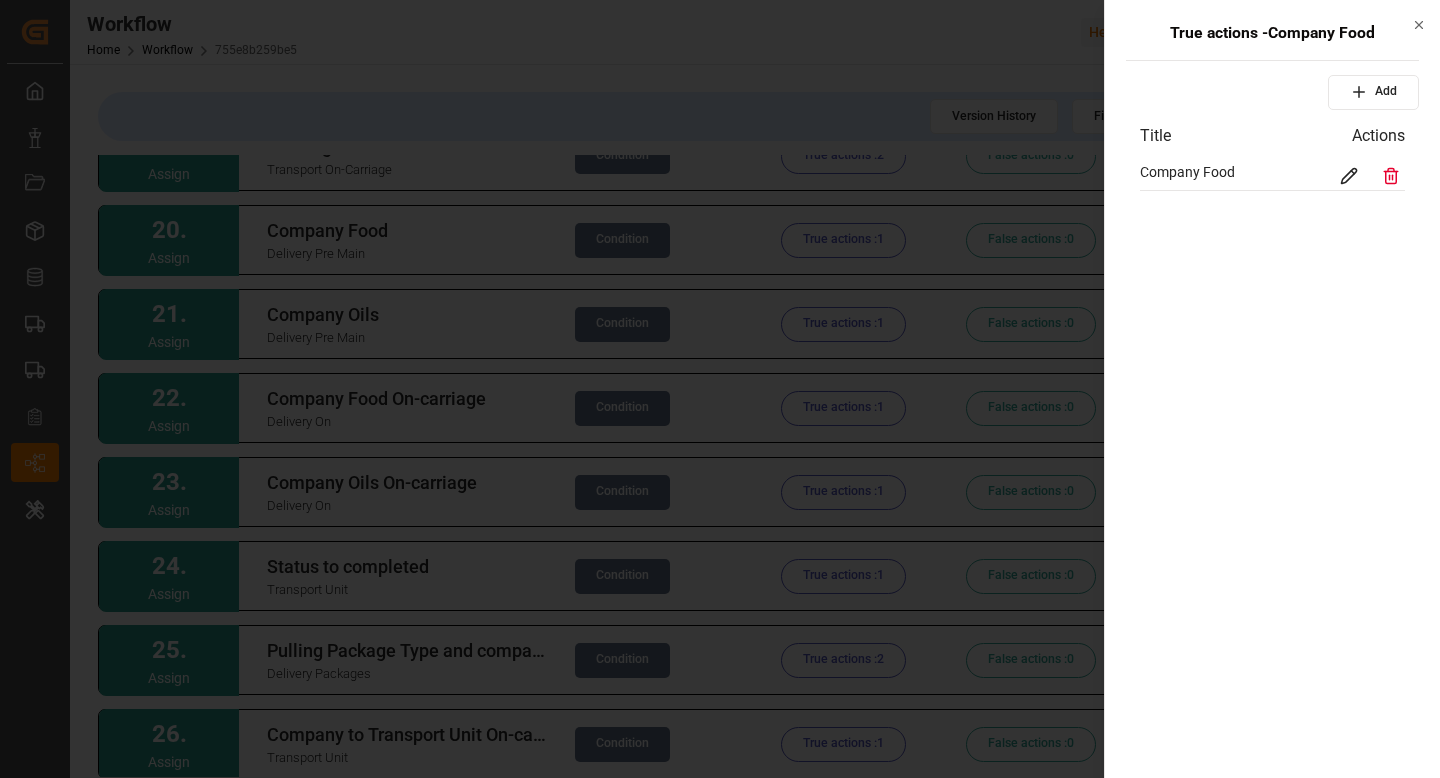 click at bounding box center (720, 389) 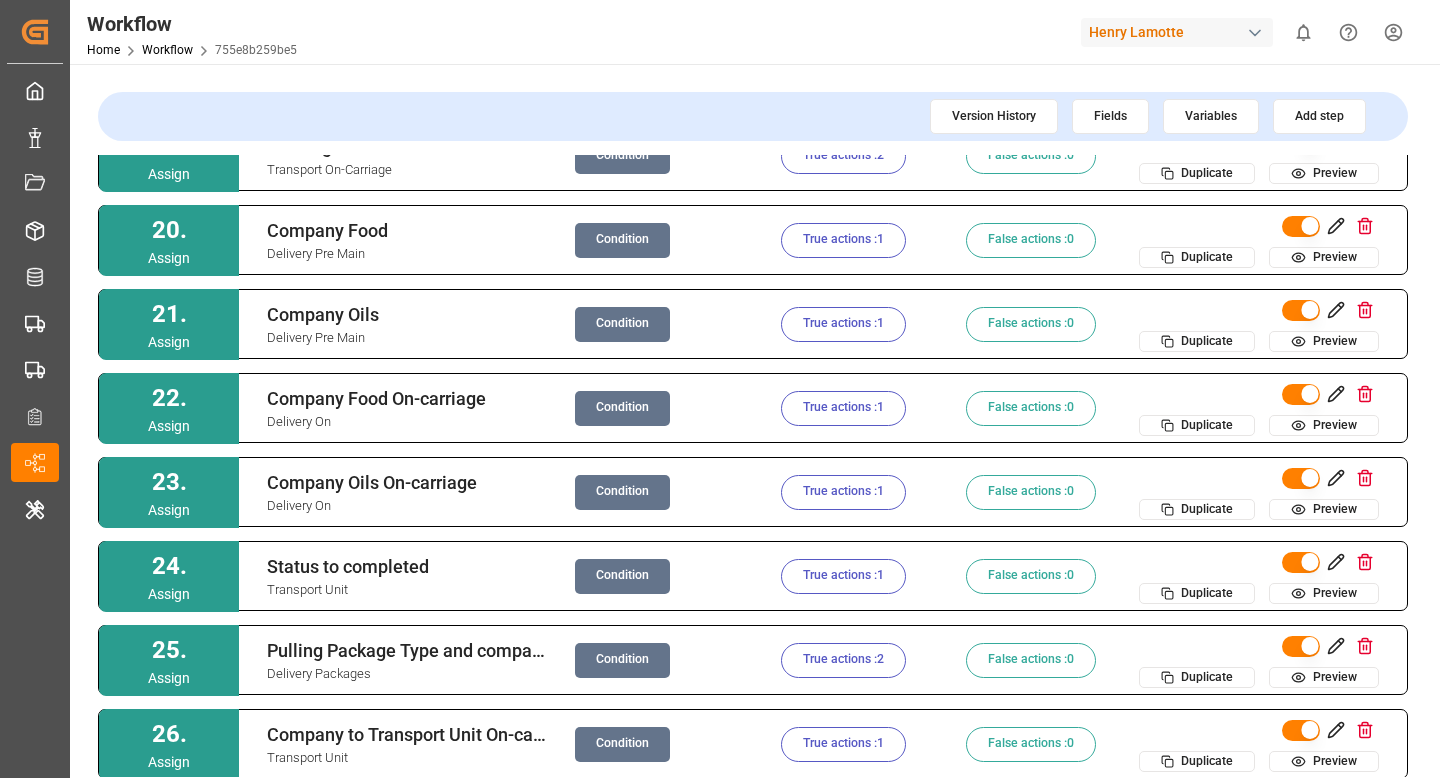 click on "Condition" at bounding box center (622, 324) 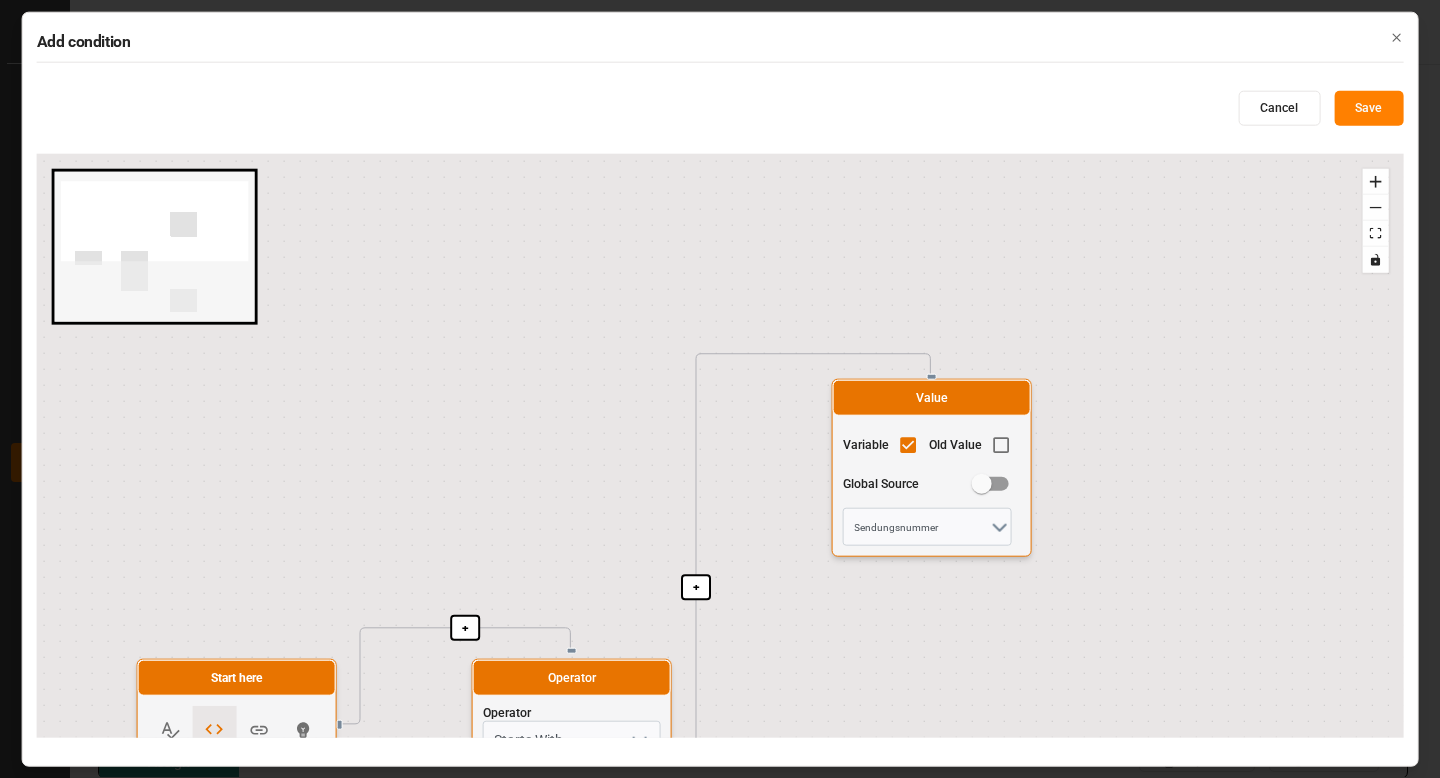 drag, startPoint x: 614, startPoint y: 385, endPoint x: 584, endPoint y: 243, distance: 145.13441 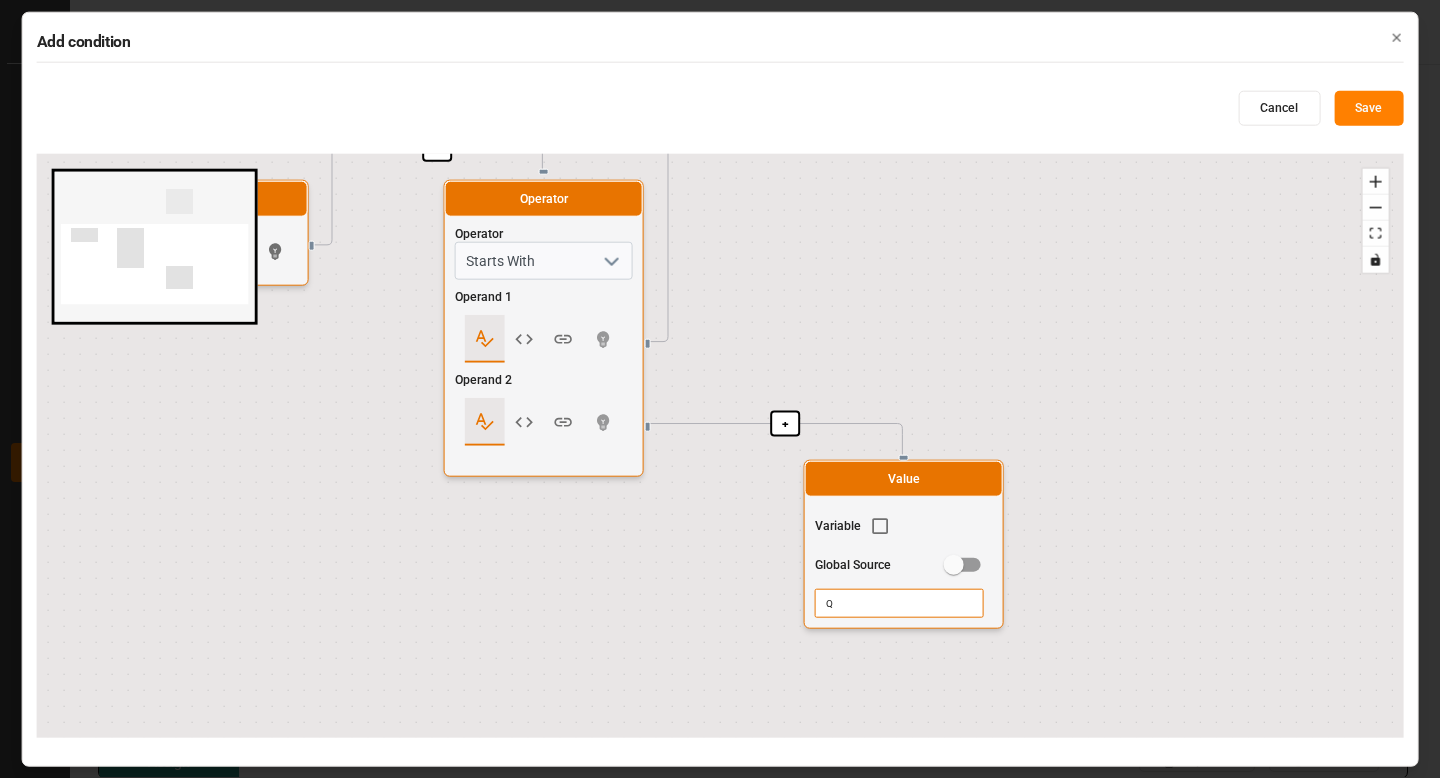 drag, startPoint x: 763, startPoint y: 619, endPoint x: 765, endPoint y: 281, distance: 338.00592 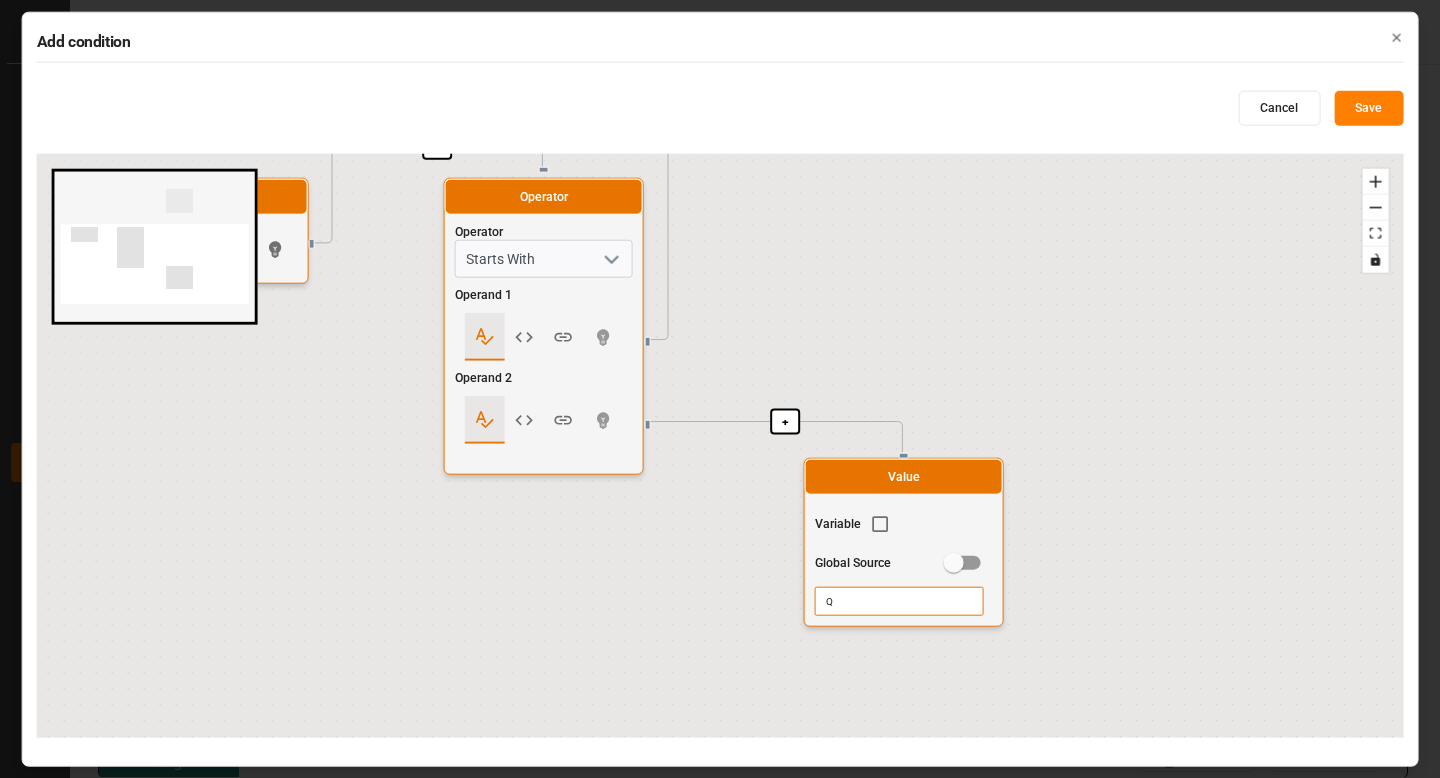 click 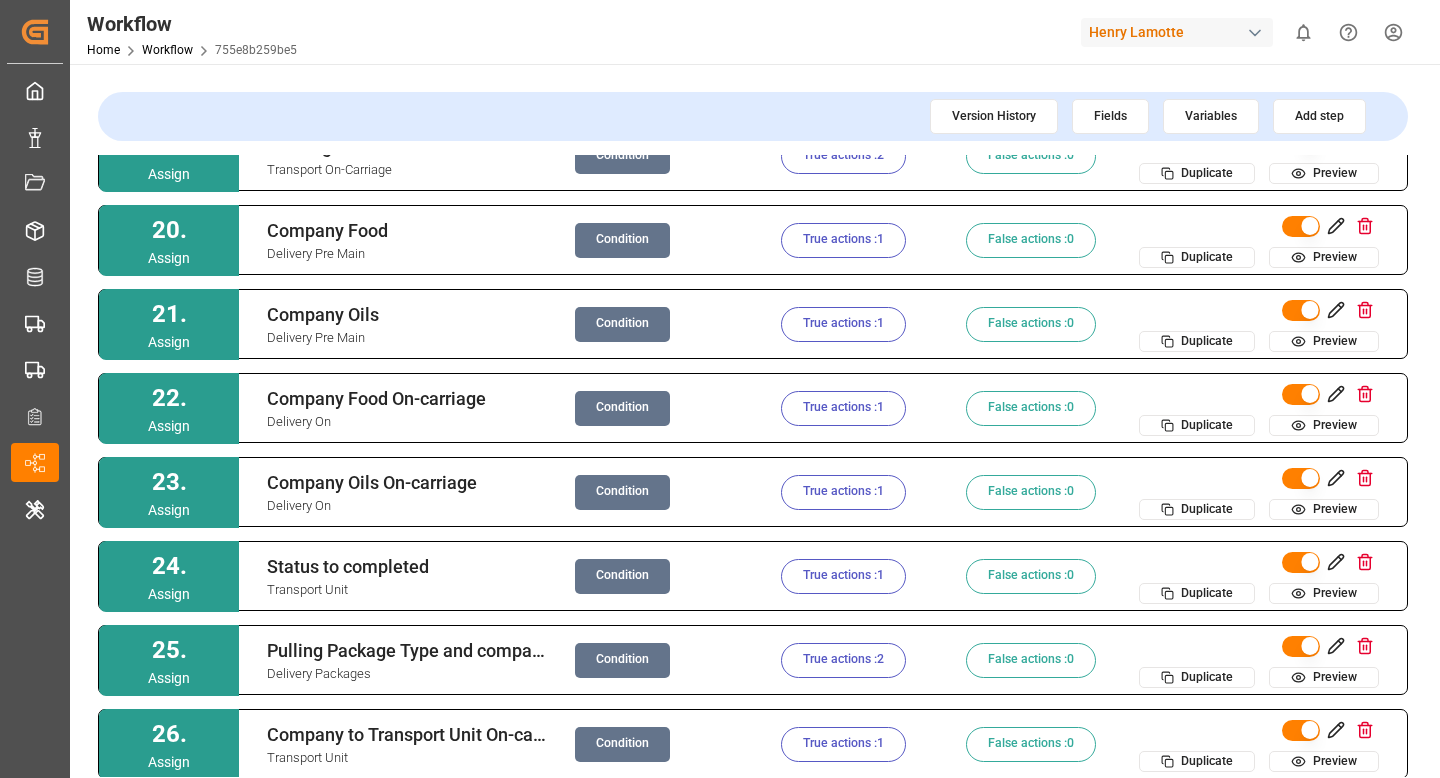 click on "True actions :  1" at bounding box center (843, 324) 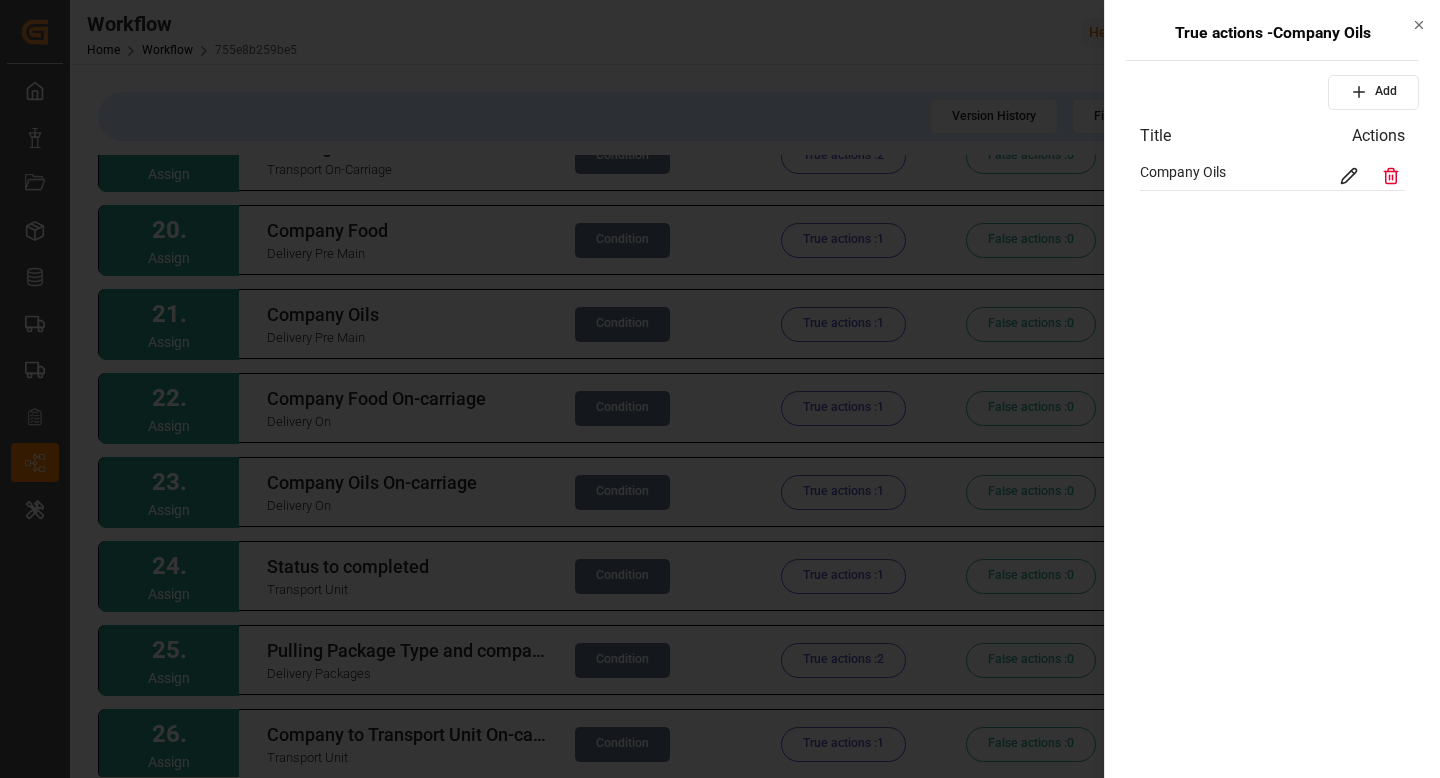 click 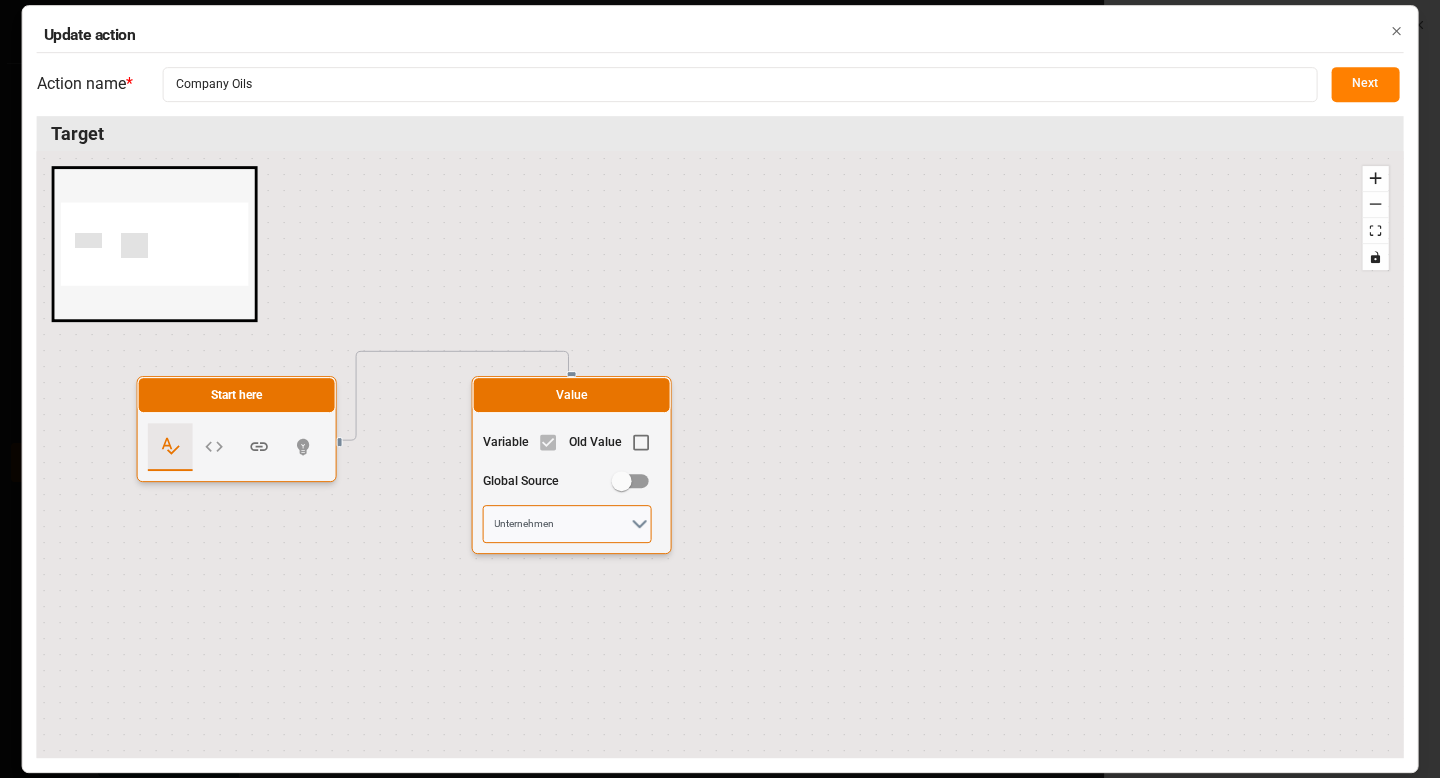 click on "Unternehmen" at bounding box center [567, 524] 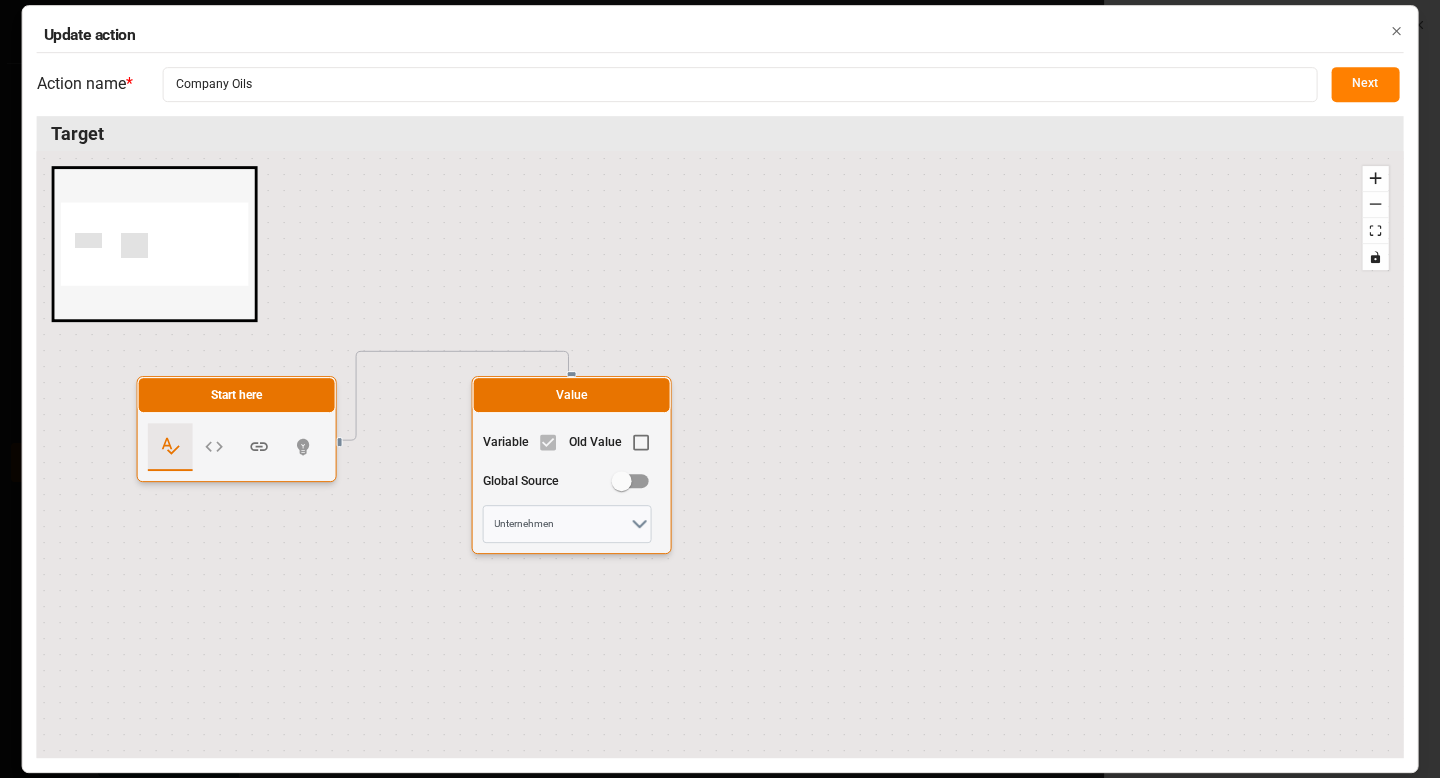 click on "Next" at bounding box center [1365, 84] 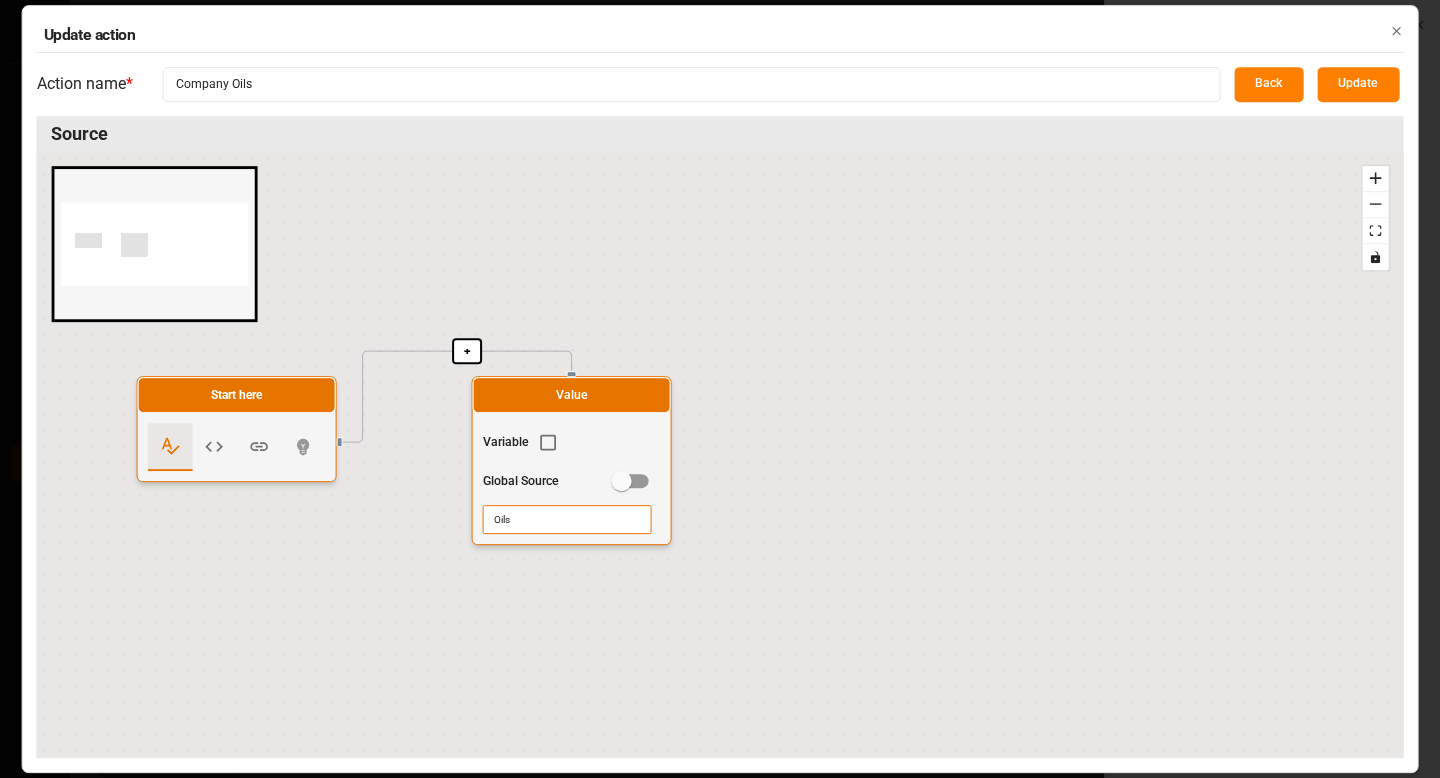 click on "Oils" at bounding box center (567, 519) 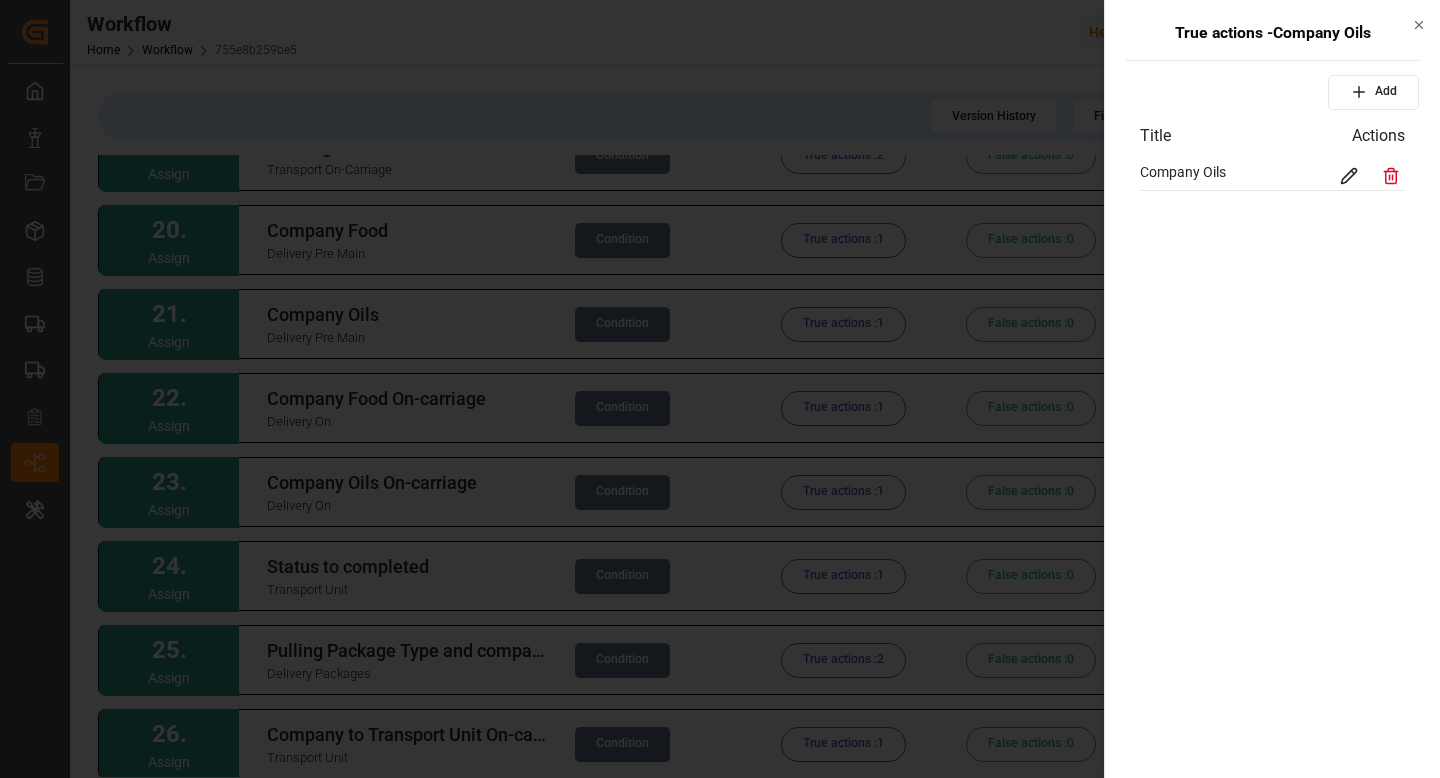click at bounding box center [720, 389] 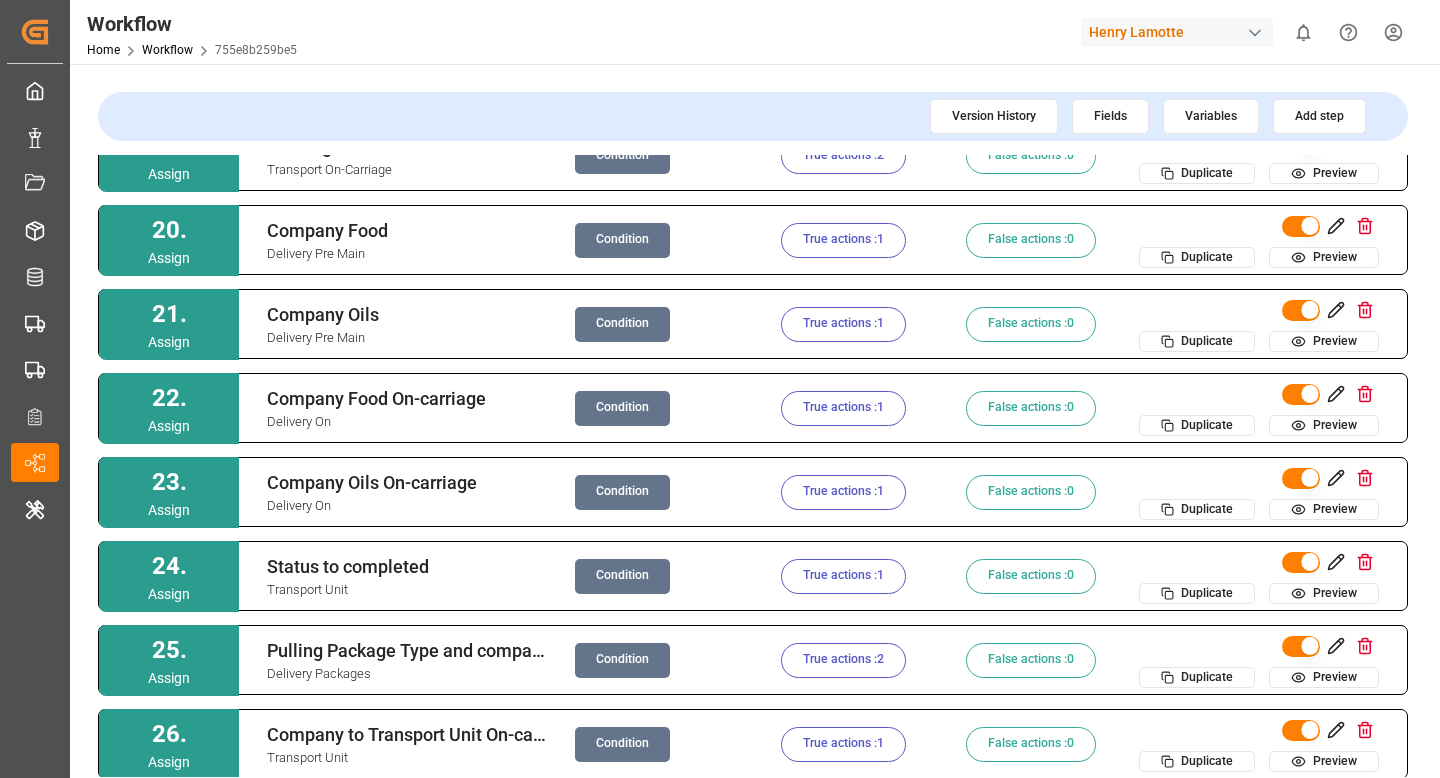 click on "Company Food On-carriage Delivery On Condition True actions :  1 False actions :  0 Duplicate Preview" at bounding box center (823, 408) 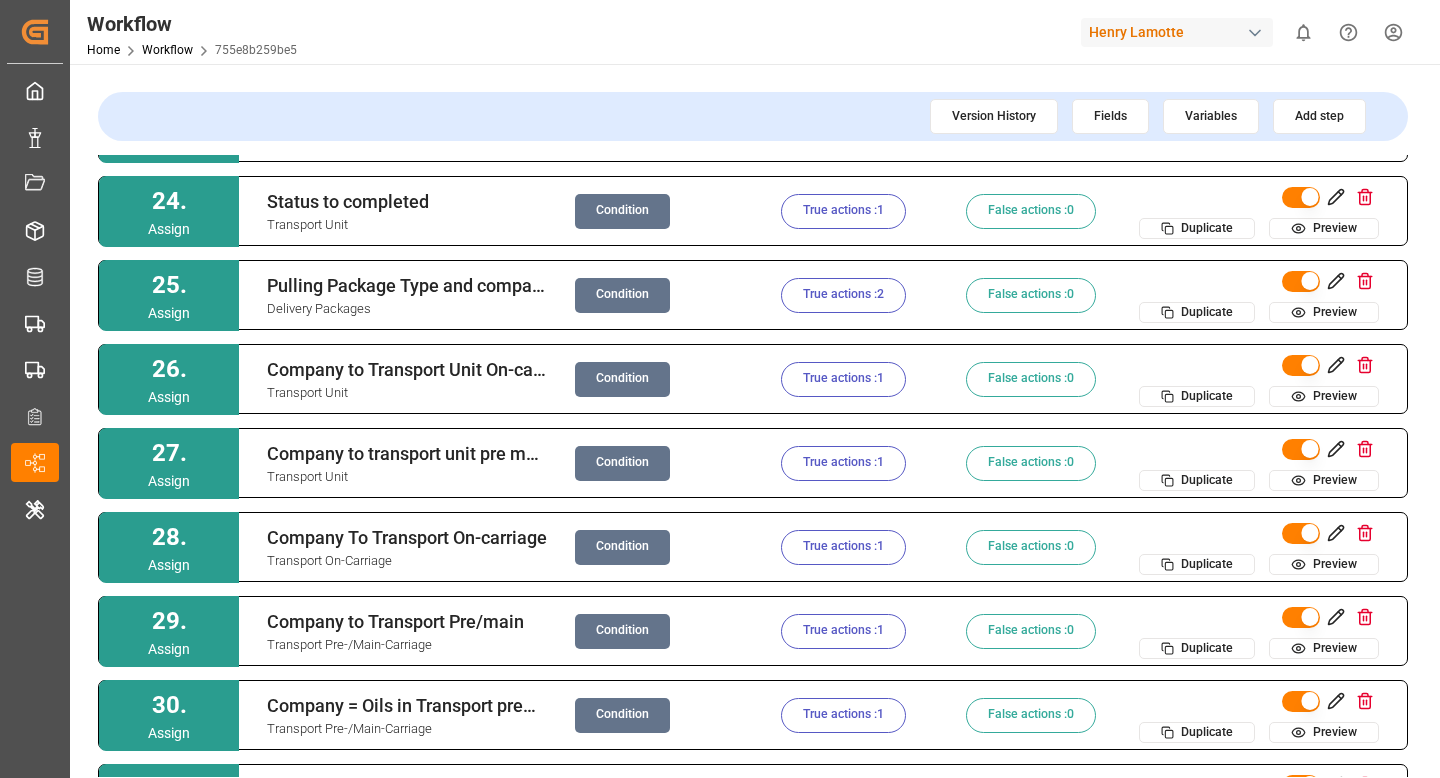 scroll, scrollTop: 1920, scrollLeft: 0, axis: vertical 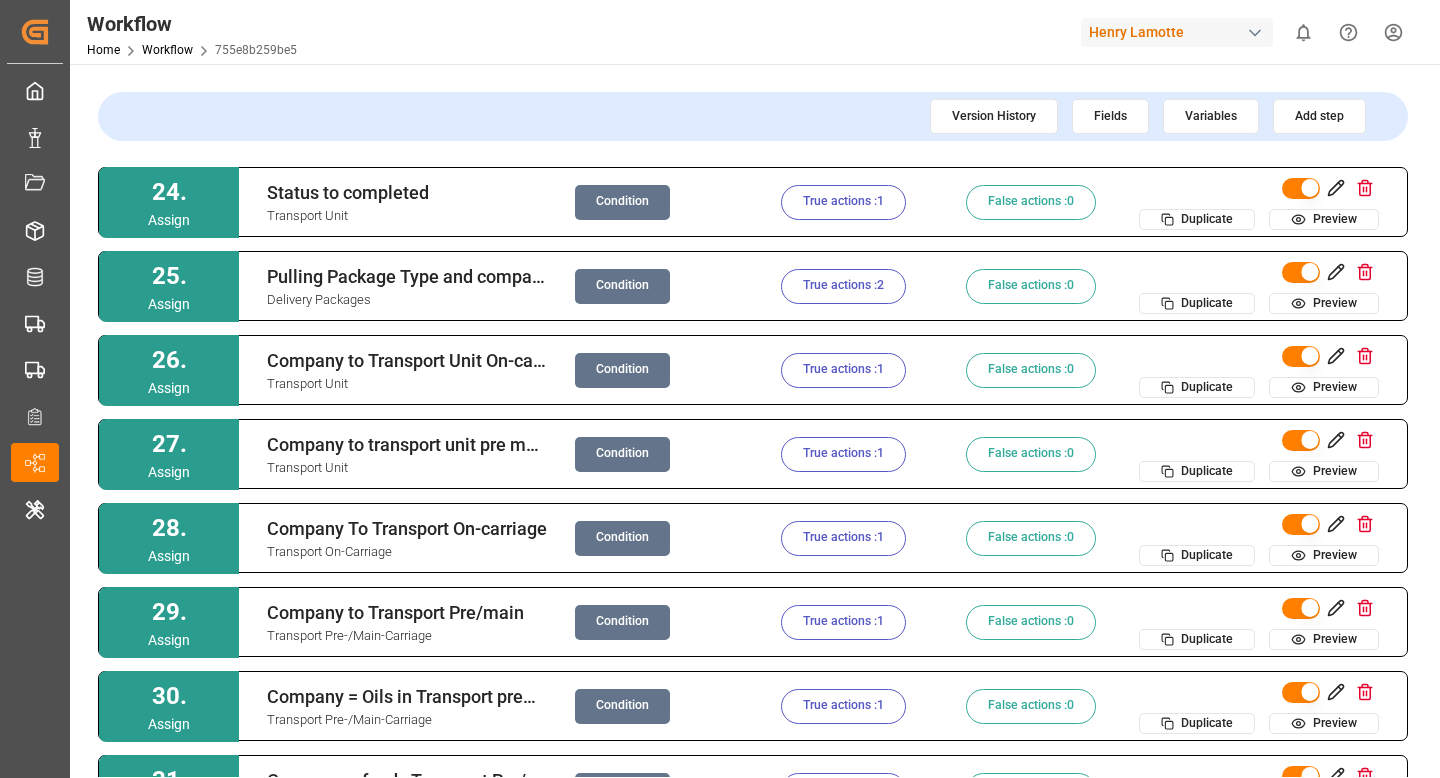 click on "Condition" at bounding box center [622, 202] 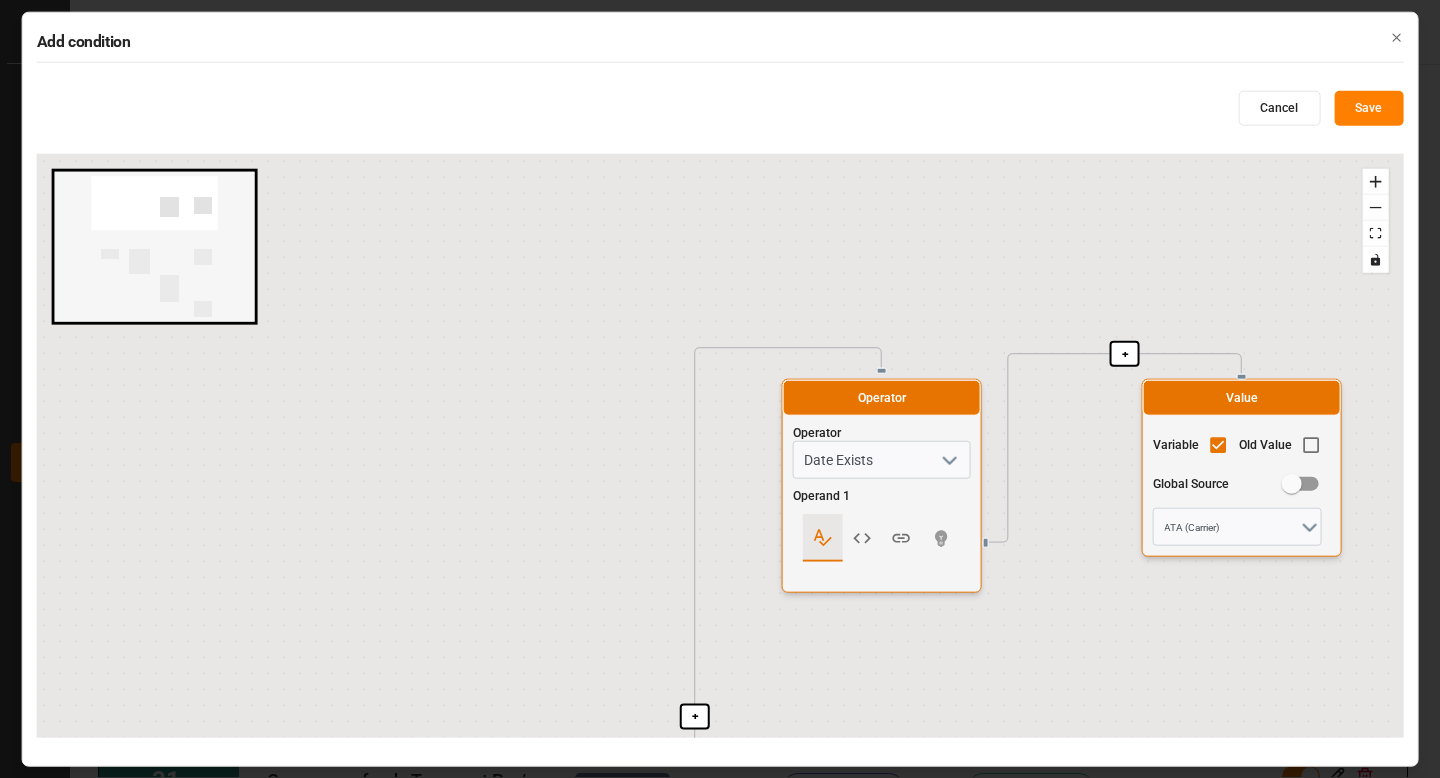 drag, startPoint x: 574, startPoint y: 429, endPoint x: 541, endPoint y: 170, distance: 261.09384 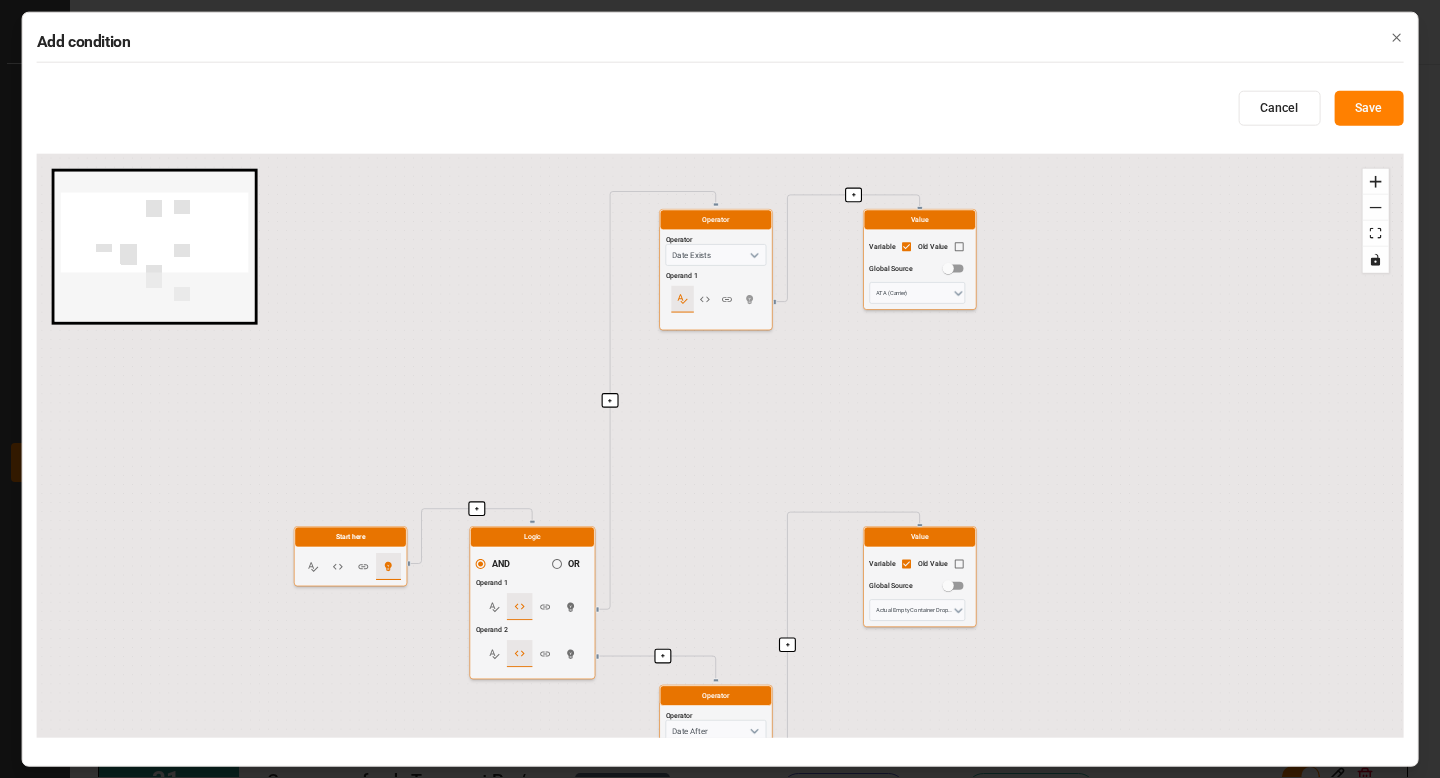 drag, startPoint x: 510, startPoint y: 316, endPoint x: 504, endPoint y: 401, distance: 85.2115 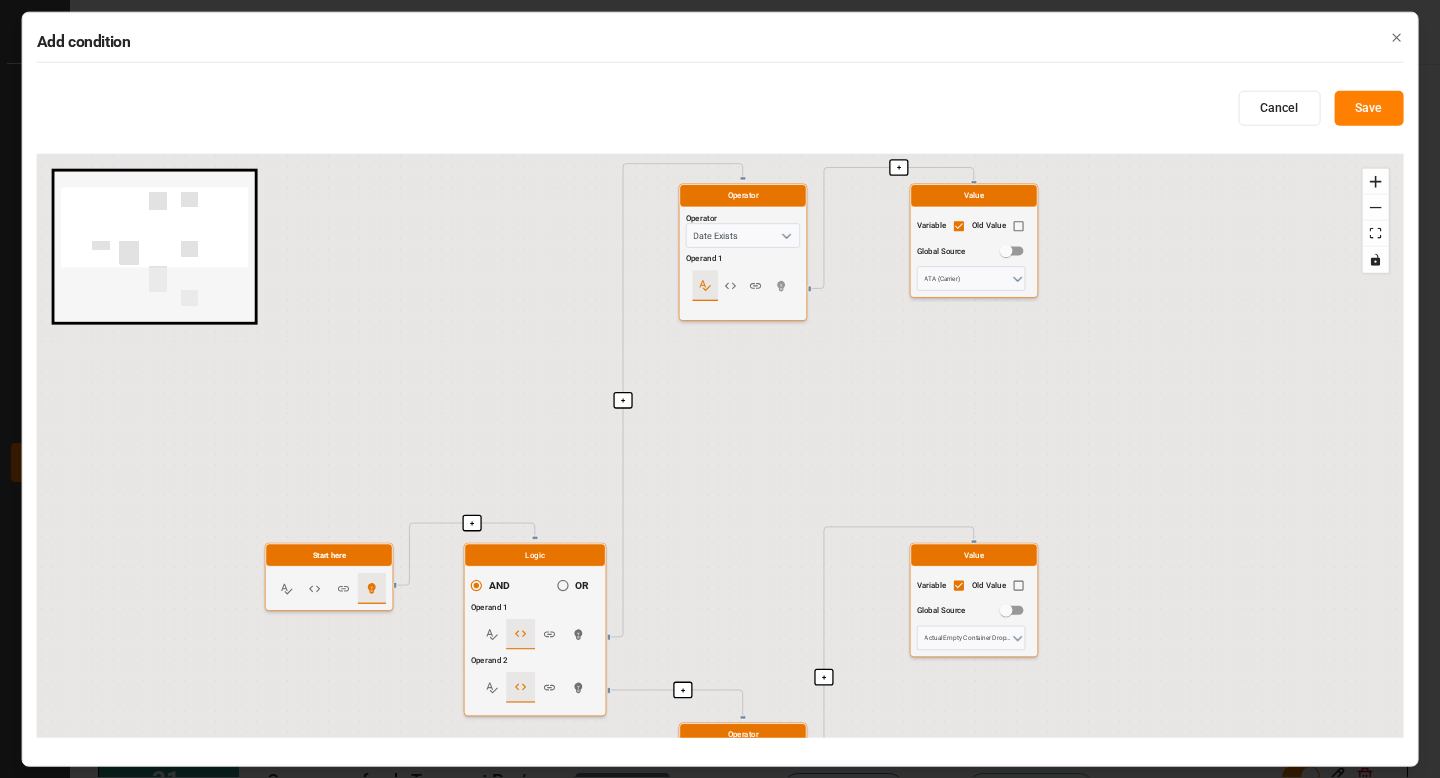 click 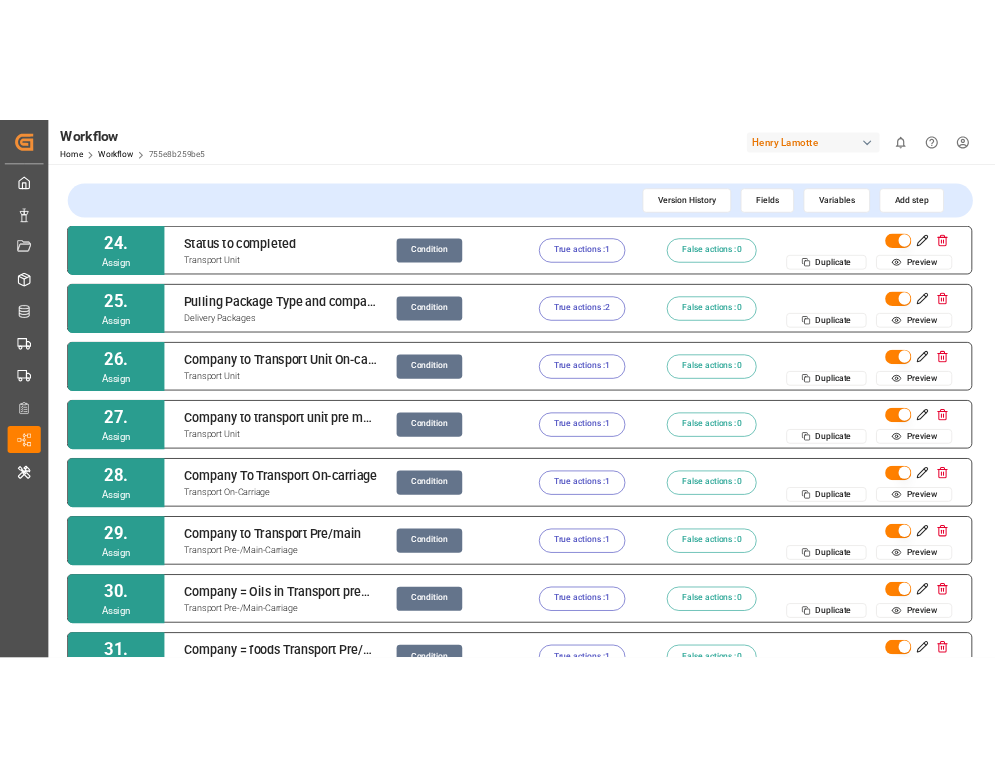 scroll, scrollTop: 1932, scrollLeft: 0, axis: vertical 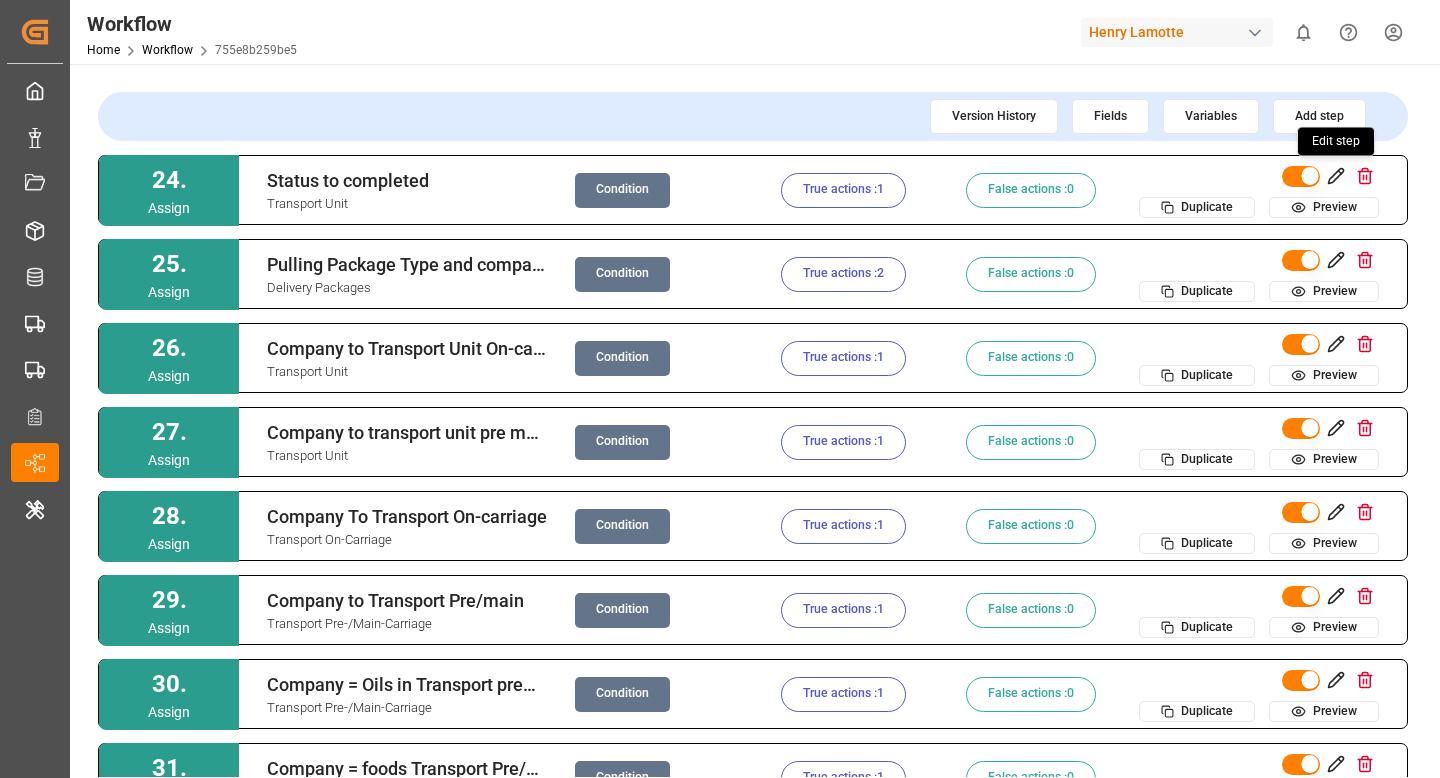 click 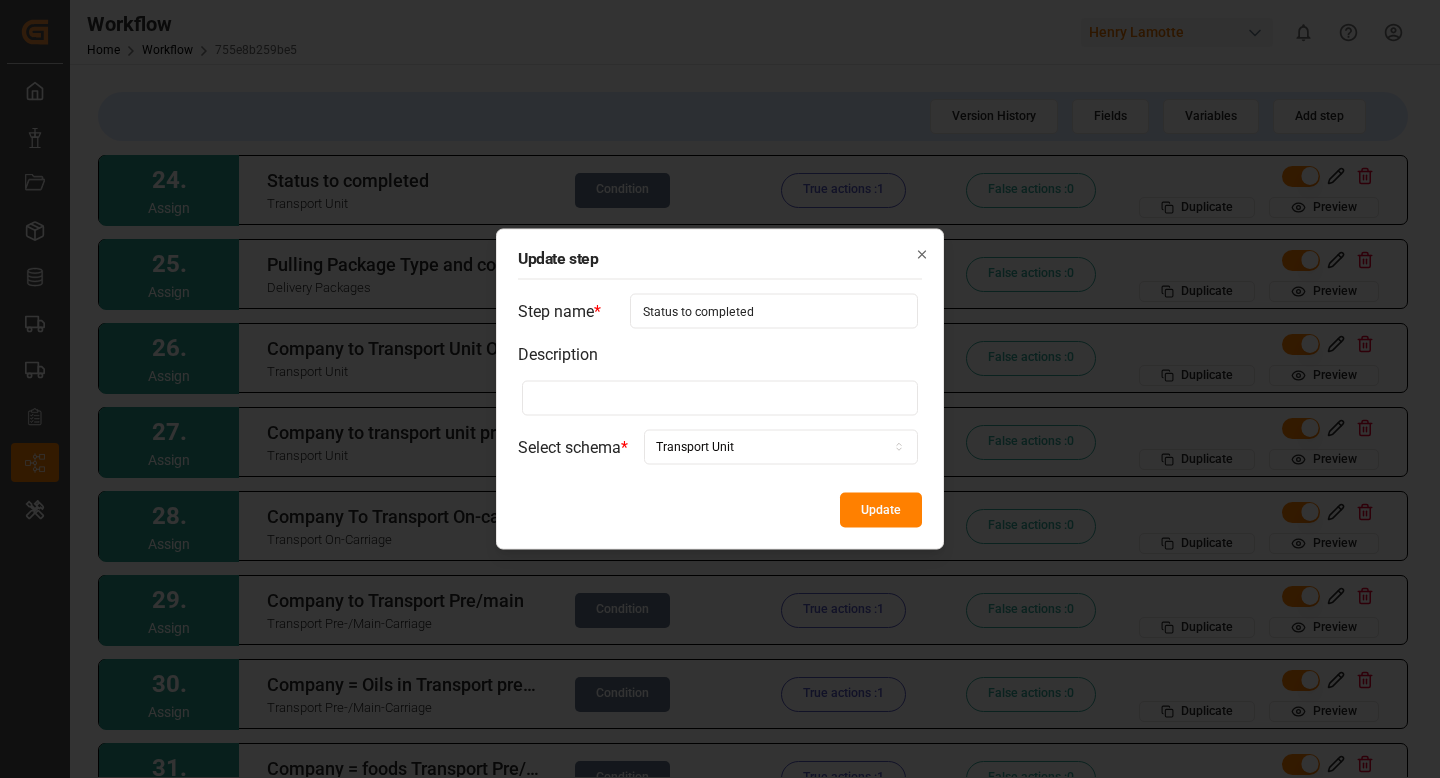 click on "Status to completed" at bounding box center (774, 311) 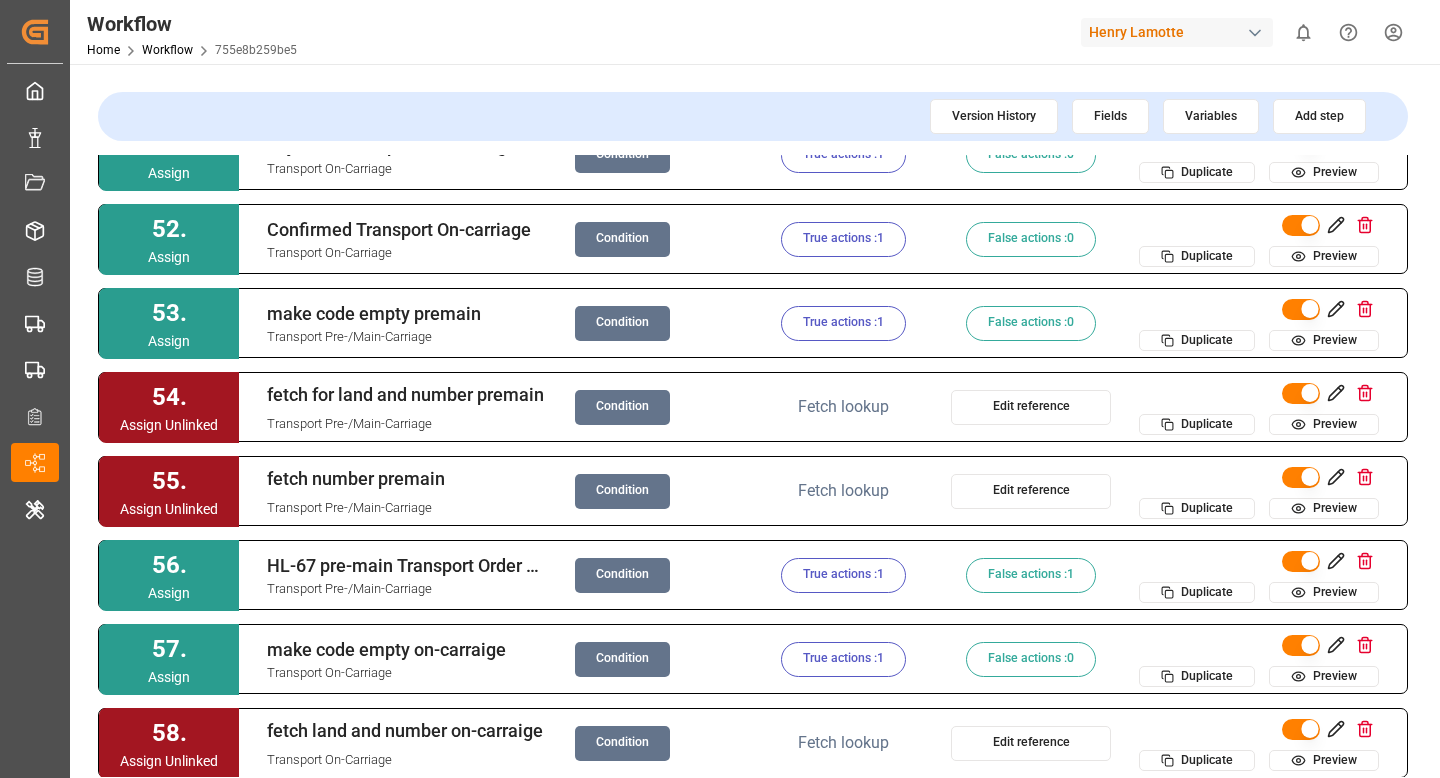 scroll, scrollTop: 5341, scrollLeft: 0, axis: vertical 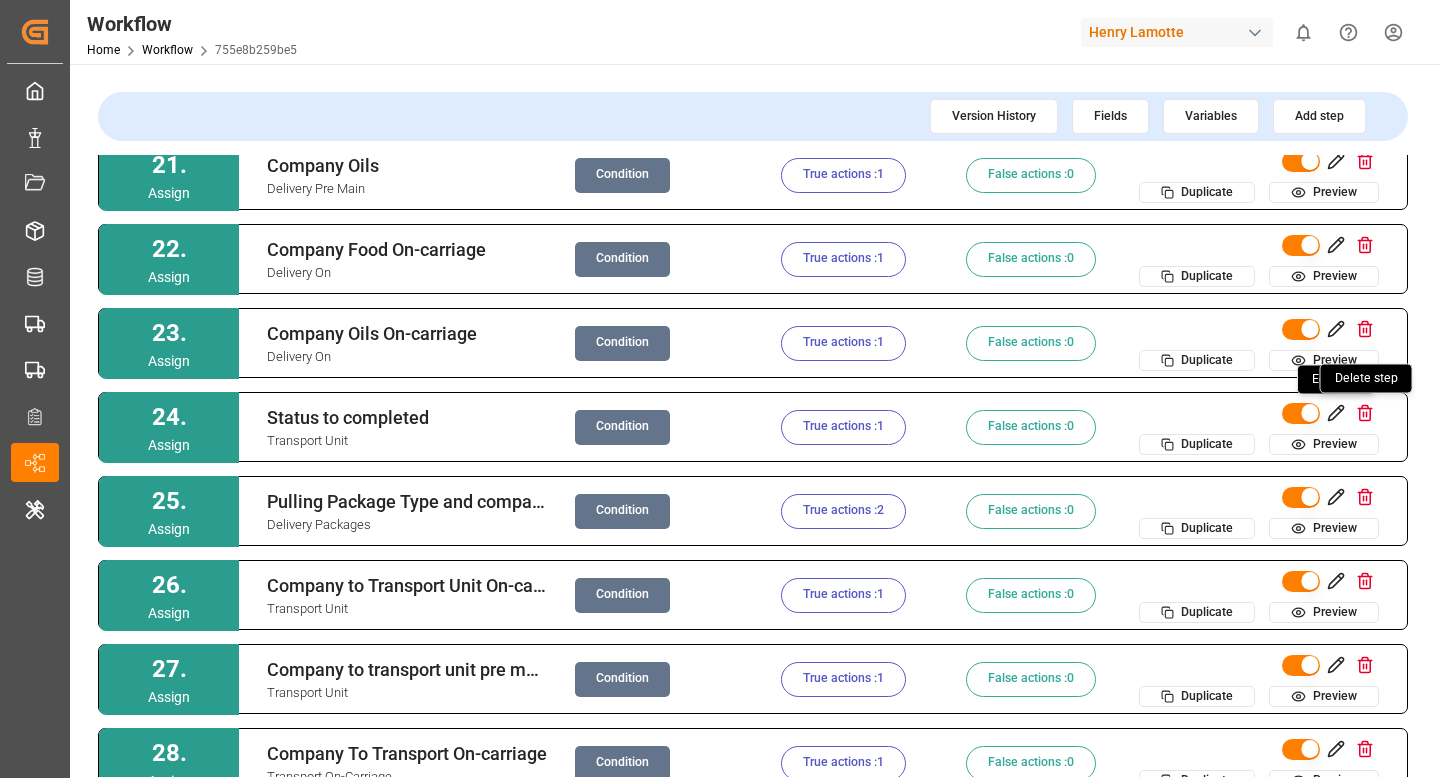 click 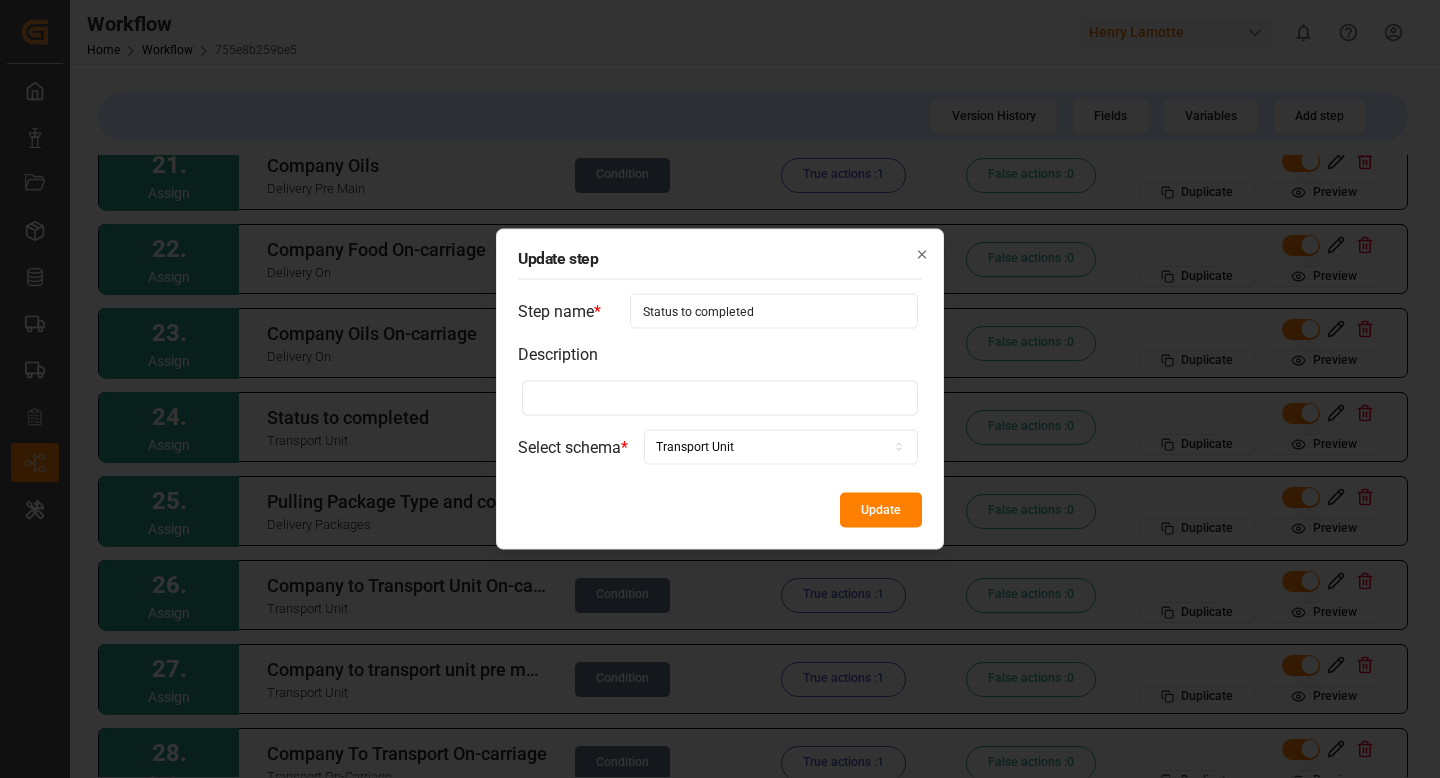 click on "Status to completed" at bounding box center [774, 311] 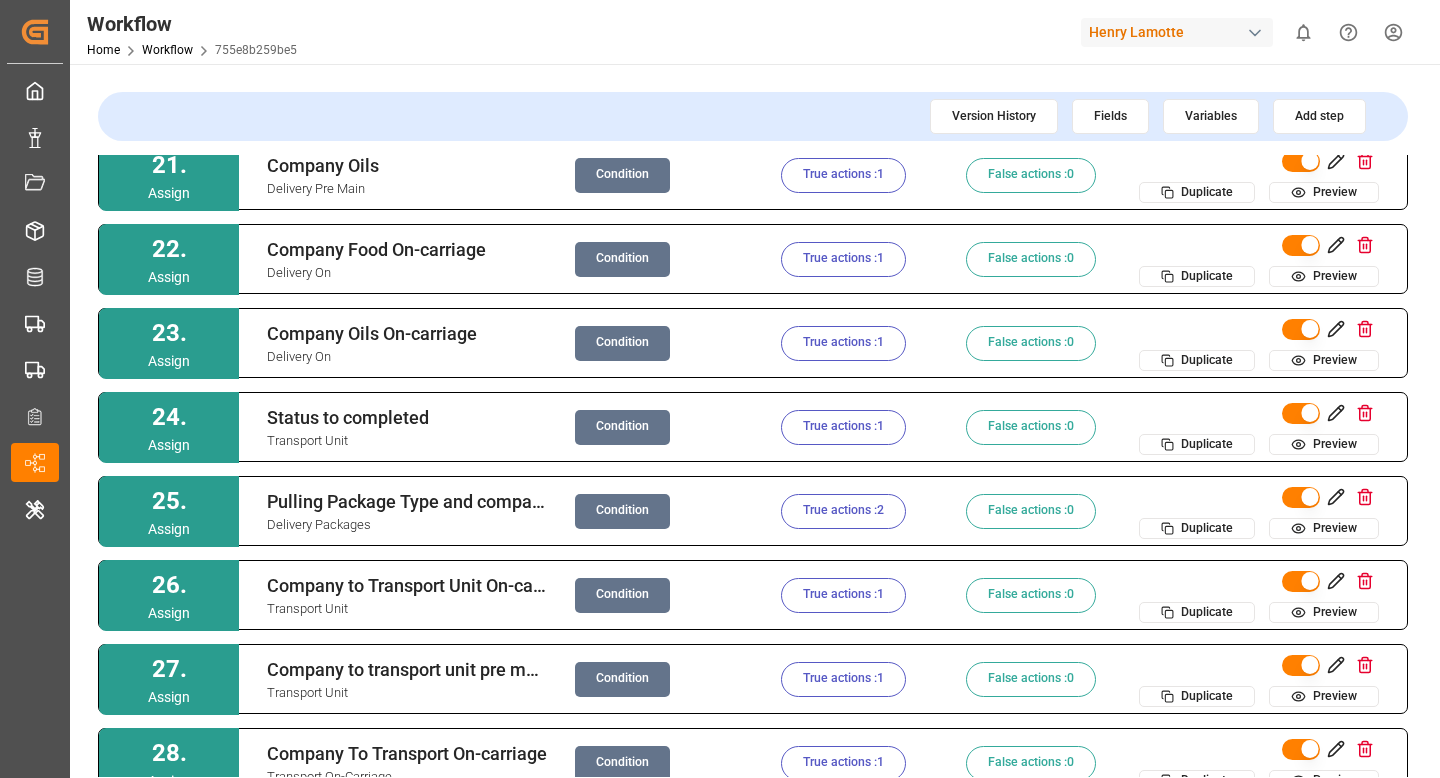 click on "Condition" at bounding box center [622, 427] 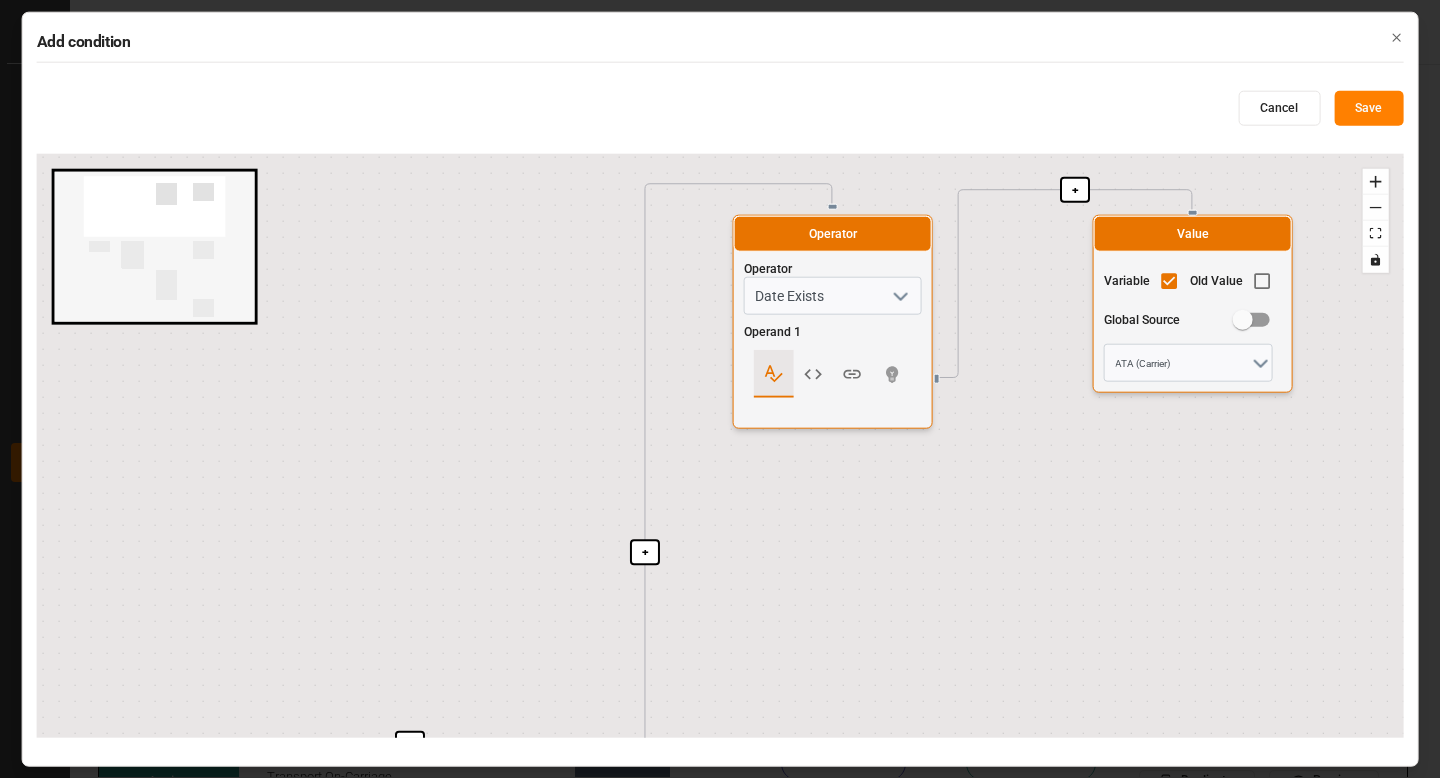 drag, startPoint x: 772, startPoint y: 650, endPoint x: 715, endPoint y: 476, distance: 183.09833 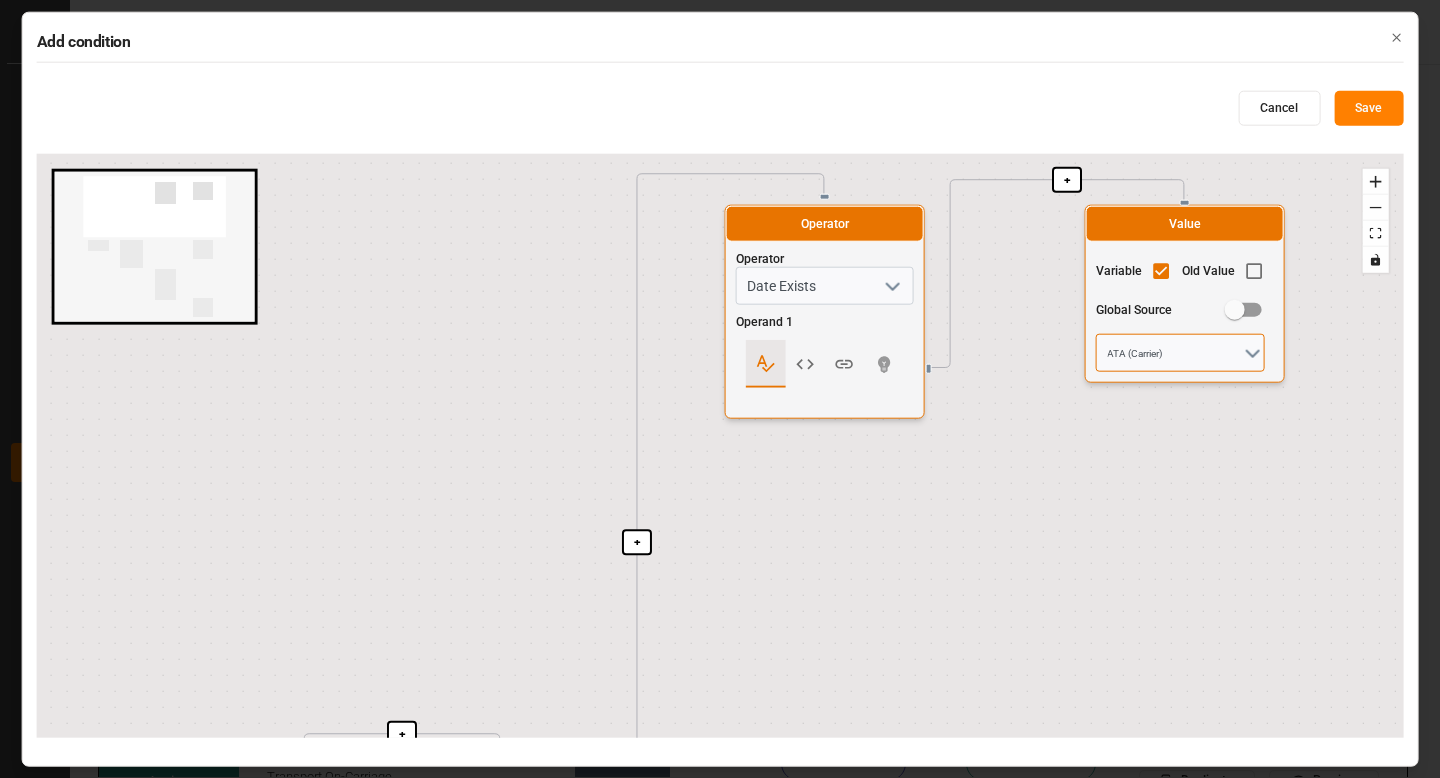 click on "ATA (Carrier)" at bounding box center (1180, 353) 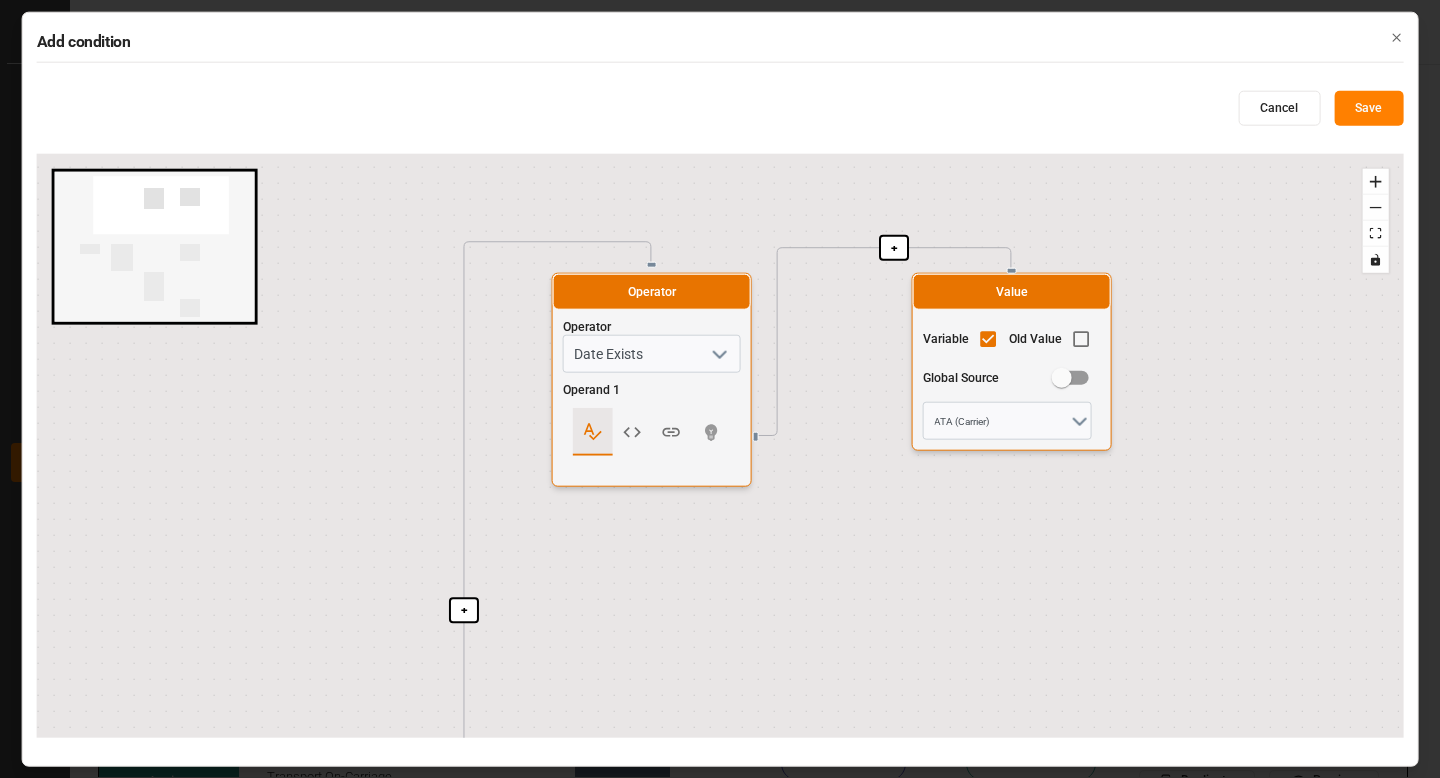 drag, startPoint x: 1076, startPoint y: 540, endPoint x: 902, endPoint y: 610, distance: 187.55266 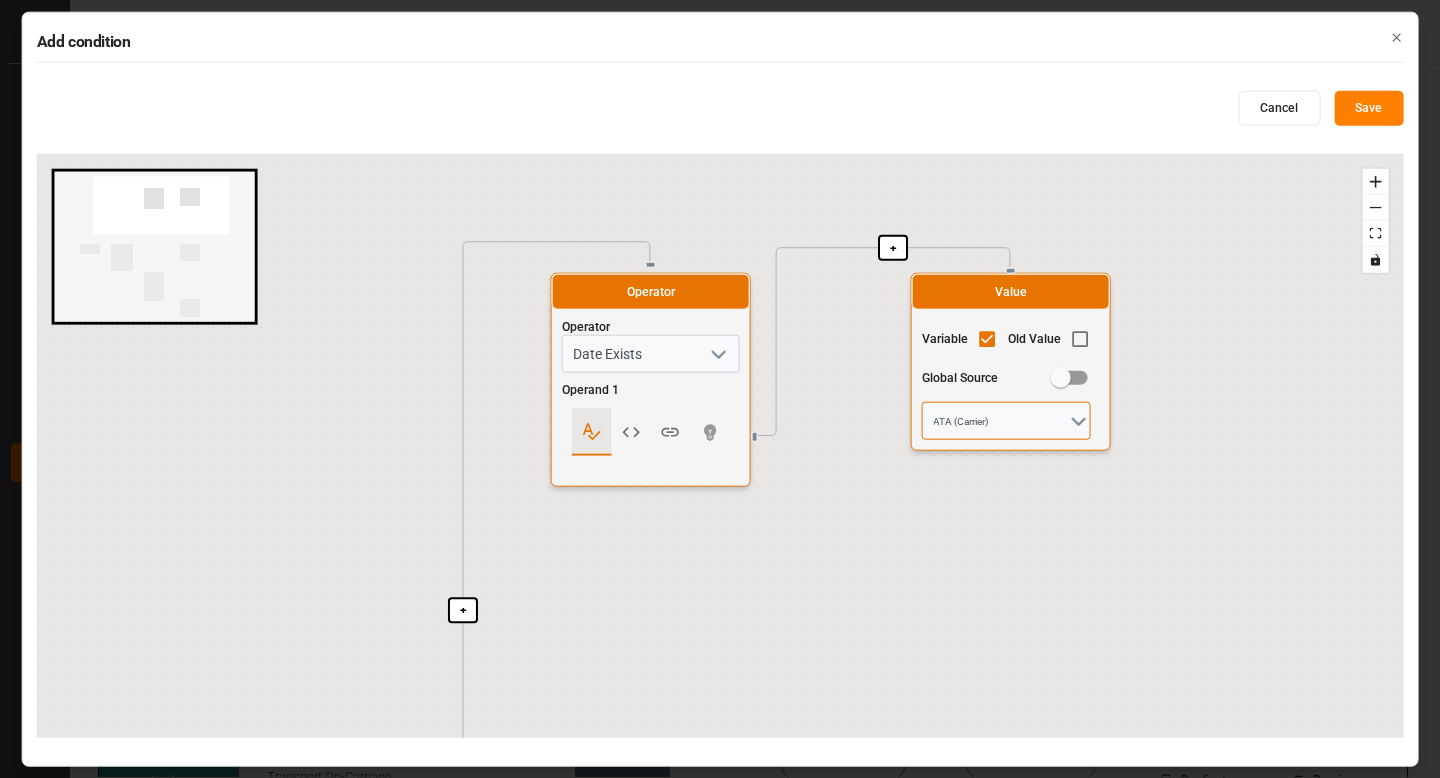 click on "ATA (Carrier)" at bounding box center [1006, 421] 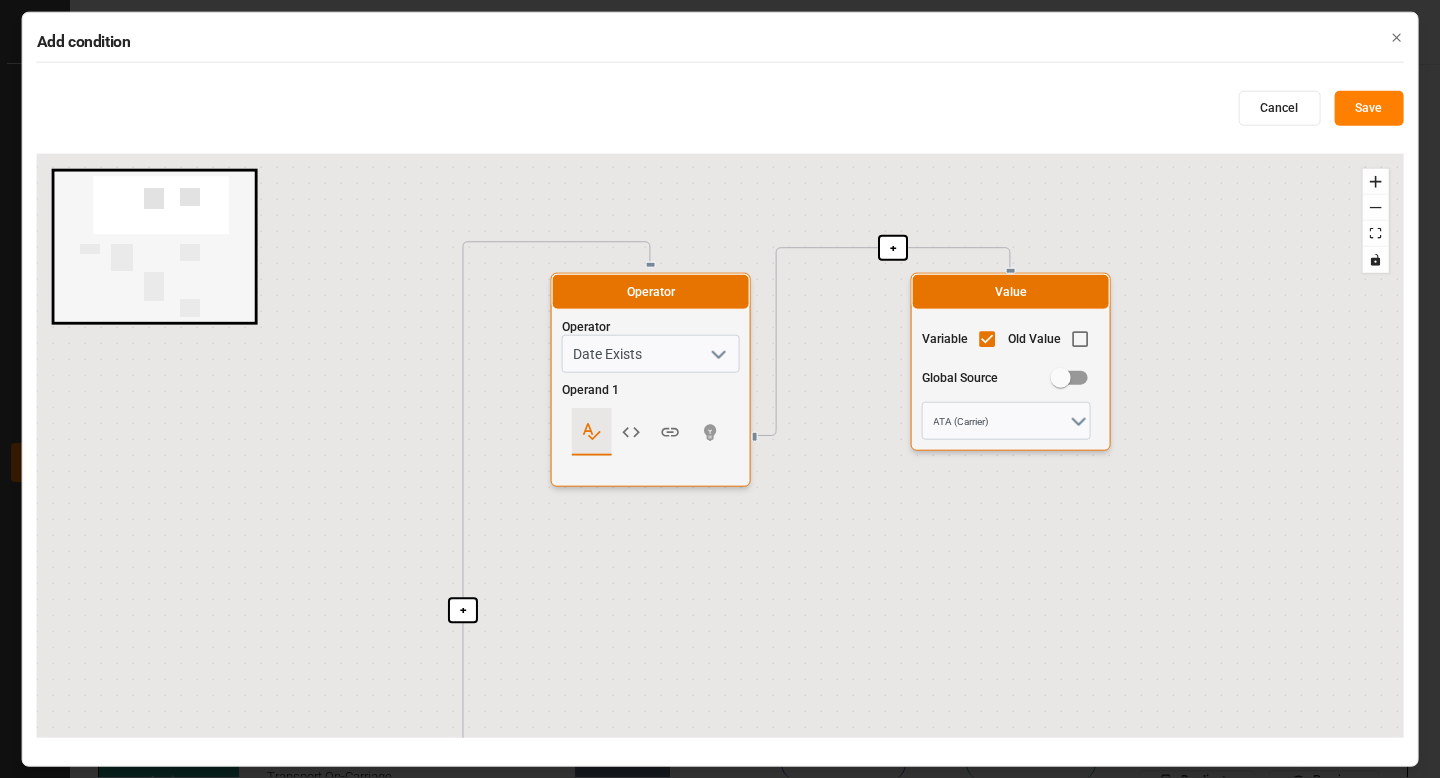 drag, startPoint x: 561, startPoint y: 617, endPoint x: 498, endPoint y: -70, distance: 689.88257 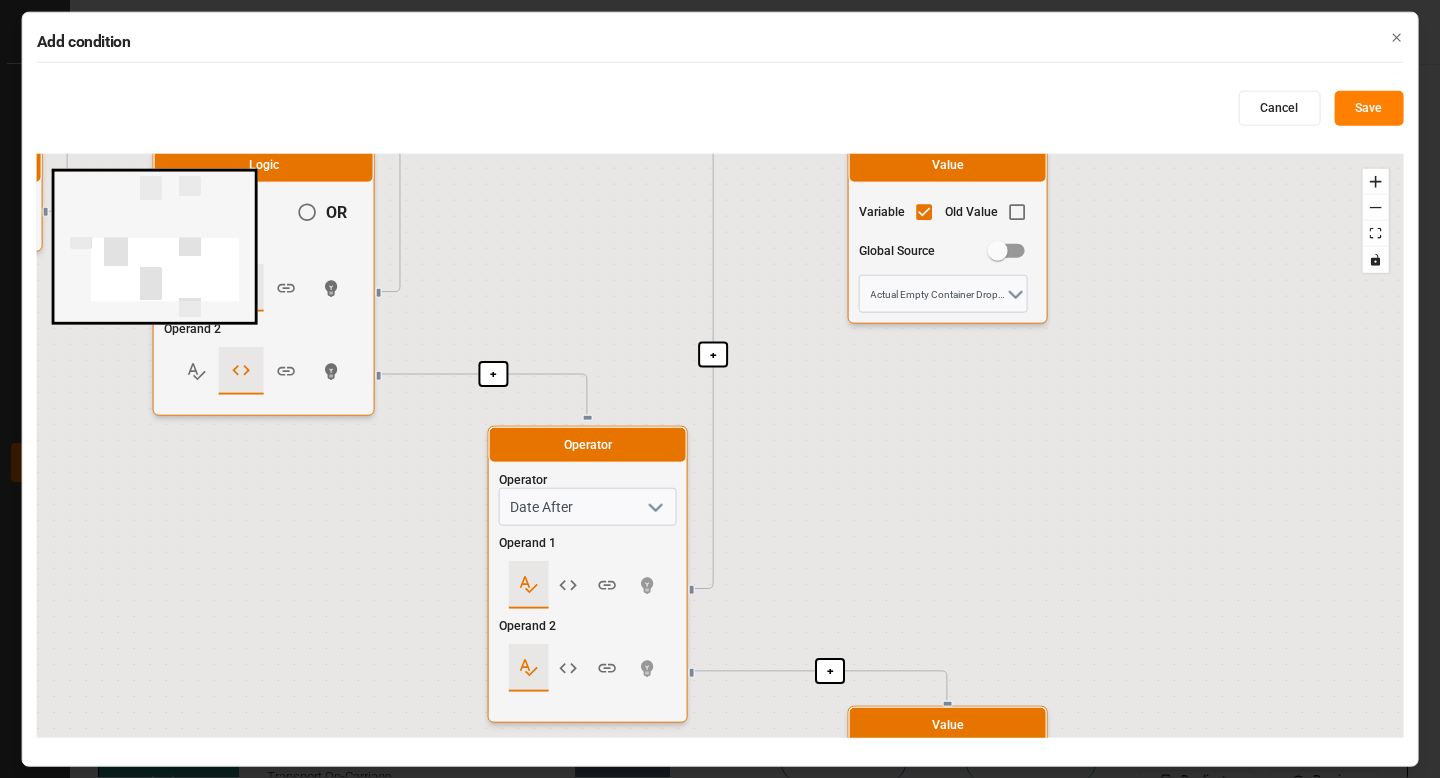 drag, startPoint x: 809, startPoint y: 465, endPoint x: 787, endPoint y: 400, distance: 68.622154 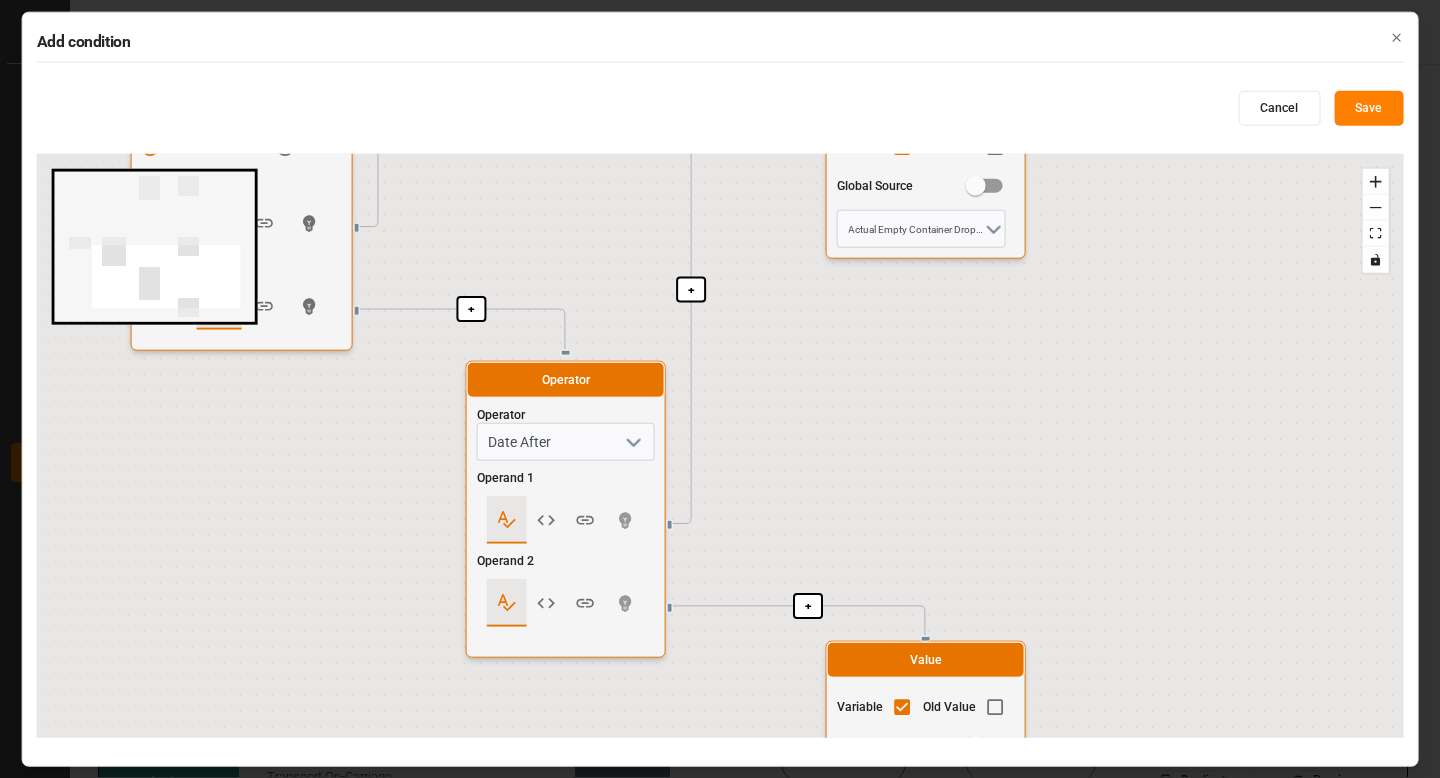 click 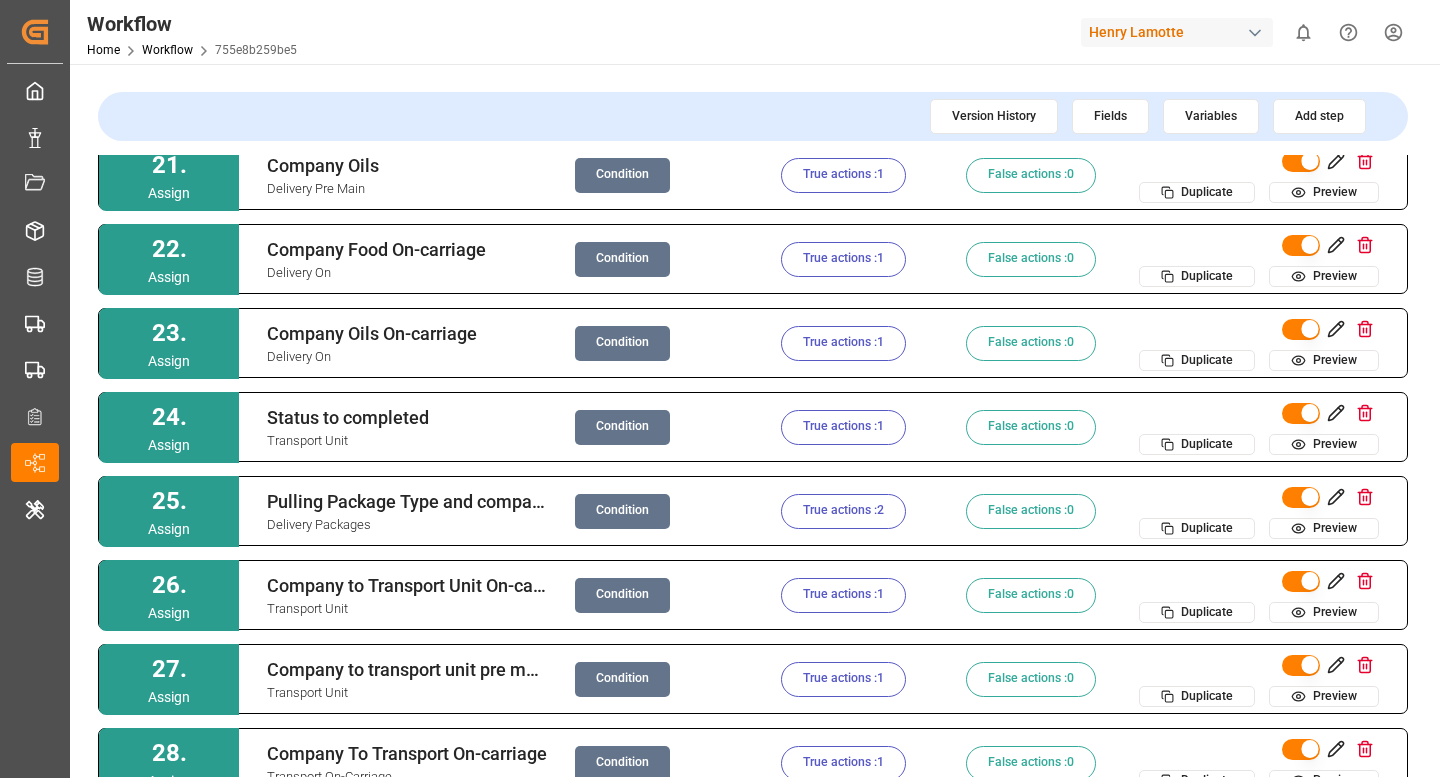 click on "True actions :  1" at bounding box center [843, 427] 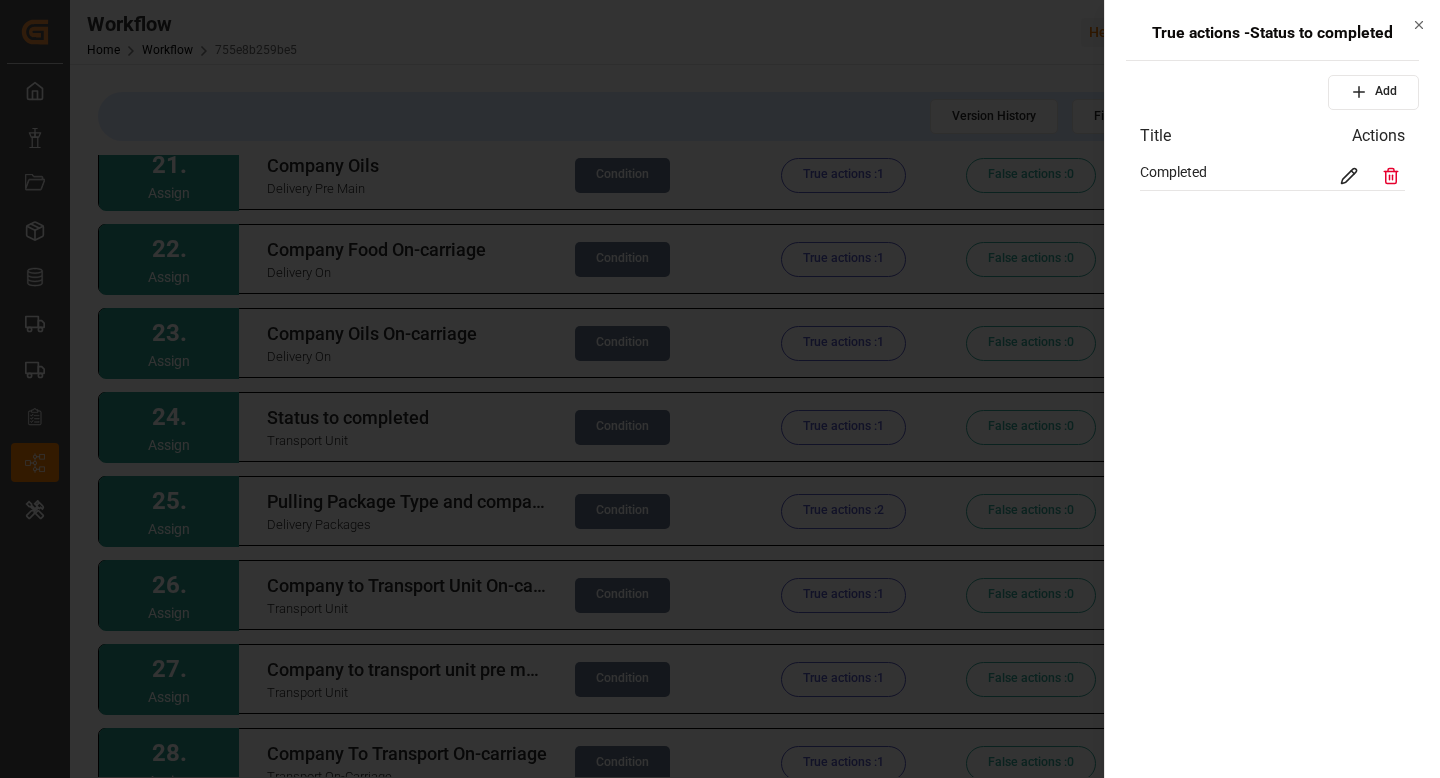 click 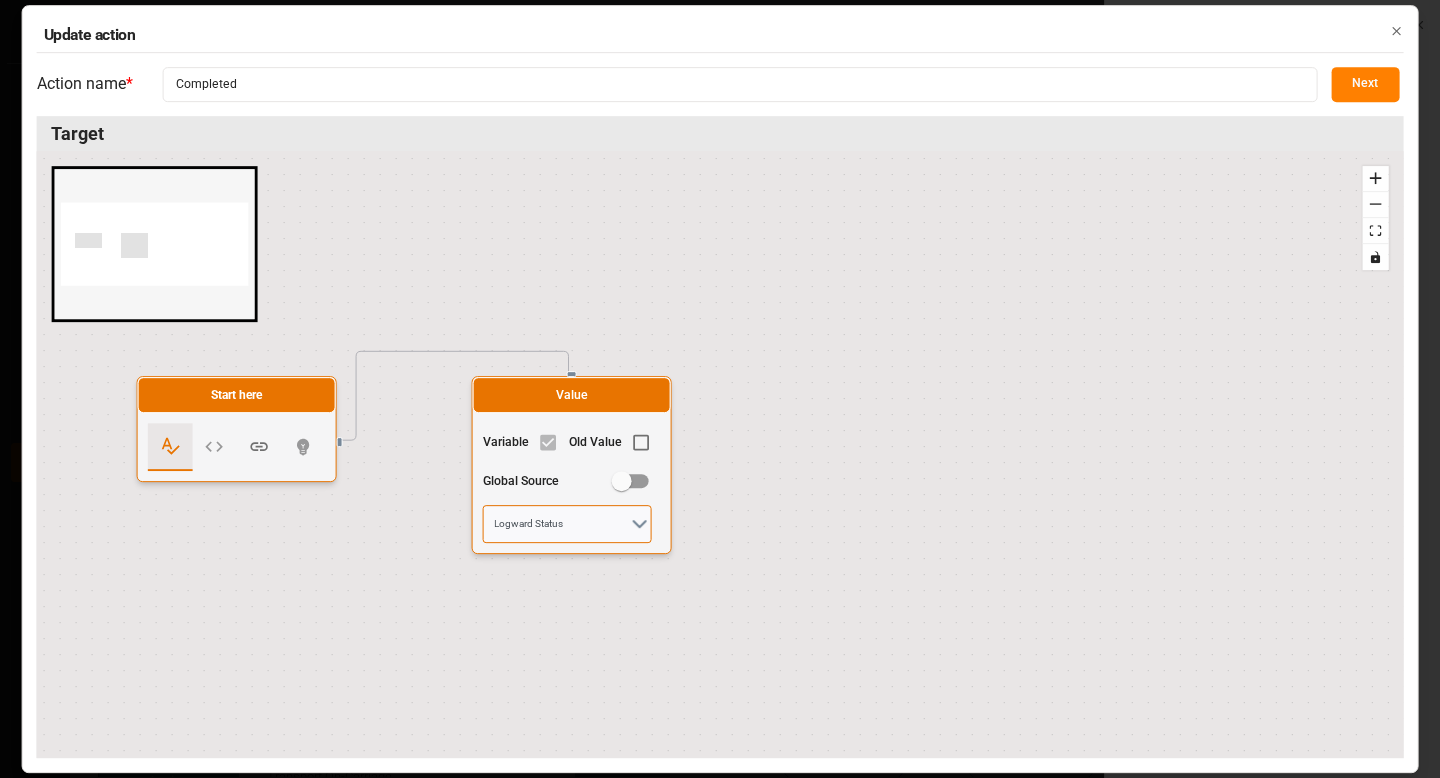 click on "Logward Status" at bounding box center (567, 524) 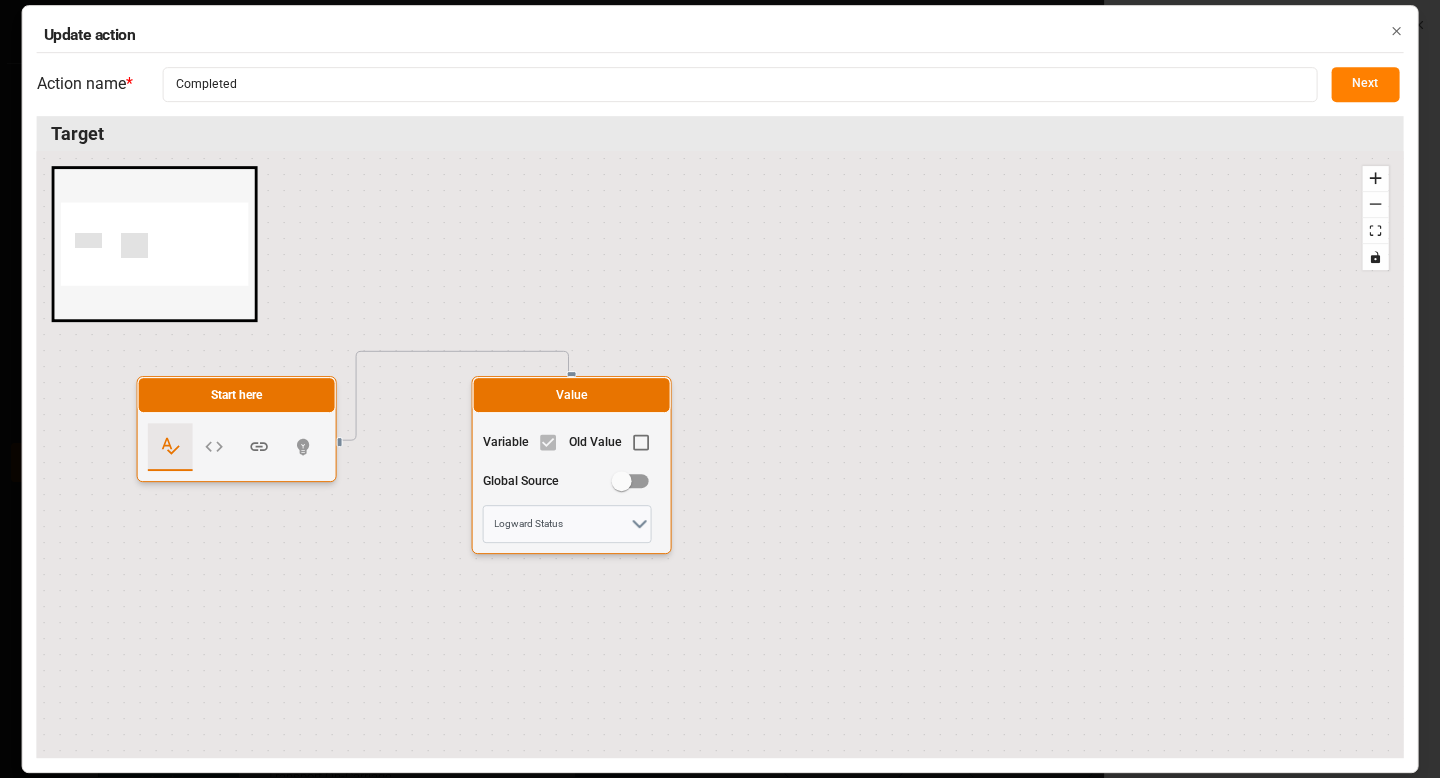 click on "Next" at bounding box center (1365, 84) 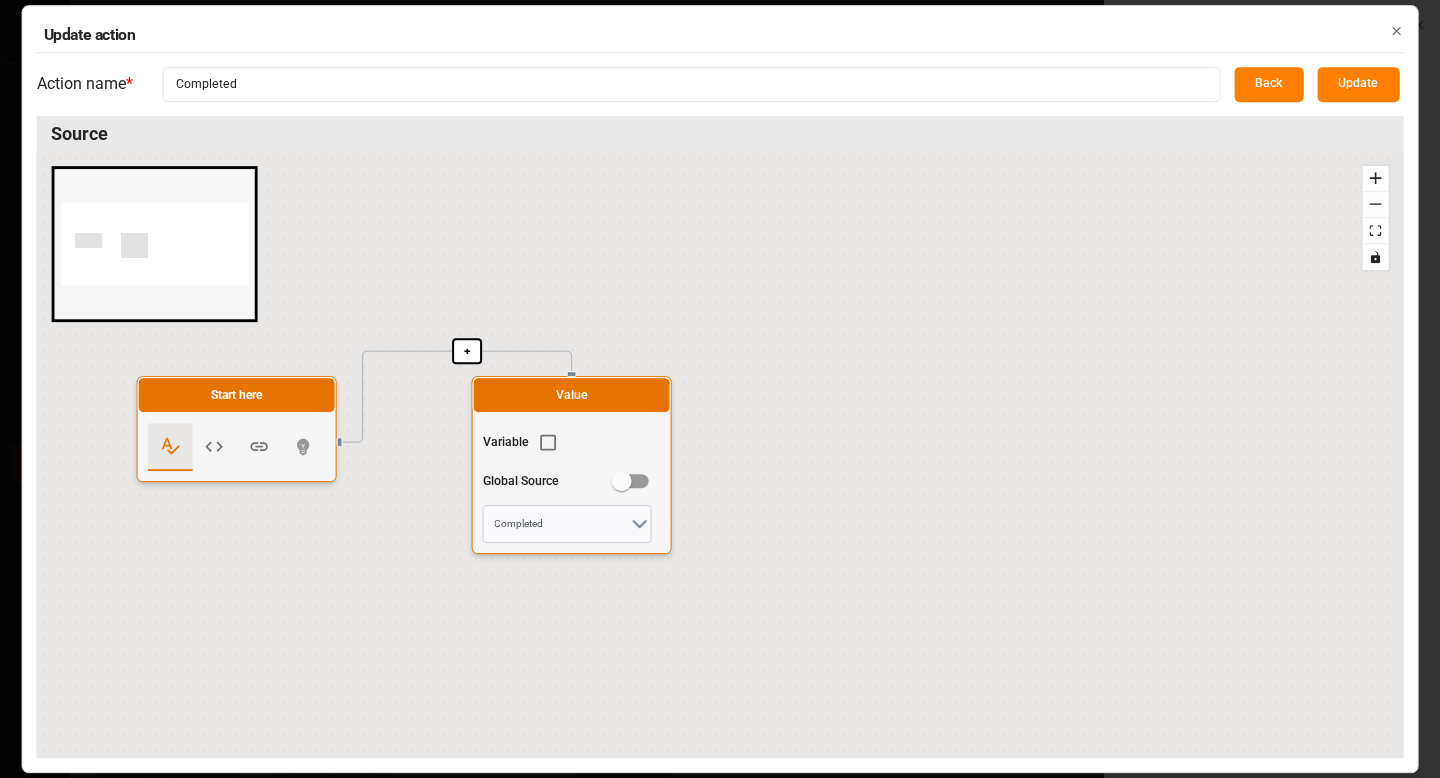click on "Close" at bounding box center [1396, 30] 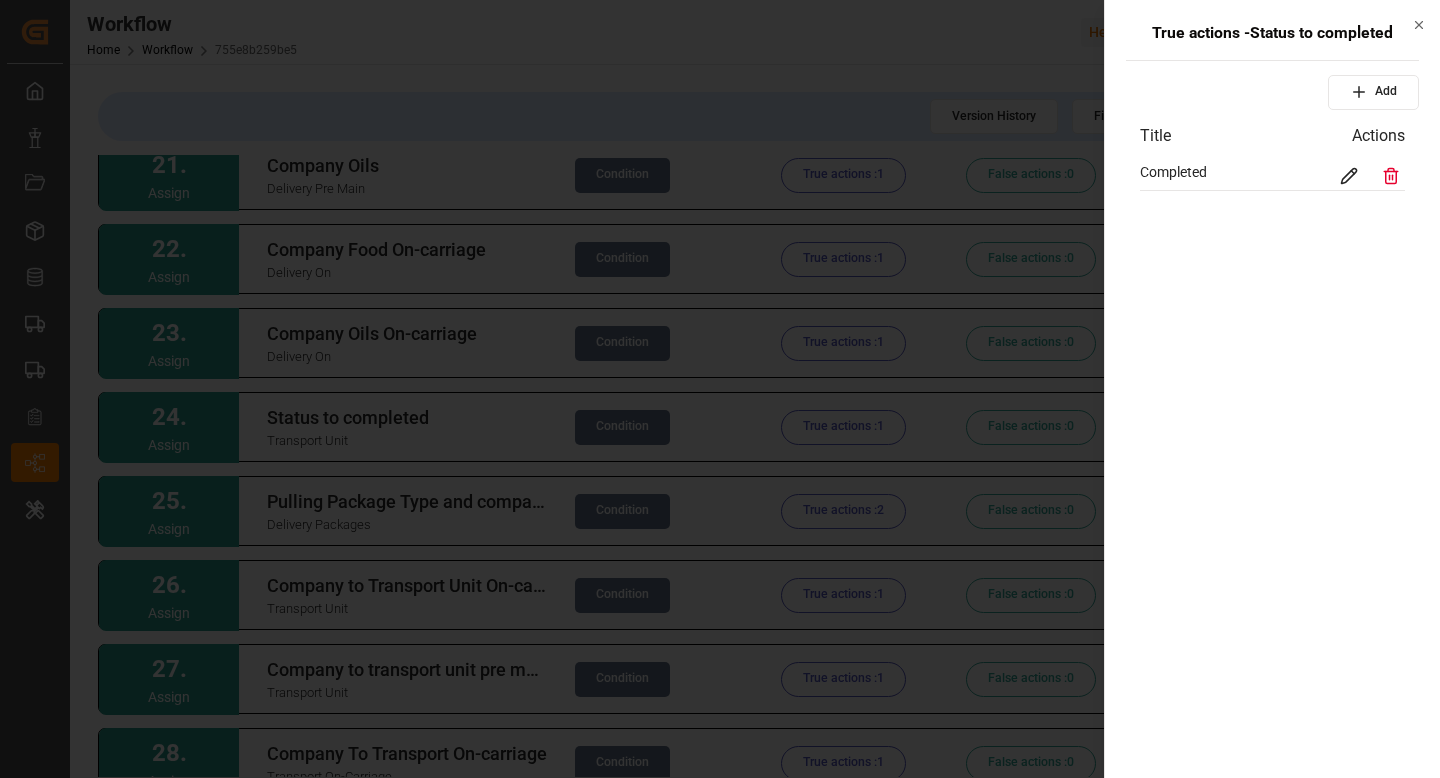 click at bounding box center [720, 389] 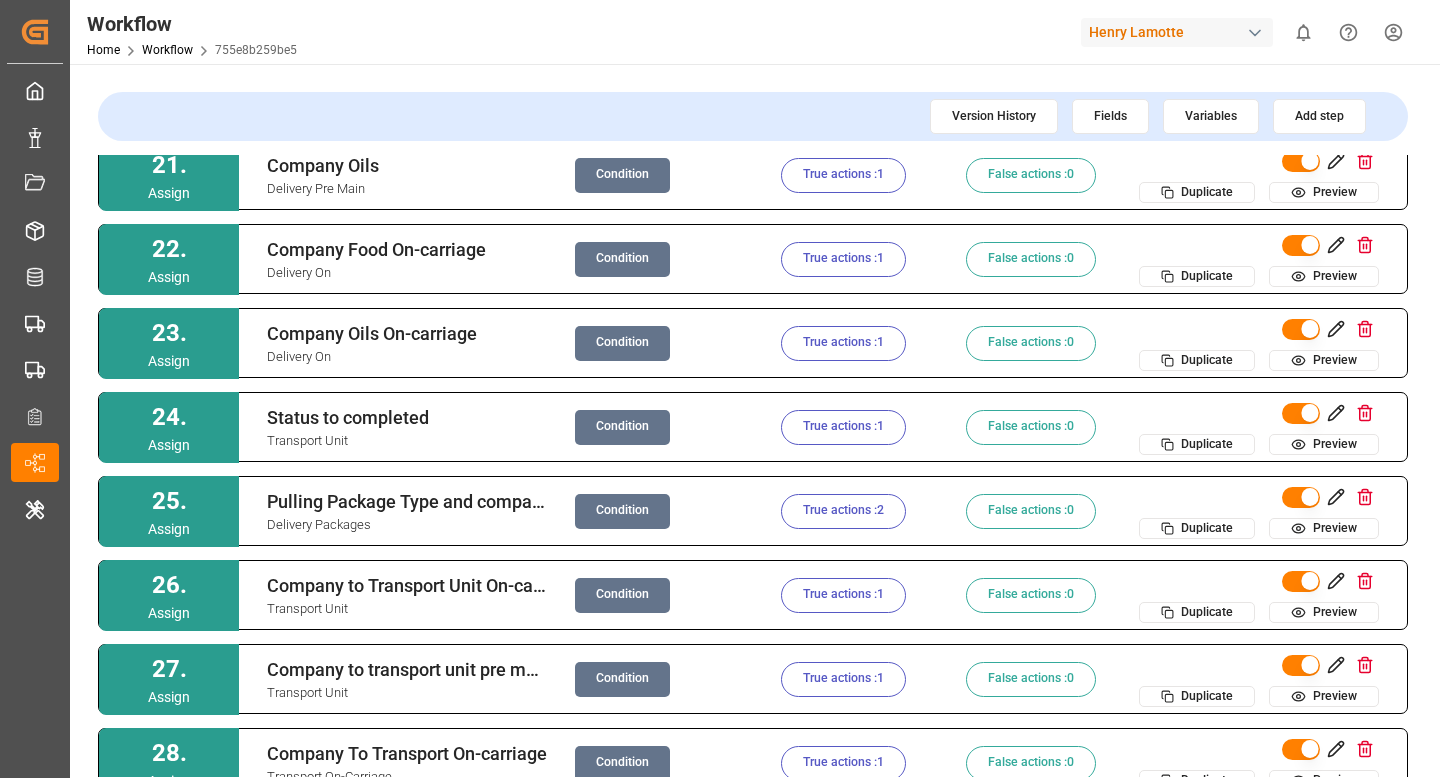 click on "Delivery Packages" at bounding box center [407, 525] 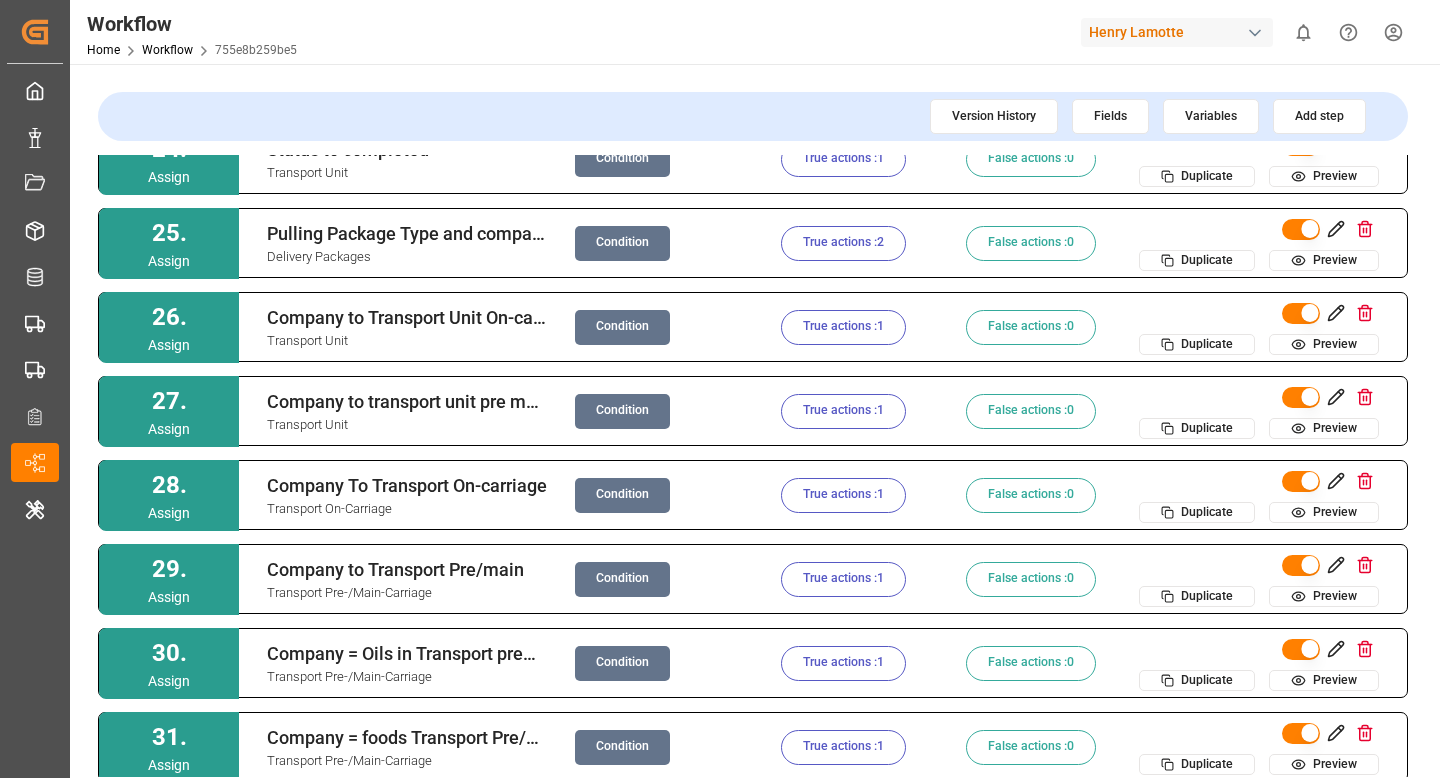 scroll, scrollTop: 1974, scrollLeft: 0, axis: vertical 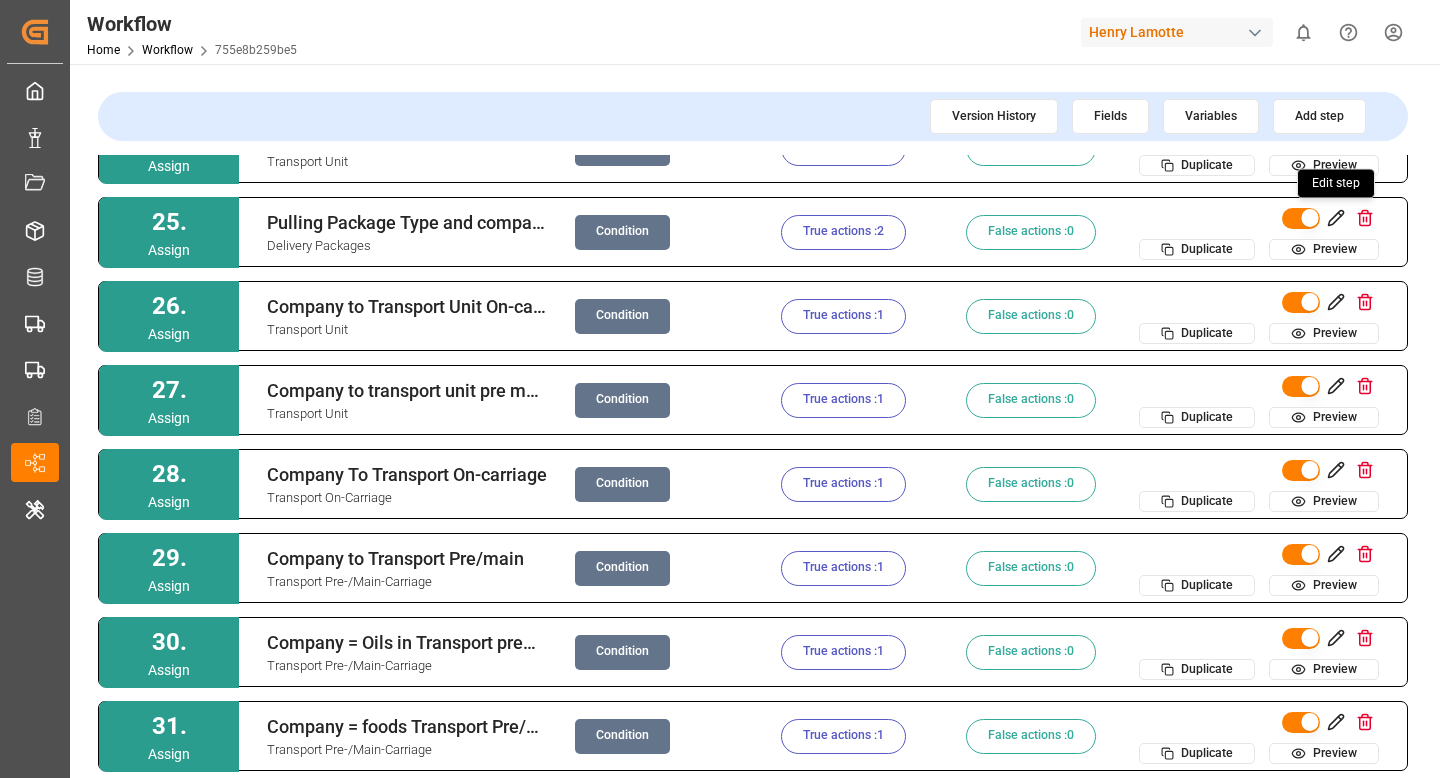 click 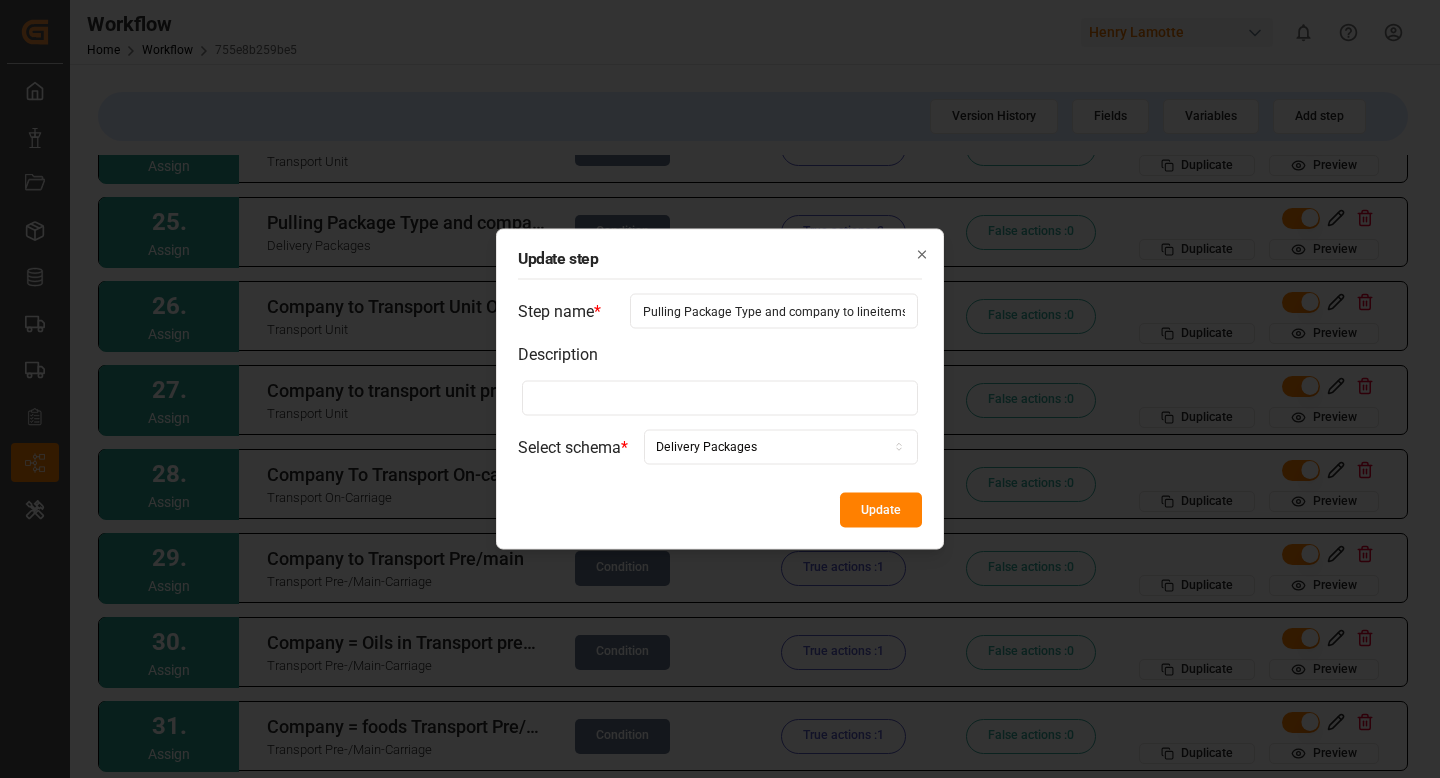 click on "Pulling Package Type and company to lineitems" at bounding box center (774, 311) 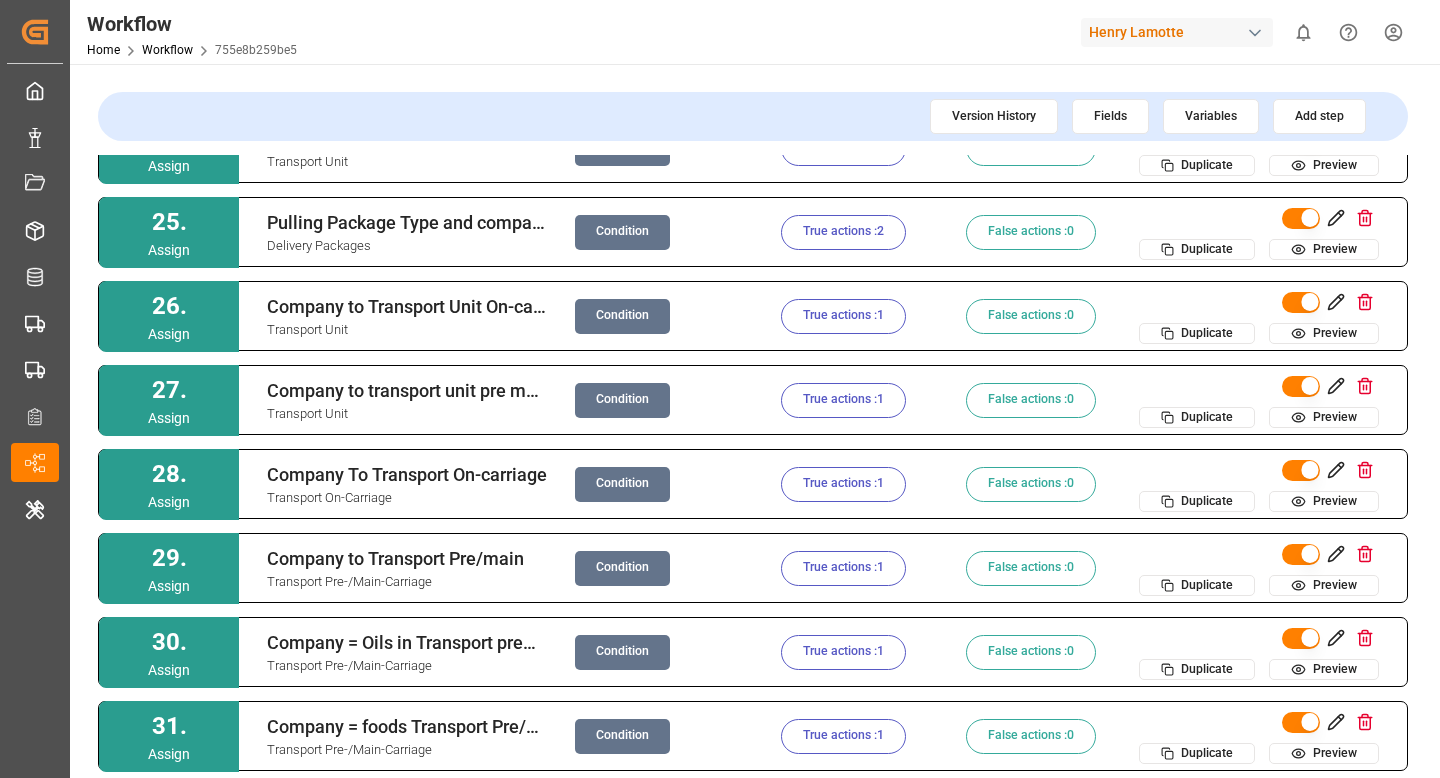 click on "Condition" at bounding box center (622, 232) 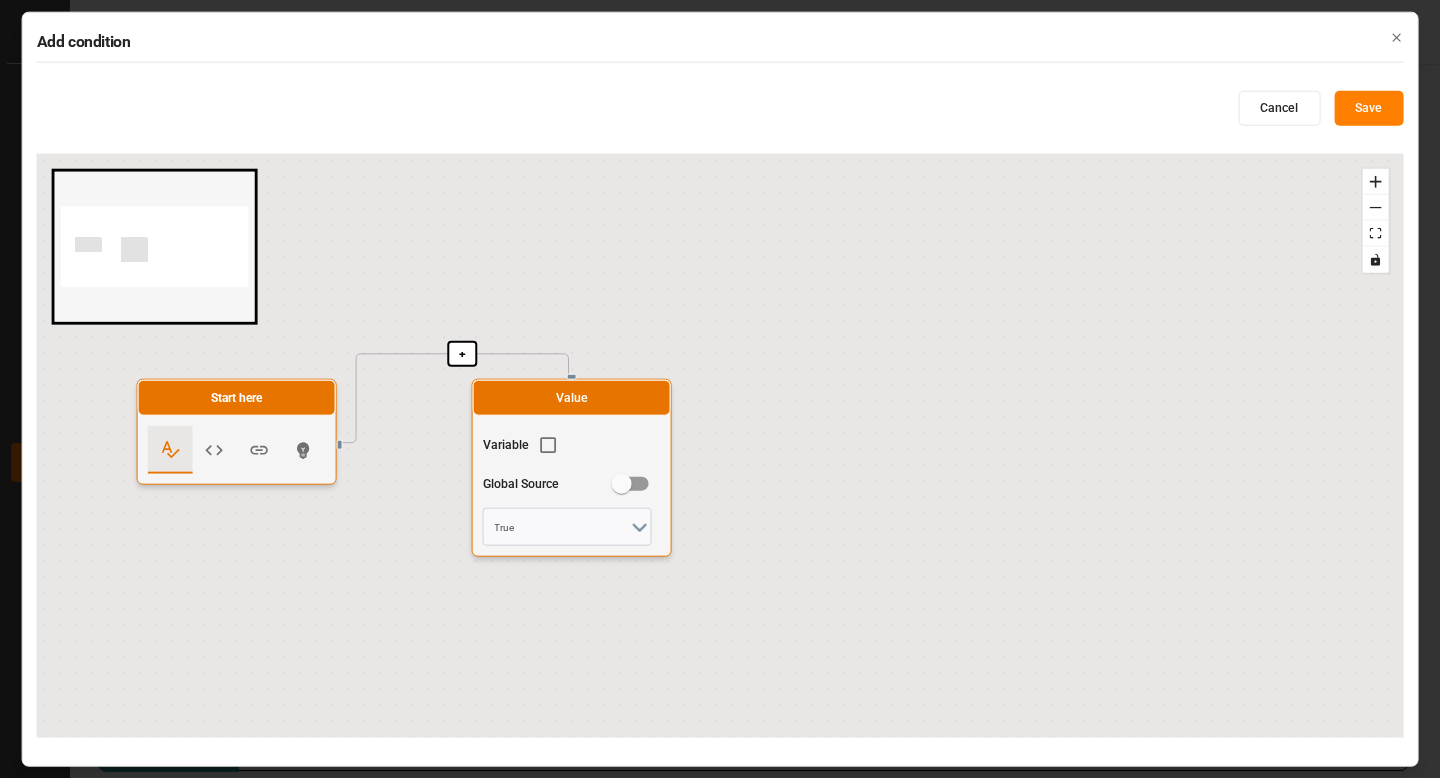 click on "Add condition Cancel Save + Start here Value Variable Global Source True React Flow mini map Press enter or space to select a node. You can then use the arrow keys to move the node around.  Press delete to remove it and escape to cancel.   Press enter or space to select an edge. You can then press delete to remove it or escape to cancel. Close" at bounding box center (720, 389) 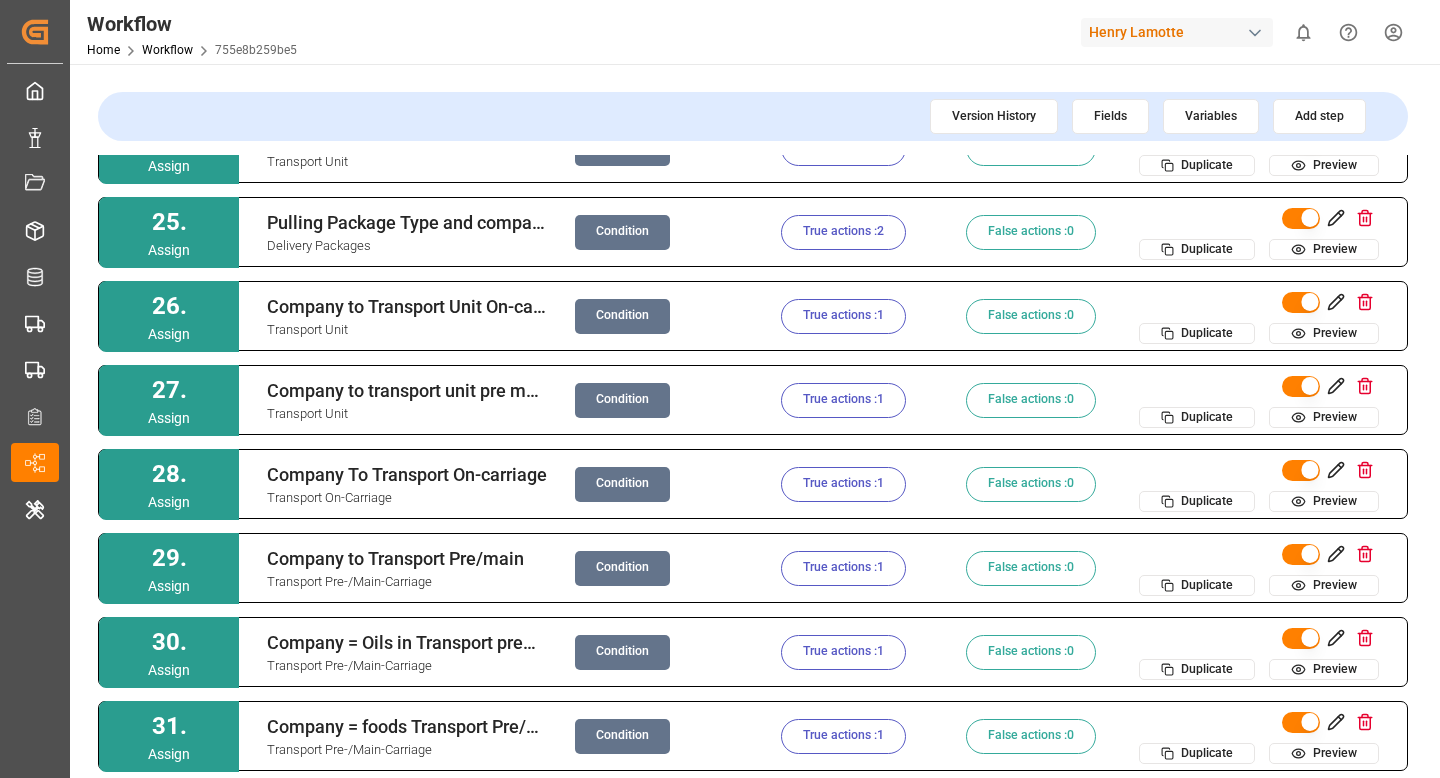click on "True actions :  2" at bounding box center [843, 232] 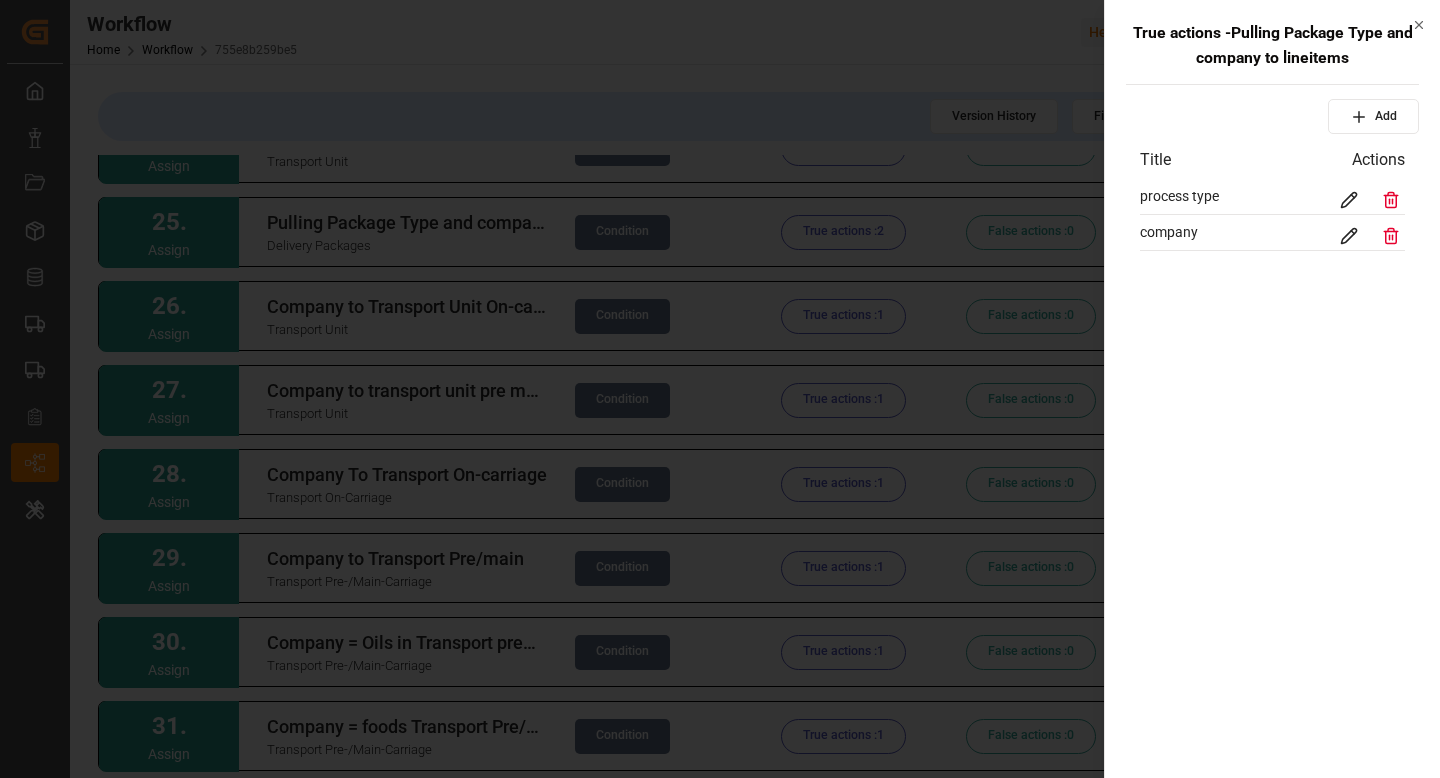 click 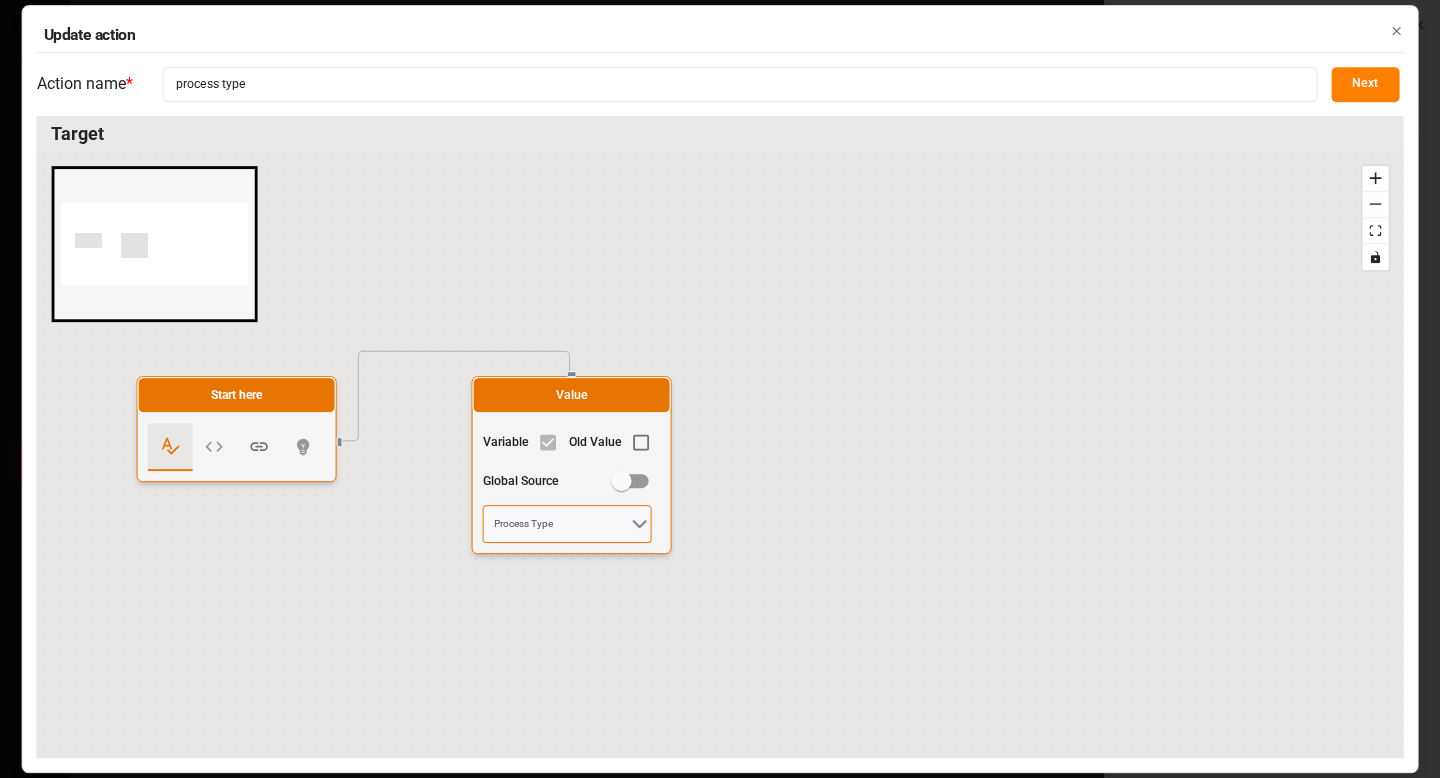 click on "Process Type" at bounding box center (567, 524) 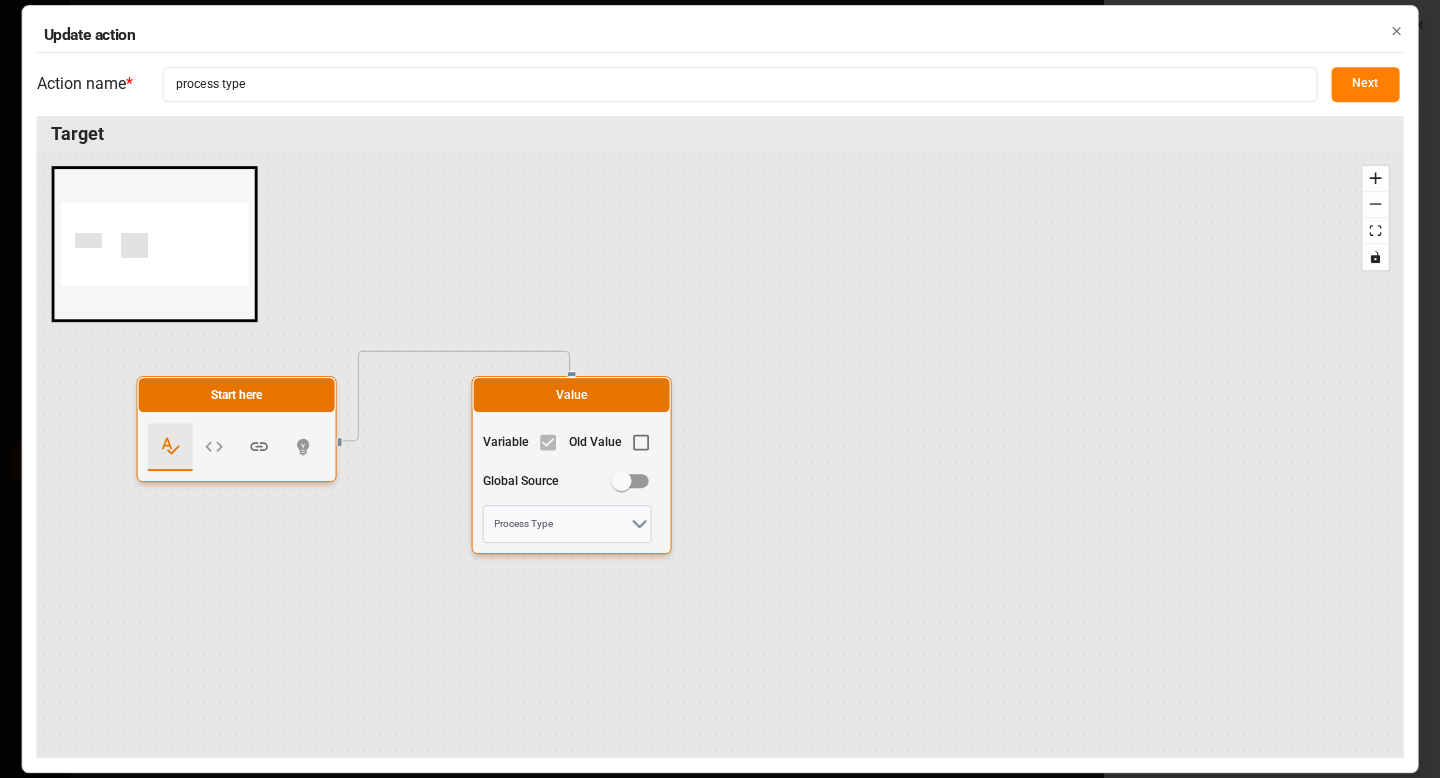 click on "Start here Value Variable Old Value Global Source Process Type" at bounding box center [720, 454] 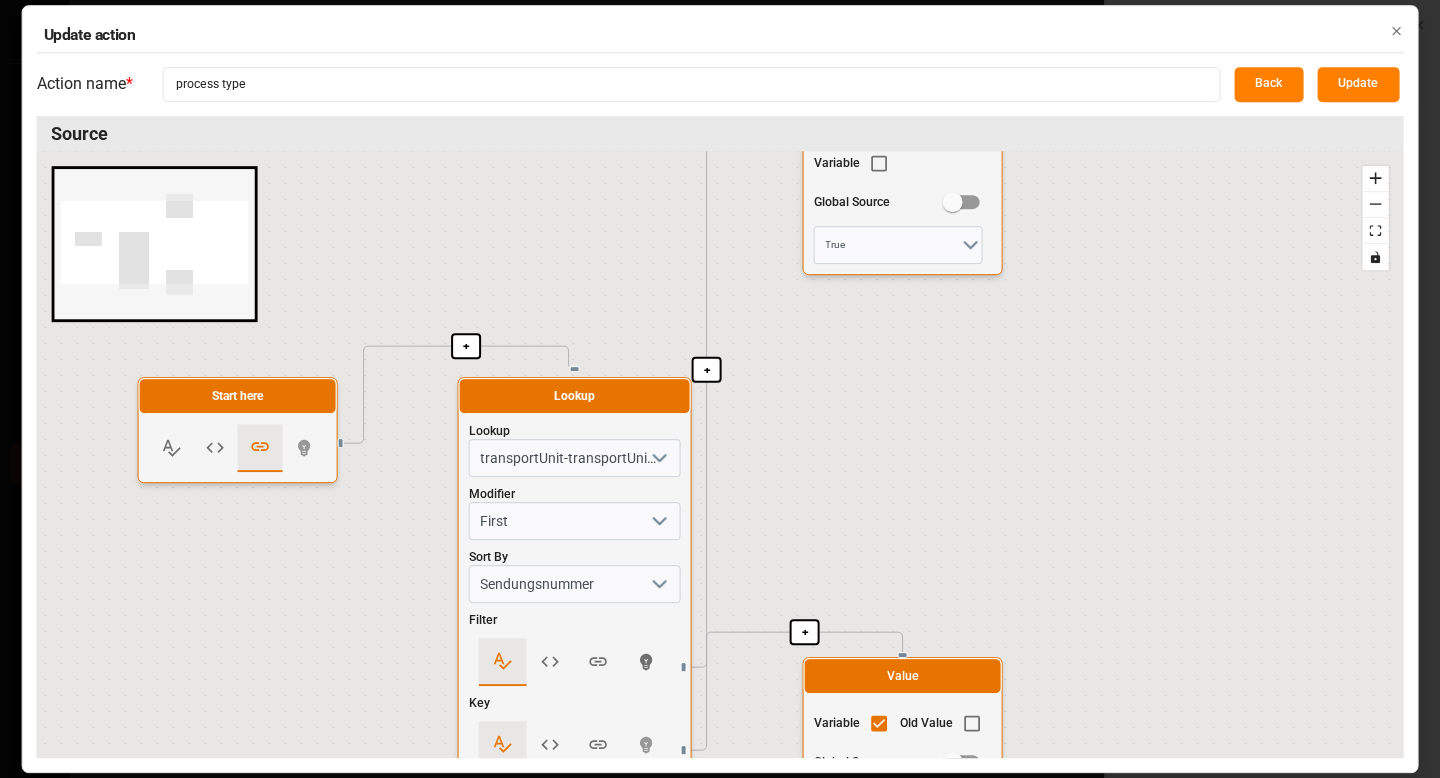 drag, startPoint x: 1088, startPoint y: 546, endPoint x: 1087, endPoint y: 270, distance: 276.0018 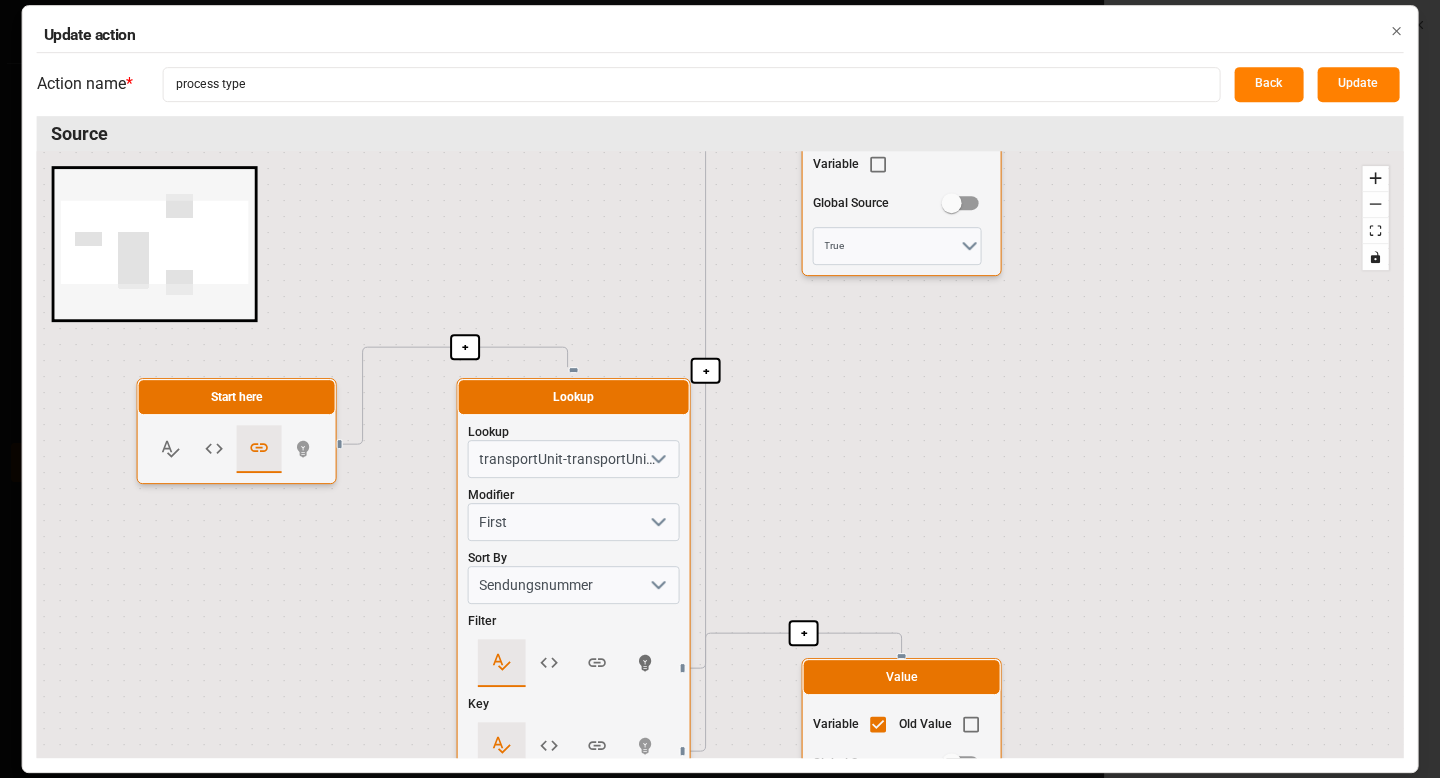 click 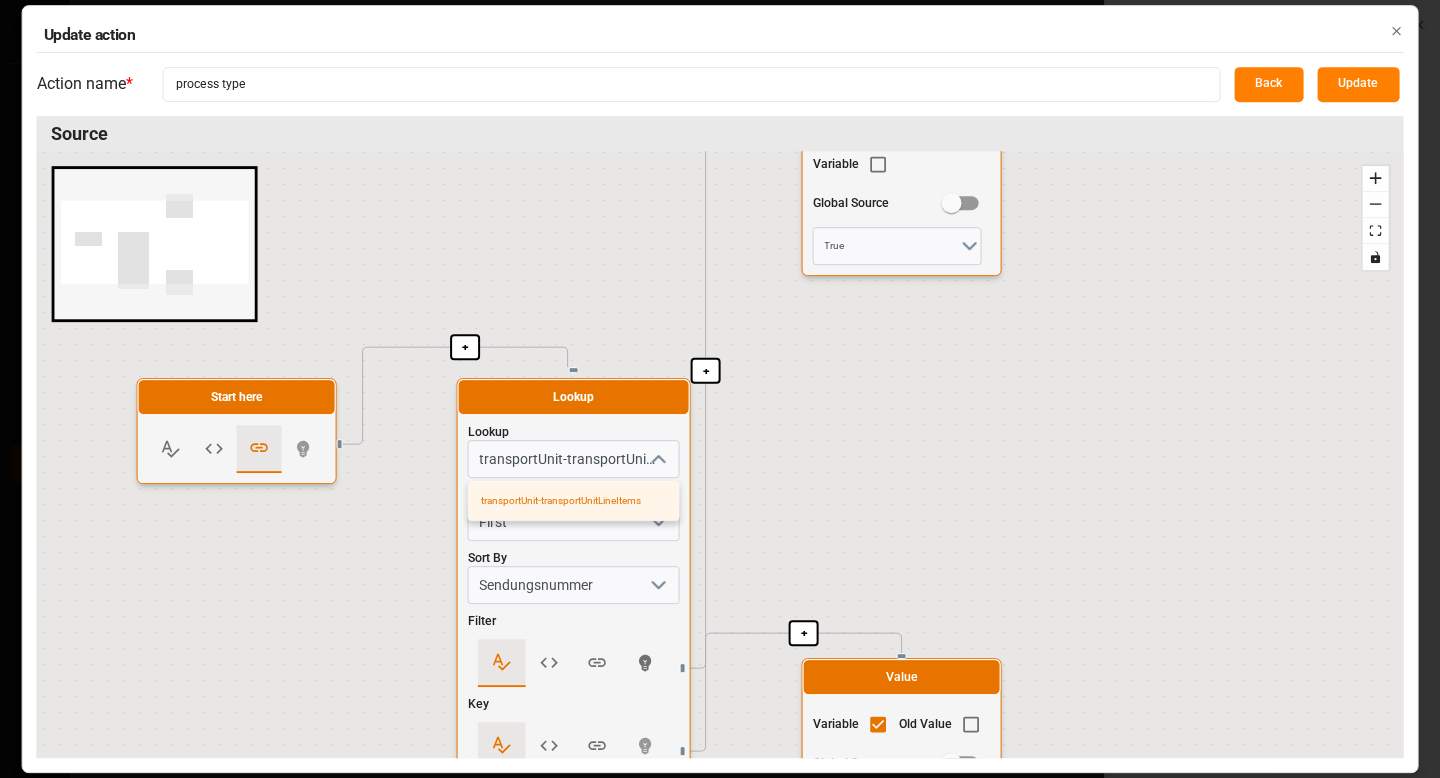 click 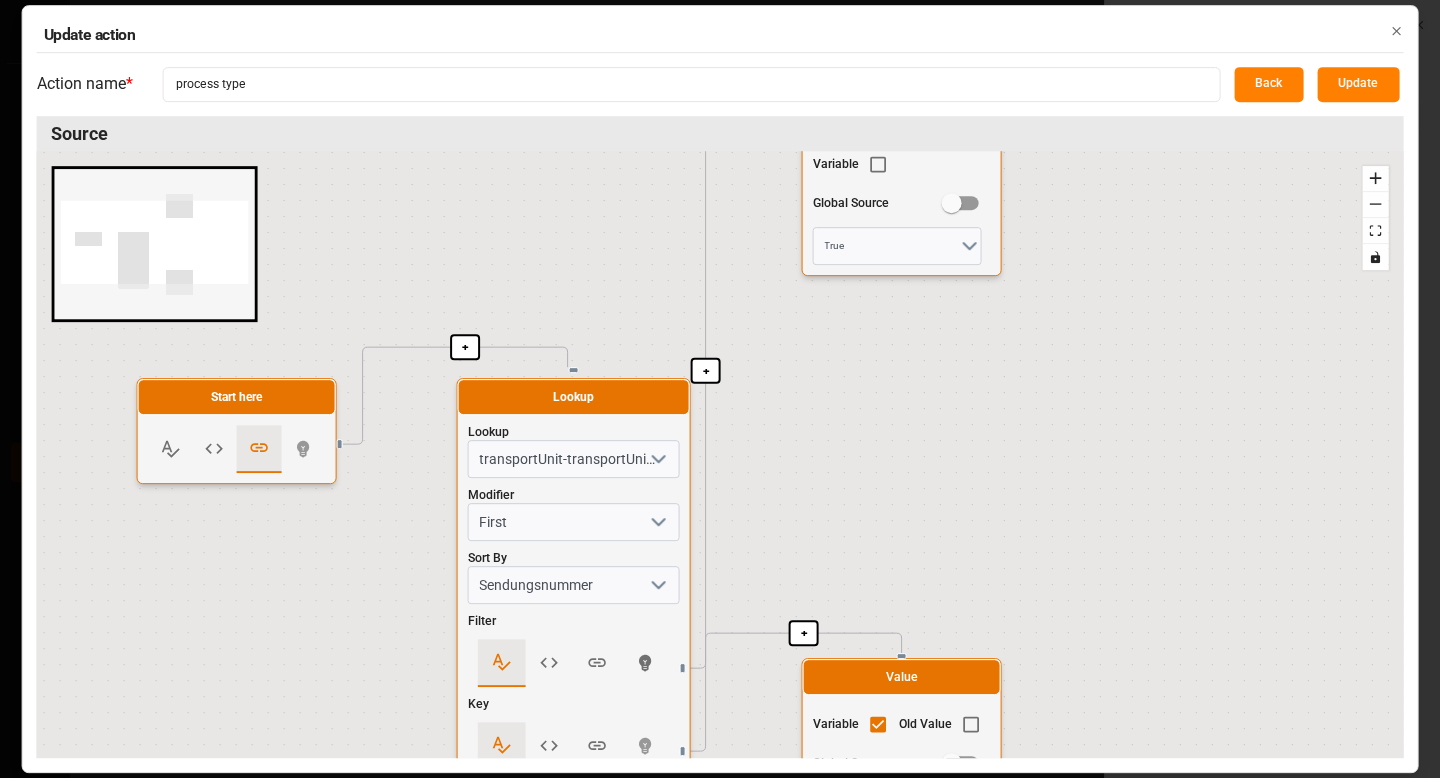 drag, startPoint x: 870, startPoint y: 498, endPoint x: 870, endPoint y: 134, distance: 364 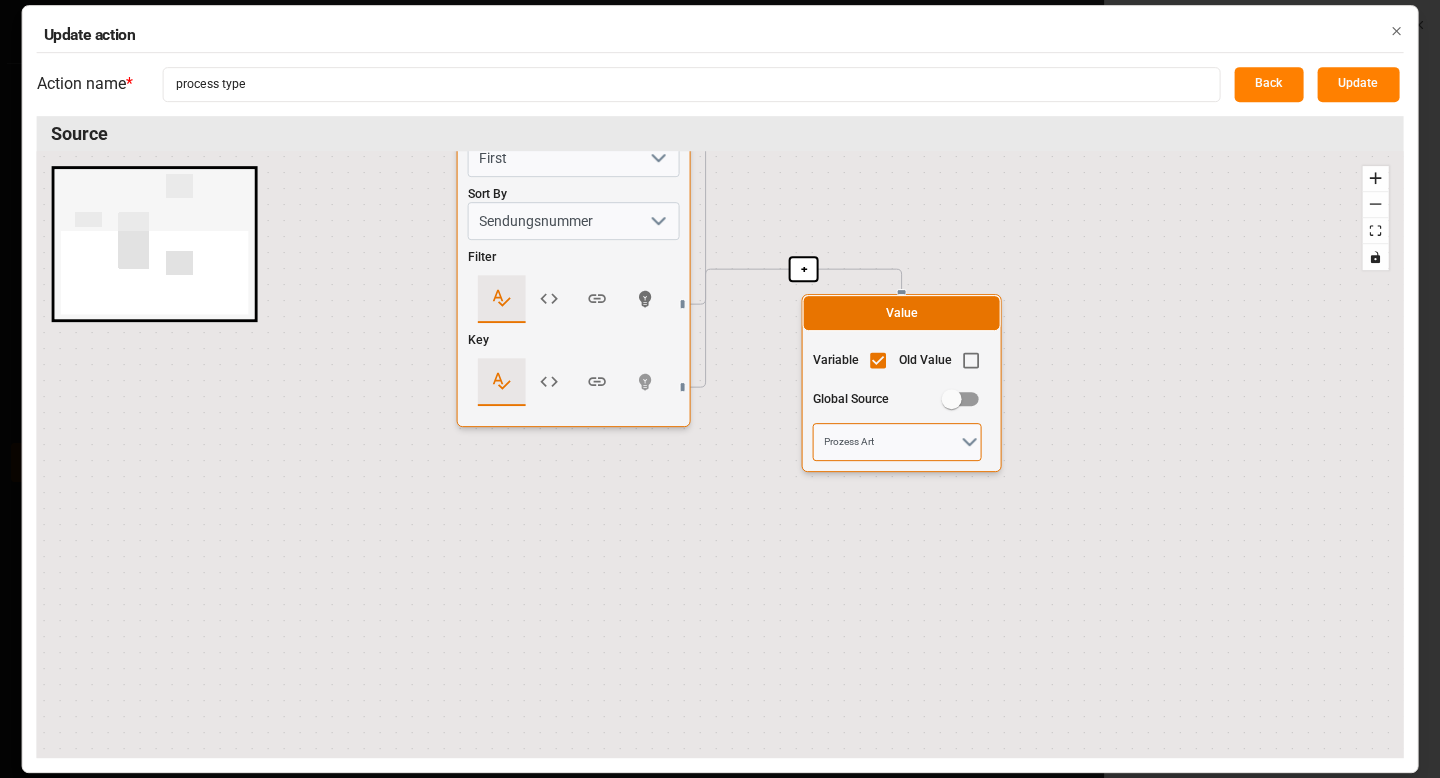 click on "Prozess Art" at bounding box center [897, 442] 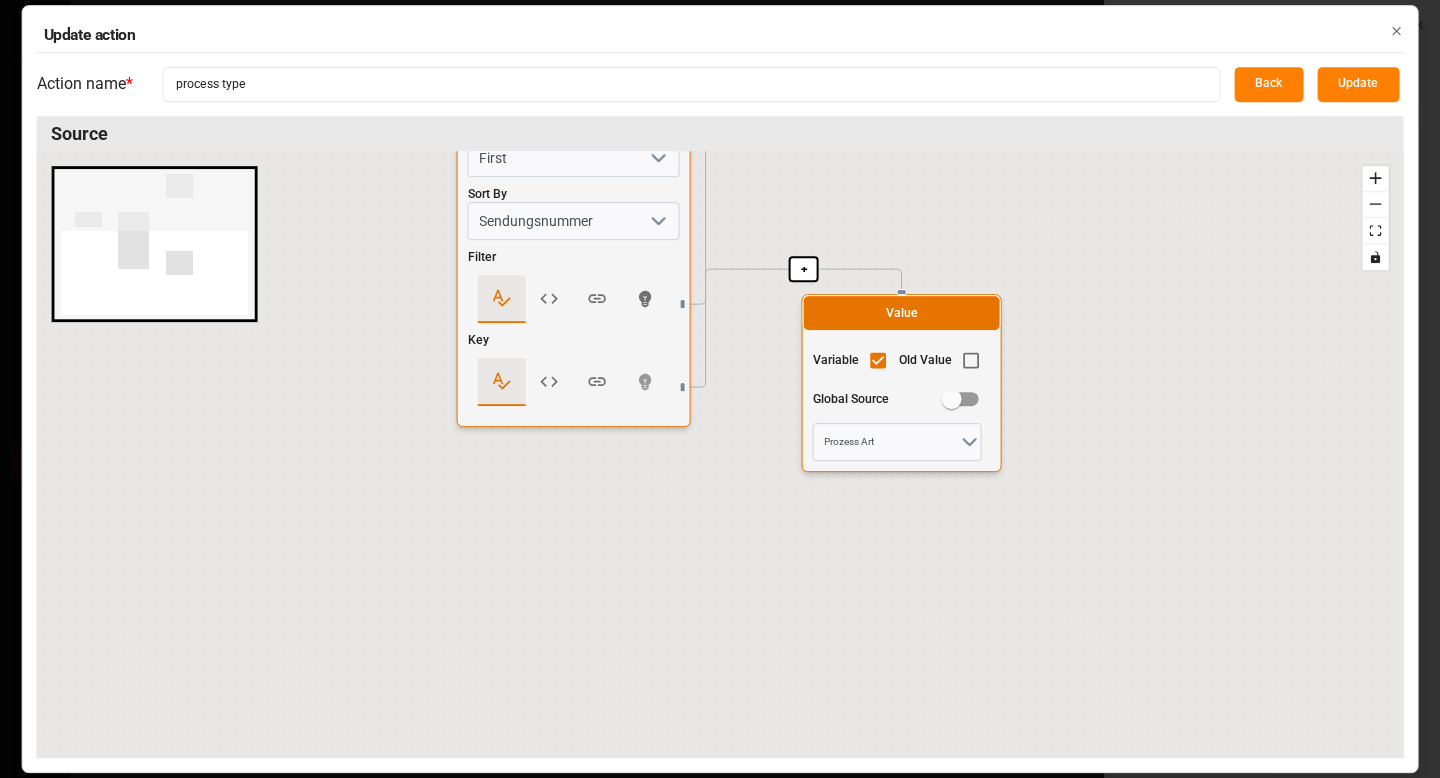 click 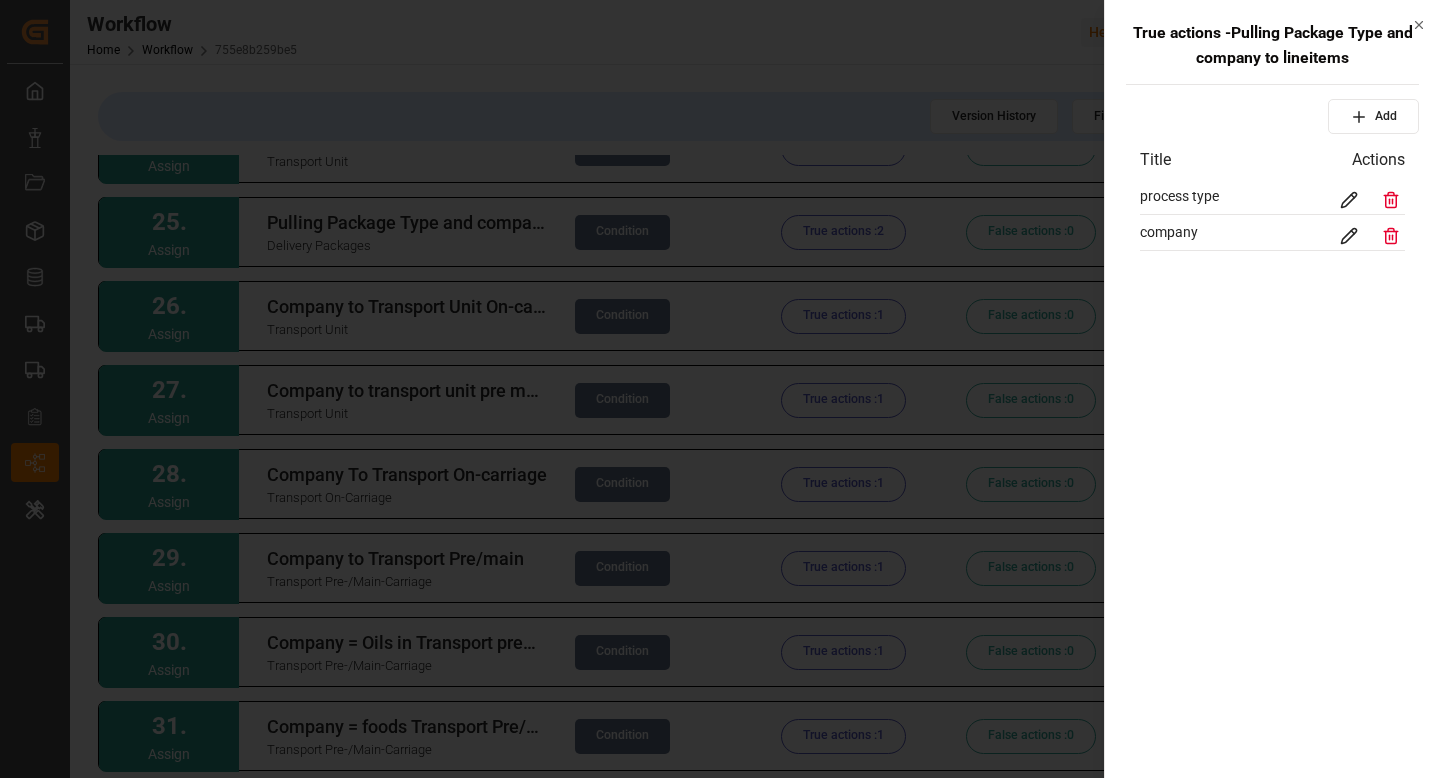 click at bounding box center (720, 389) 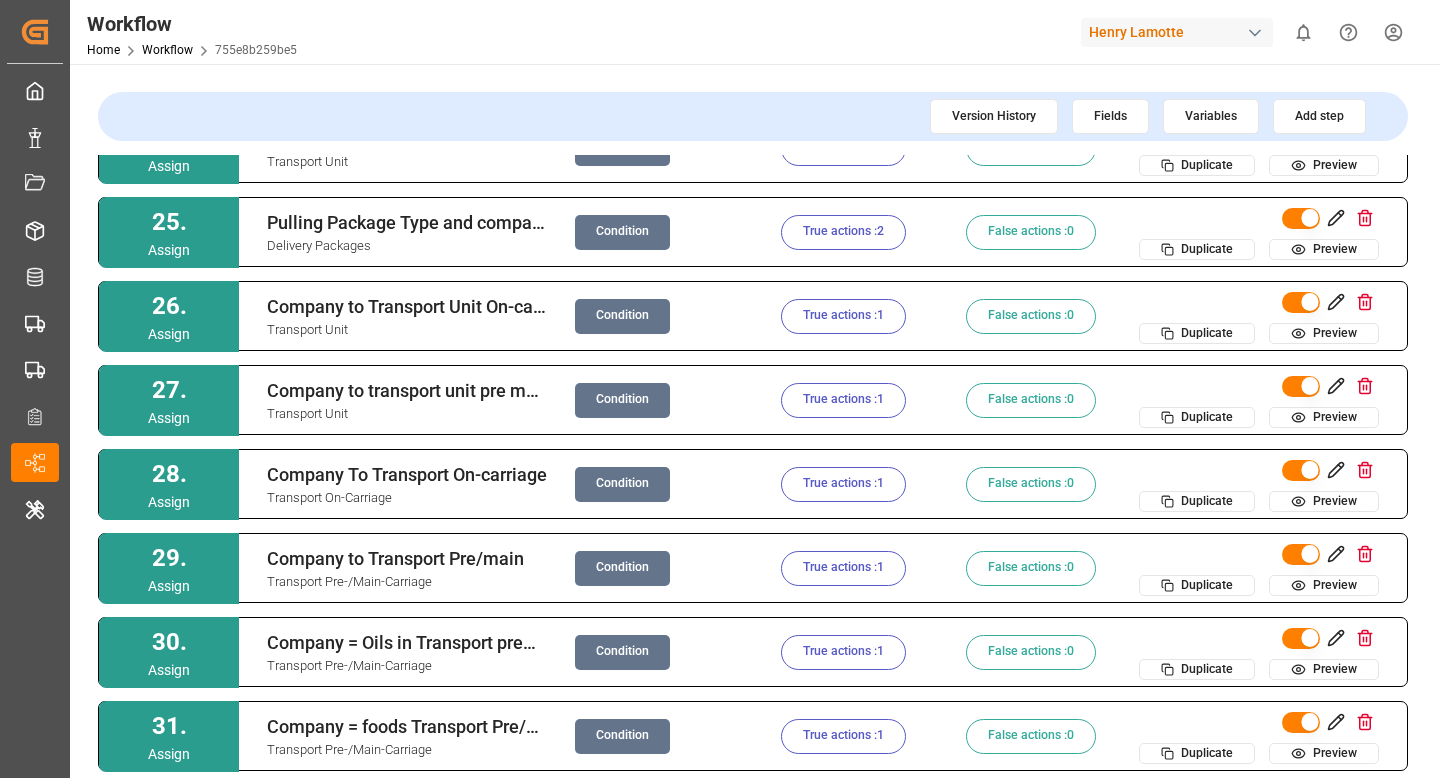 click on "True actions :  2" at bounding box center [843, 232] 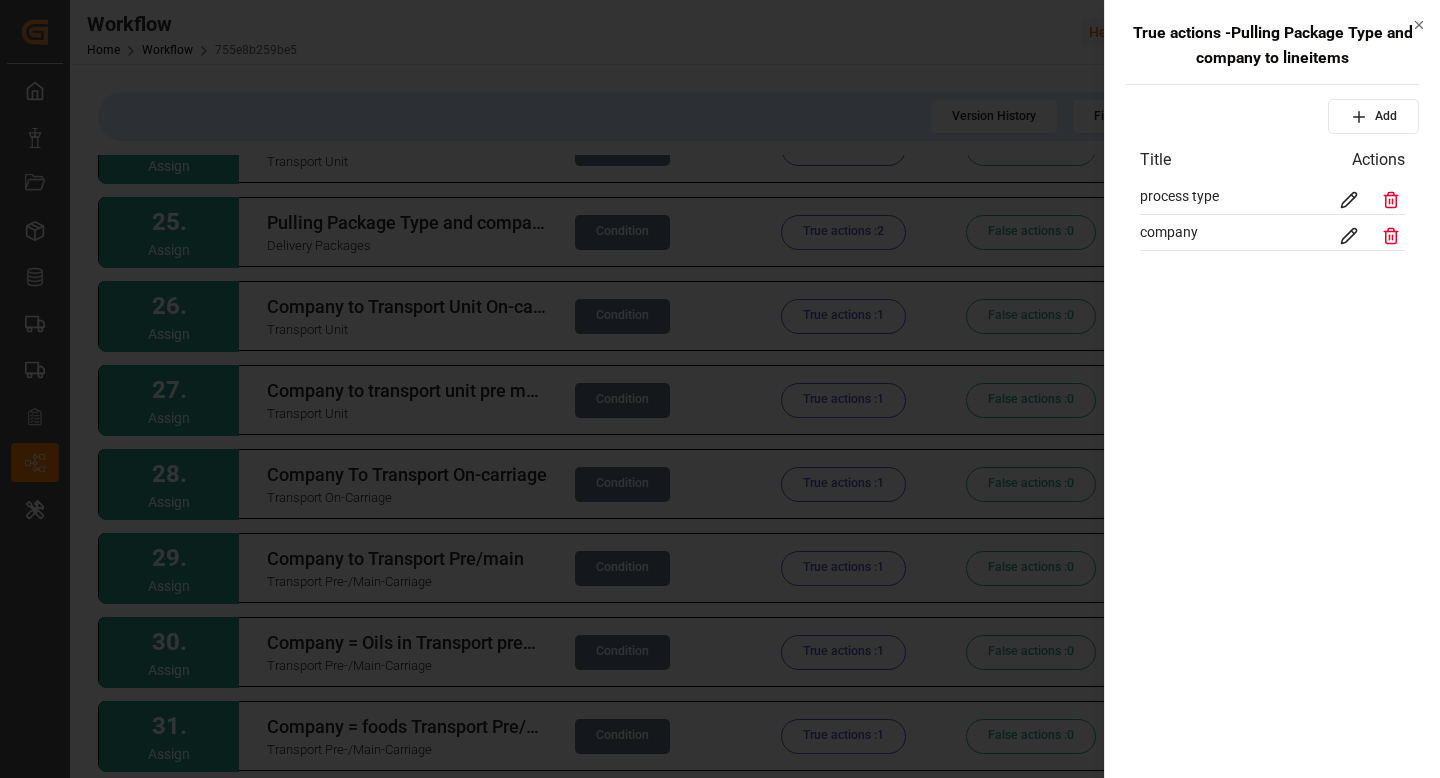 click at bounding box center (1349, 236) 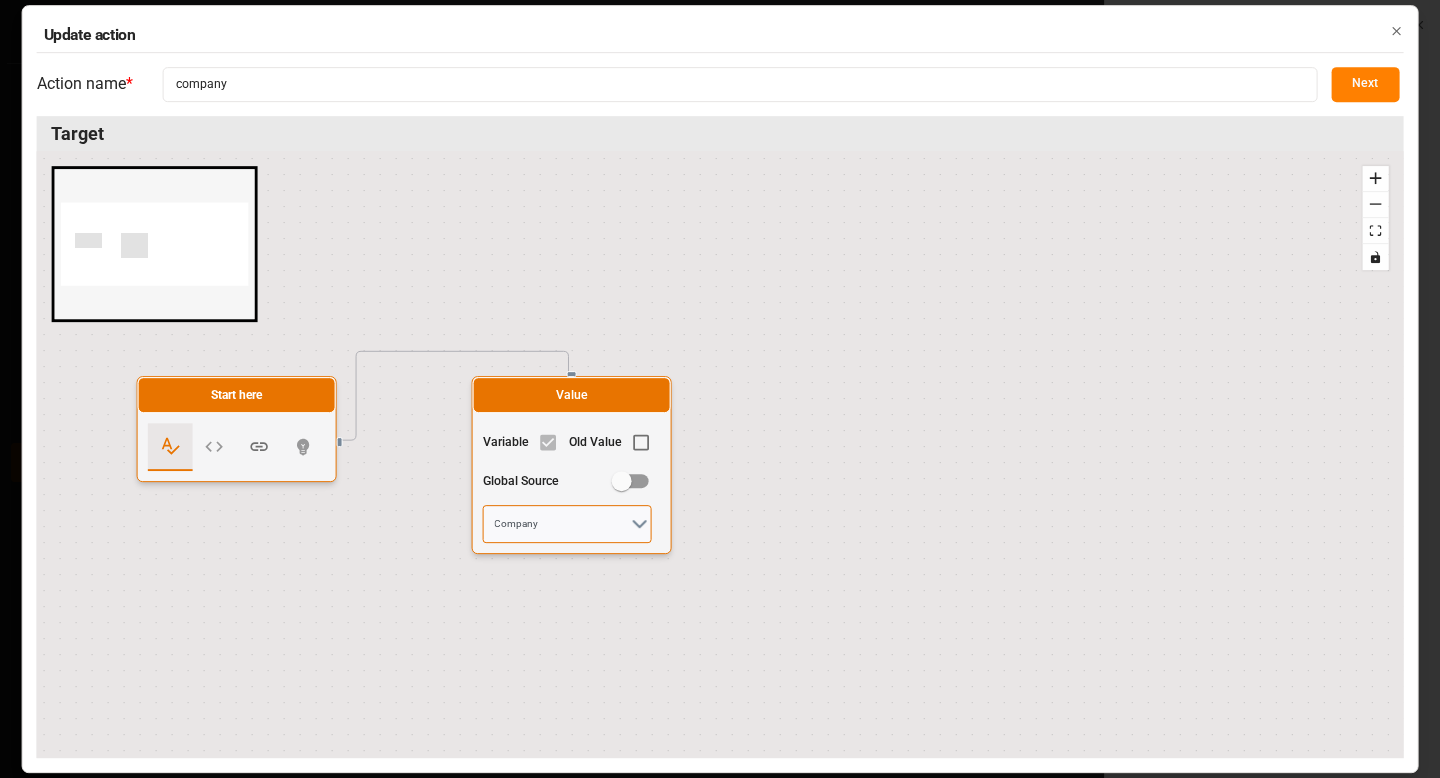 click on "Company" at bounding box center (567, 524) 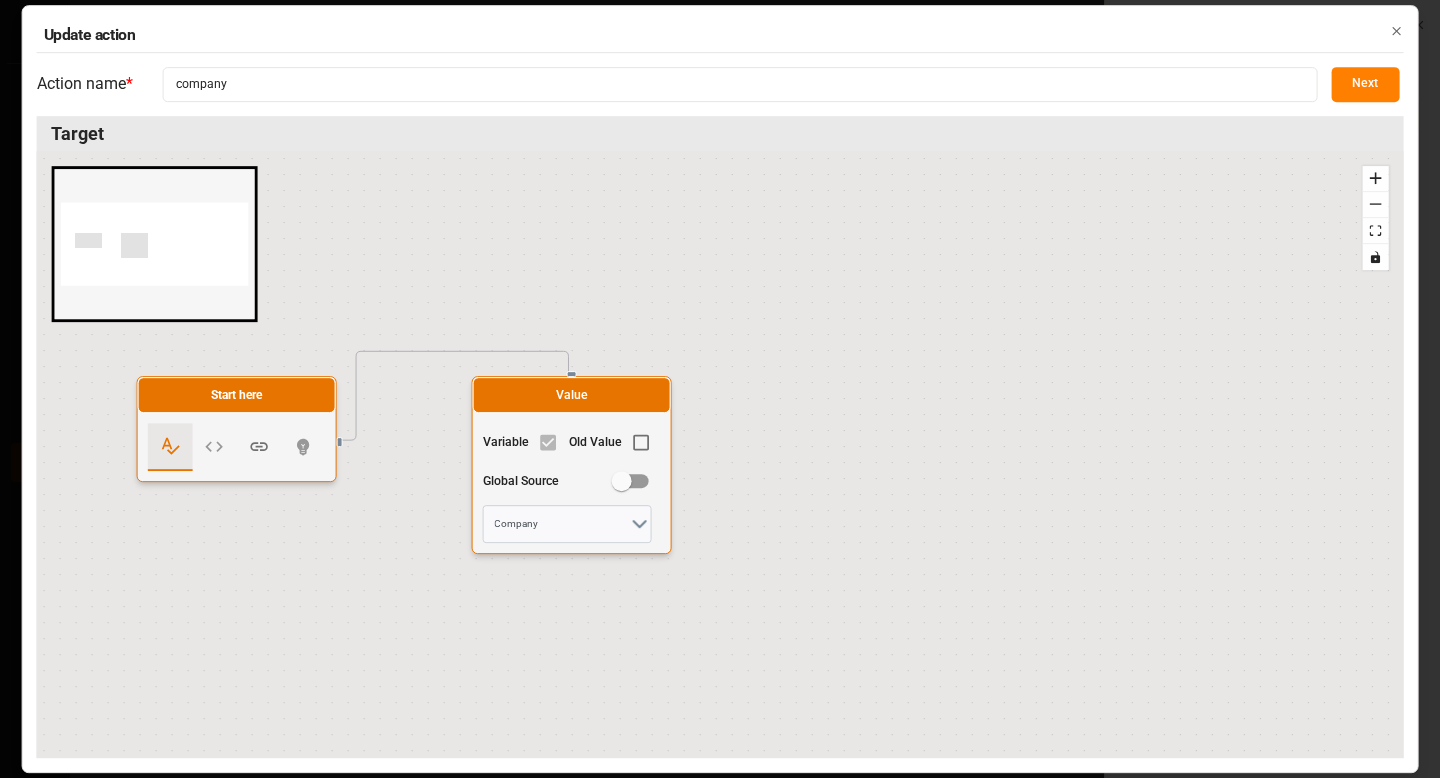 click on "Next" at bounding box center [1365, 84] 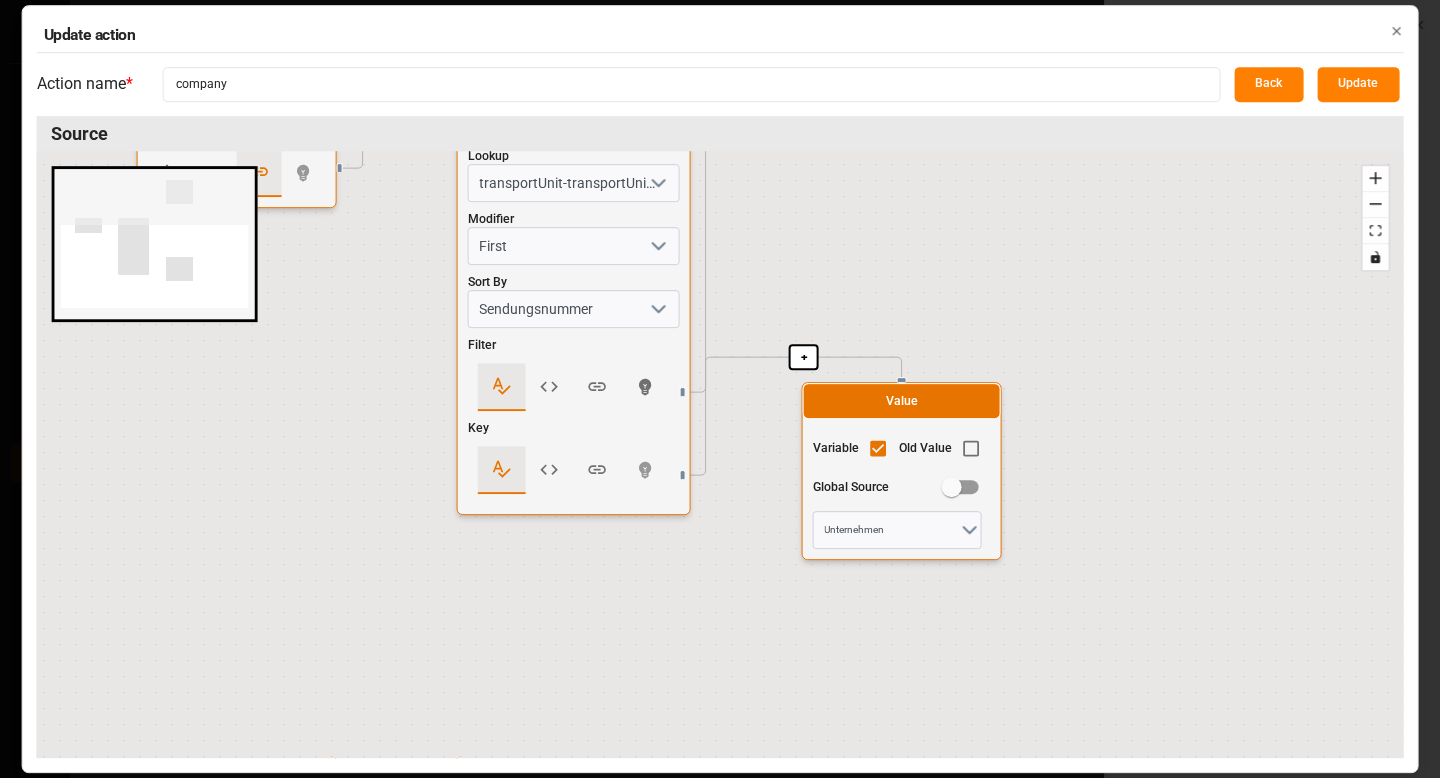 drag, startPoint x: 1025, startPoint y: 556, endPoint x: 1022, endPoint y: -73, distance: 629.00714 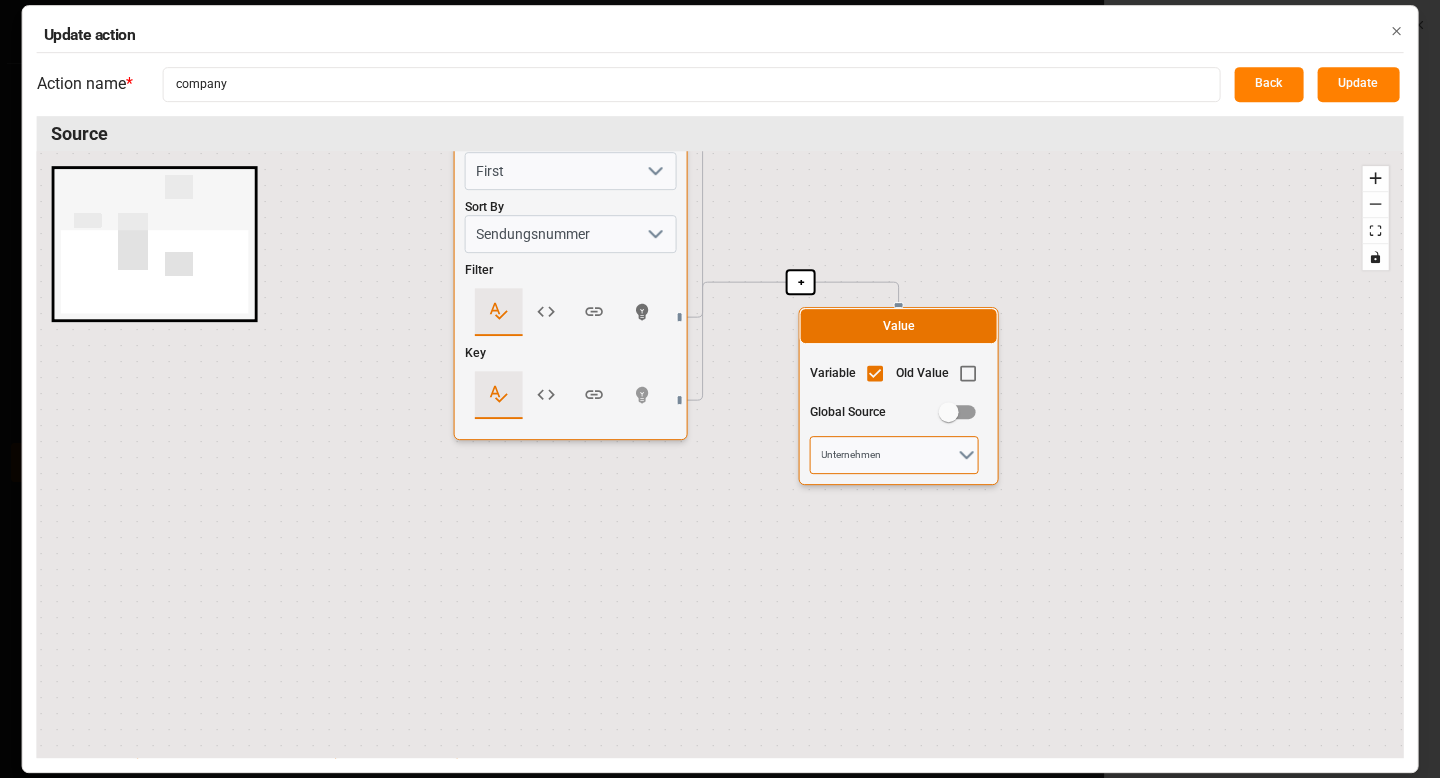 click on "Unternehmen" at bounding box center (894, 455) 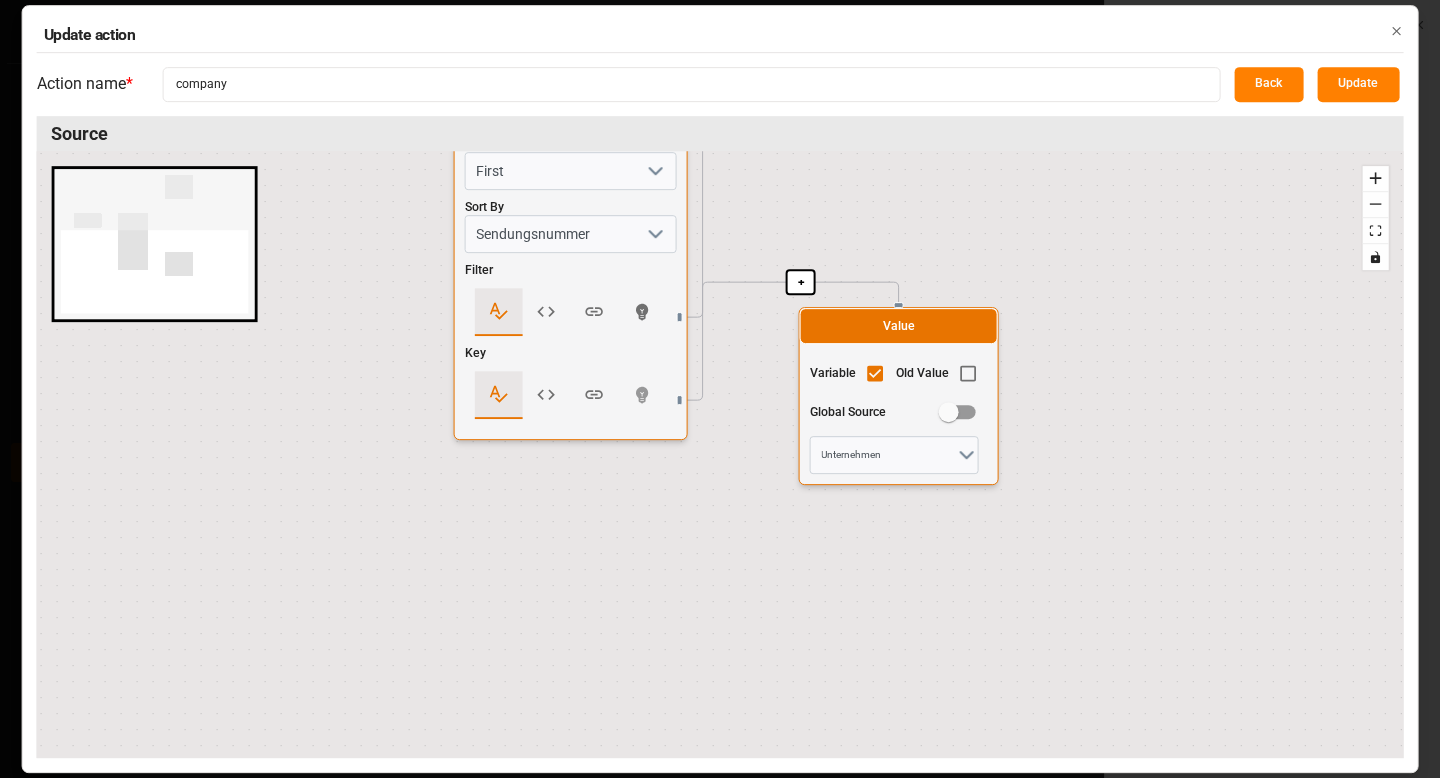 click on "Update action Action name * company Back Update Source + + + Start here Lookup Lookup transportUnit-transportUnitLineItems Modifier First Sort By Sendungsnummer Filter Key Value Variable Global Source True Value Variable Old Value Global Source Unternehmen React Flow mini map Press enter or space to select a node. You can then use the arrow keys to move the node around.  Press delete to remove it and escape to cancel.   Press enter or space to select an edge. You can then press delete to remove it or escape to cancel. Close" at bounding box center [720, 389] 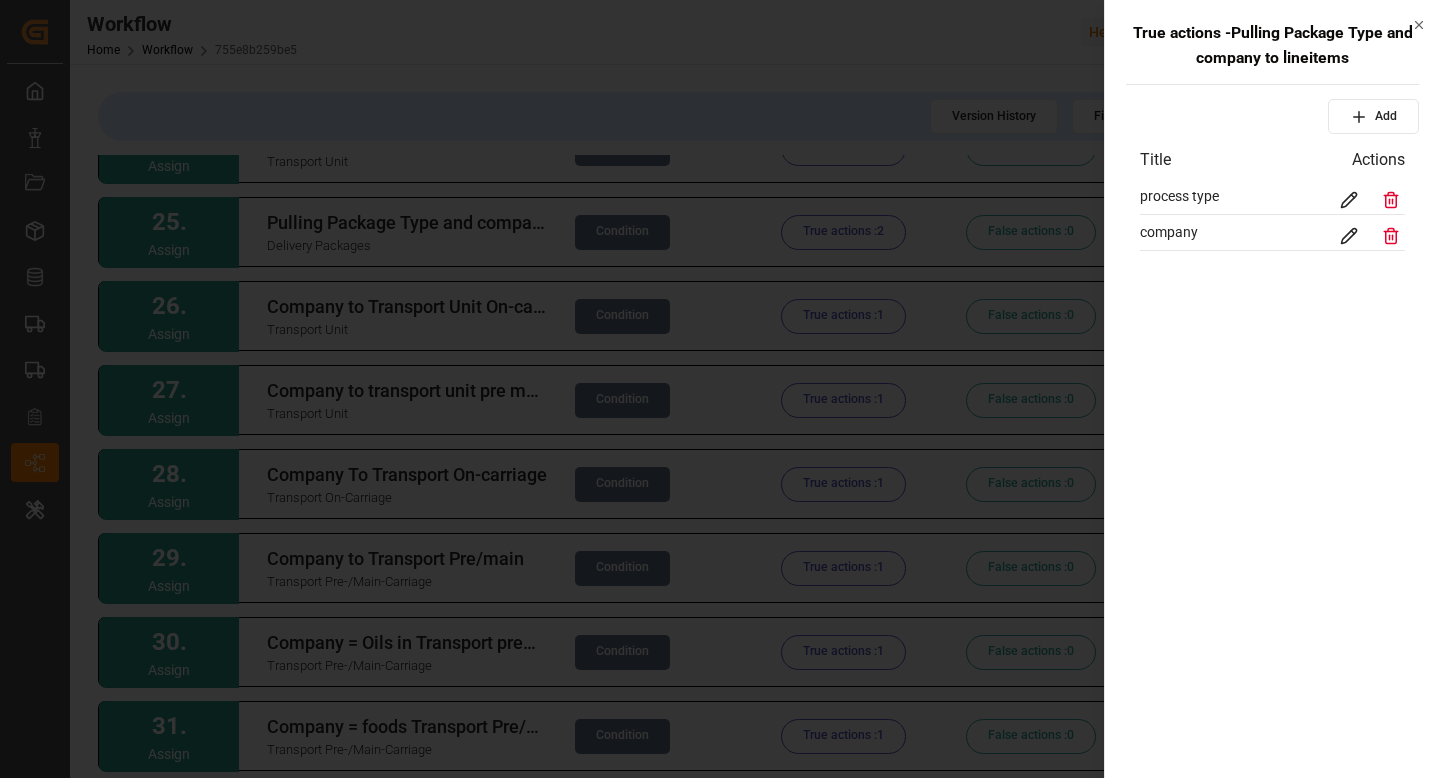 click at bounding box center (720, 389) 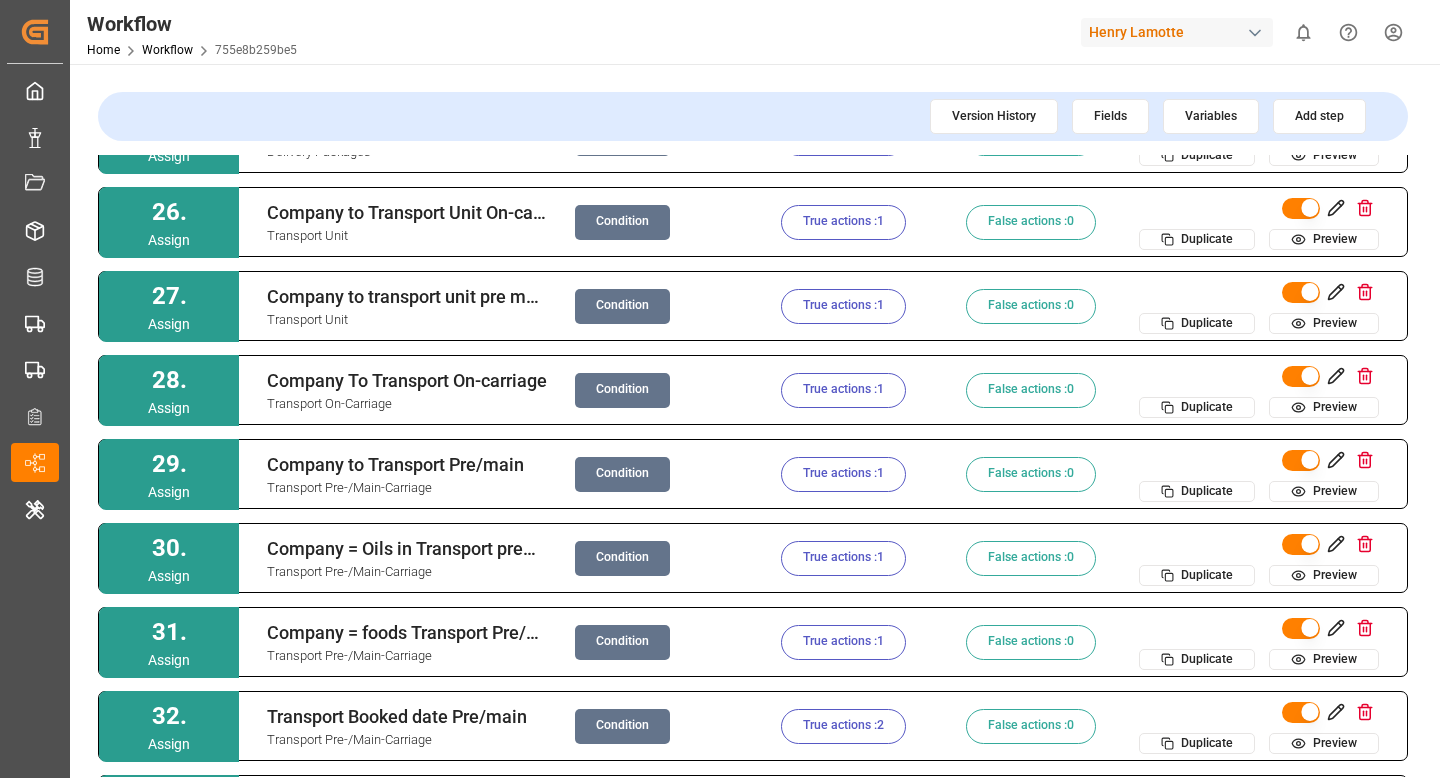 scroll, scrollTop: 2070, scrollLeft: 0, axis: vertical 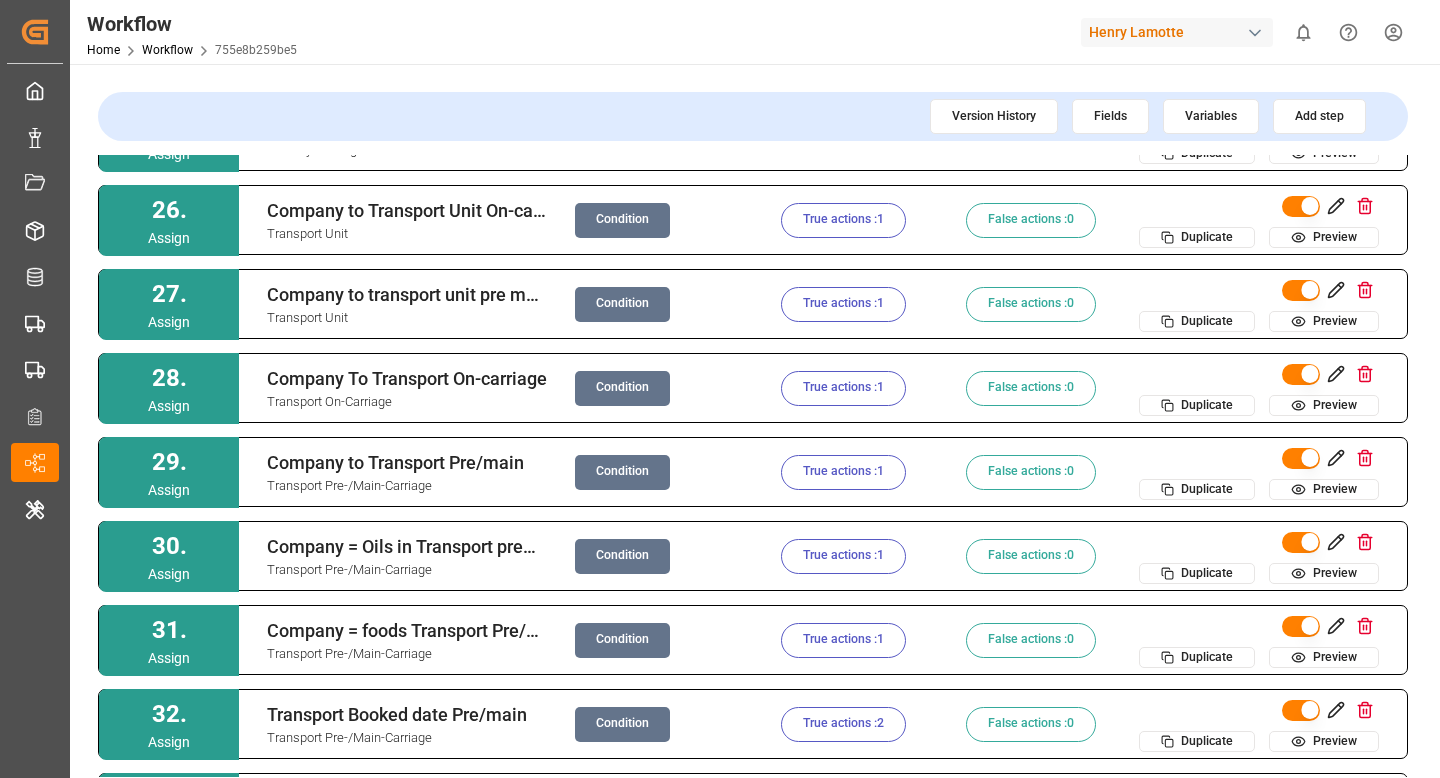 click on "Condition" at bounding box center (622, 220) 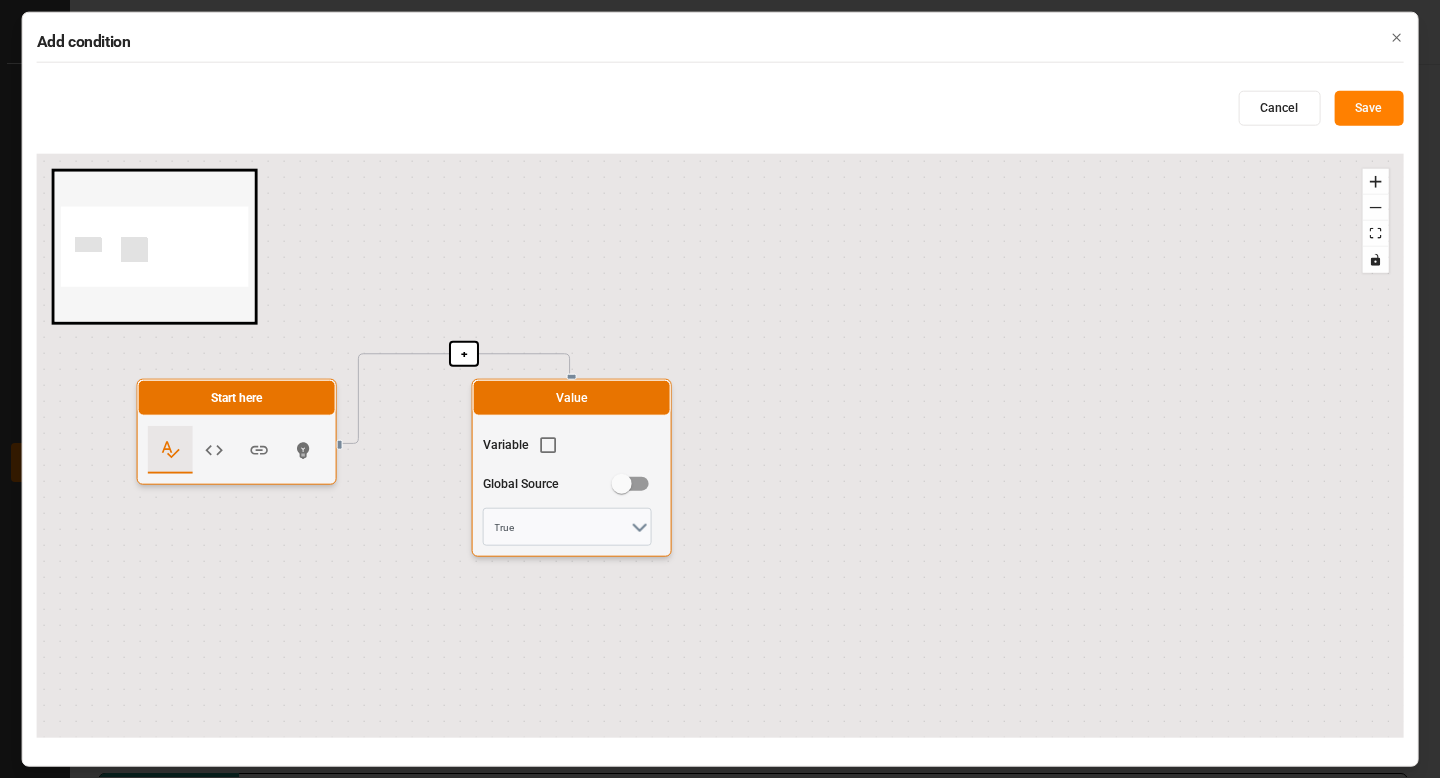 click 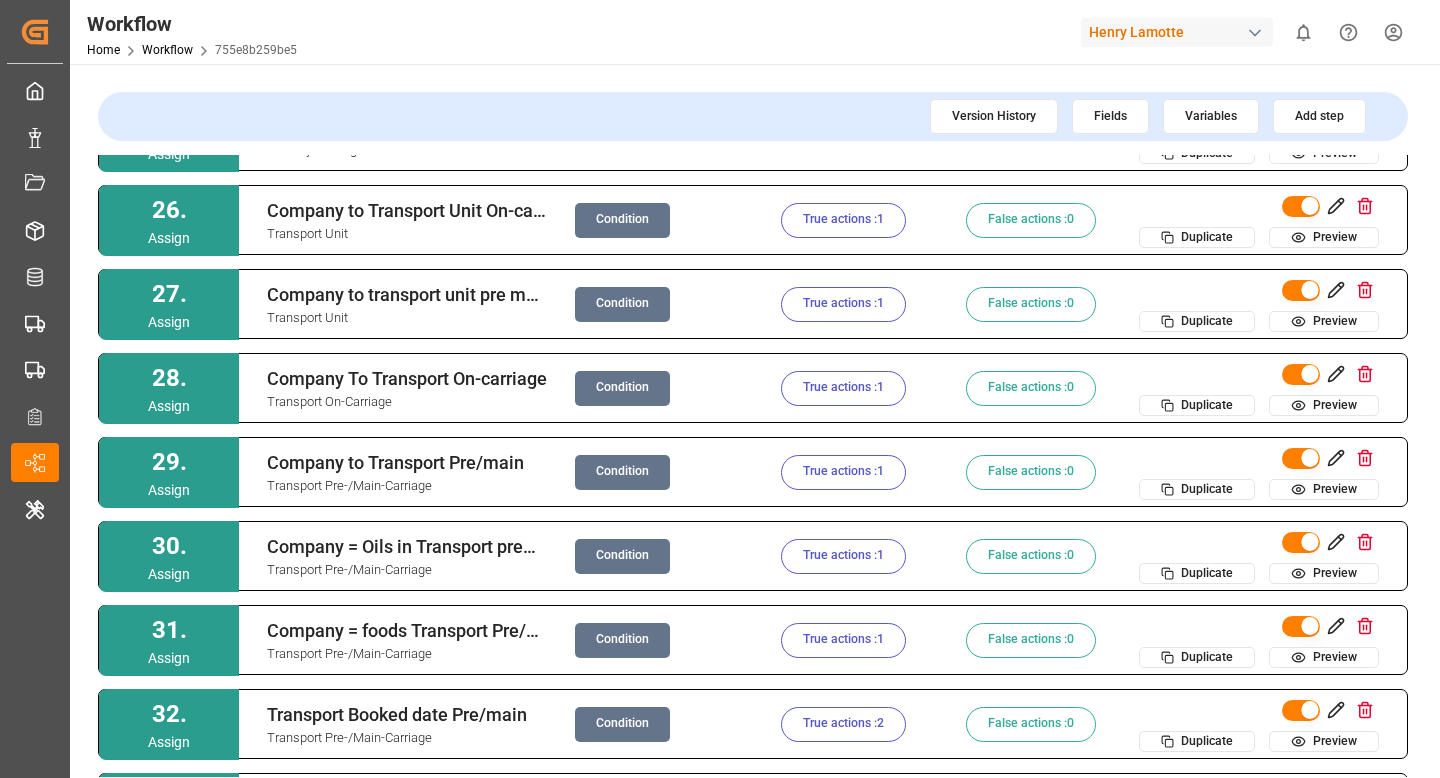 click on "True actions :  1" at bounding box center [843, 220] 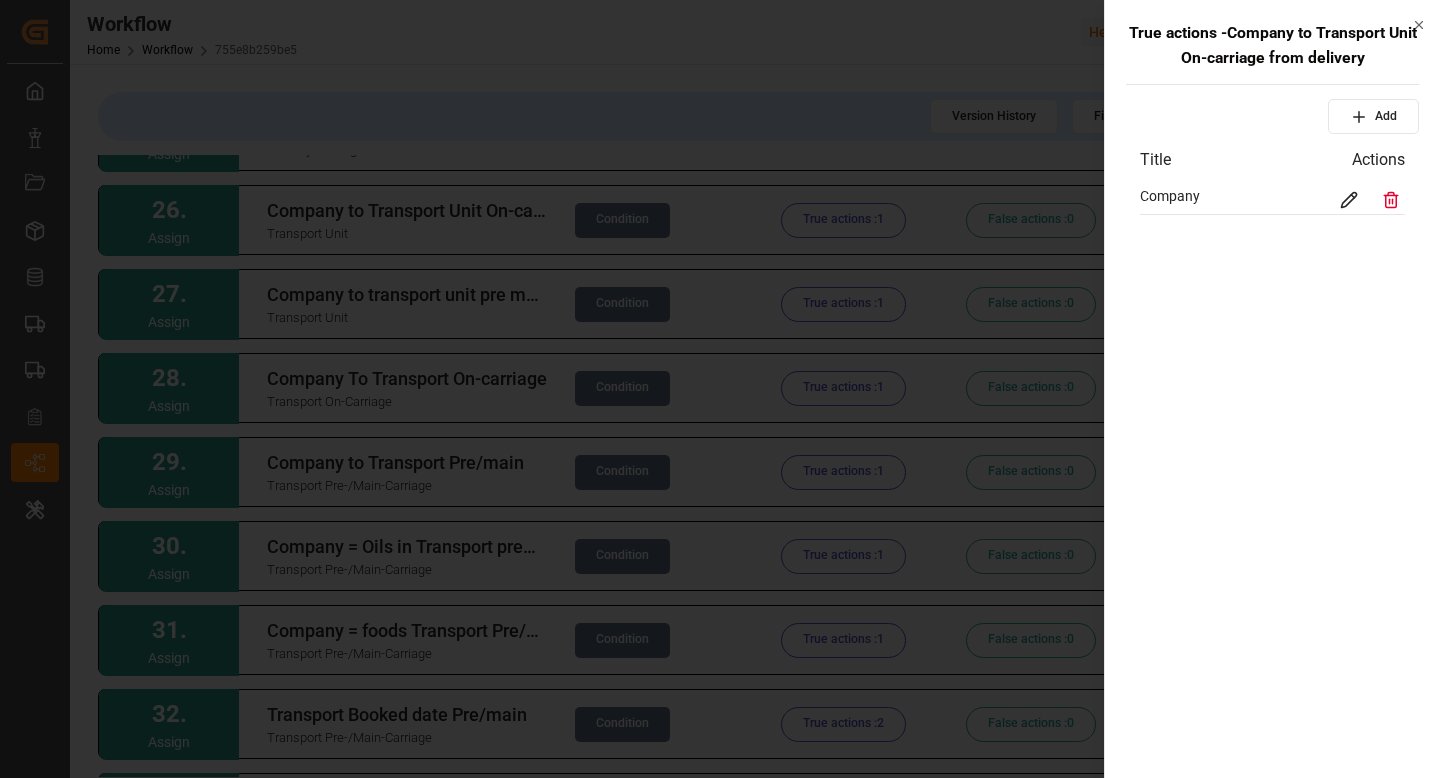 click at bounding box center (1349, 200) 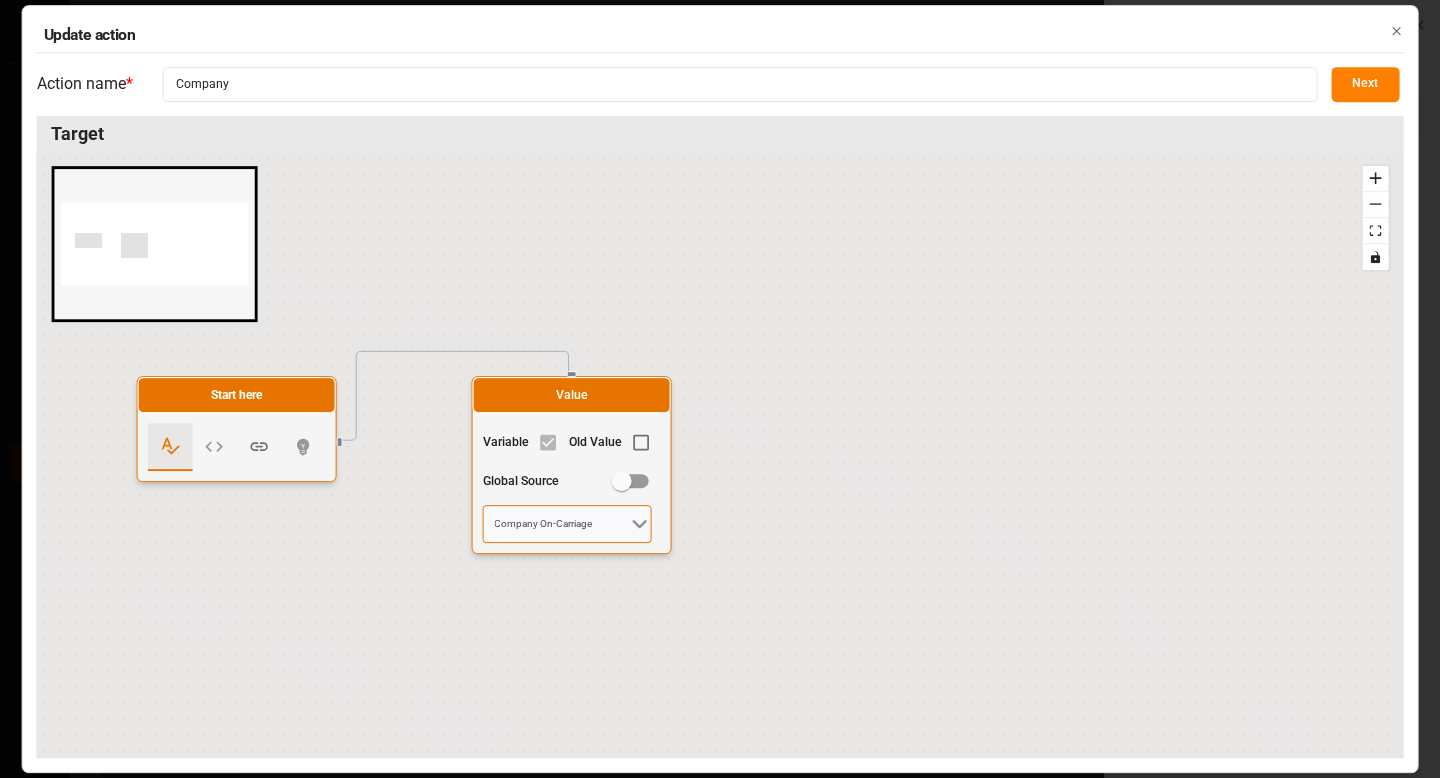 drag, startPoint x: 536, startPoint y: 526, endPoint x: 479, endPoint y: 526, distance: 57 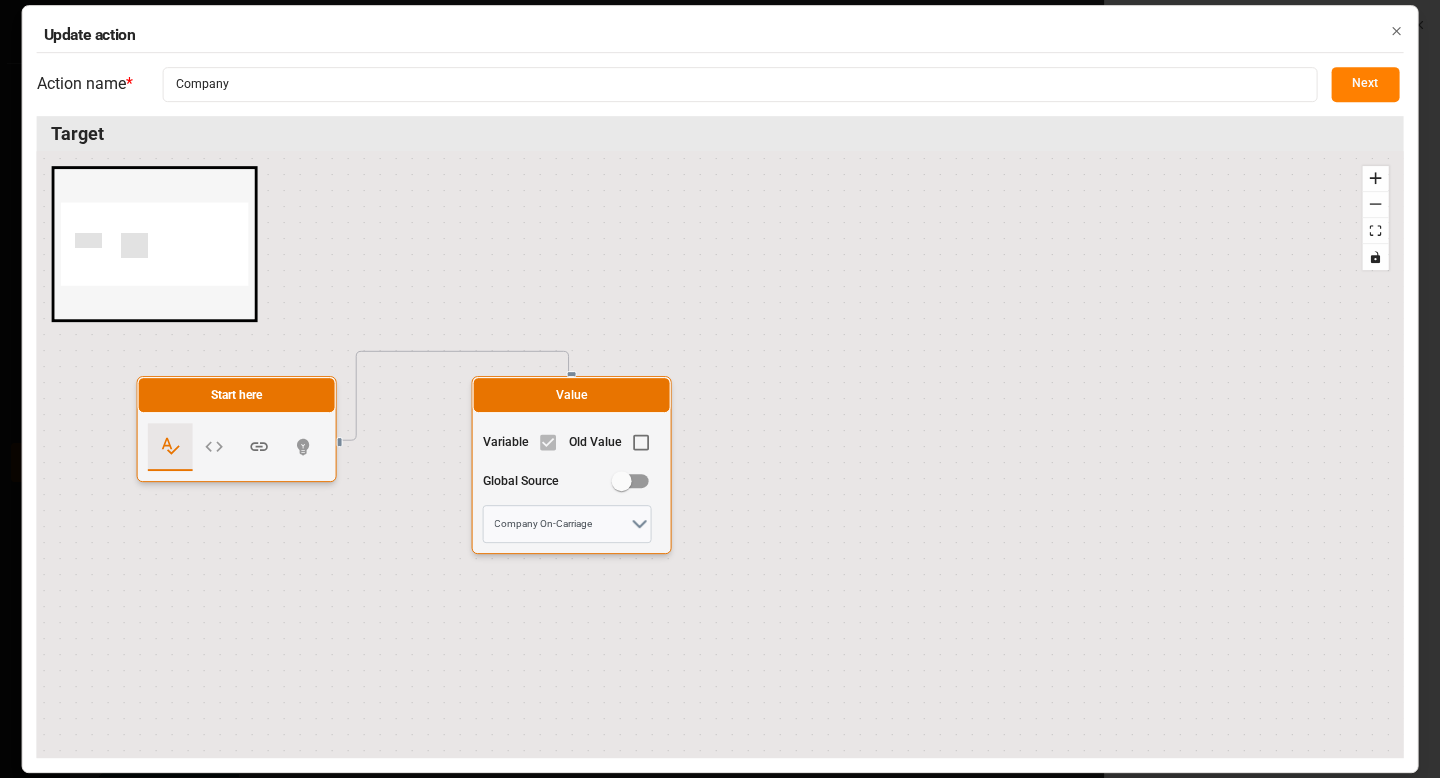 click on "Next" at bounding box center [1365, 84] 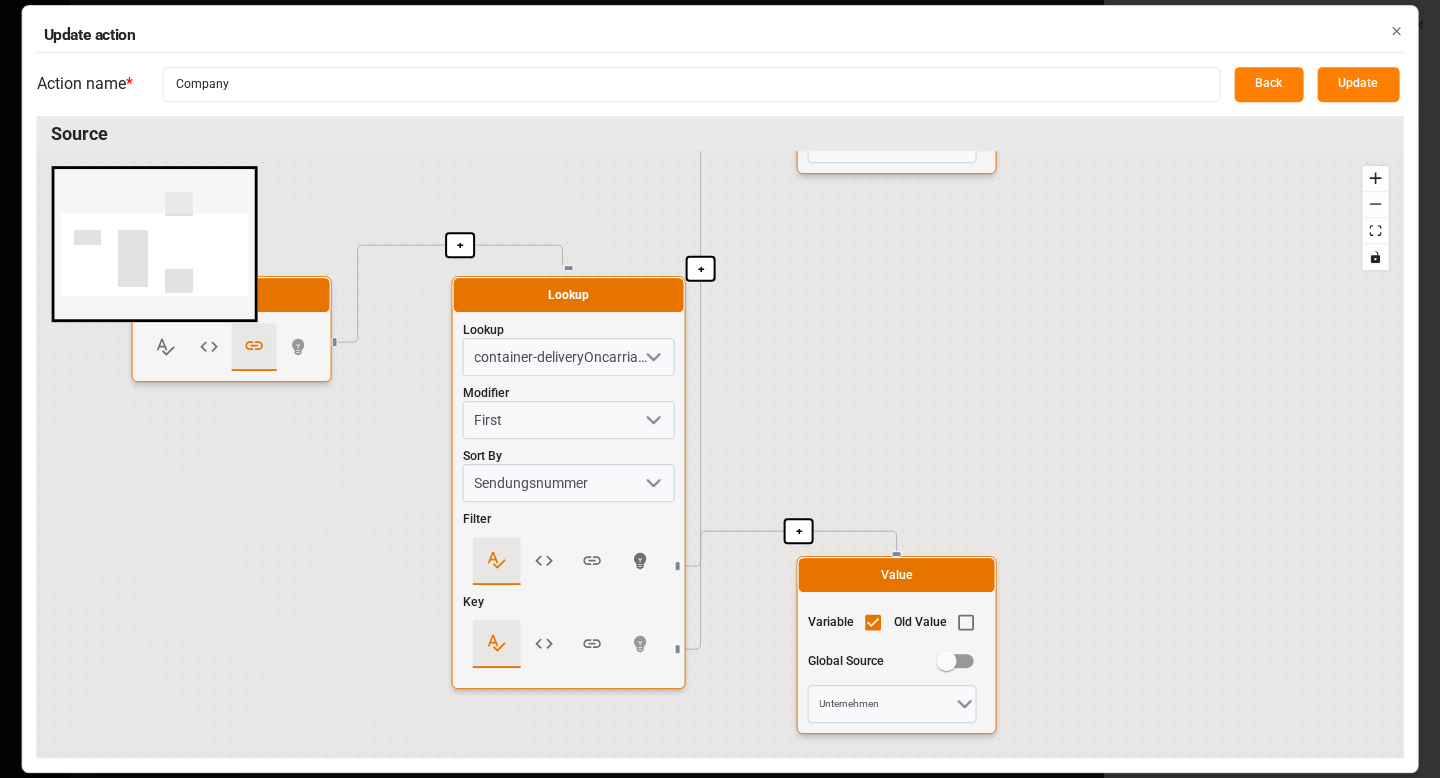 drag, startPoint x: 994, startPoint y: 619, endPoint x: 988, endPoint y: 291, distance: 328.05487 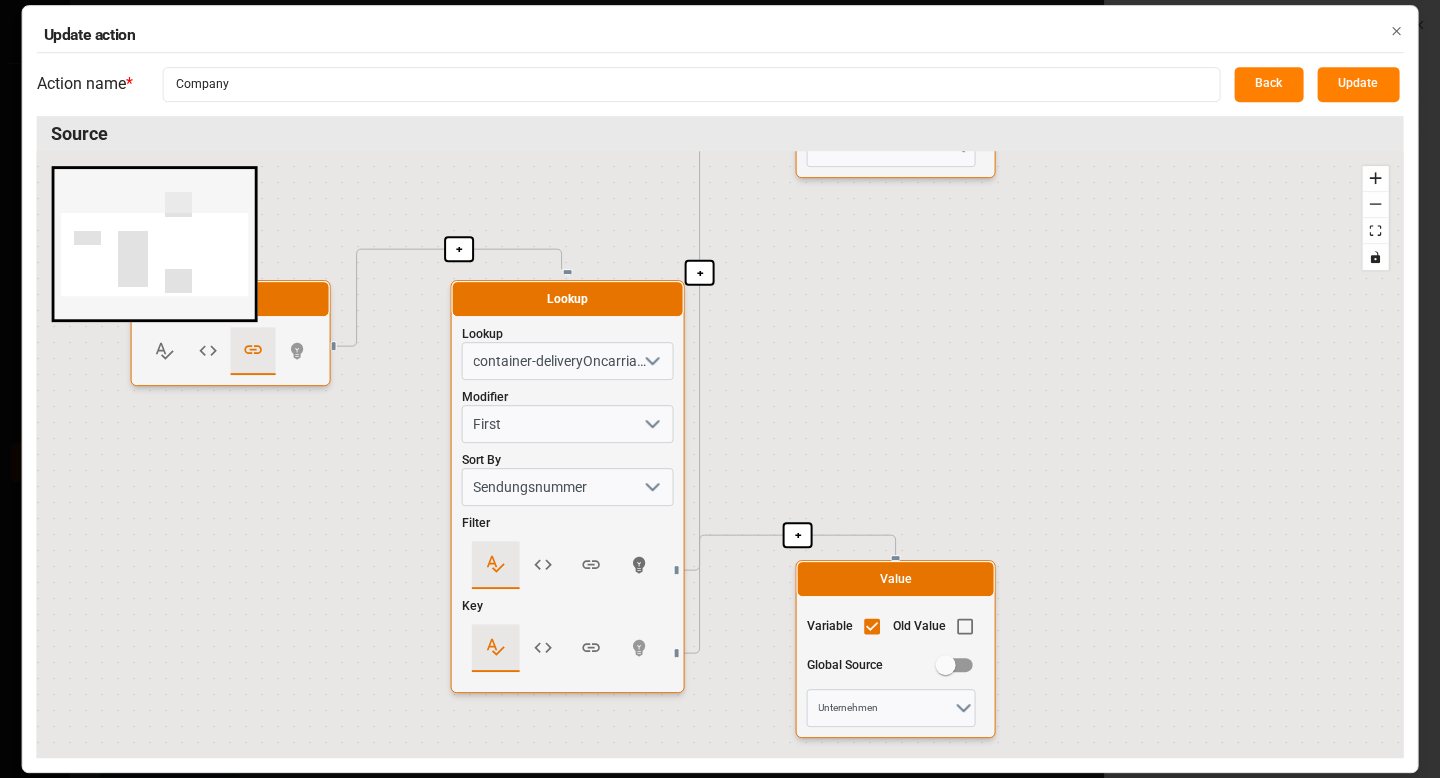 click 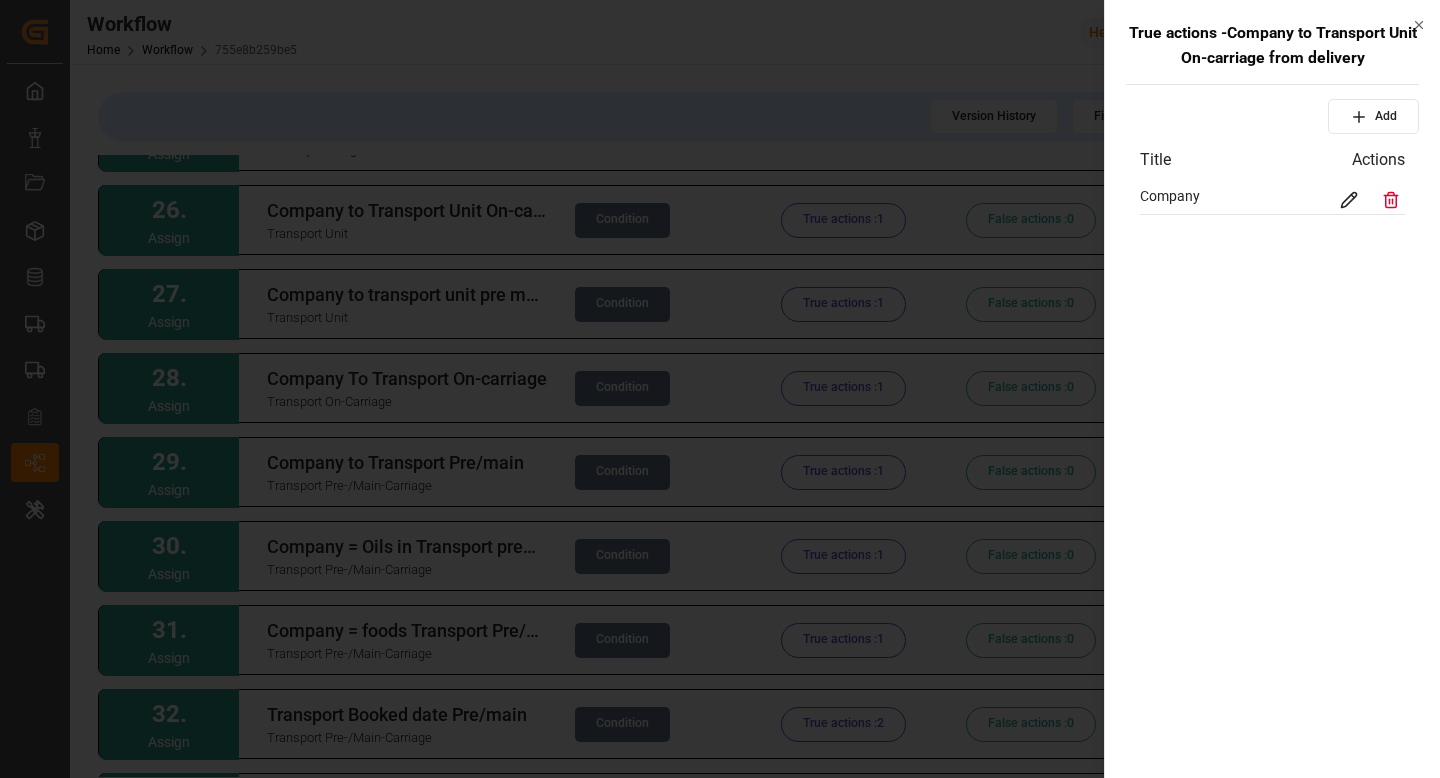 click at bounding box center (720, 389) 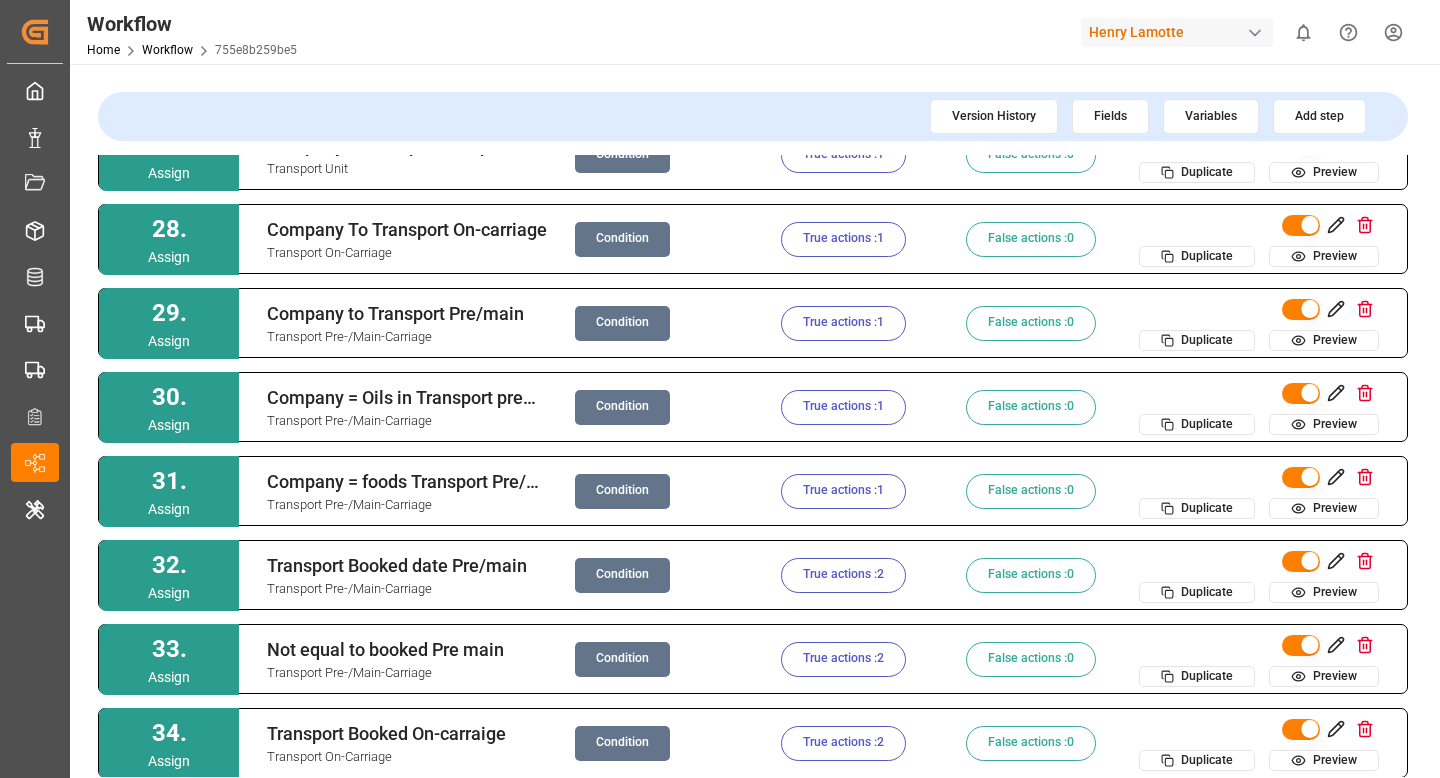 scroll, scrollTop: 2228, scrollLeft: 0, axis: vertical 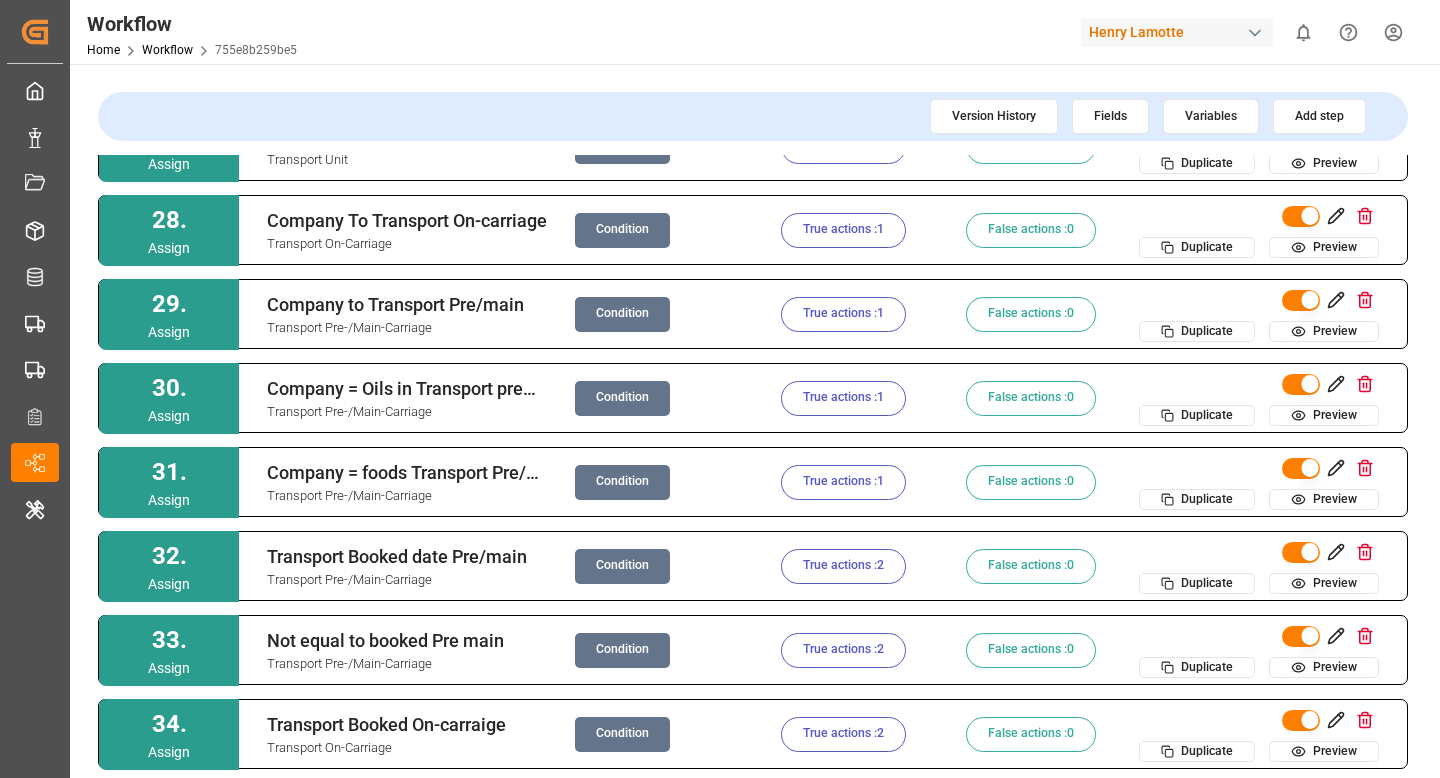 click on "True actions :  1" at bounding box center (843, 230) 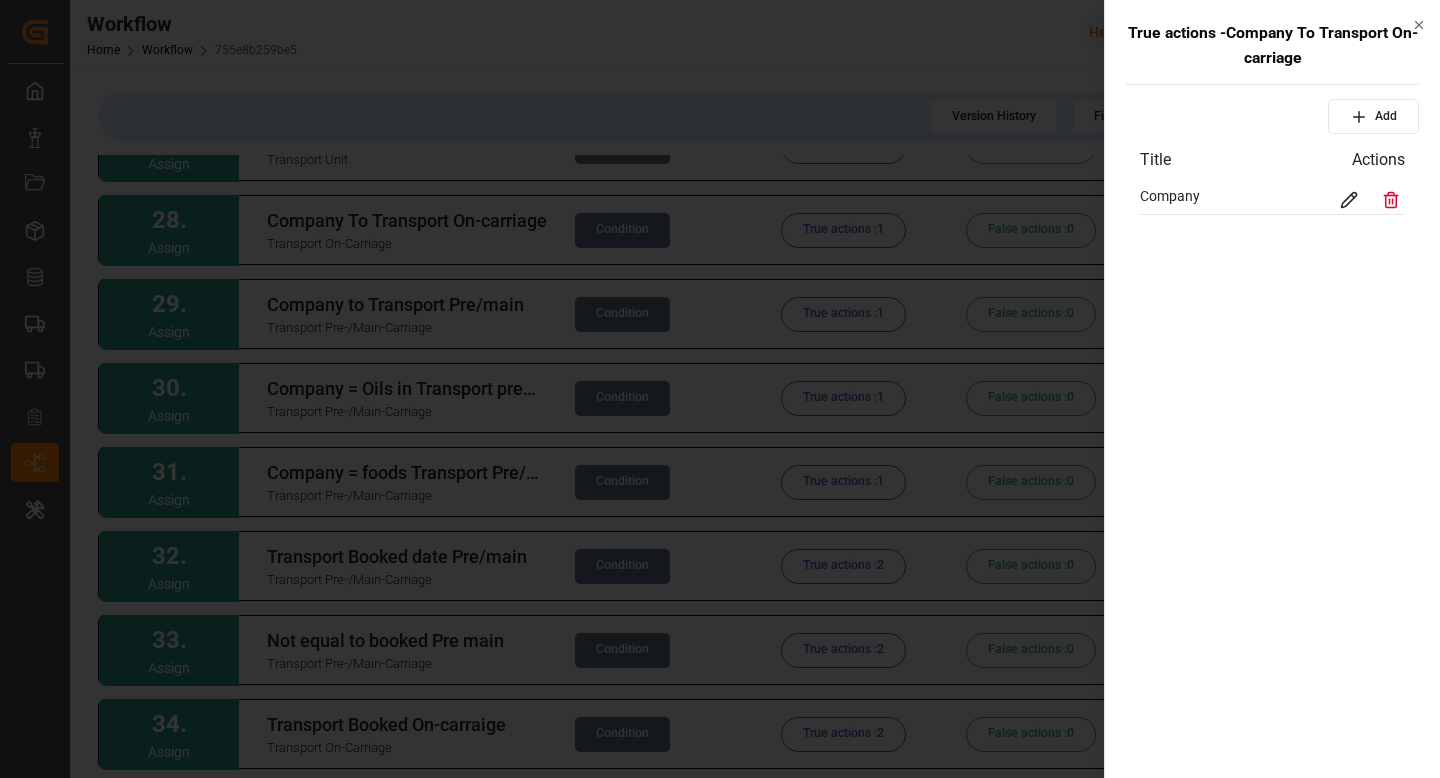 click 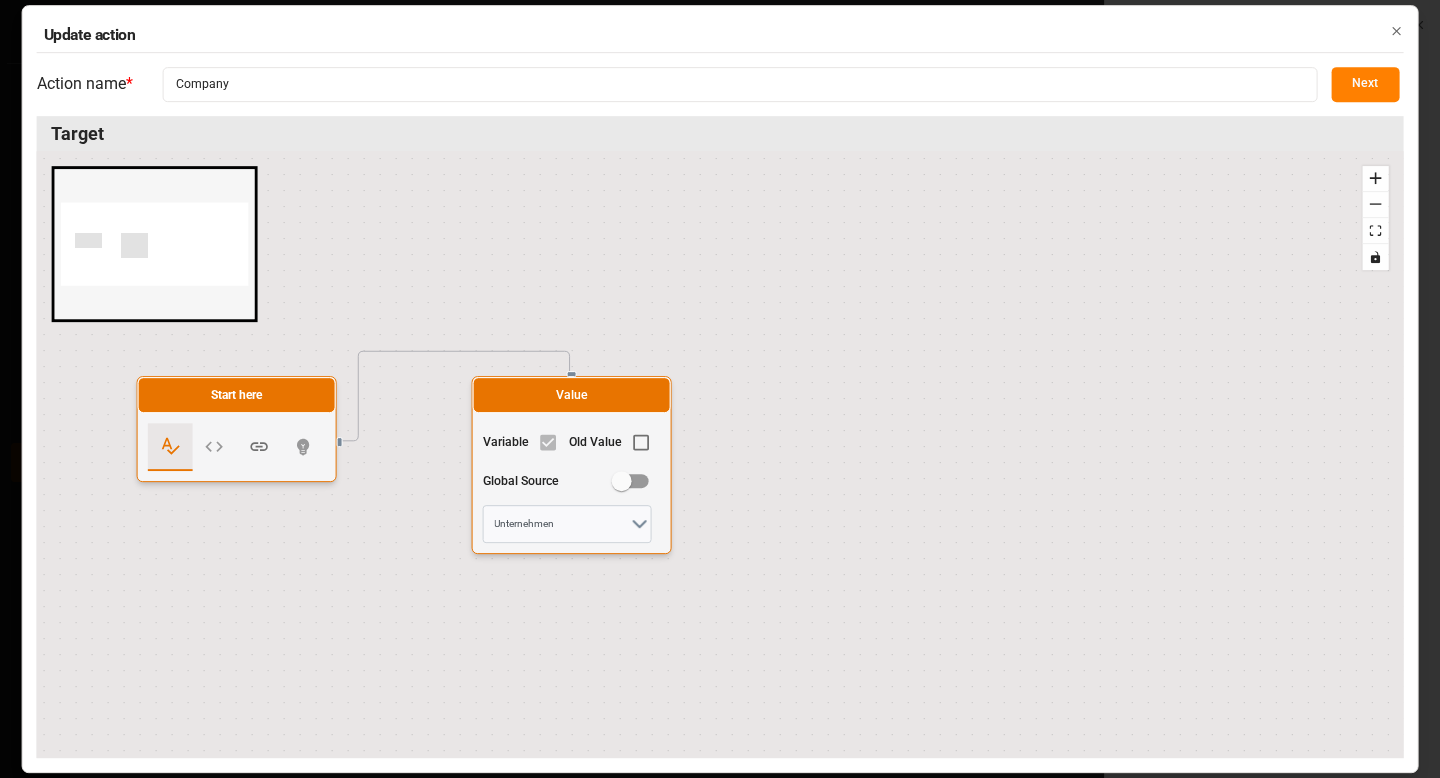 click on "Next" at bounding box center (1365, 84) 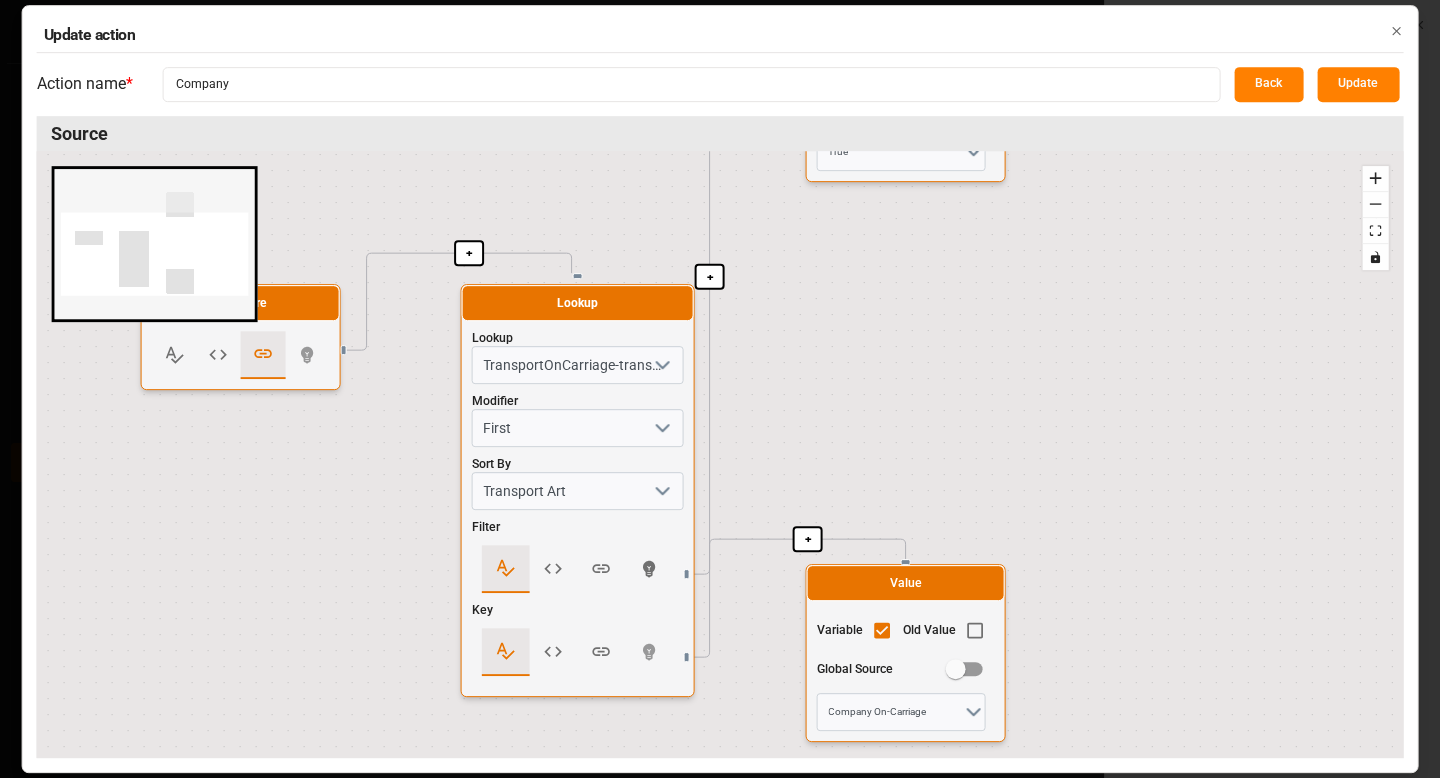 drag, startPoint x: 1170, startPoint y: 618, endPoint x: 1174, endPoint y: 248, distance: 370.0216 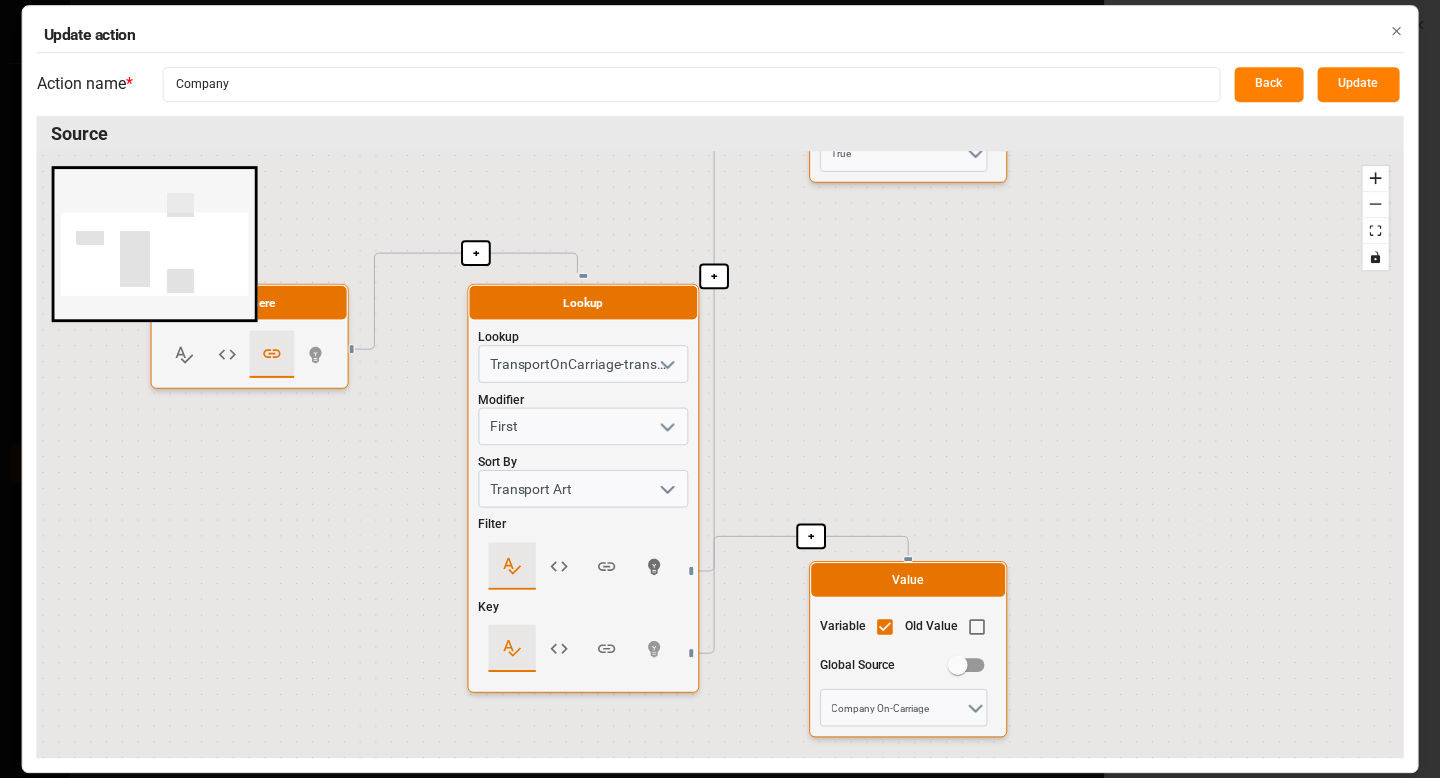 click 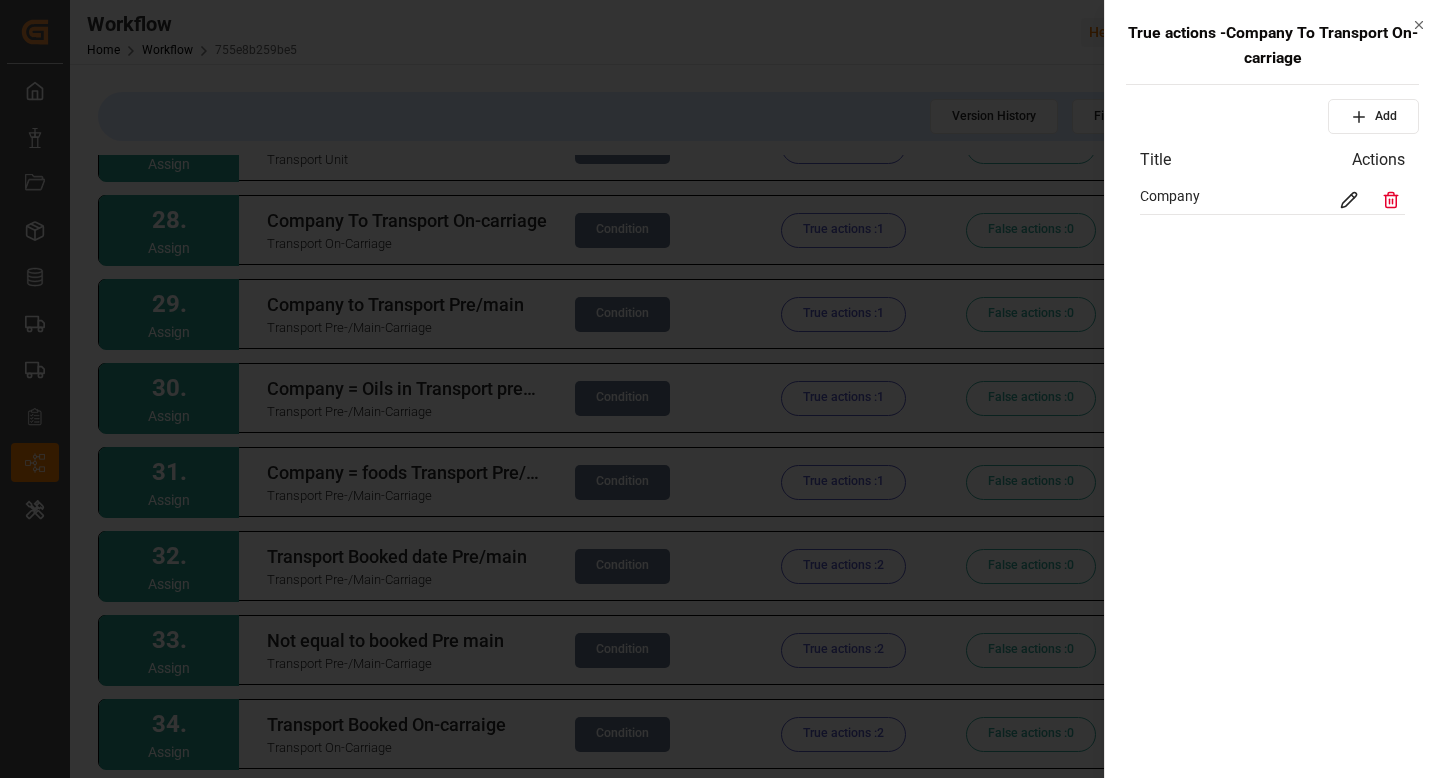 click at bounding box center [720, 389] 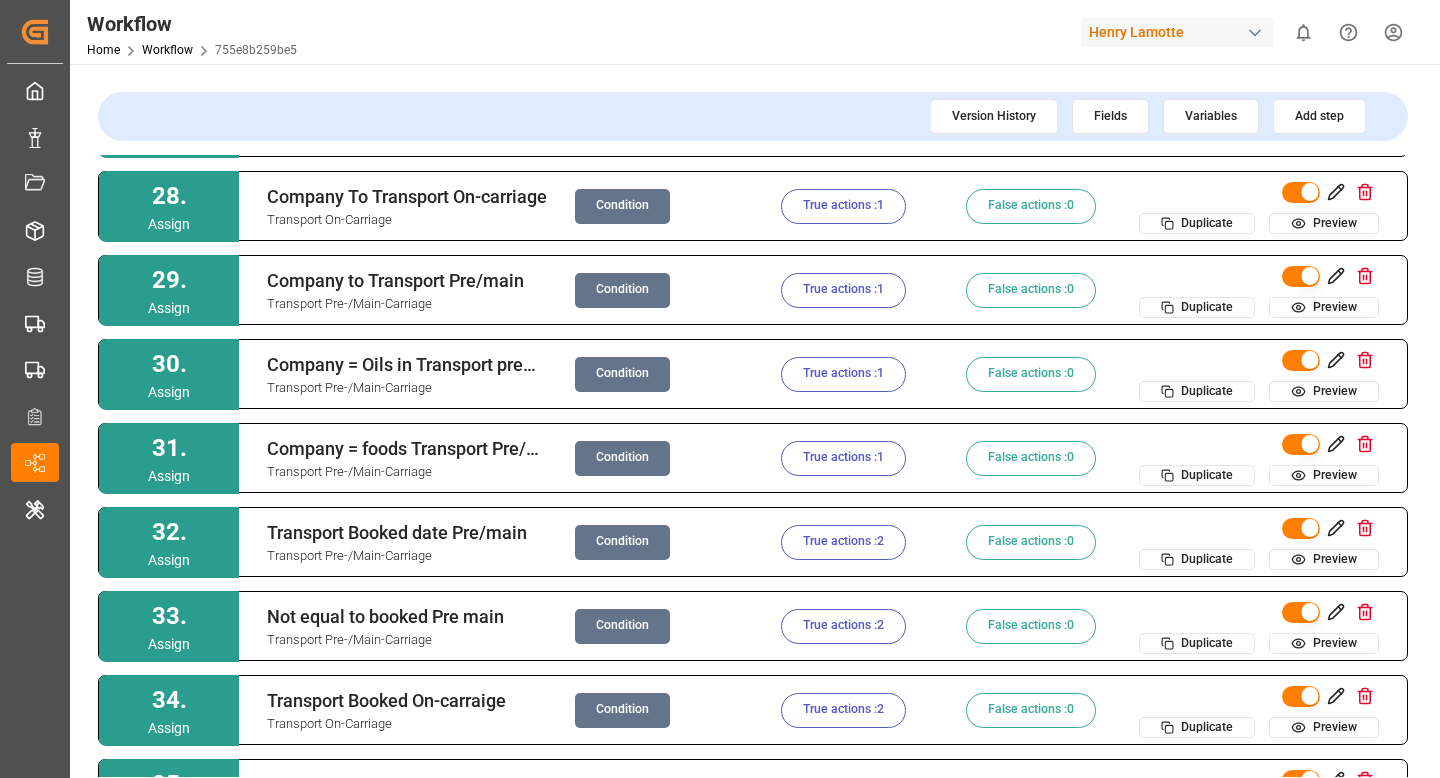 scroll, scrollTop: 2262, scrollLeft: 0, axis: vertical 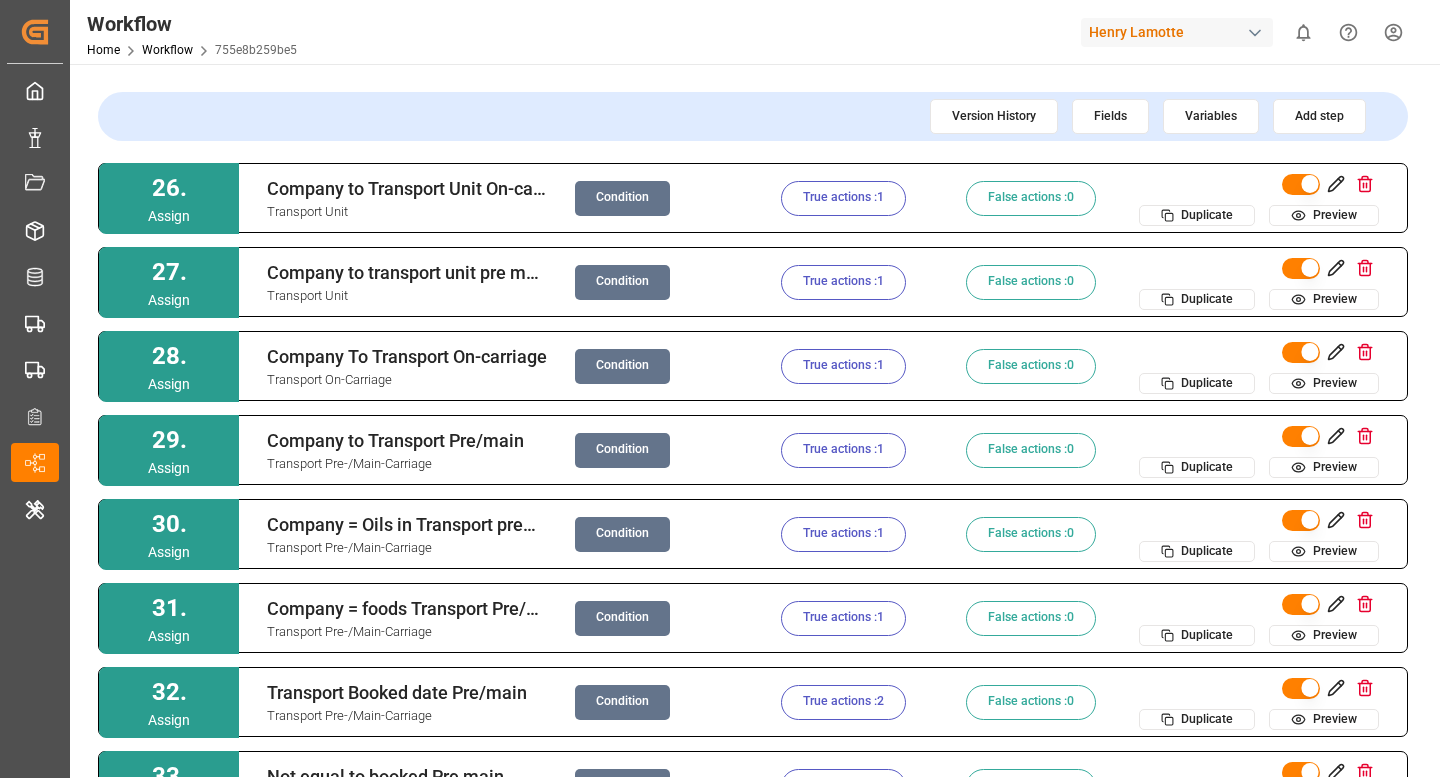 click on "Condition" at bounding box center (622, 366) 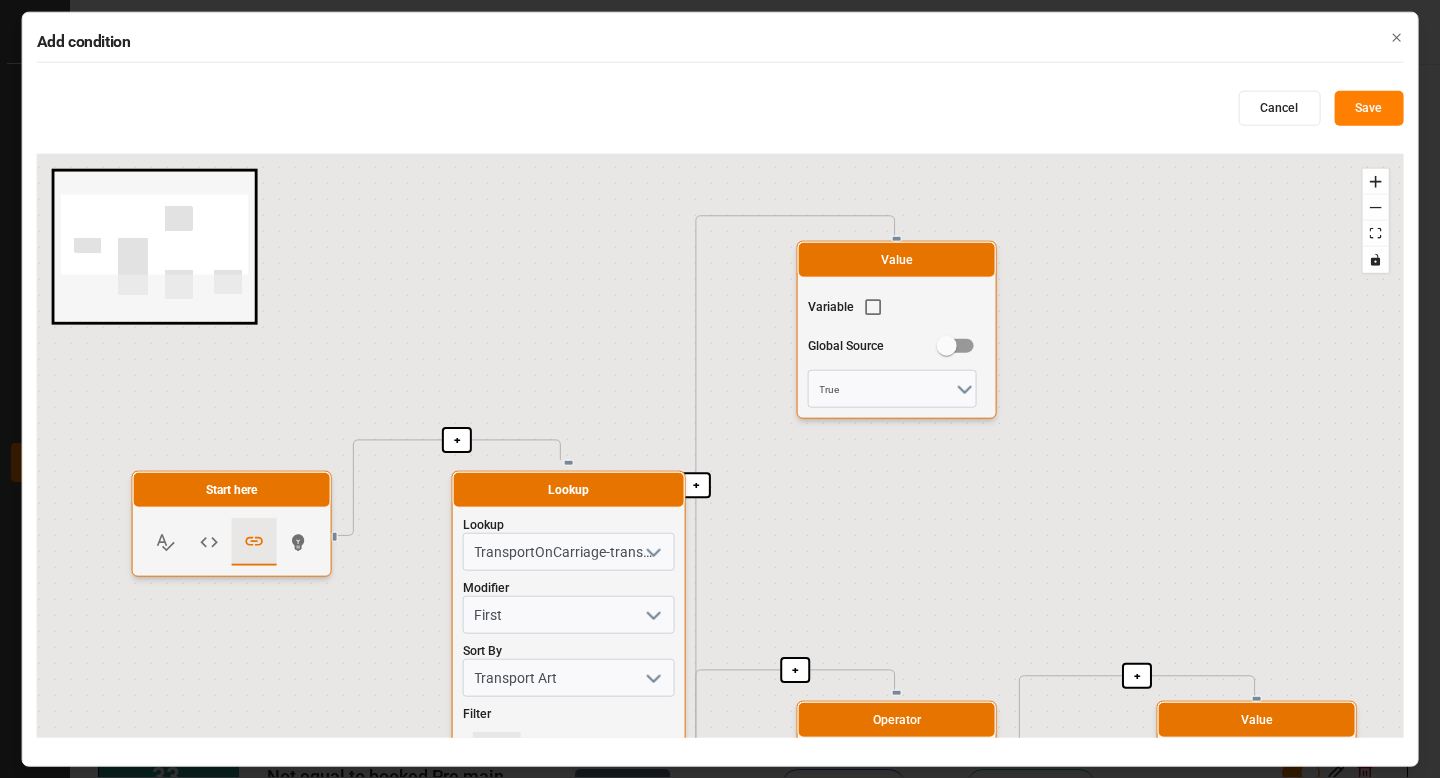 drag, startPoint x: 582, startPoint y: 394, endPoint x: 570, endPoint y: 191, distance: 203.35437 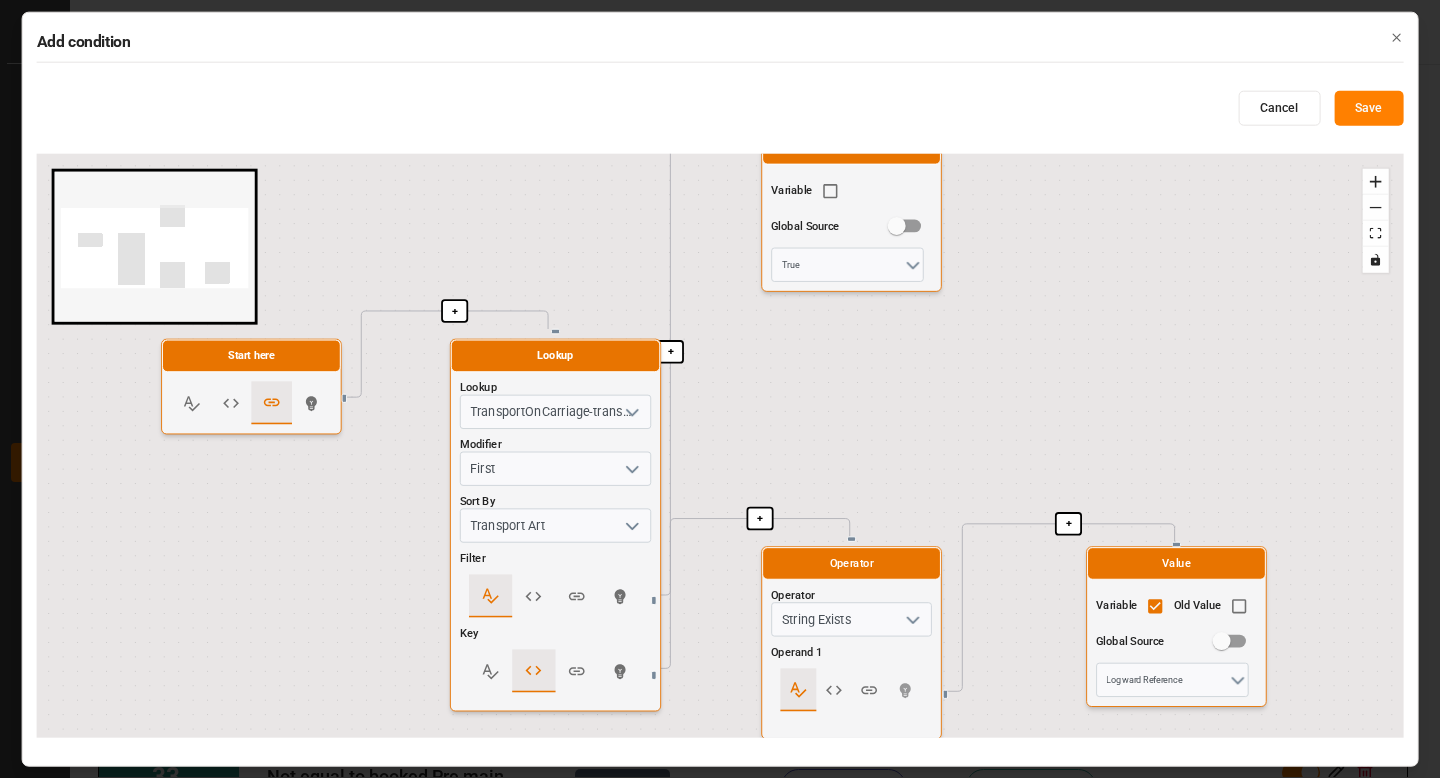 drag, startPoint x: 577, startPoint y: 267, endPoint x: 571, endPoint y: 221, distance: 46.389652 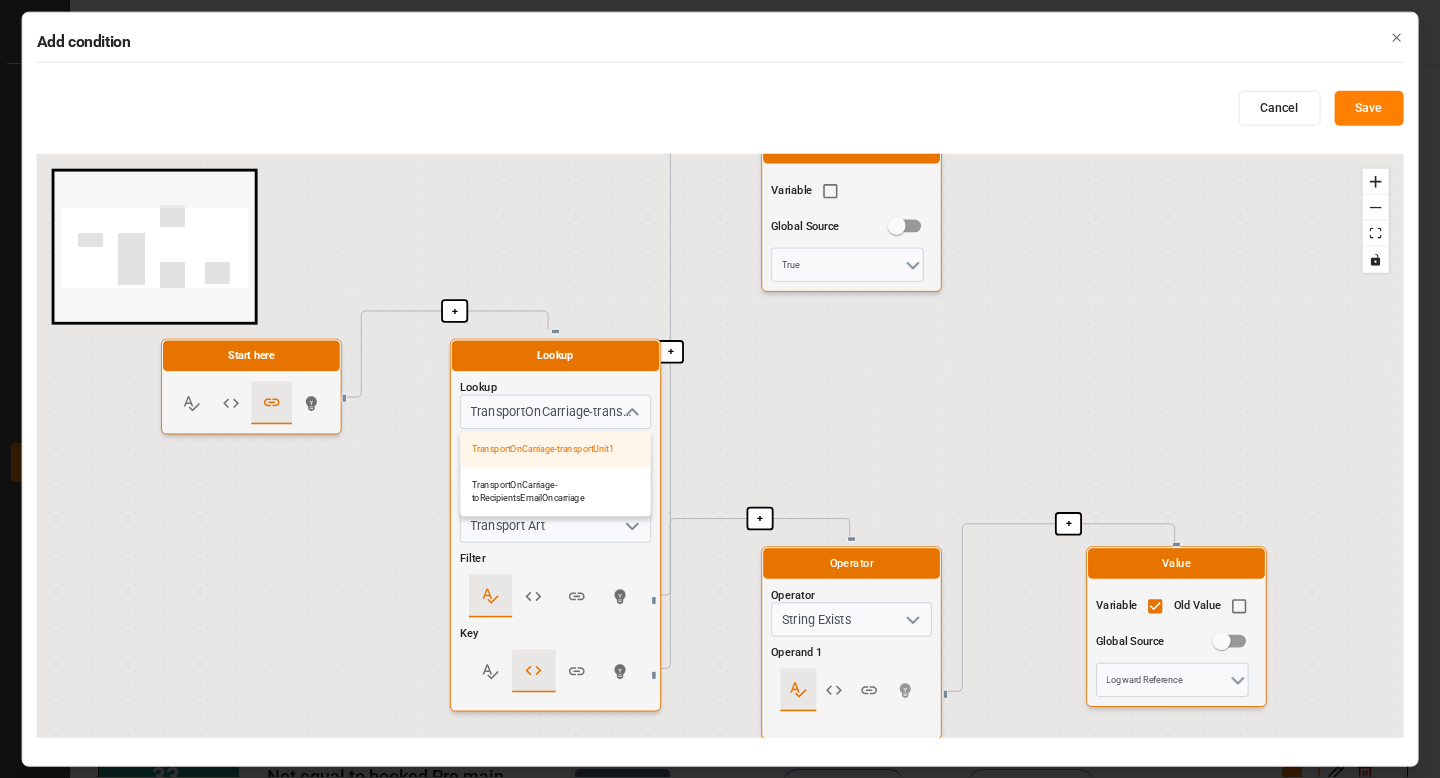 click 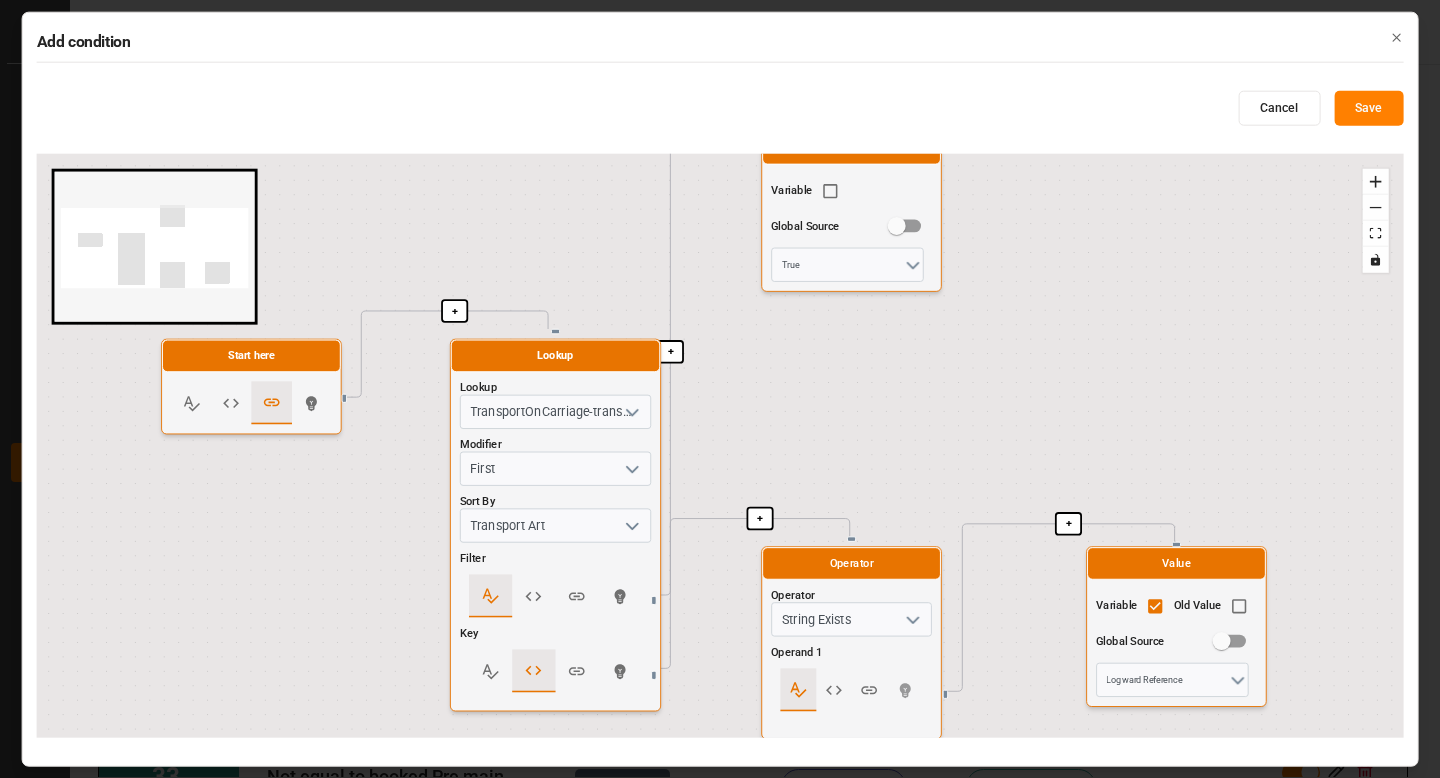 click on "Add condition Cancel Save + + + + Start here Lookup Lookup TransportOnCarriage-transportUnit1 Modifier First Sort By Transport Art Filter Key Value Variable Global Source True Operator Operator String Exists Operand 1 Value Variable Old Value Global Source Logward Reference React Flow mini map Press enter or space to select a node. You can then use the arrow keys to move the node around.  Press delete to remove it and escape to cancel.   Press enter or space to select an edge. You can then press delete to remove it or escape to cancel. Close" at bounding box center [720, 389] 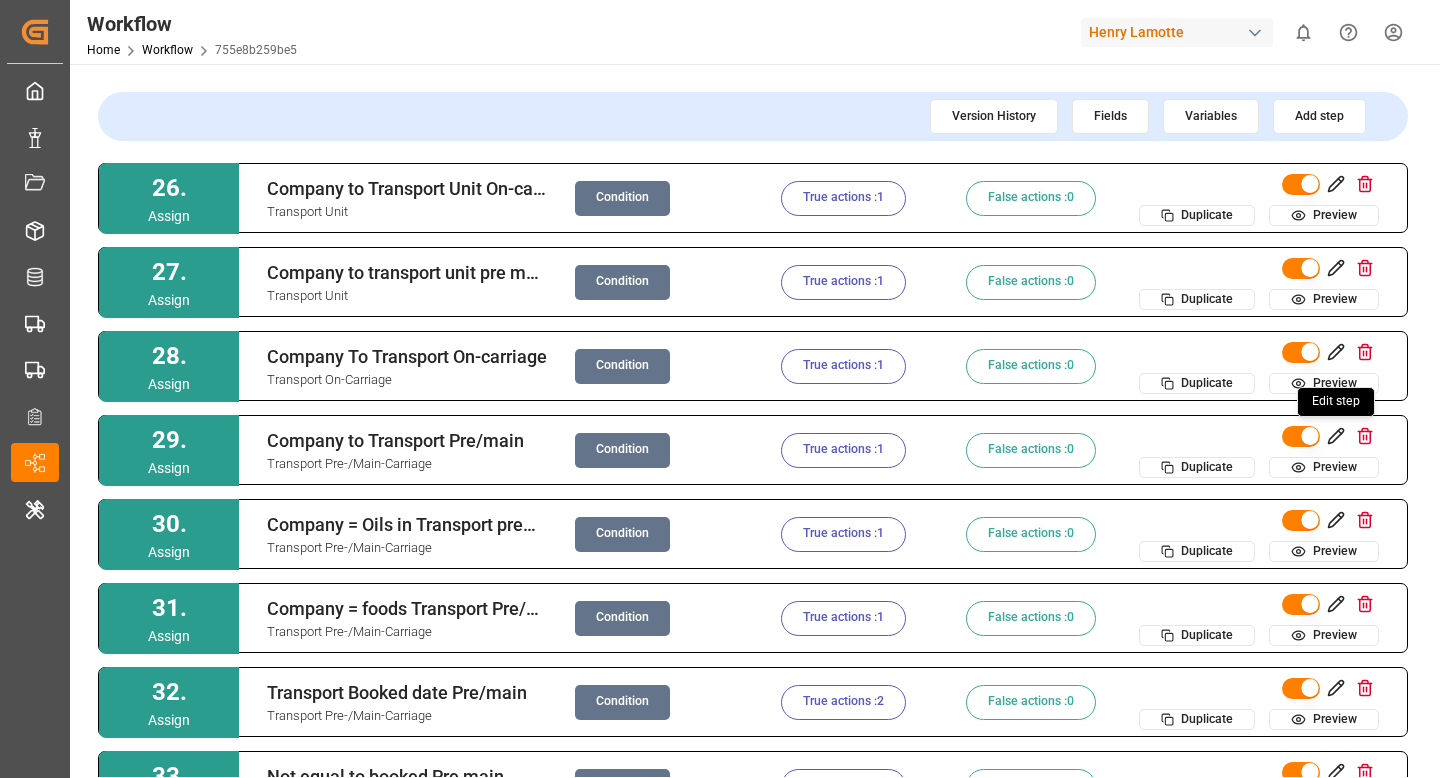 click 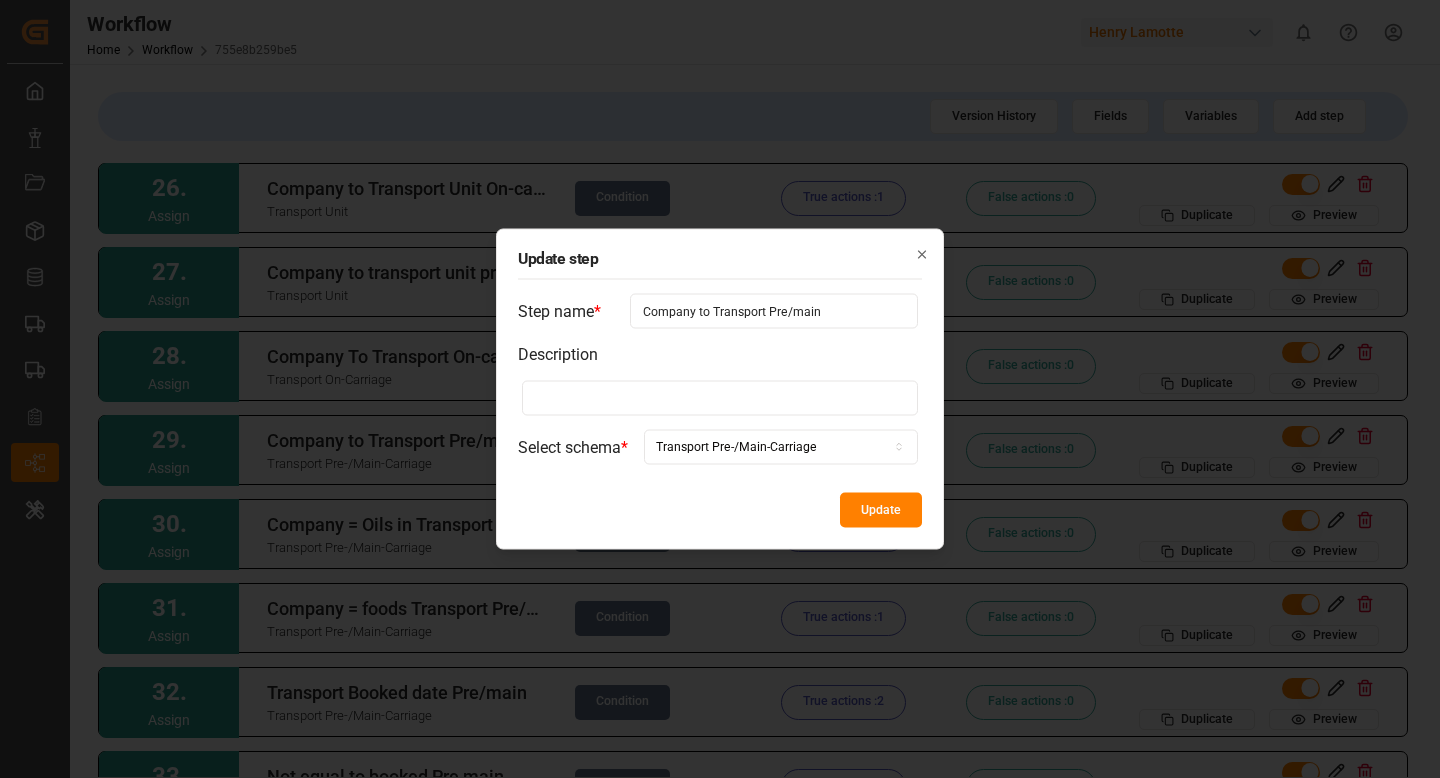 click on "Company to Transport Pre/main" at bounding box center [774, 311] 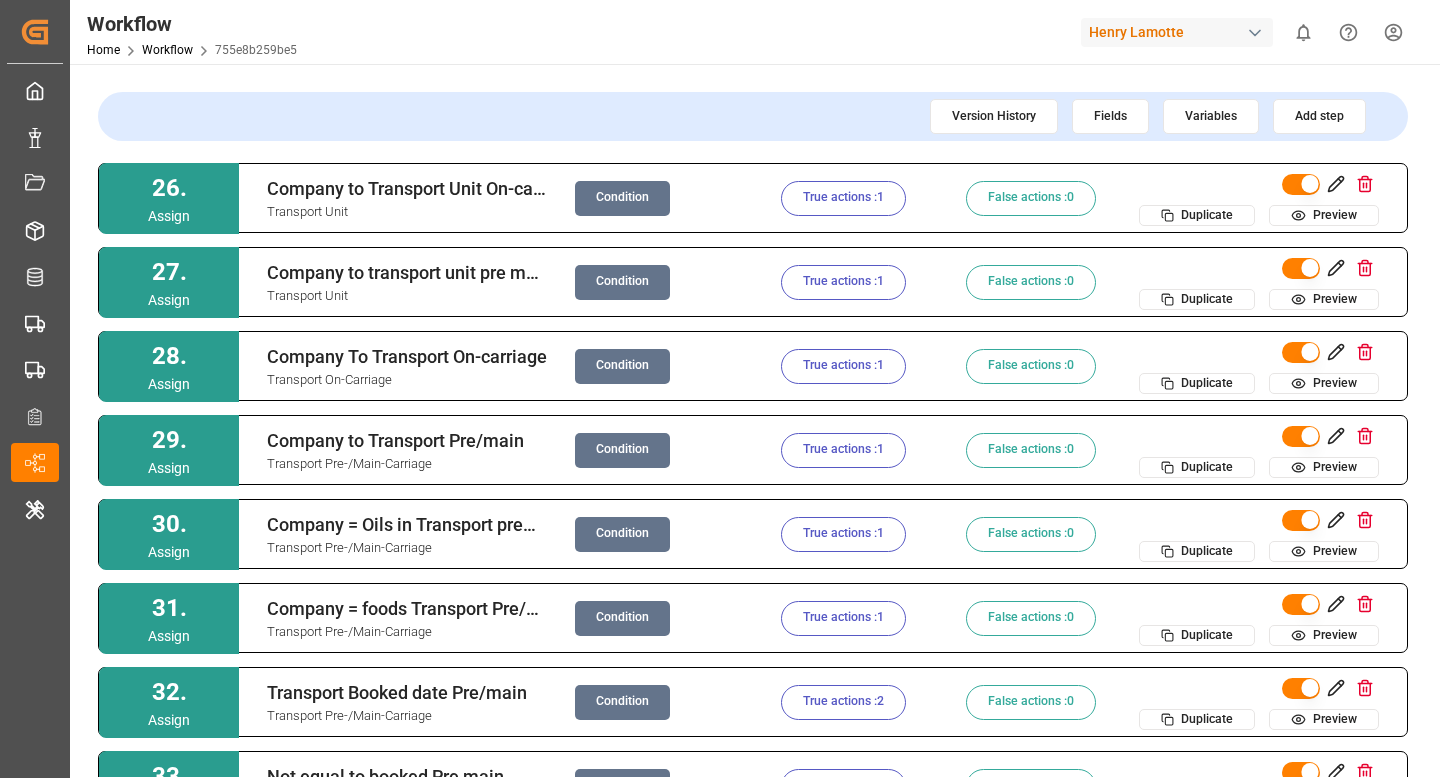 click on "True actions :  1" at bounding box center [843, 450] 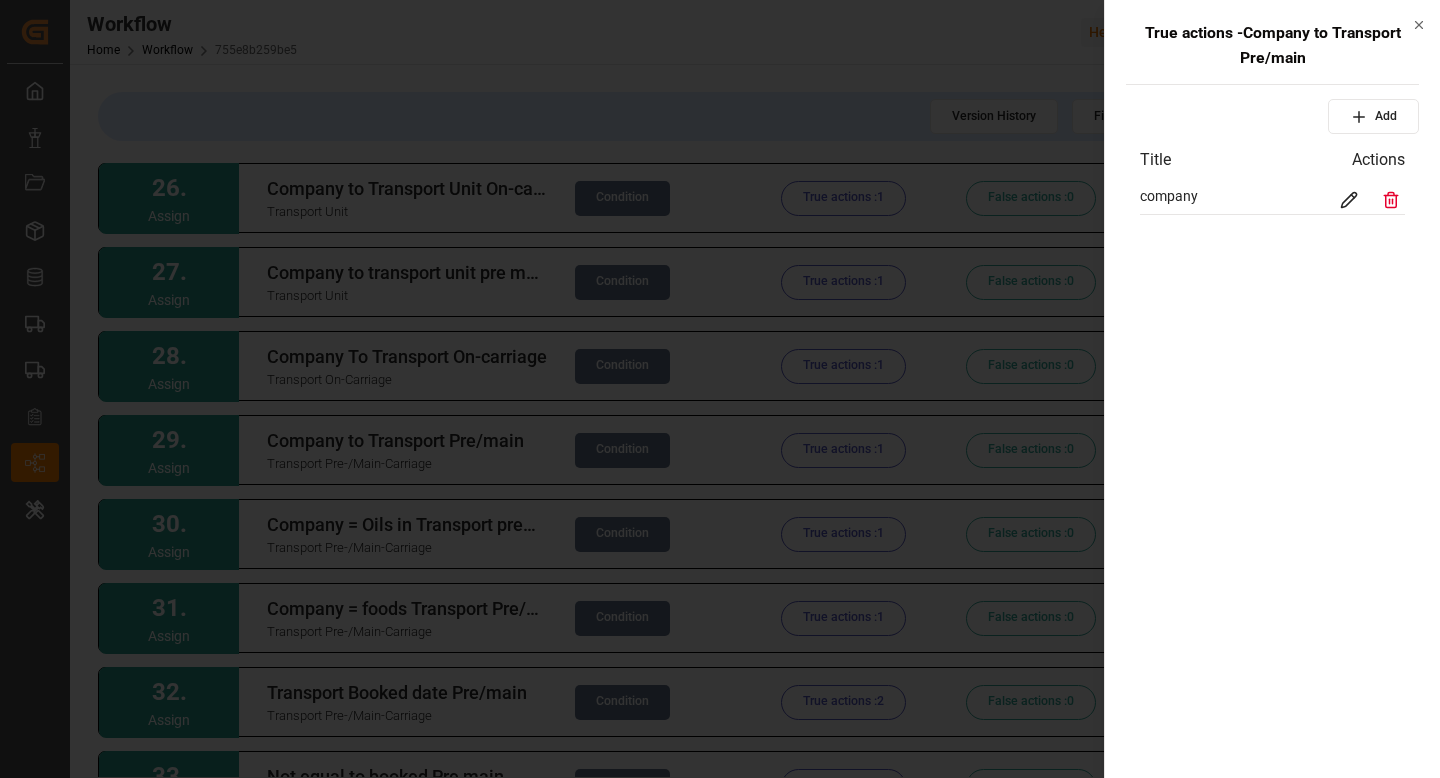 click 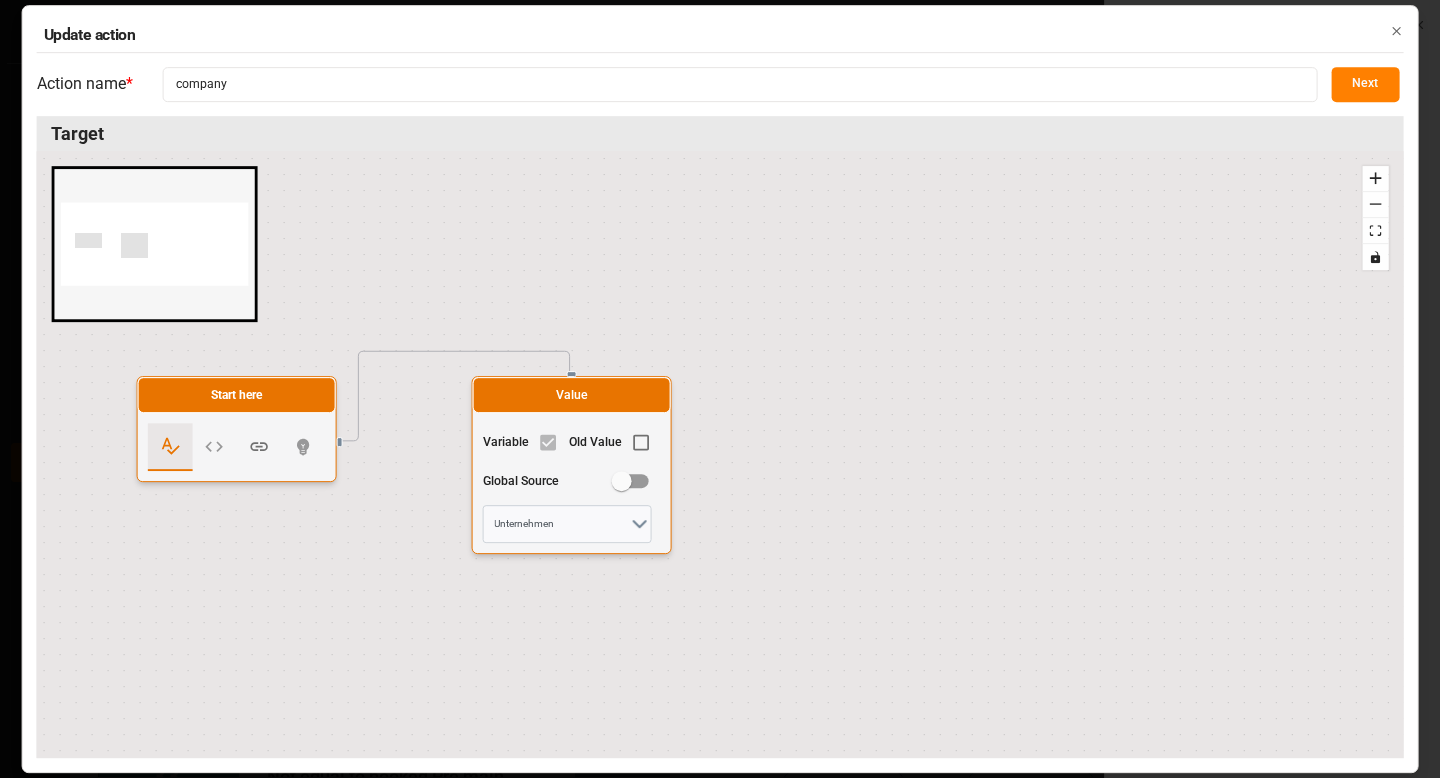click on "Next" at bounding box center [1365, 84] 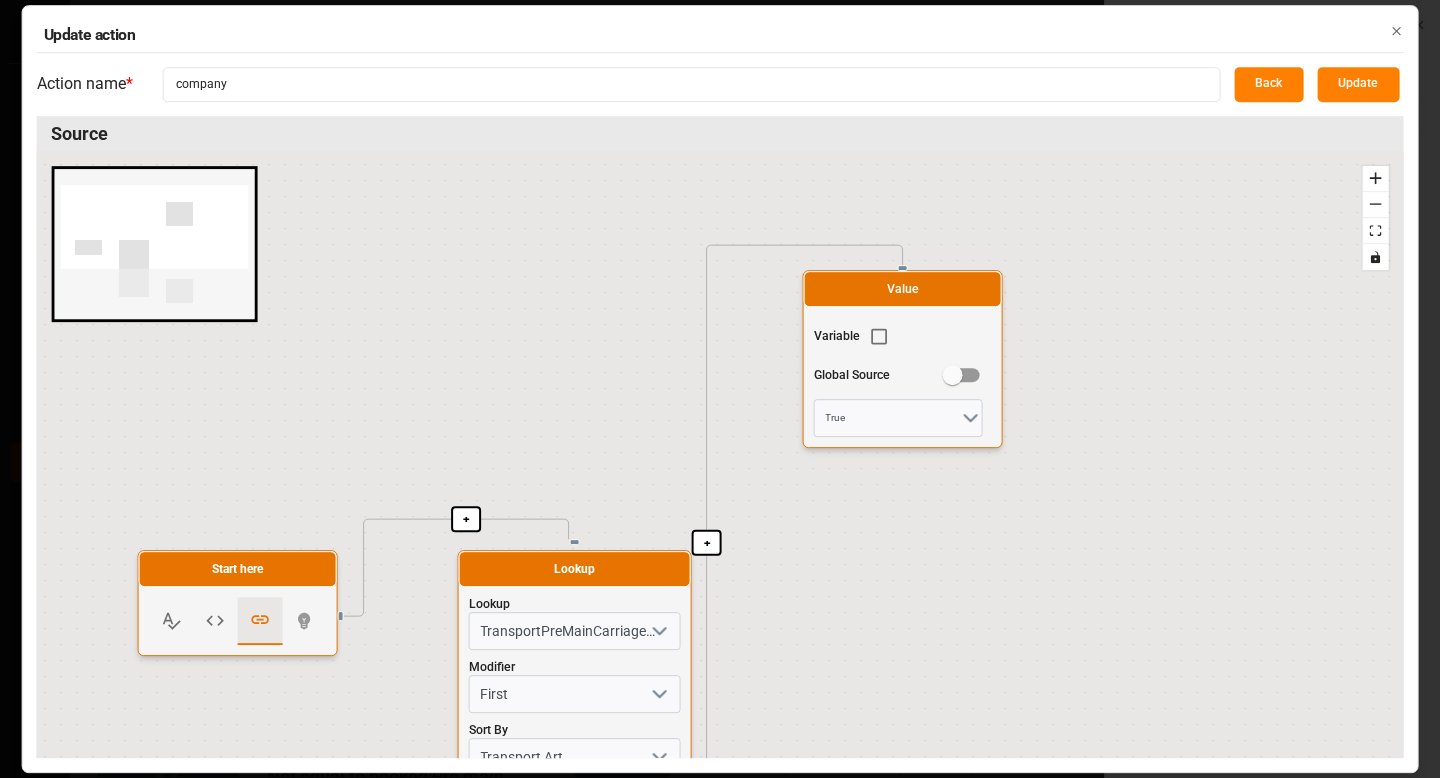 drag, startPoint x: 1087, startPoint y: 559, endPoint x: 1088, endPoint y: 371, distance: 188.00266 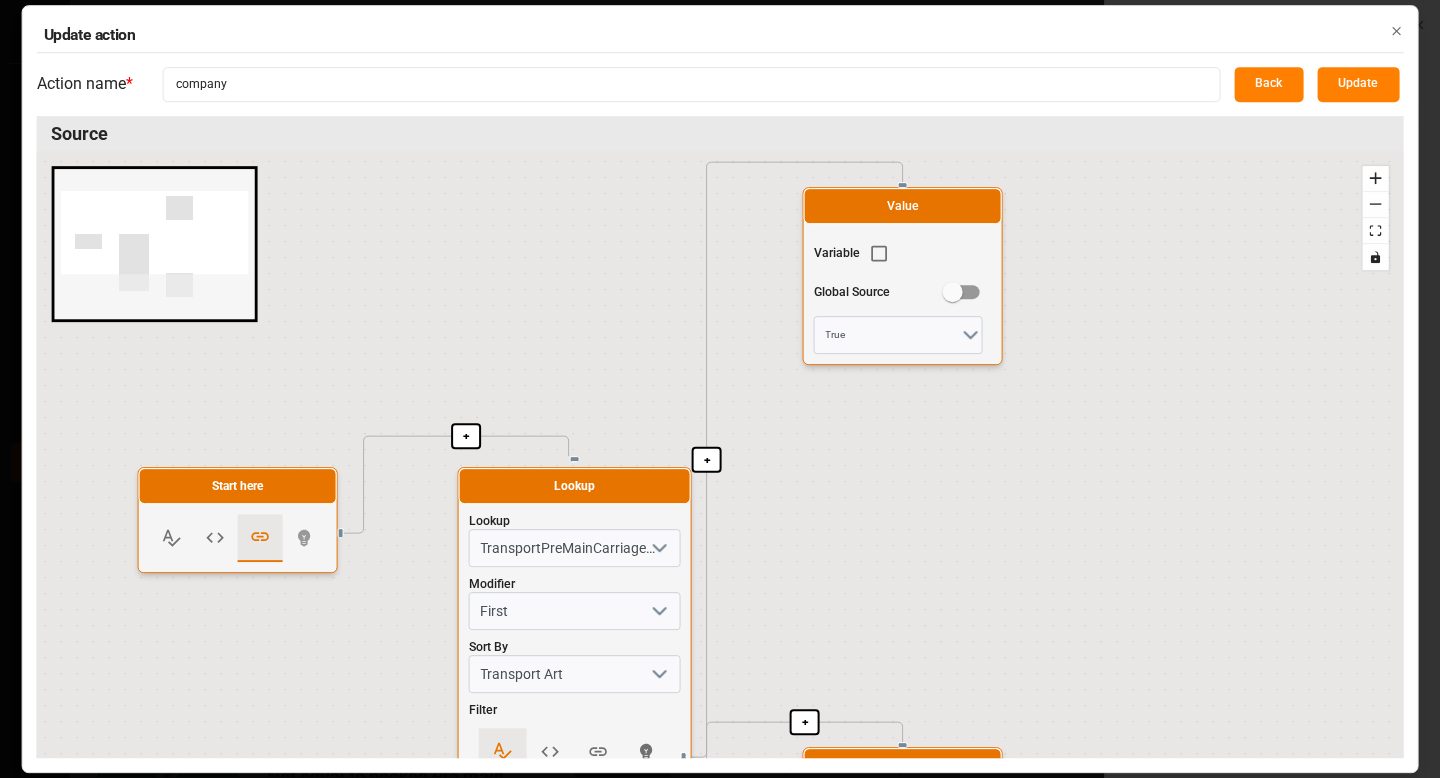click 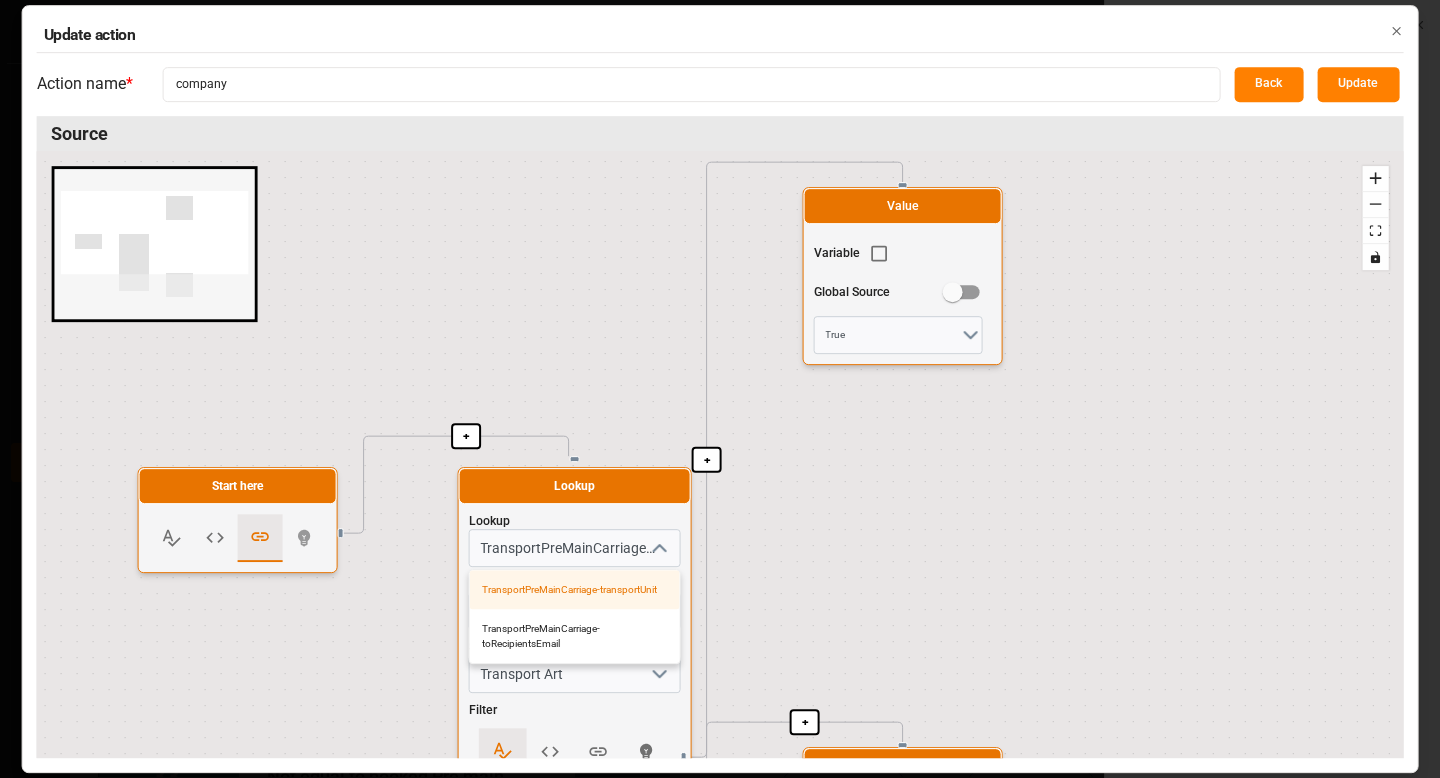 click 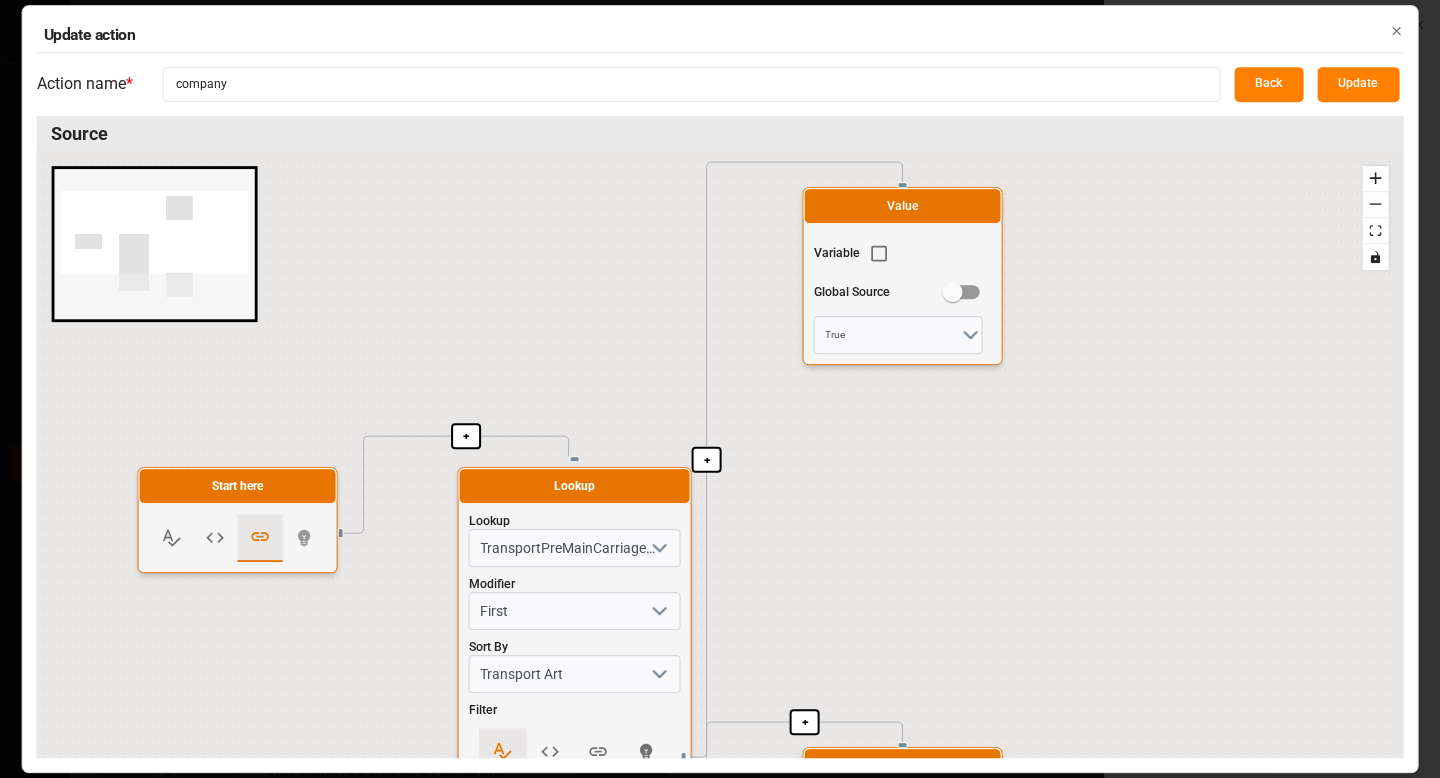 click 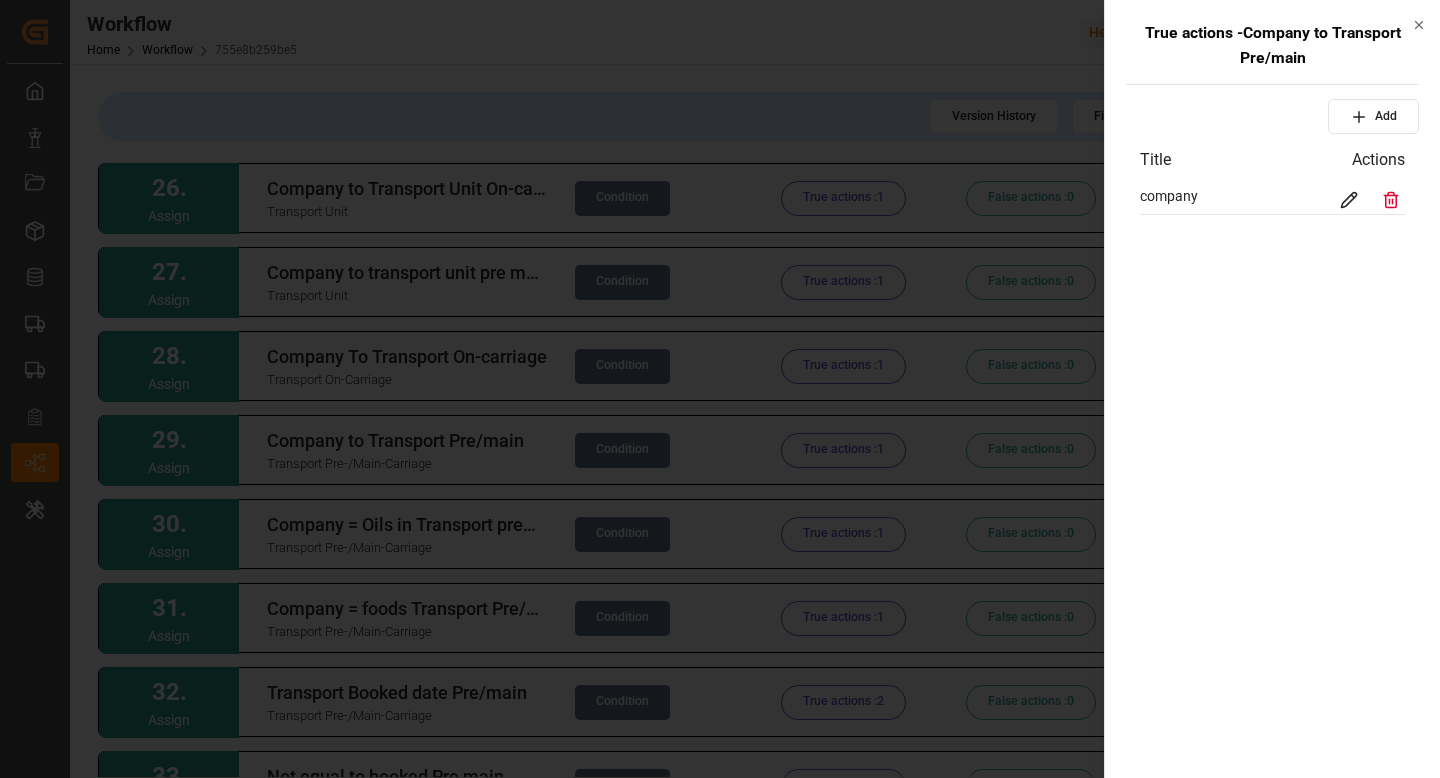 click at bounding box center (720, 389) 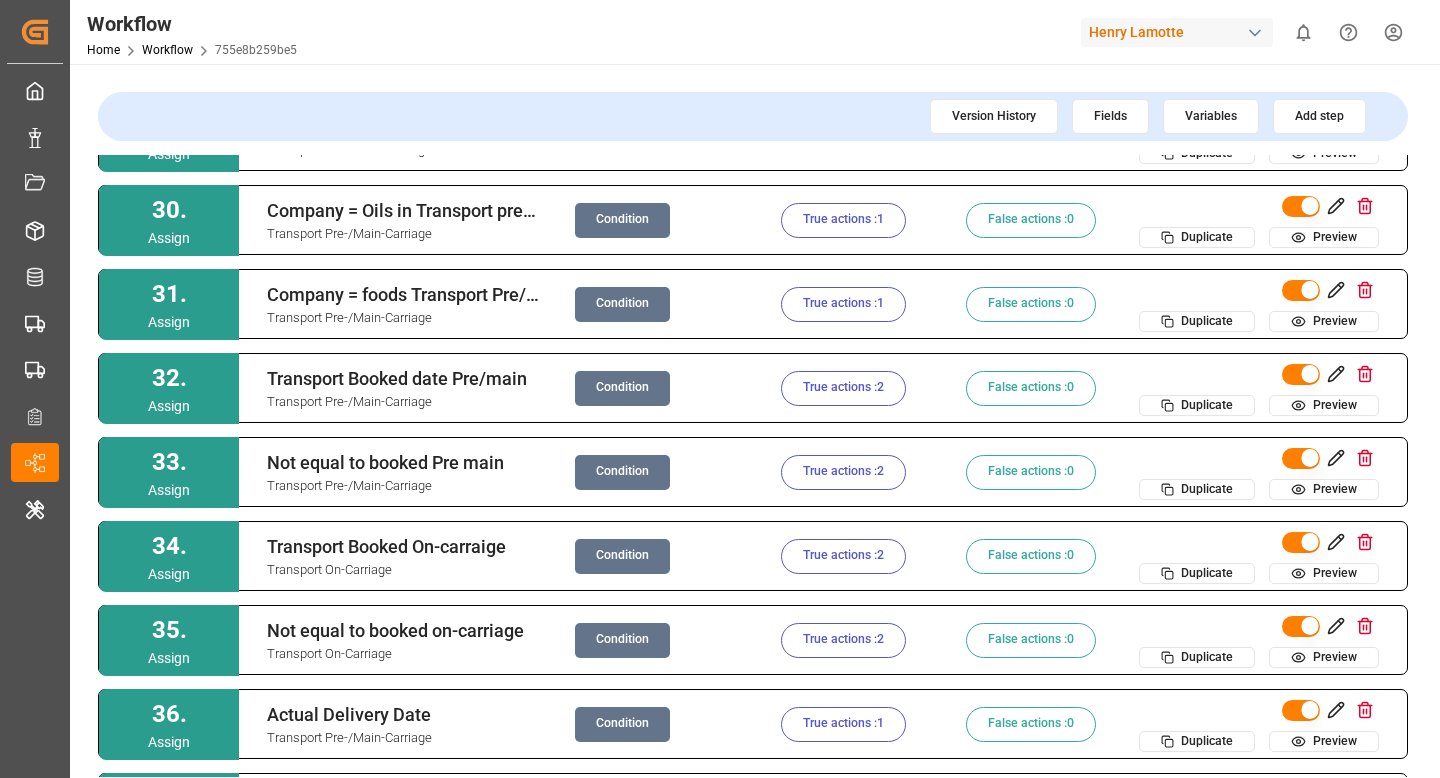 scroll, scrollTop: 2411, scrollLeft: 0, axis: vertical 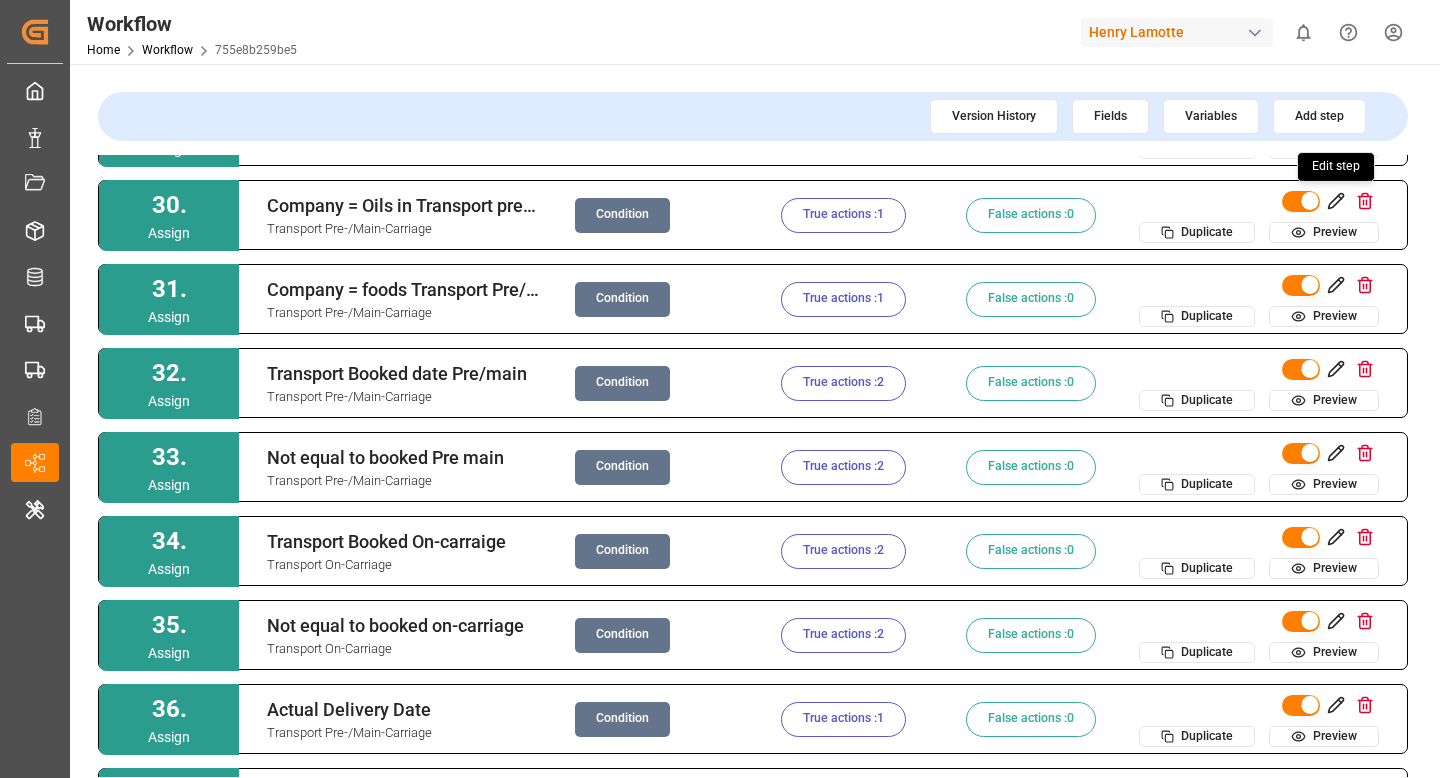click at bounding box center [1336, 201] 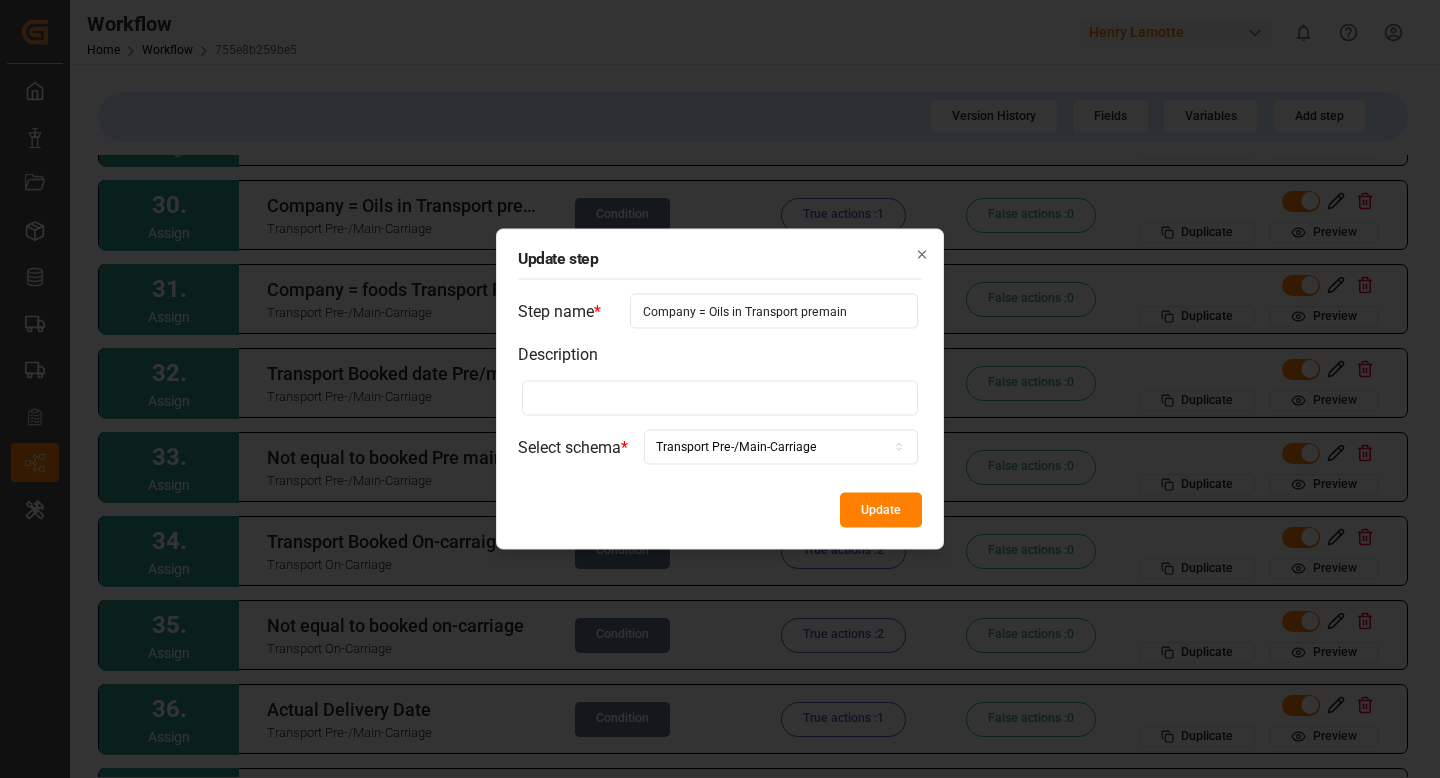 click on "Company = Oils in Transport premain" at bounding box center (774, 311) 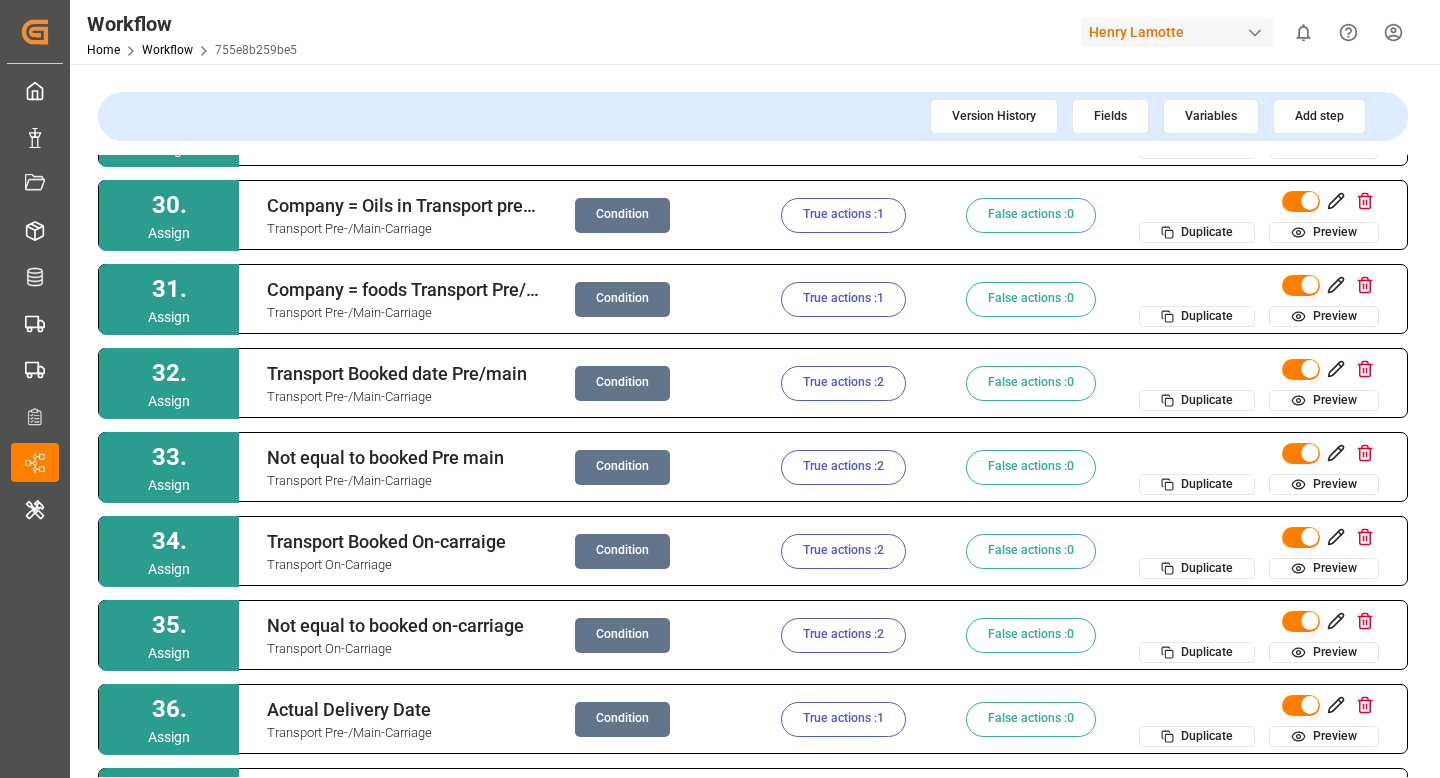 click on "Condition" at bounding box center (622, 215) 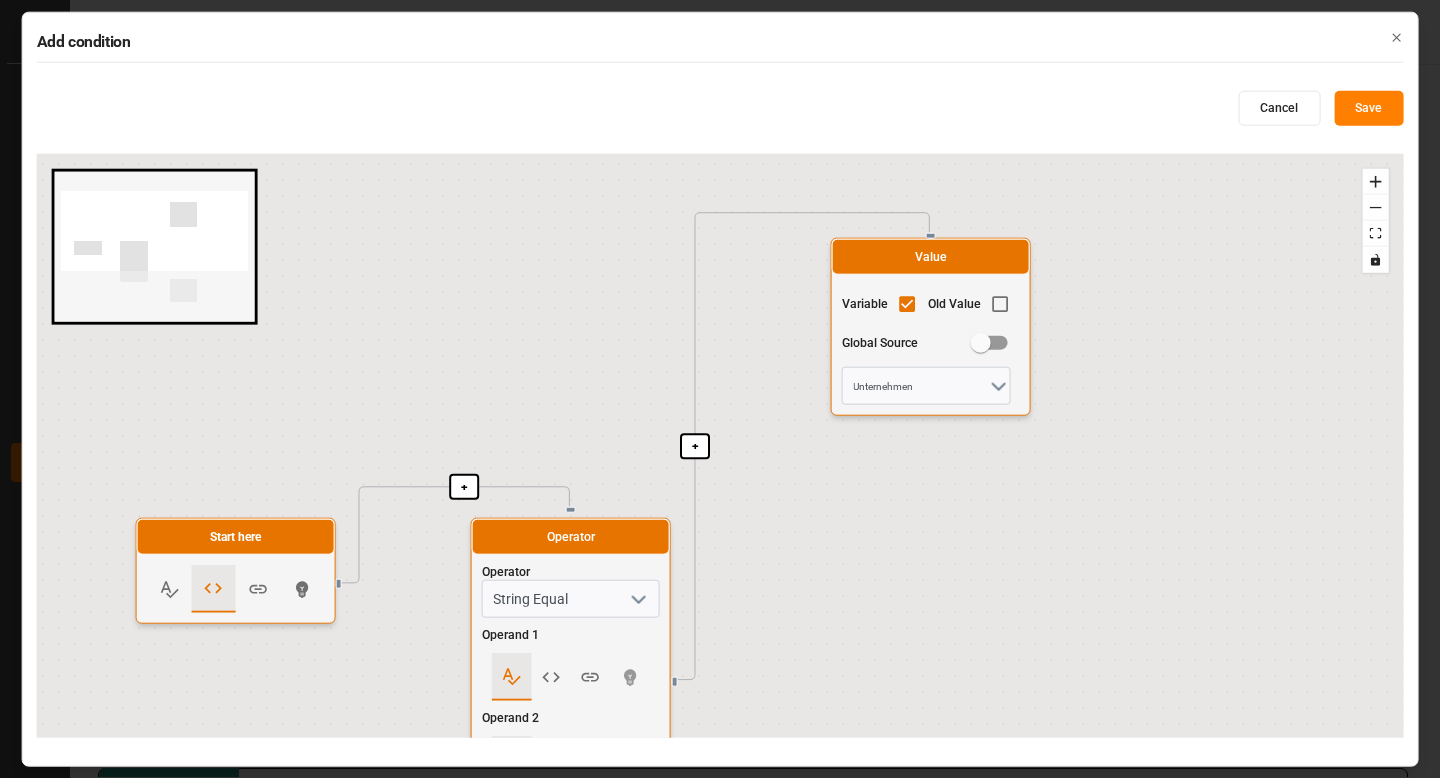 drag, startPoint x: 575, startPoint y: 438, endPoint x: 575, endPoint y: 174, distance: 264 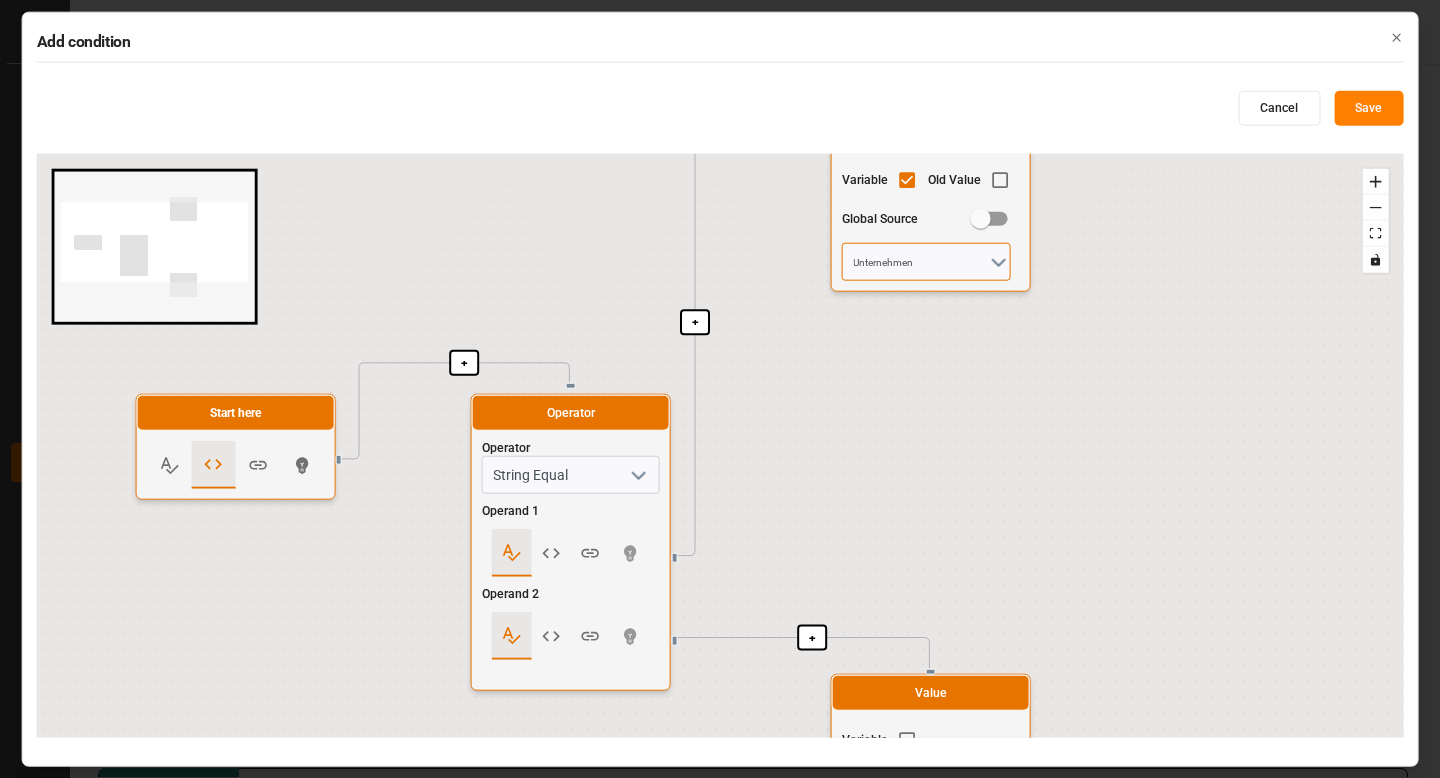 click on "Unternehmen" at bounding box center (926, 262) 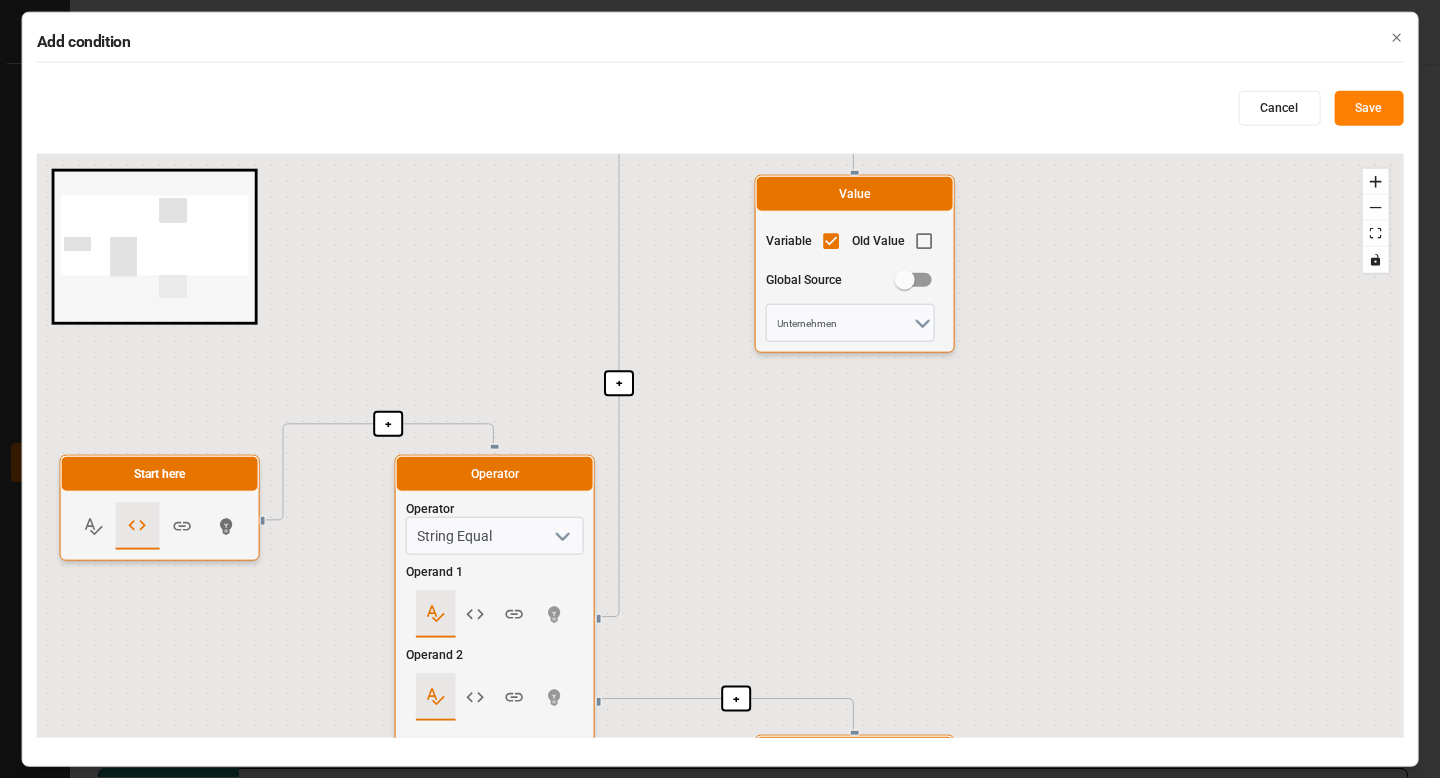 drag, startPoint x: 908, startPoint y: 476, endPoint x: 831, endPoint y: 590, distance: 137.56816 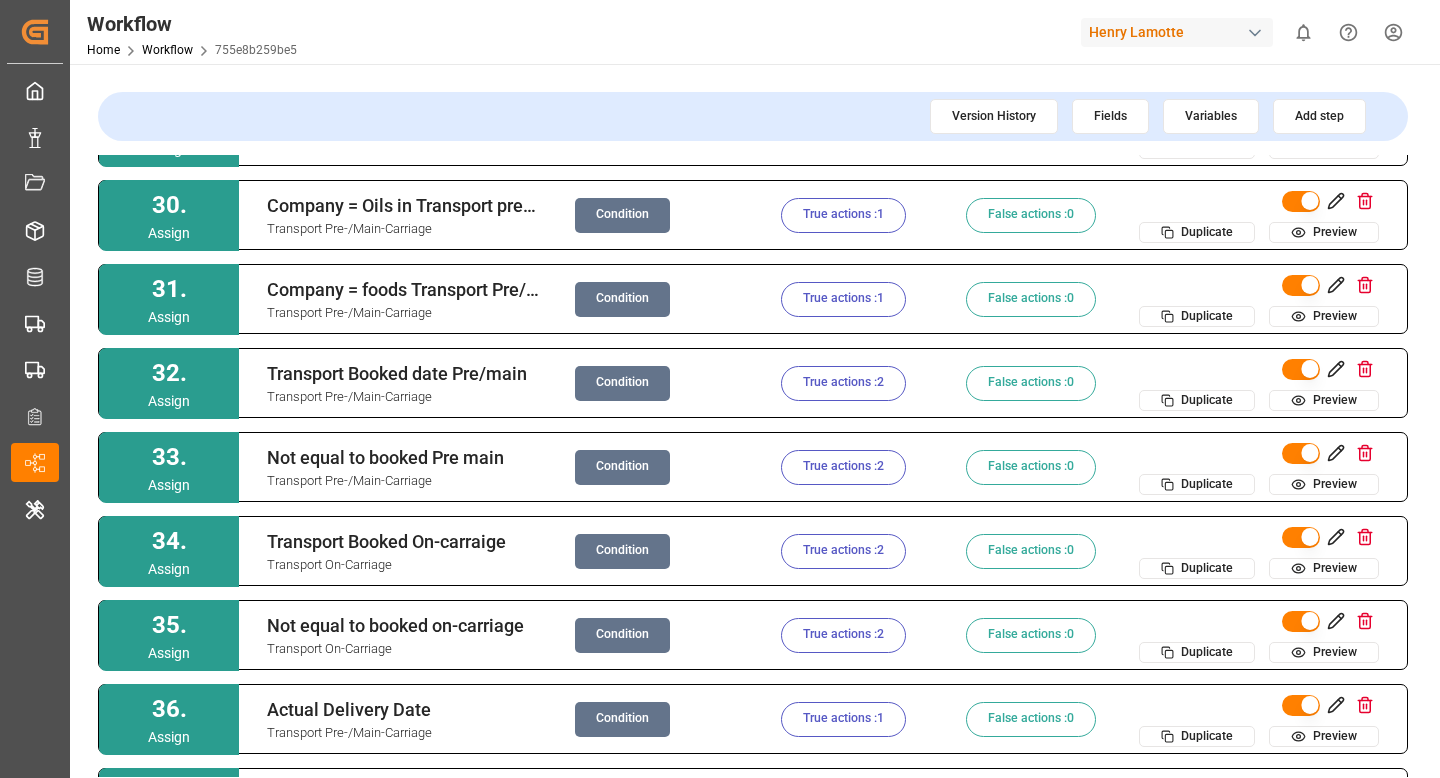 click on "True actions :  1" at bounding box center (843, 215) 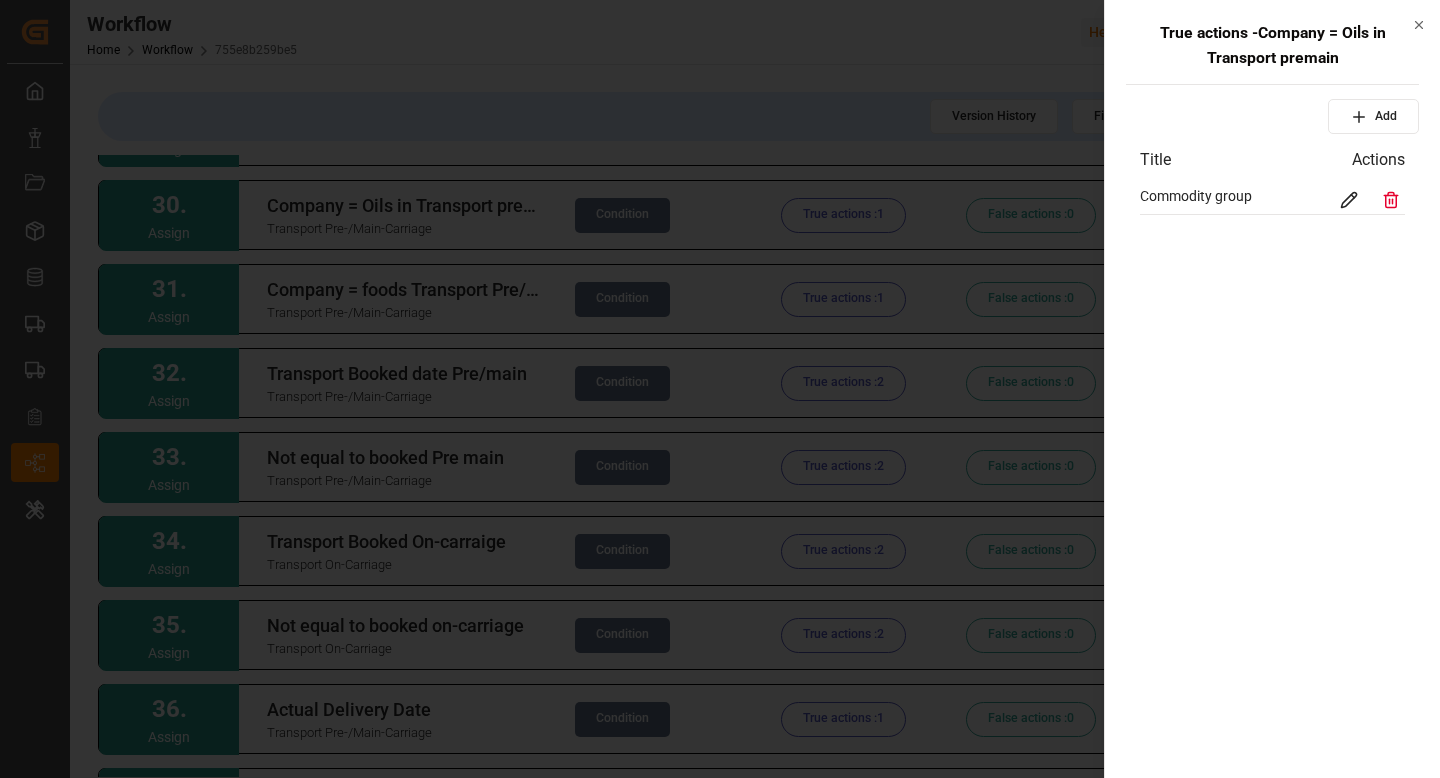 click 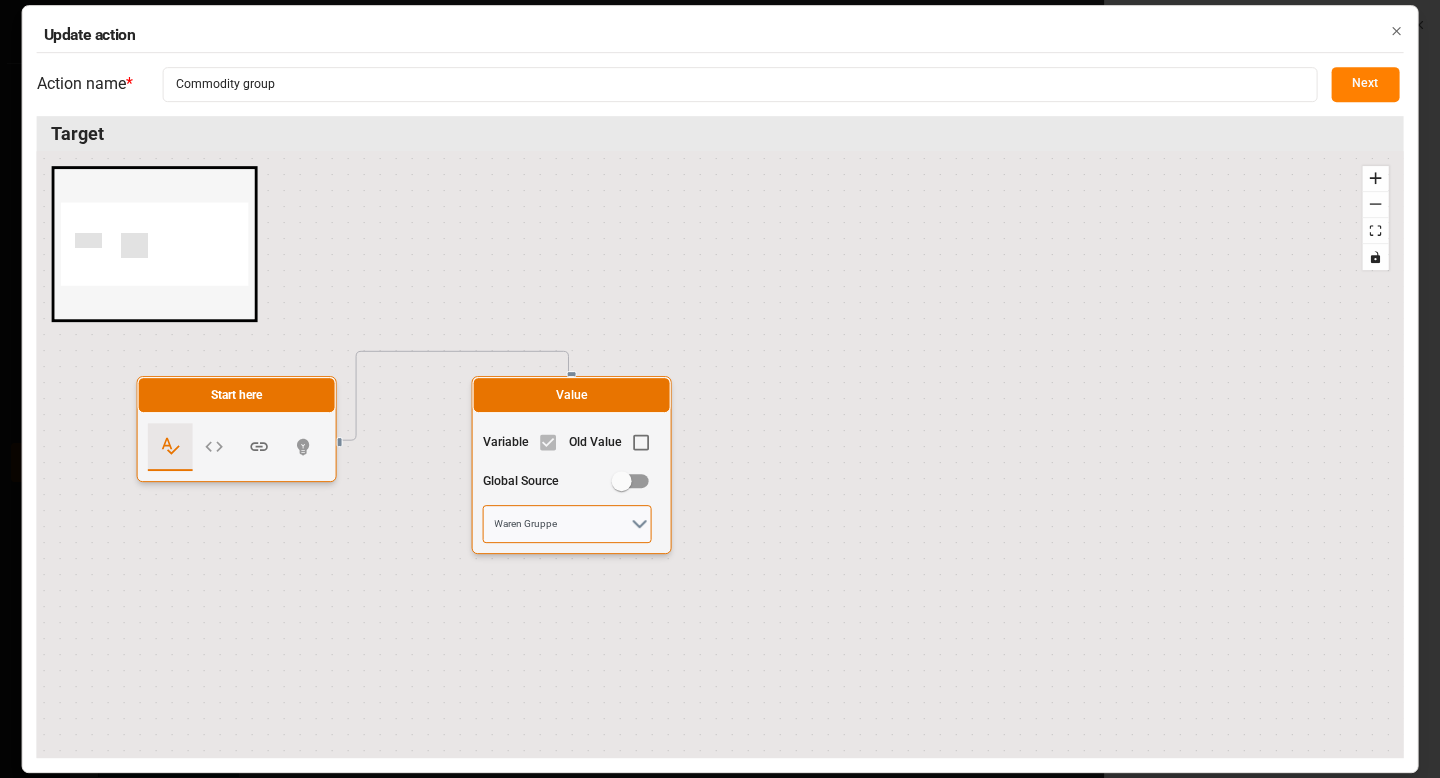 click on "Waren Gruppe" at bounding box center (567, 524) 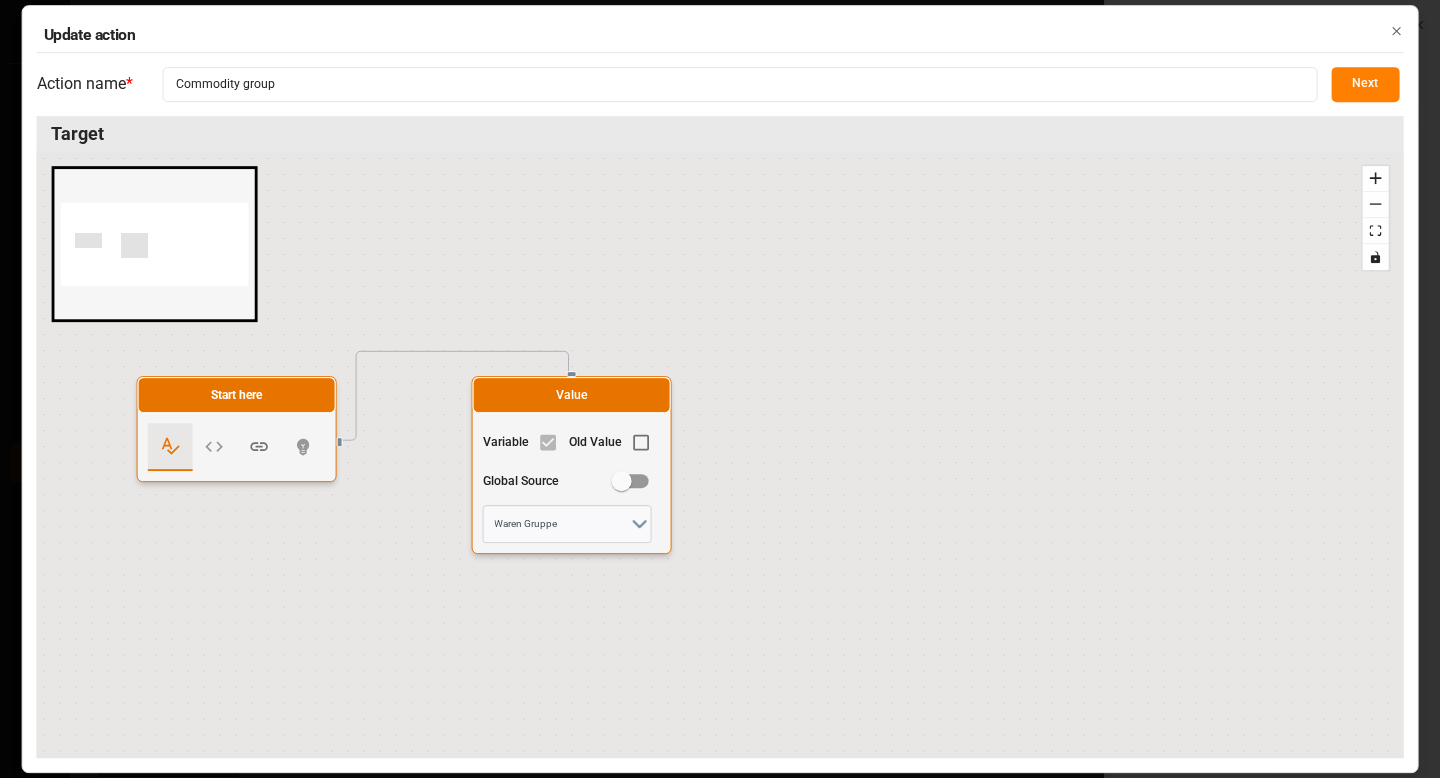 click on "Next" at bounding box center (1365, 84) 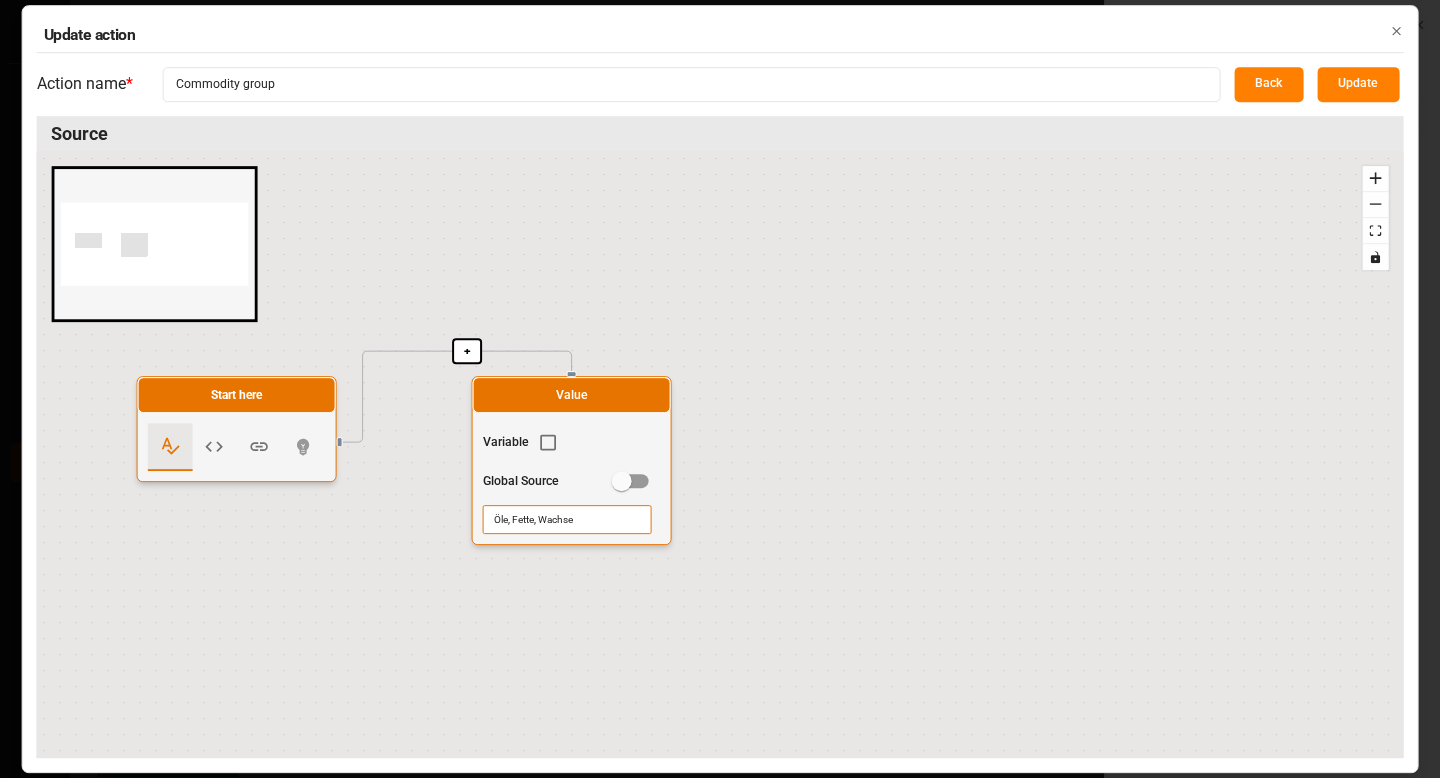 click on "Öle, Fette, Wachse" at bounding box center (567, 519) 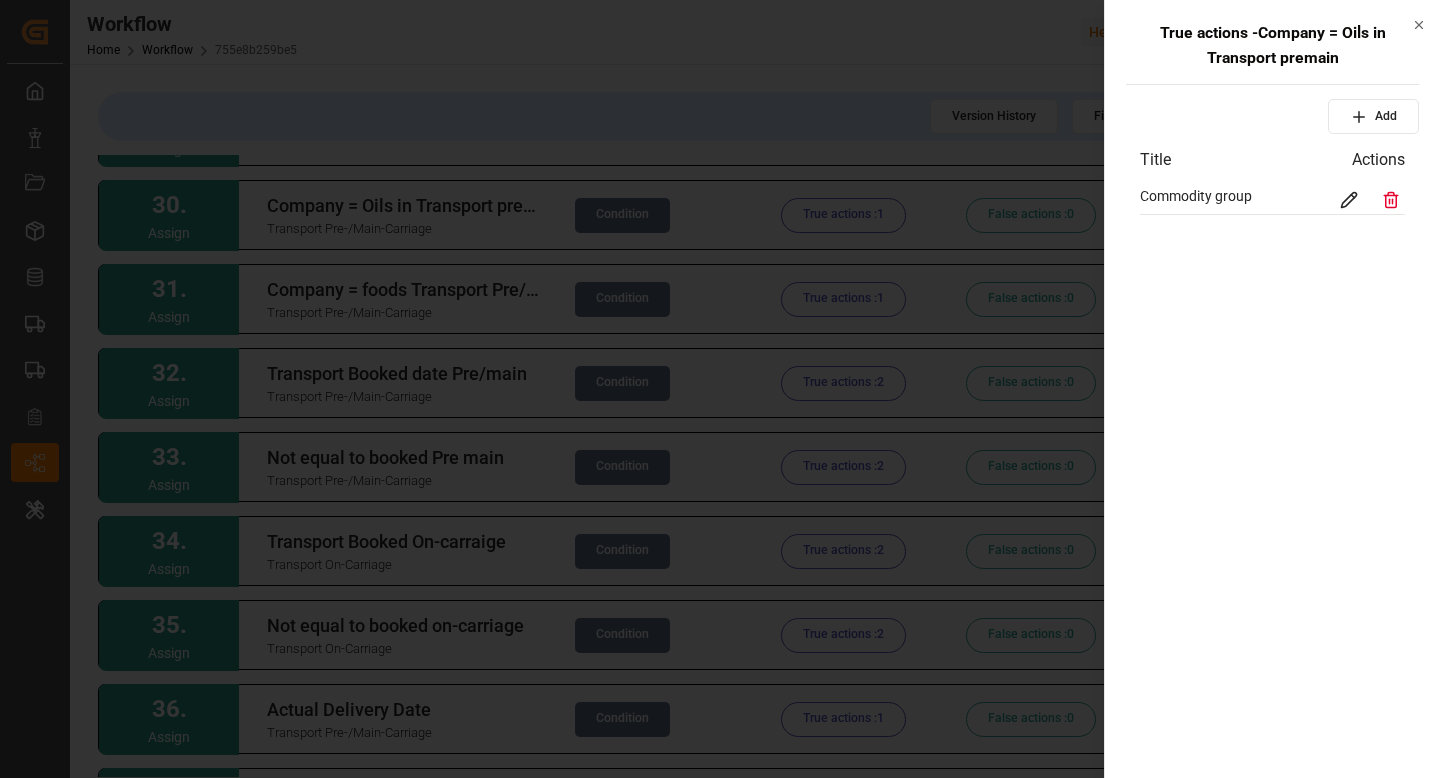 click at bounding box center (720, 389) 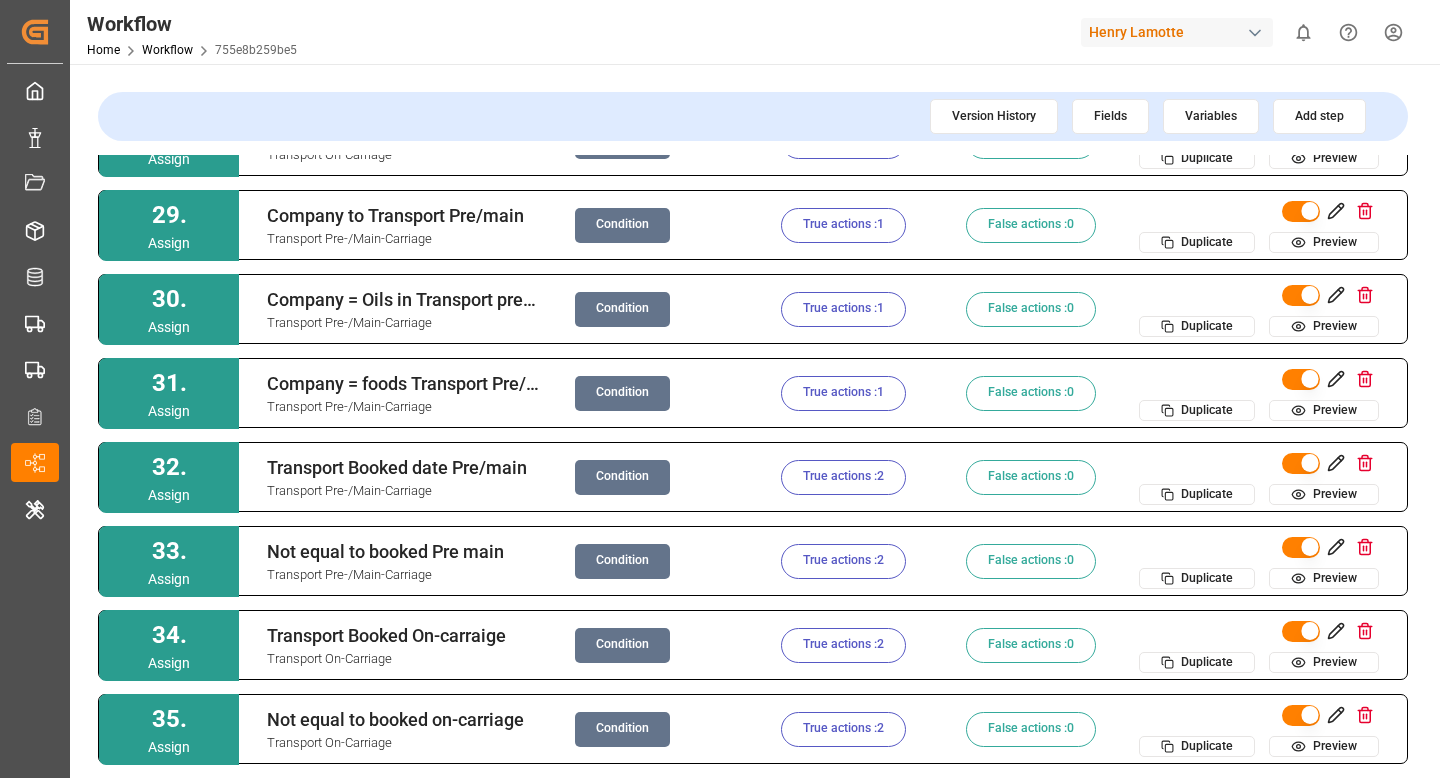 scroll, scrollTop: 2287, scrollLeft: 0, axis: vertical 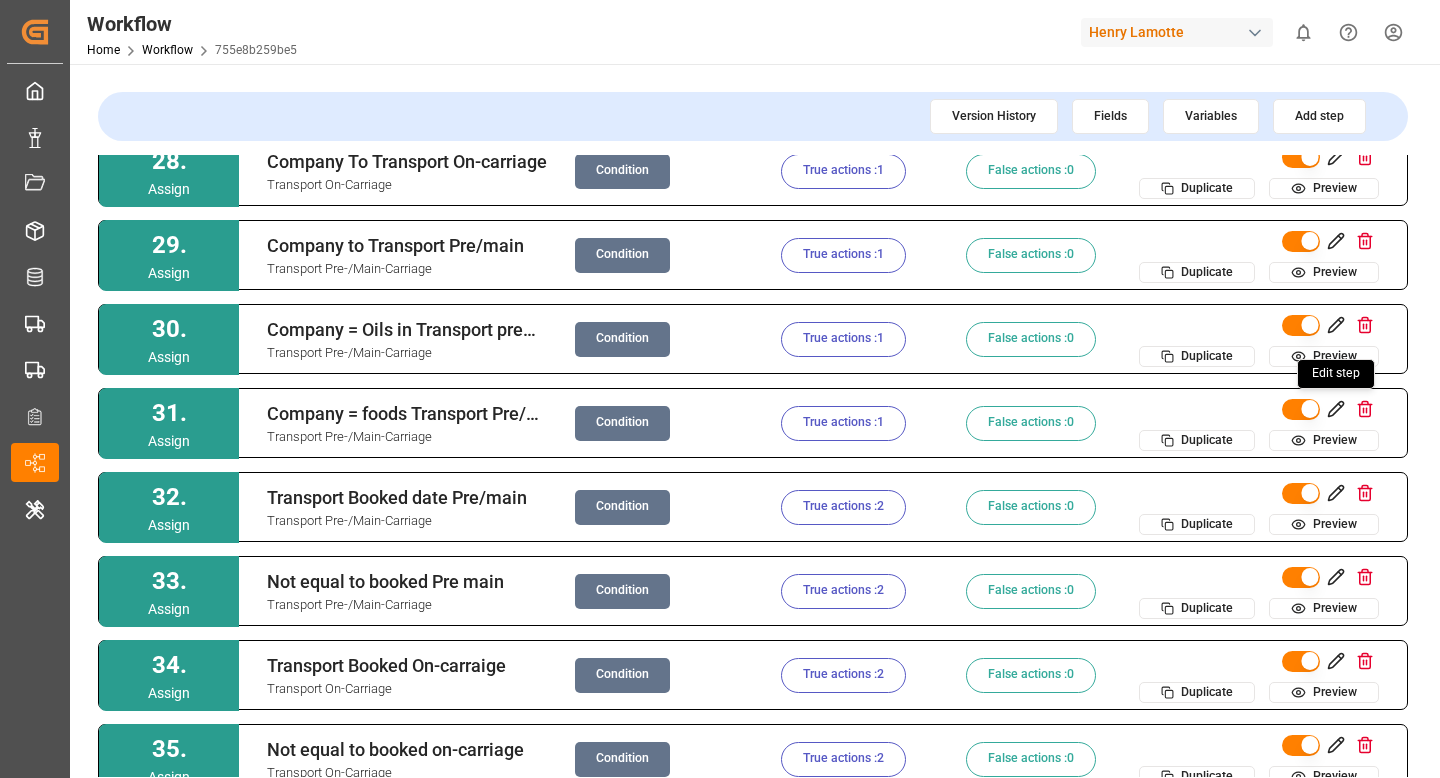 click 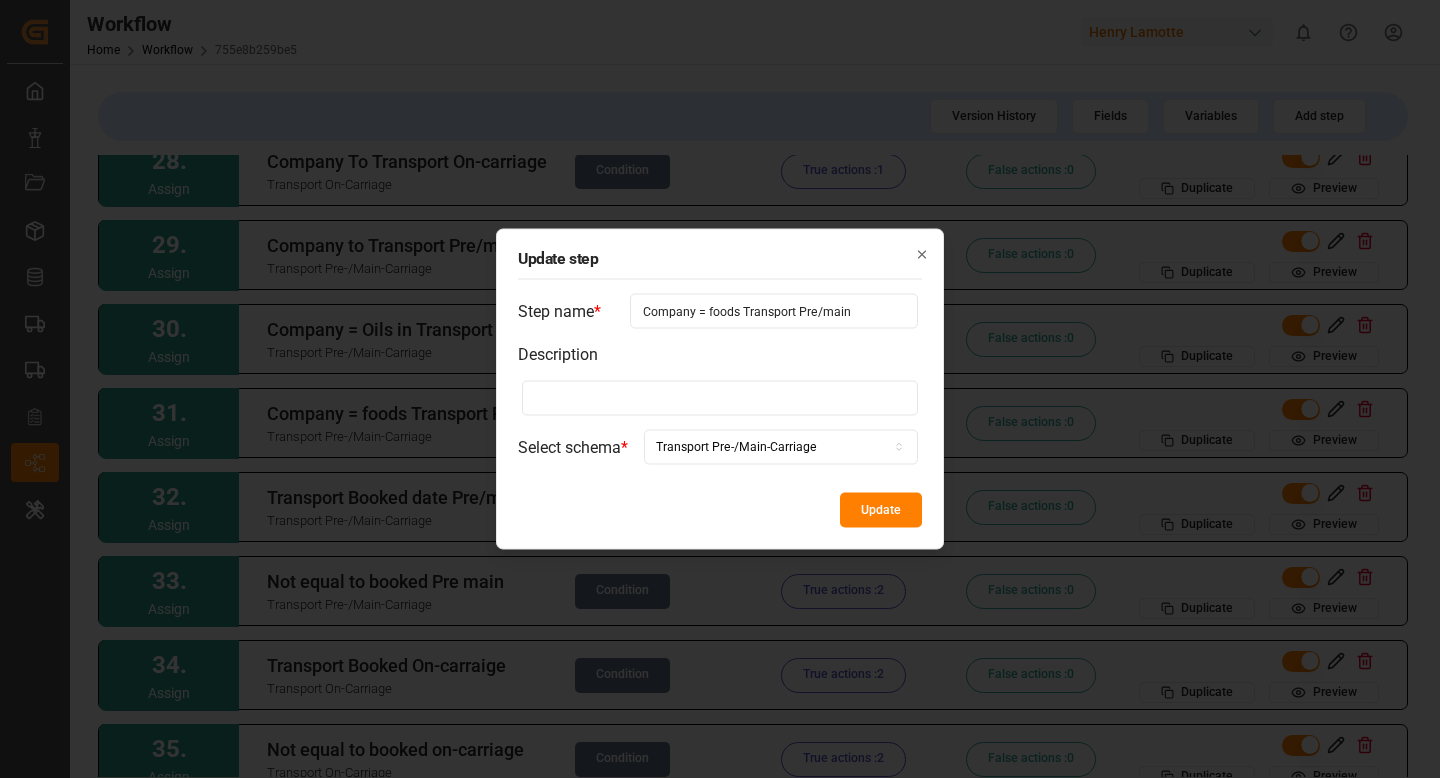 click on "Company = foods Transport Pre/main" at bounding box center (774, 311) 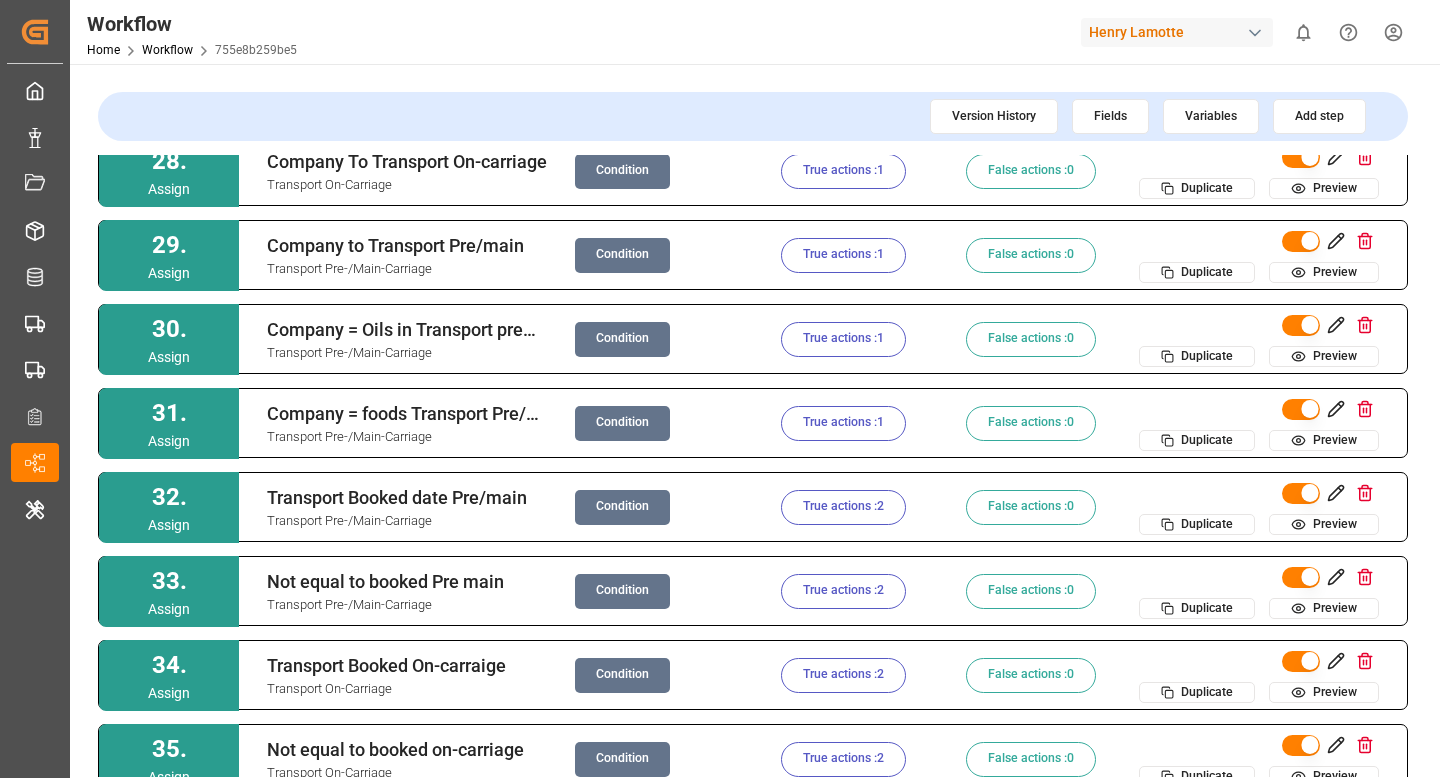 click on "Condition" at bounding box center [622, 423] 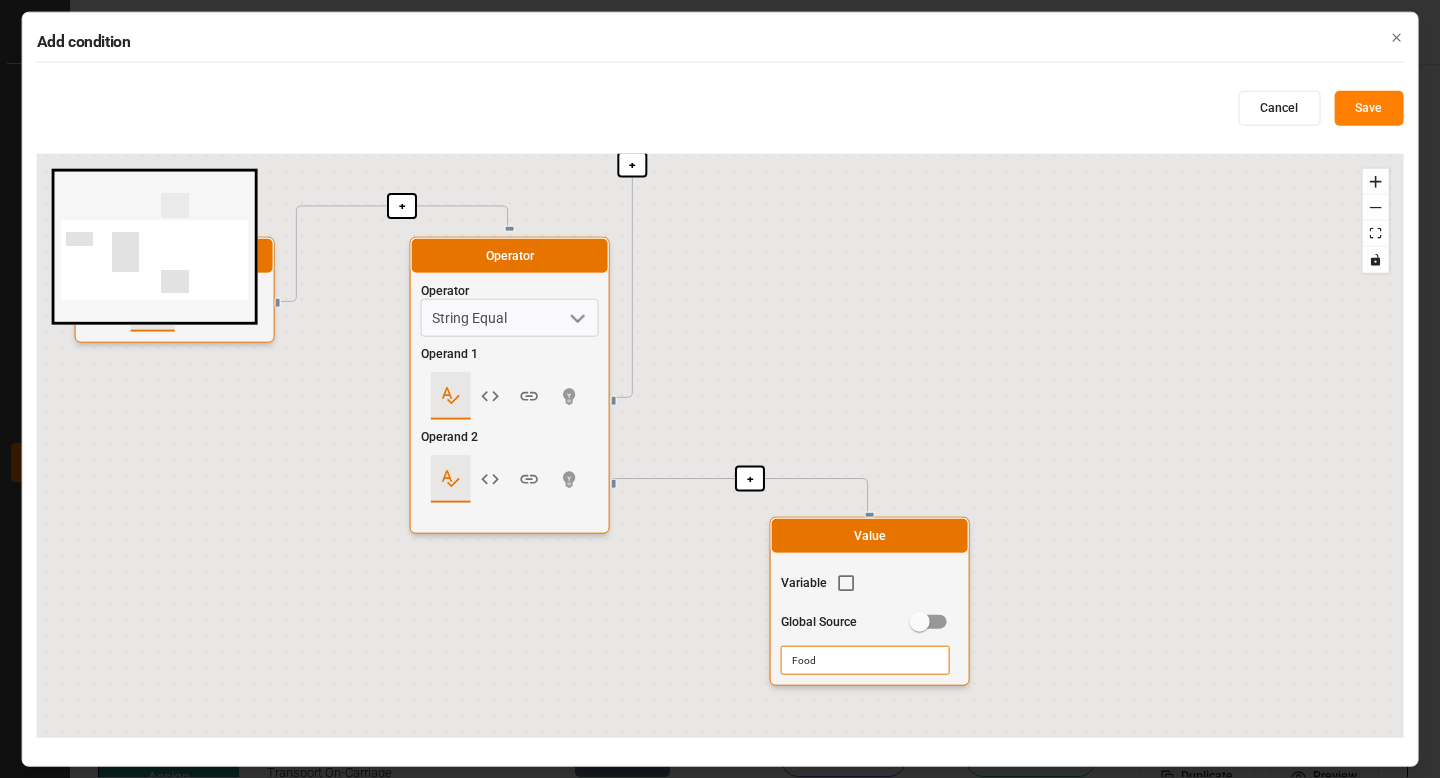 drag, startPoint x: 886, startPoint y: 605, endPoint x: 824, endPoint y: 184, distance: 425.54083 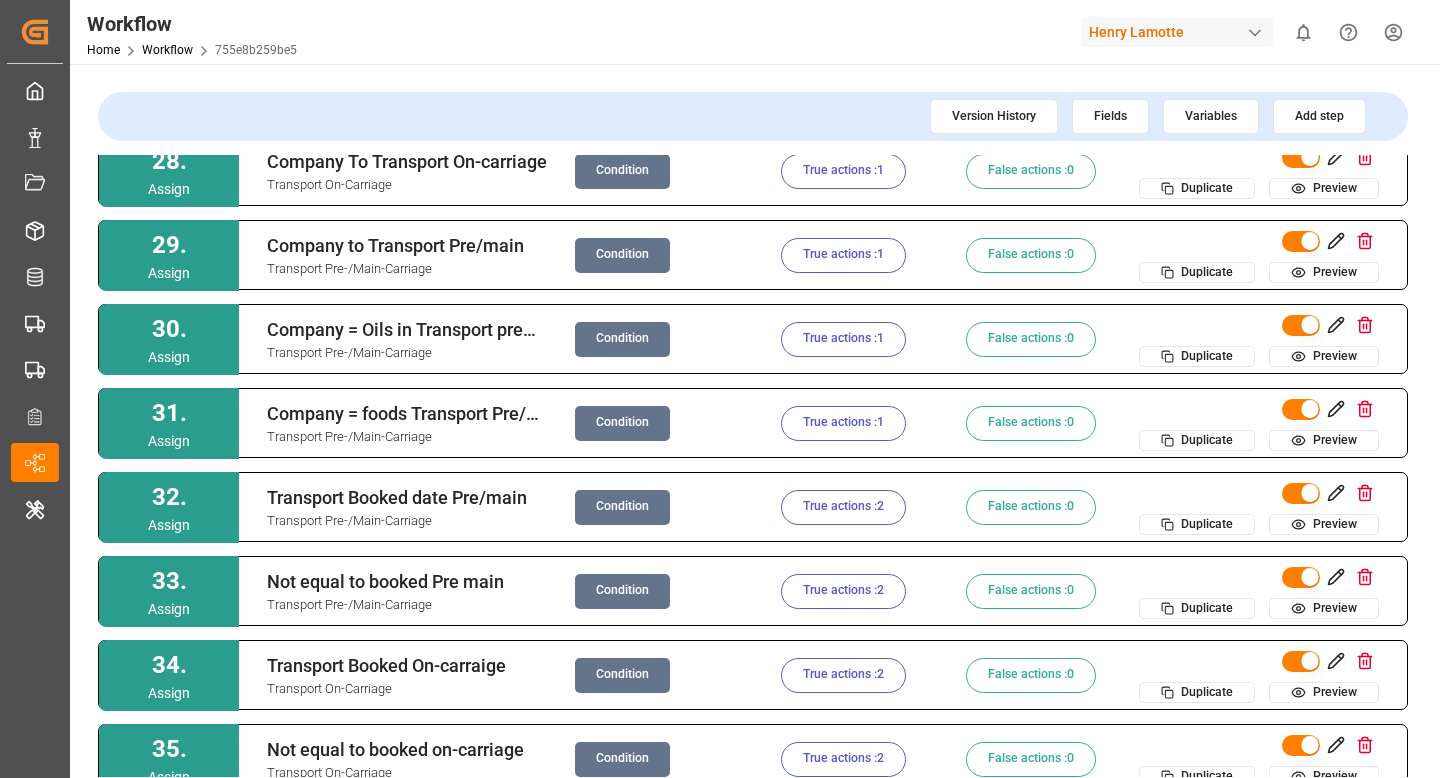 click on "True actions :  1" at bounding box center (843, 423) 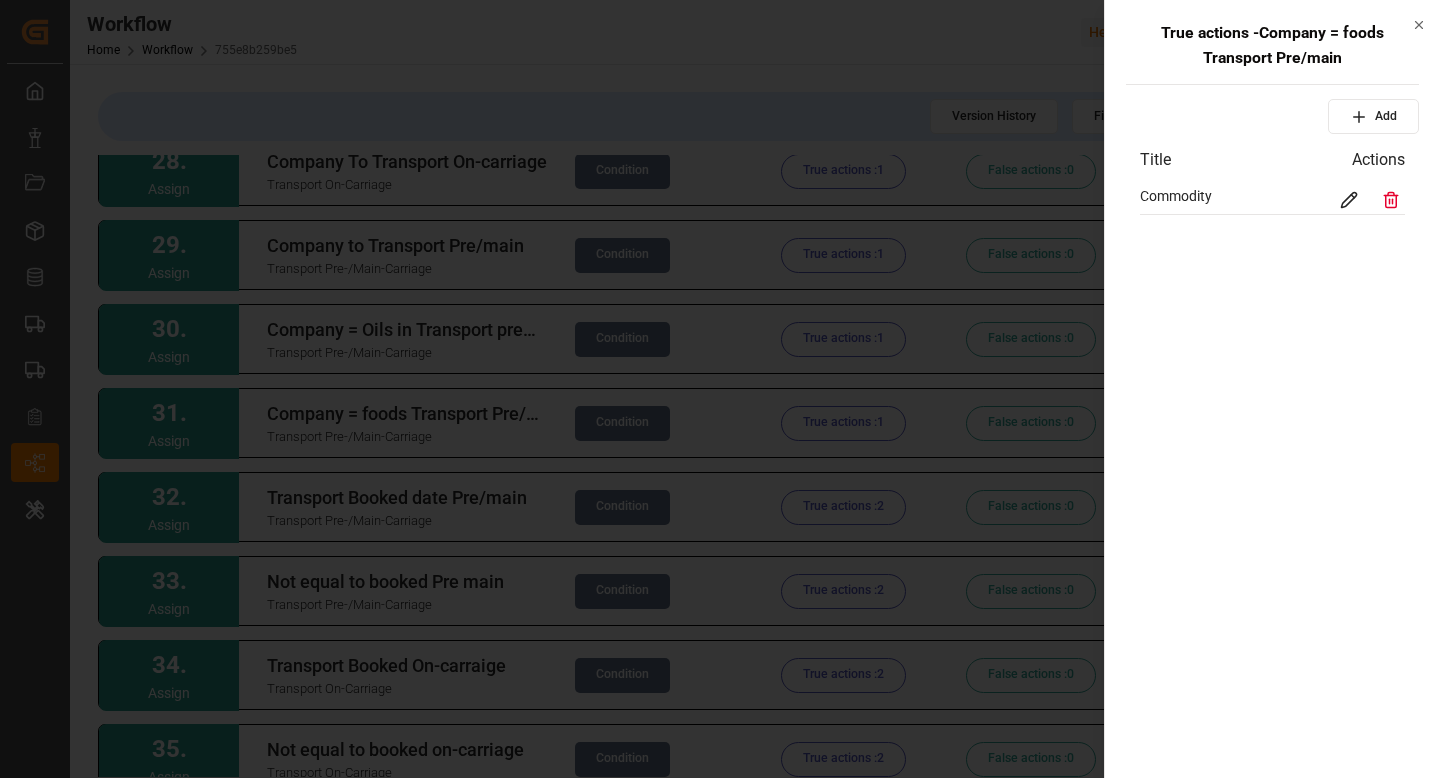 click on "Commodity" at bounding box center [1272, 200] 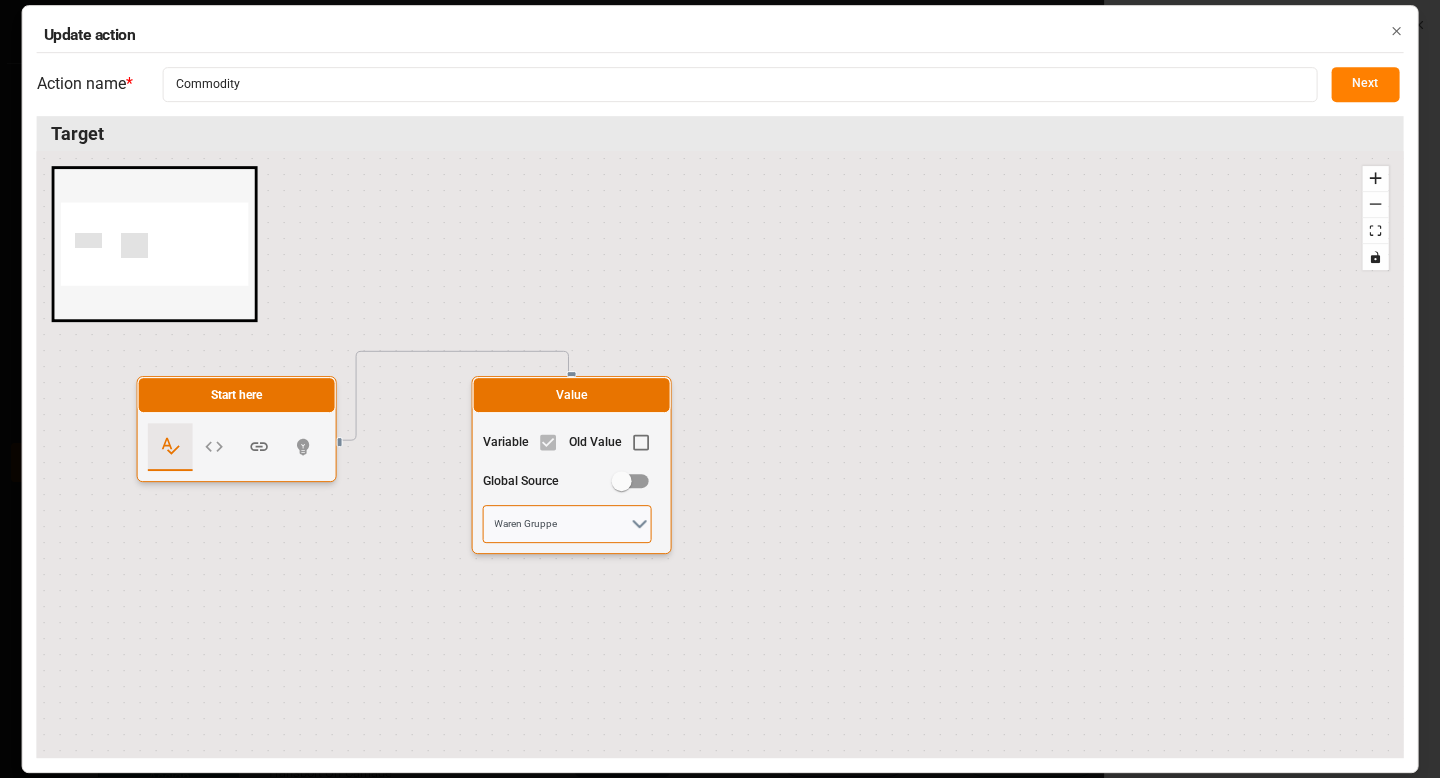 click on "Waren Gruppe" at bounding box center (567, 524) 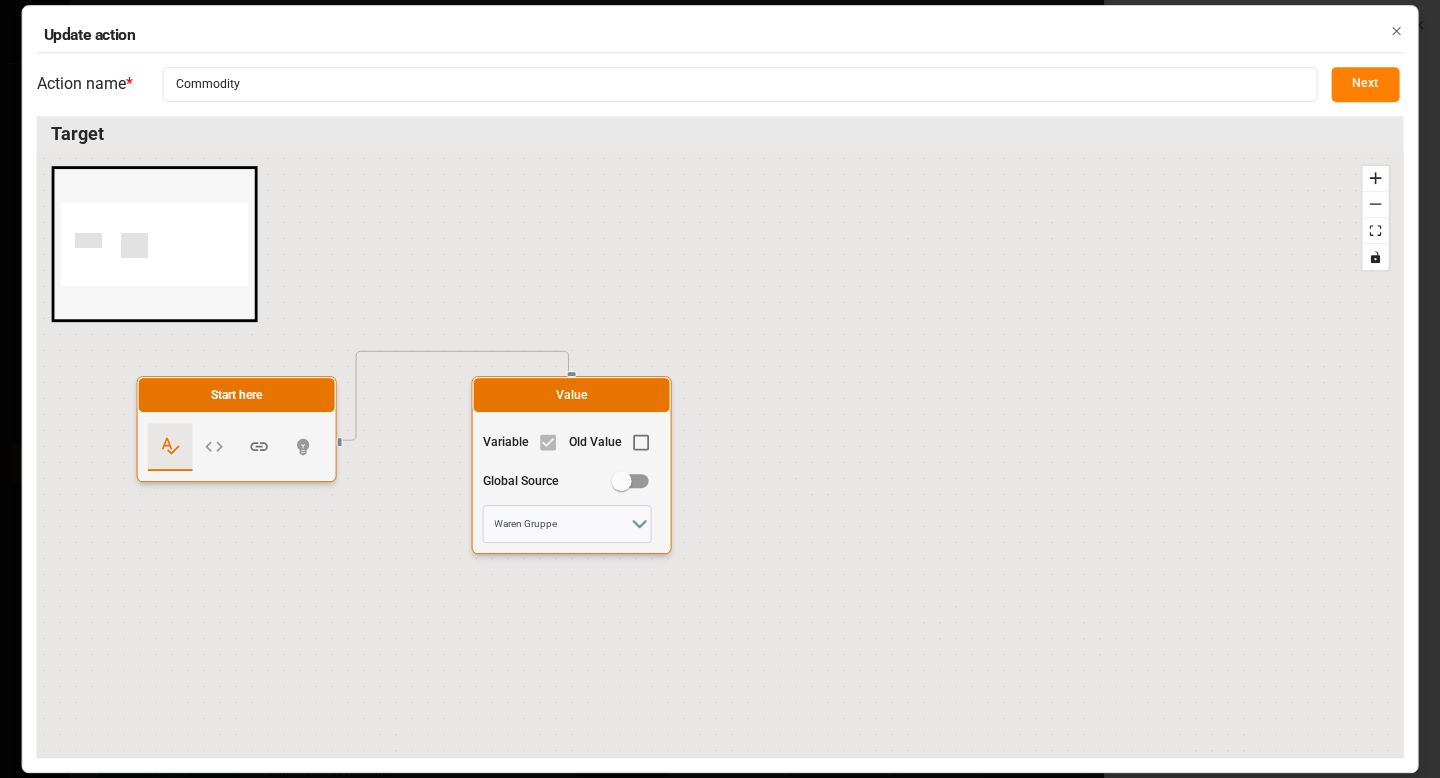 click on "Next" at bounding box center [1365, 84] 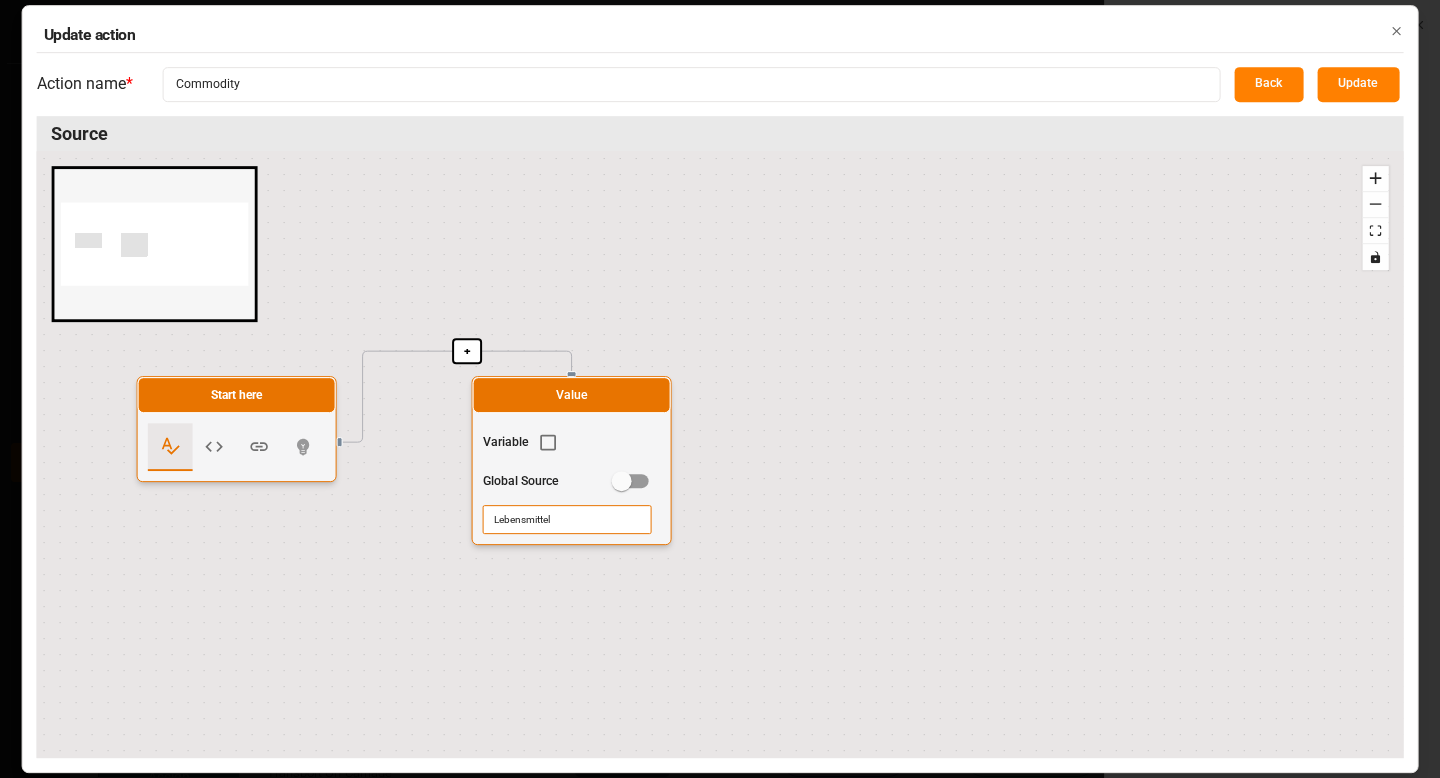 click on "Lebensmittel" at bounding box center [567, 519] 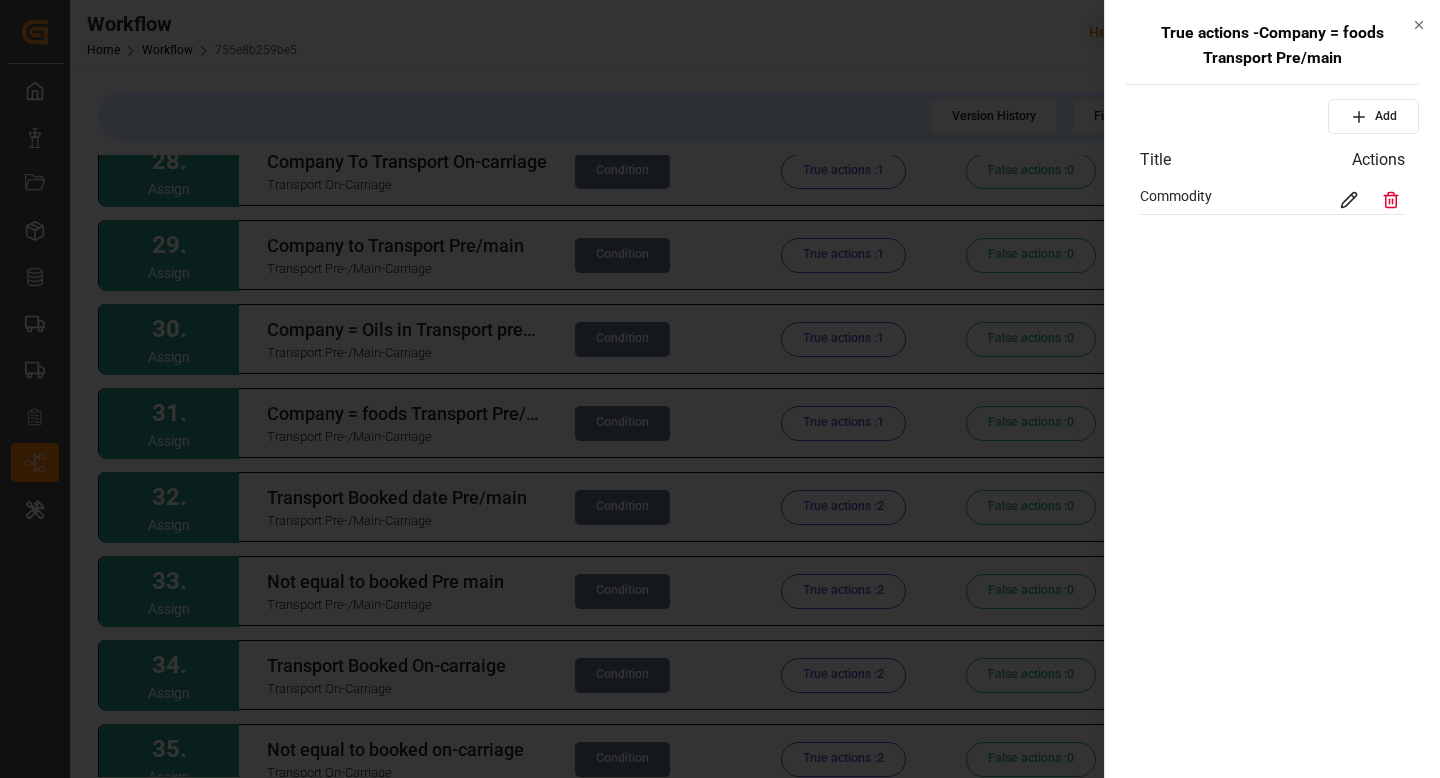 click at bounding box center (720, 389) 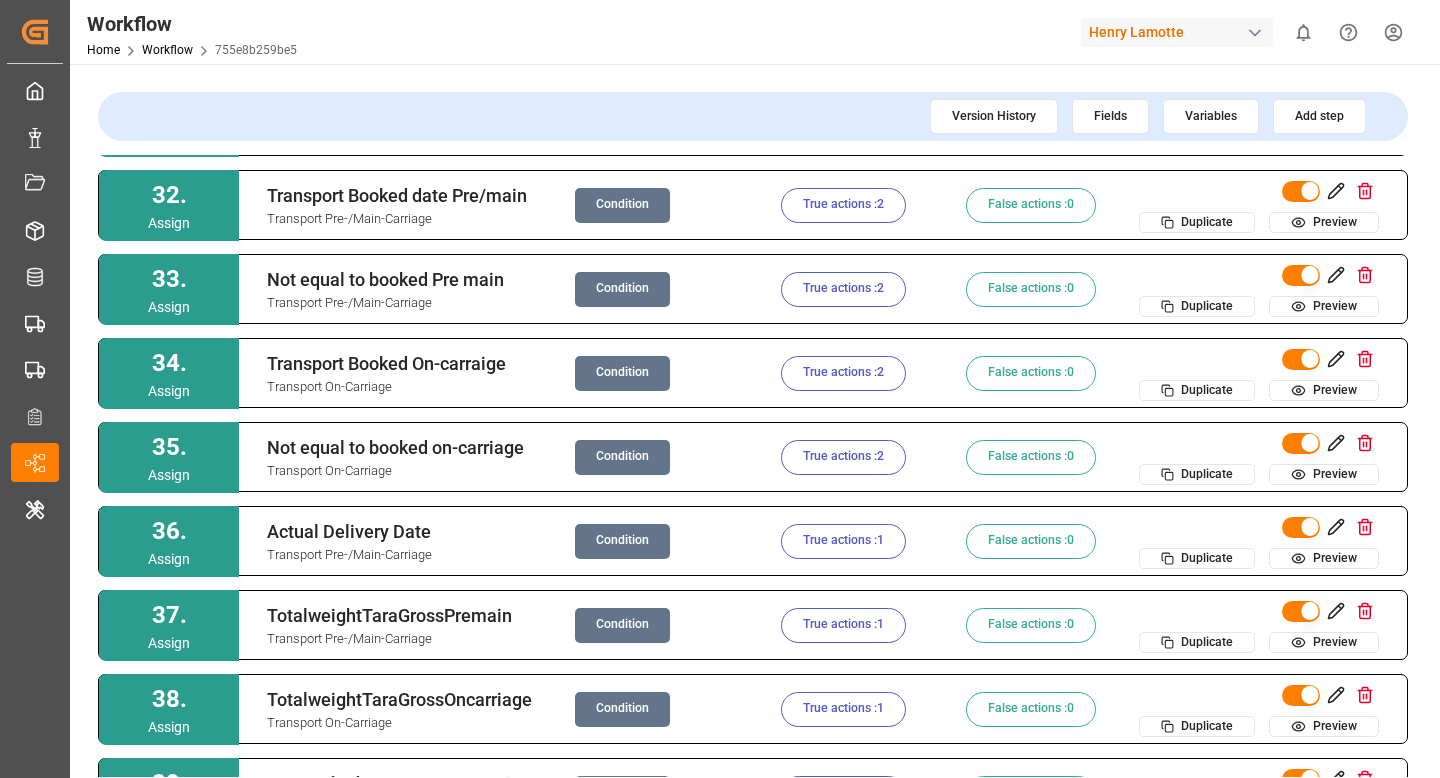 scroll, scrollTop: 2594, scrollLeft: 0, axis: vertical 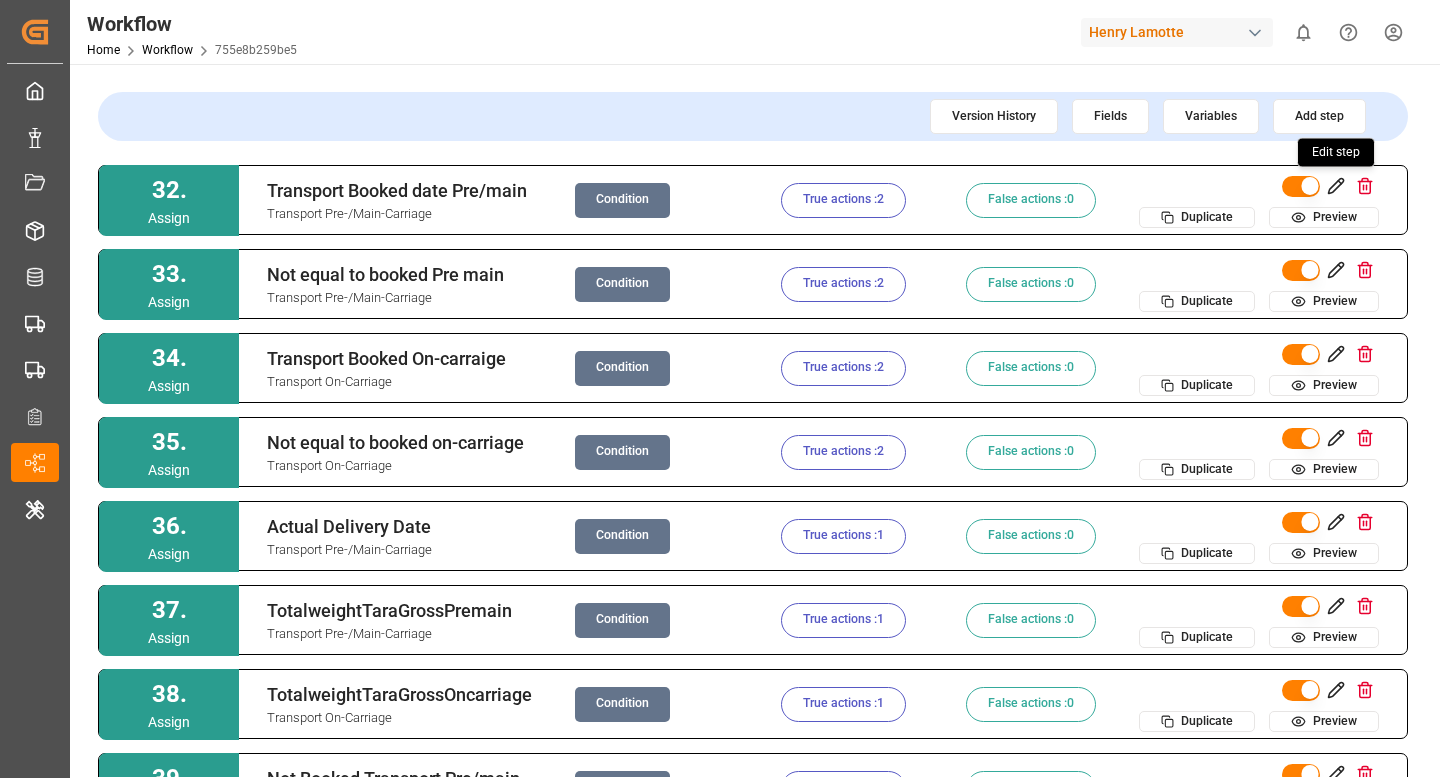 click 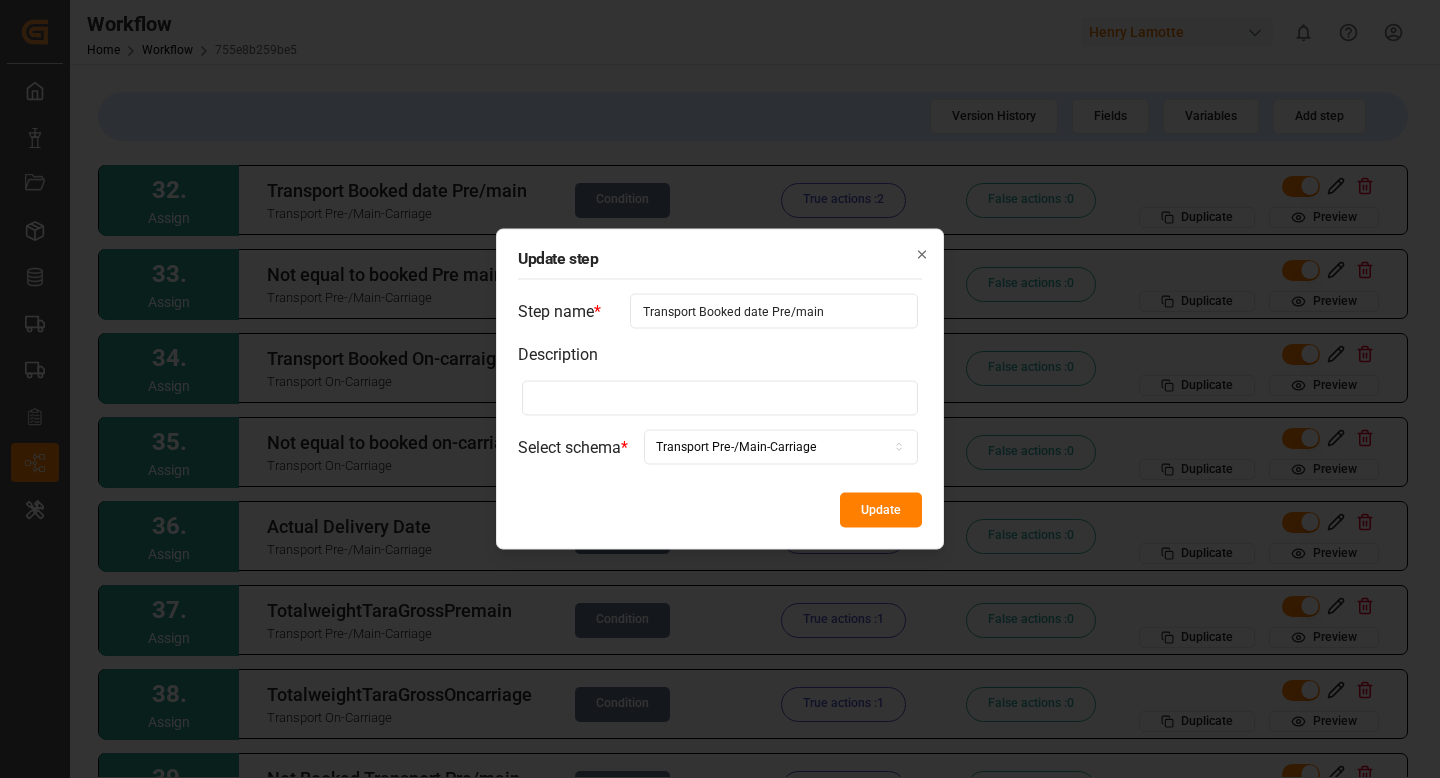 click on "Transport Booked date Pre/main" at bounding box center (774, 311) 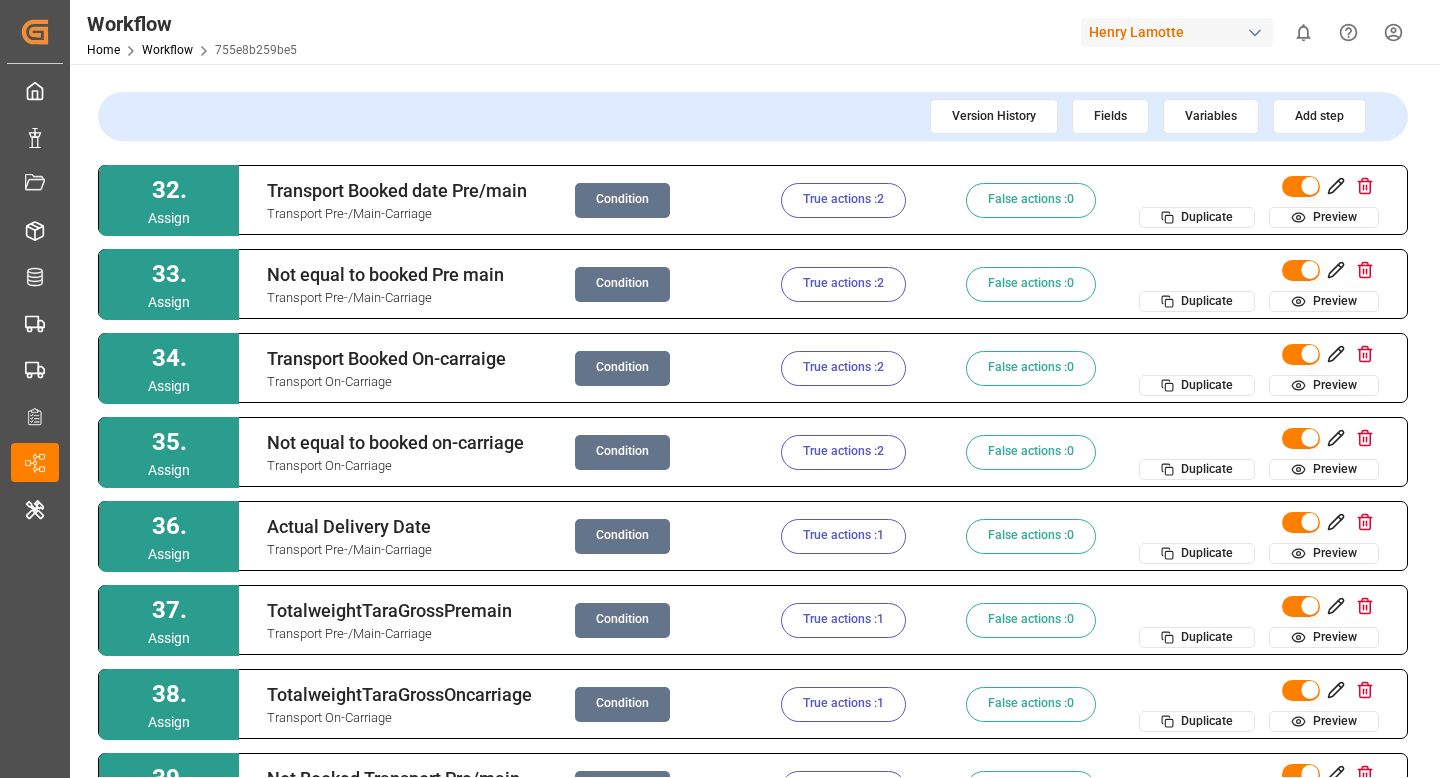 click on "Condition" at bounding box center [622, 200] 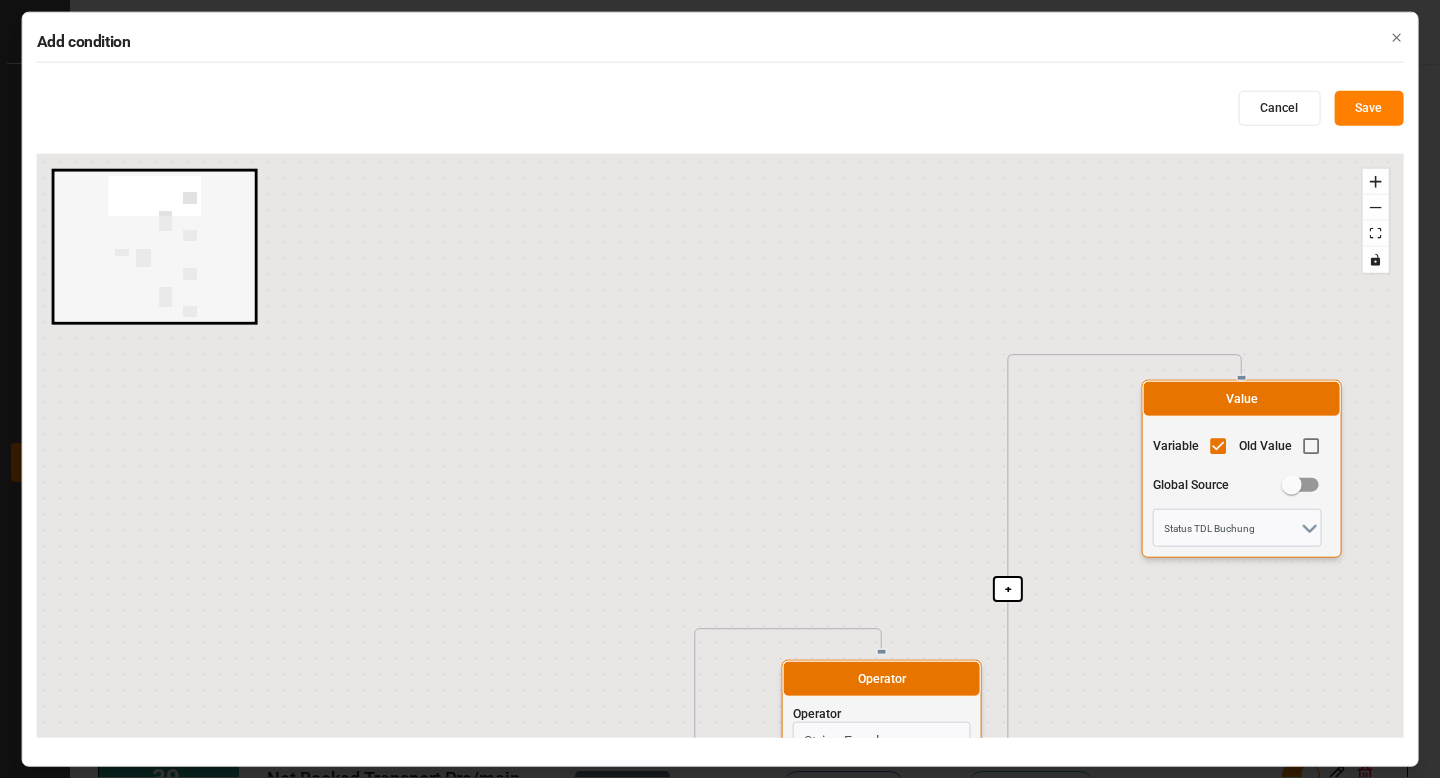 drag, startPoint x: 643, startPoint y: 469, endPoint x: 528, endPoint y: 183, distance: 308.25476 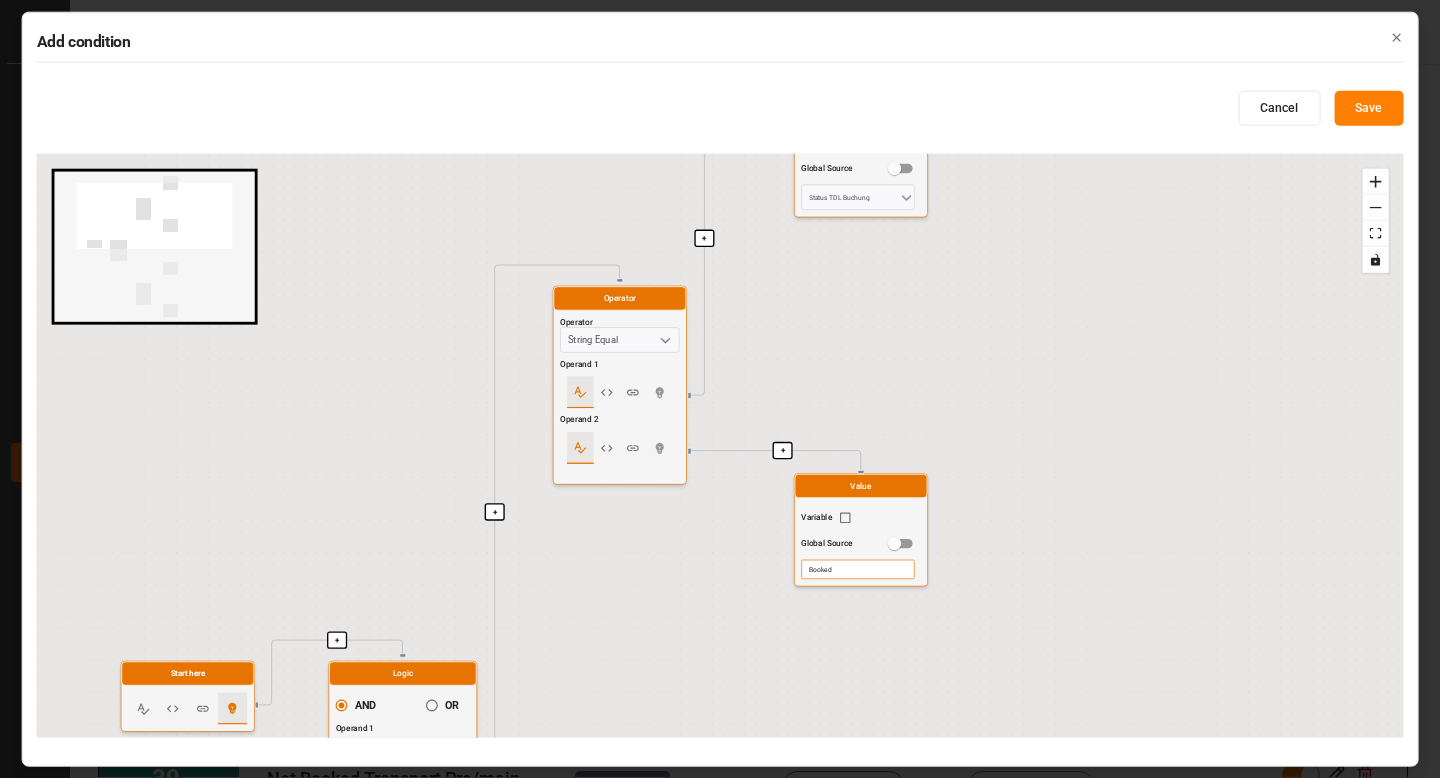 drag, startPoint x: 513, startPoint y: 468, endPoint x: 437, endPoint y: 630, distance: 178.94133 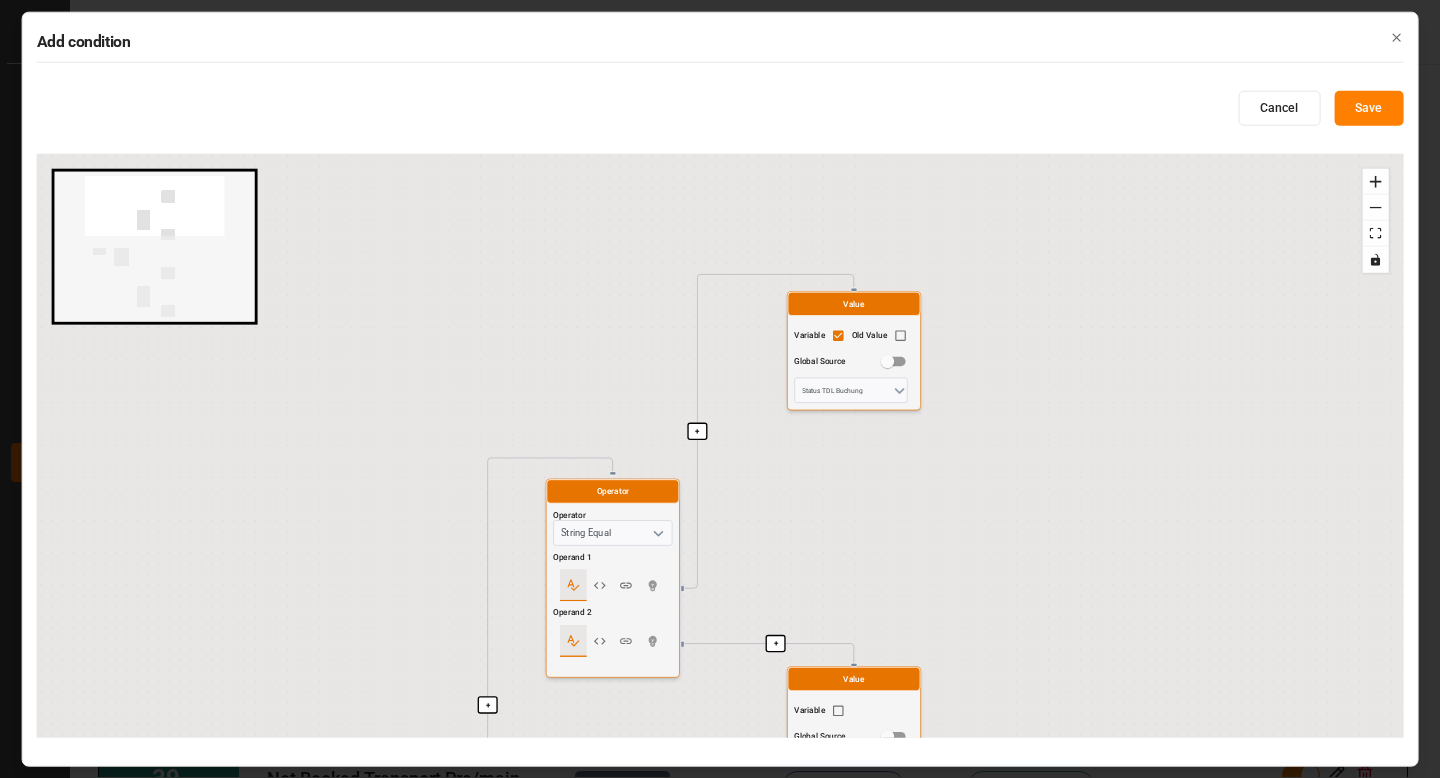 drag, startPoint x: 916, startPoint y: 741, endPoint x: 912, endPoint y: 519, distance: 222.03603 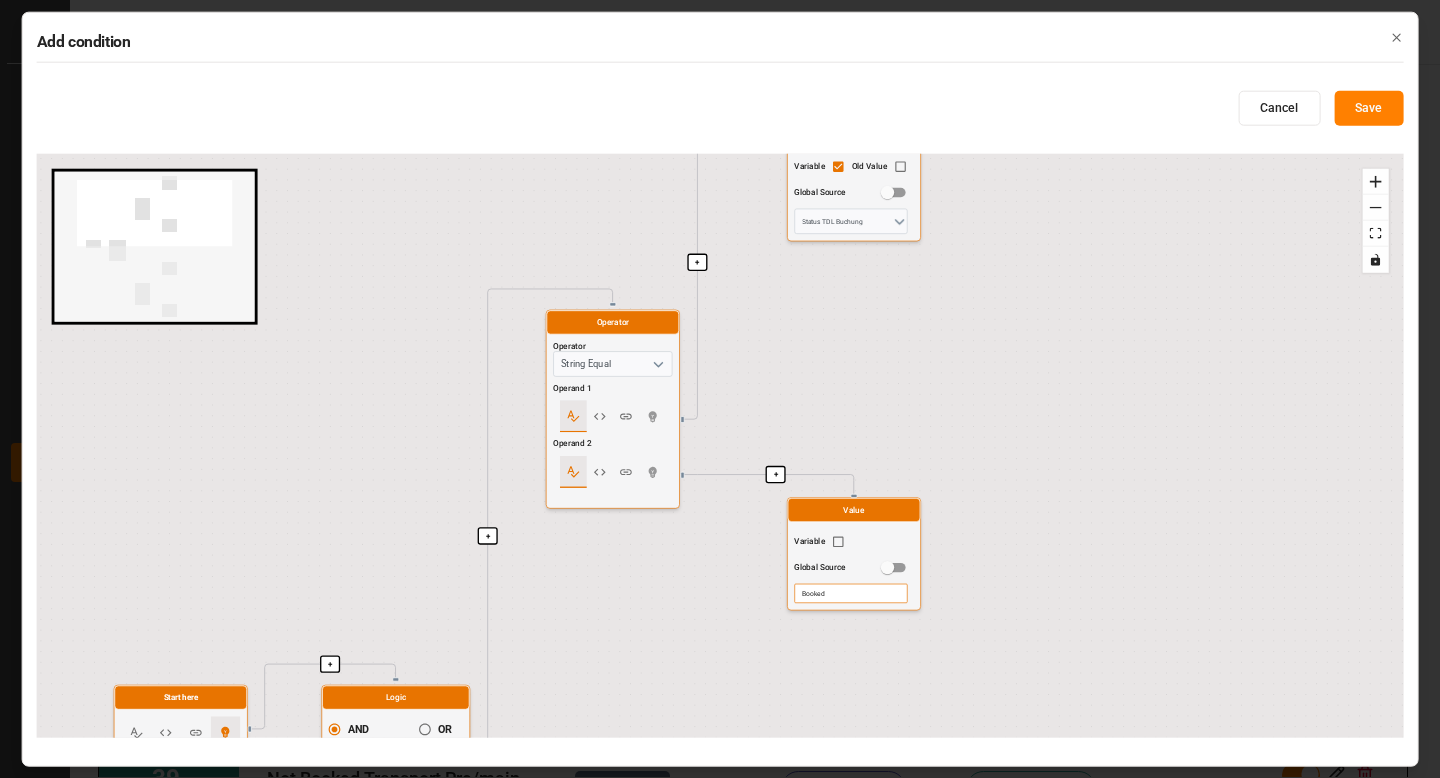drag, startPoint x: 867, startPoint y: 508, endPoint x: 864, endPoint y: 332, distance: 176.02557 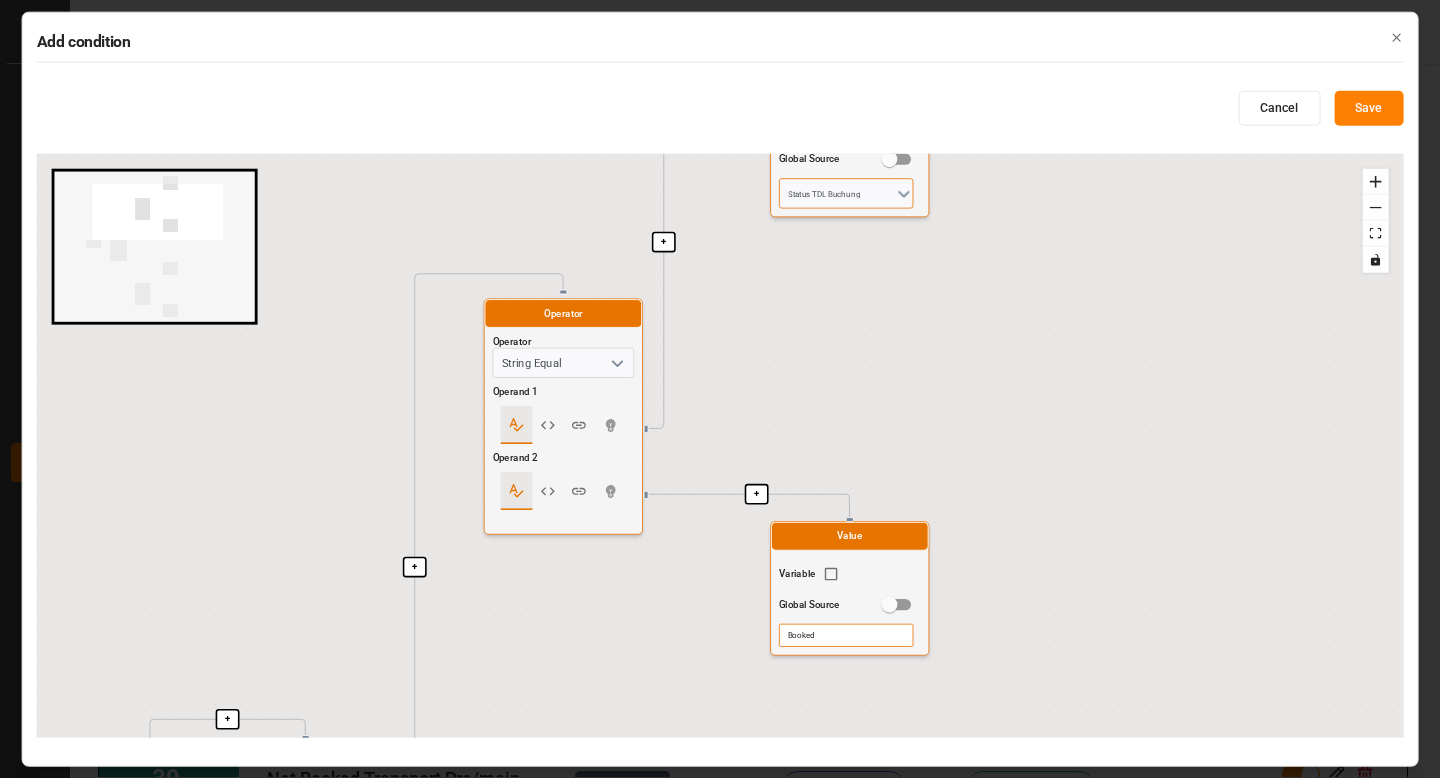 click on "Status TDL Buchung" at bounding box center [846, 193] 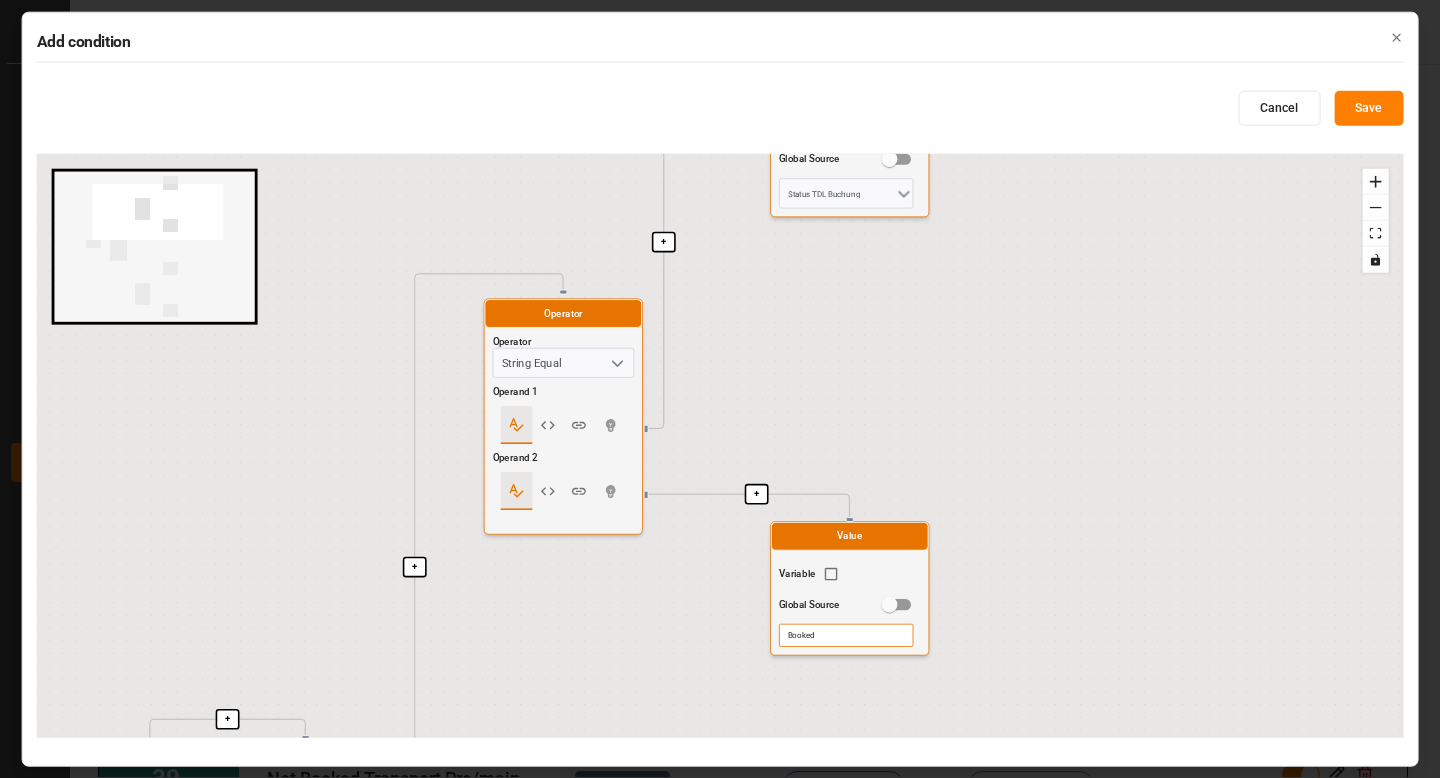 click on "Booked" at bounding box center [846, 635] 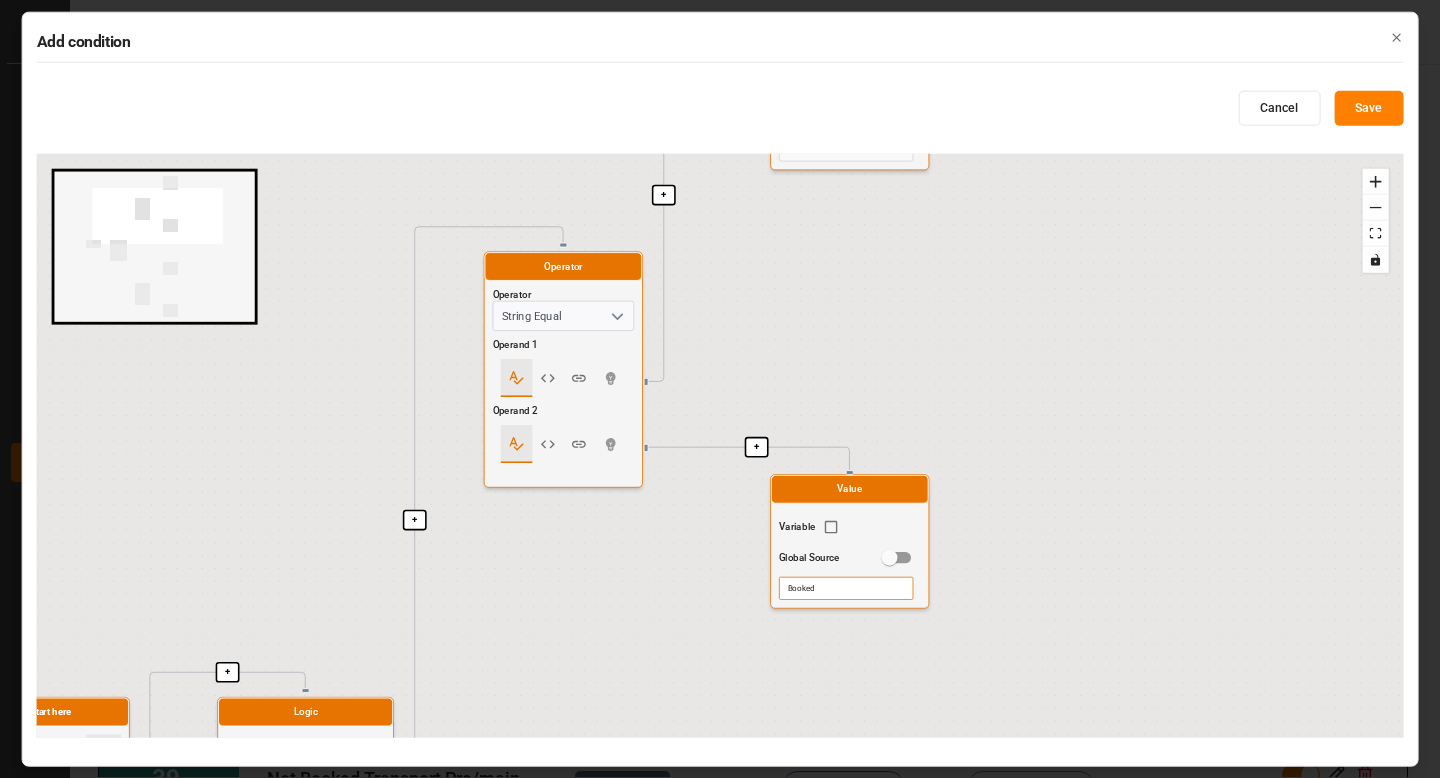 drag, startPoint x: 1020, startPoint y: 534, endPoint x: 1026, endPoint y: 144, distance: 390.04614 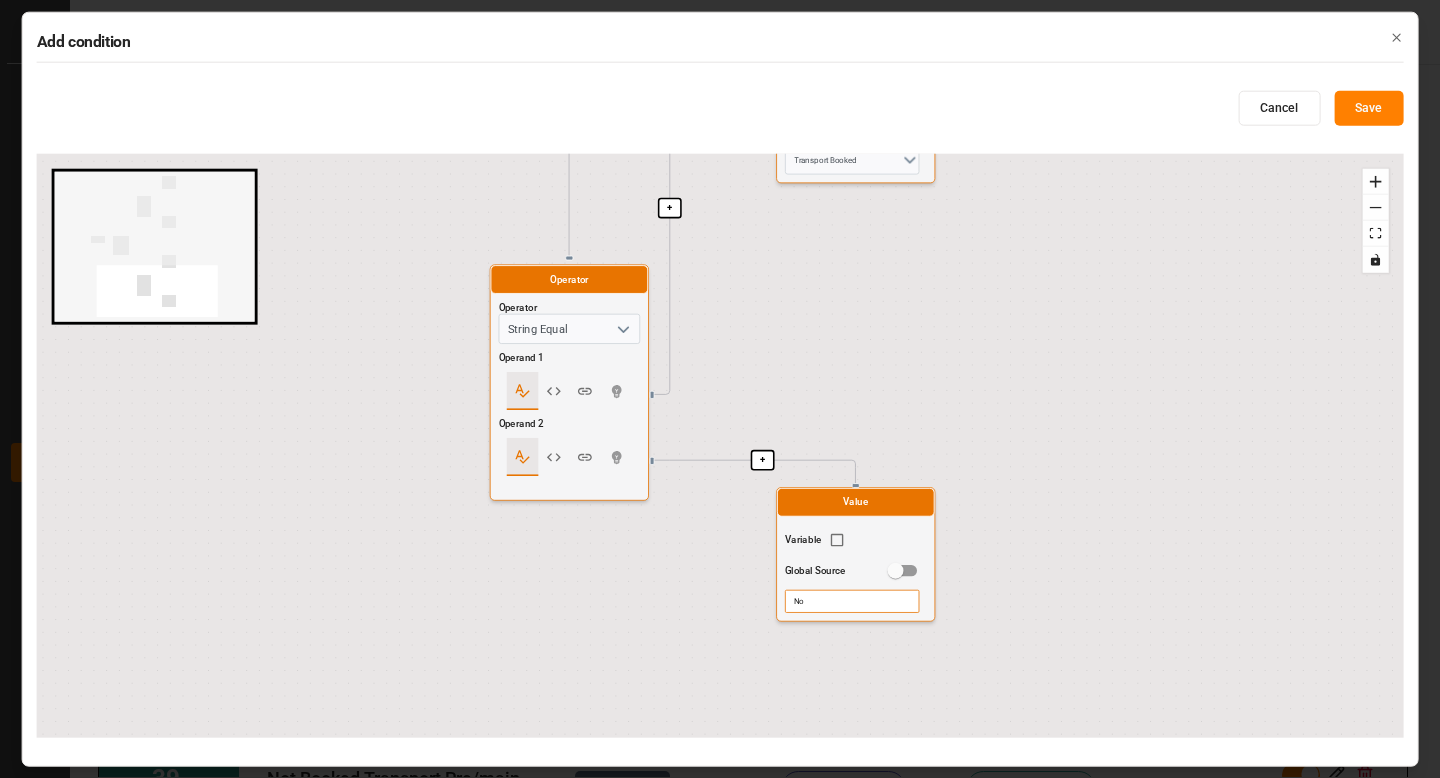drag, startPoint x: 1024, startPoint y: 412, endPoint x: 1024, endPoint y: -122, distance: 534 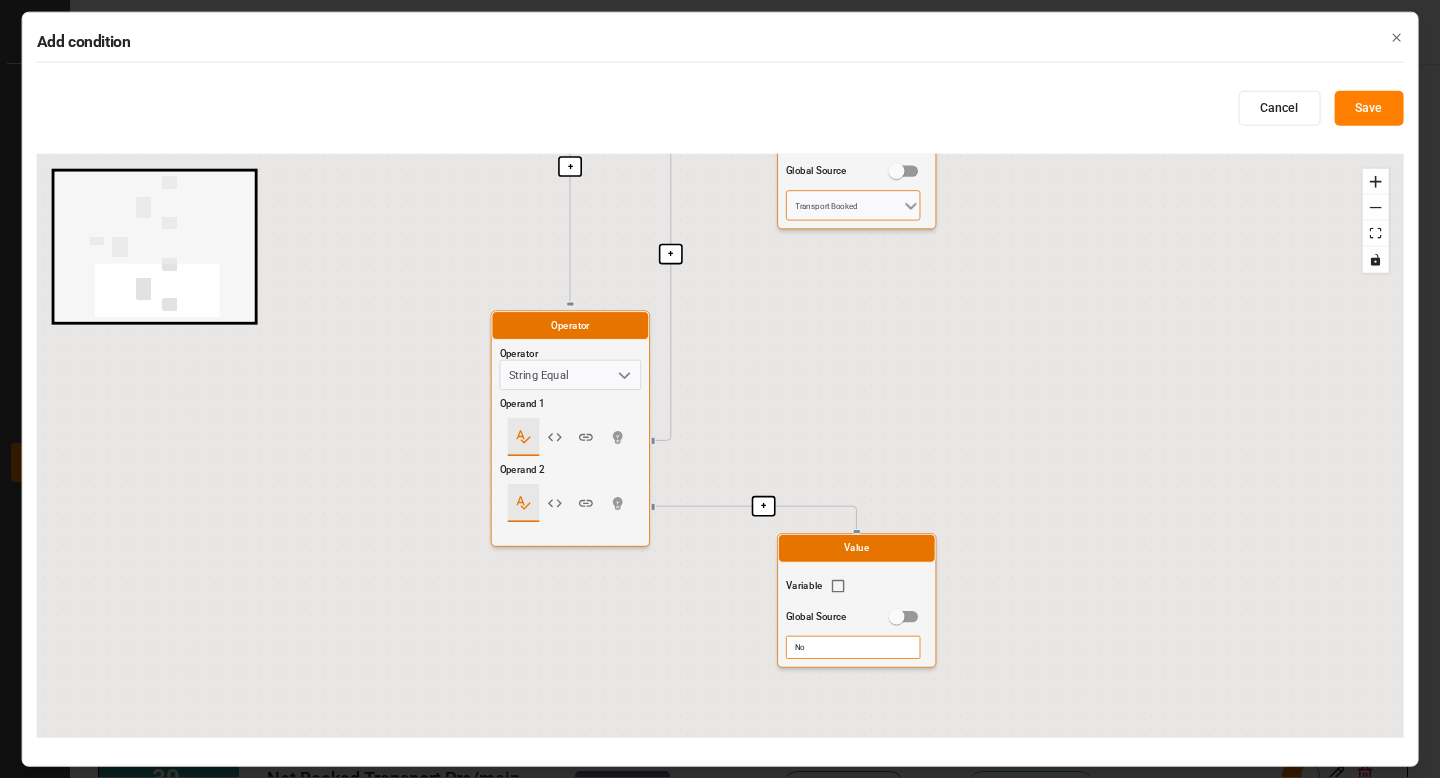 click on "Transport Booked" at bounding box center [853, 205] 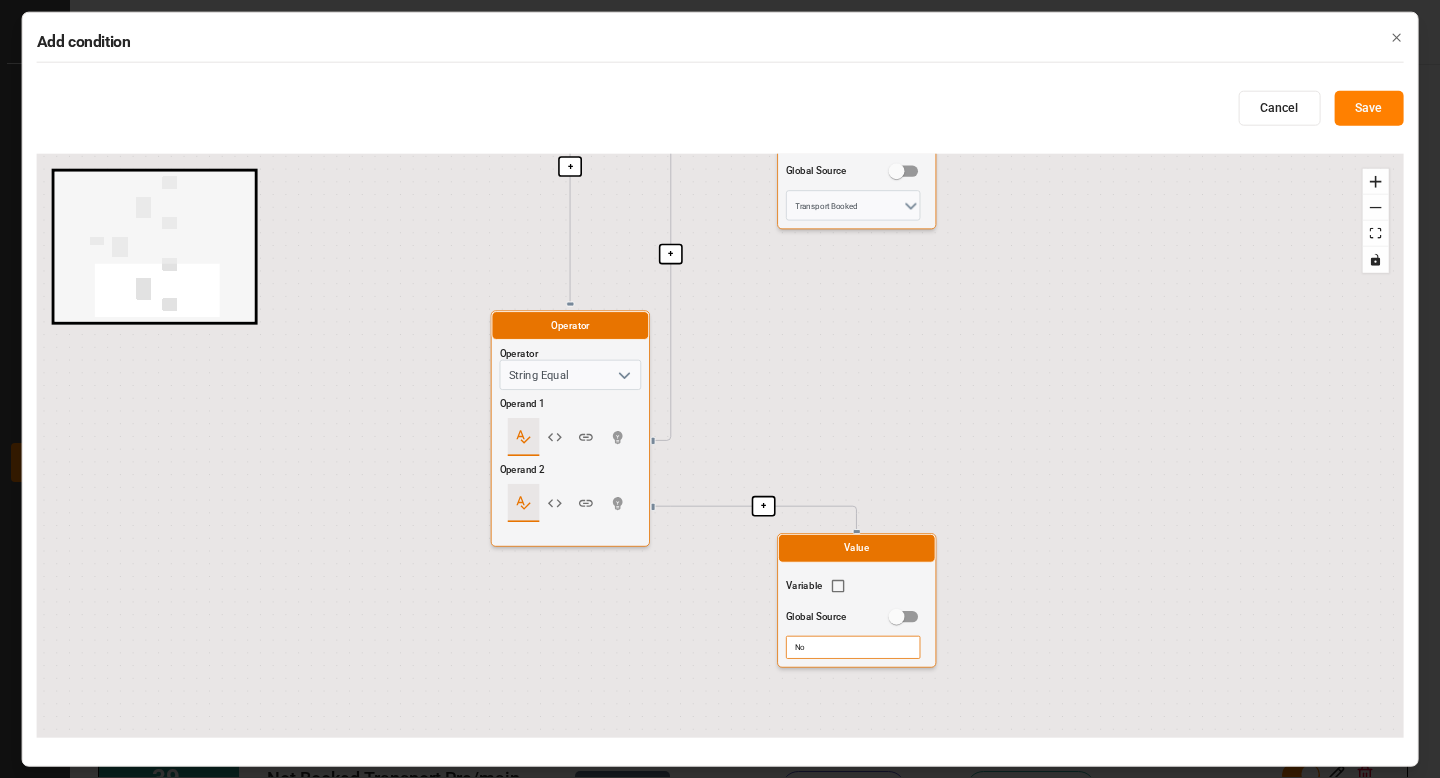 click 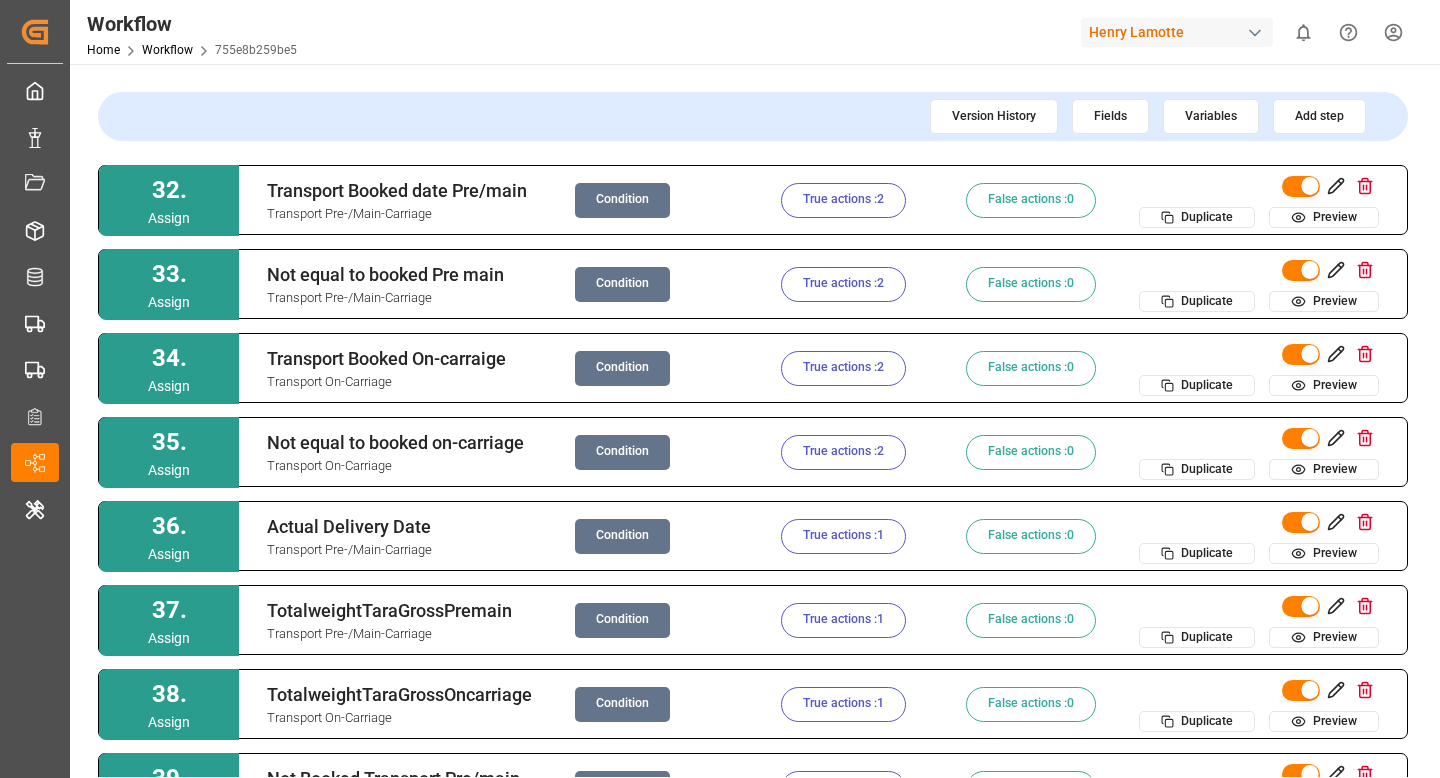 click on "True actions :  2" at bounding box center [843, 200] 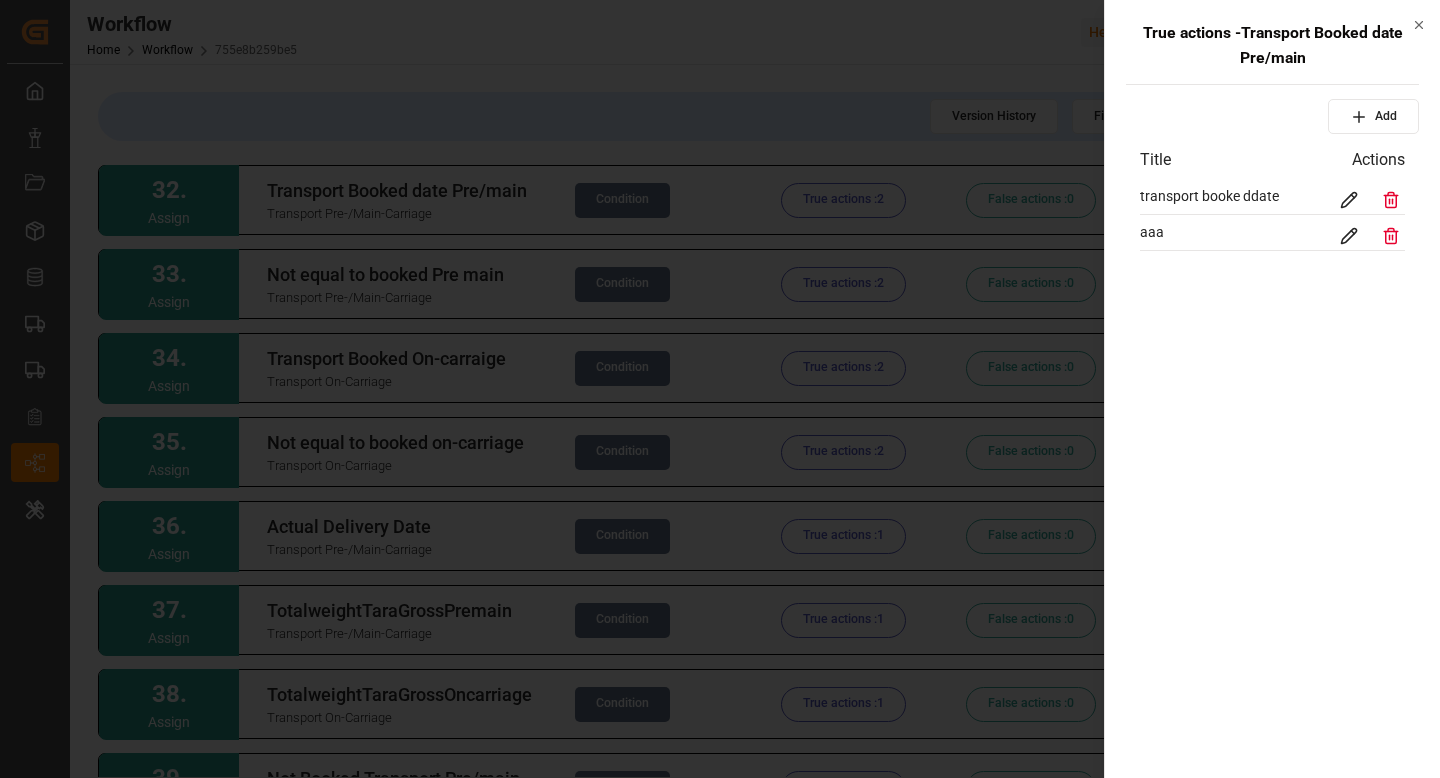 click 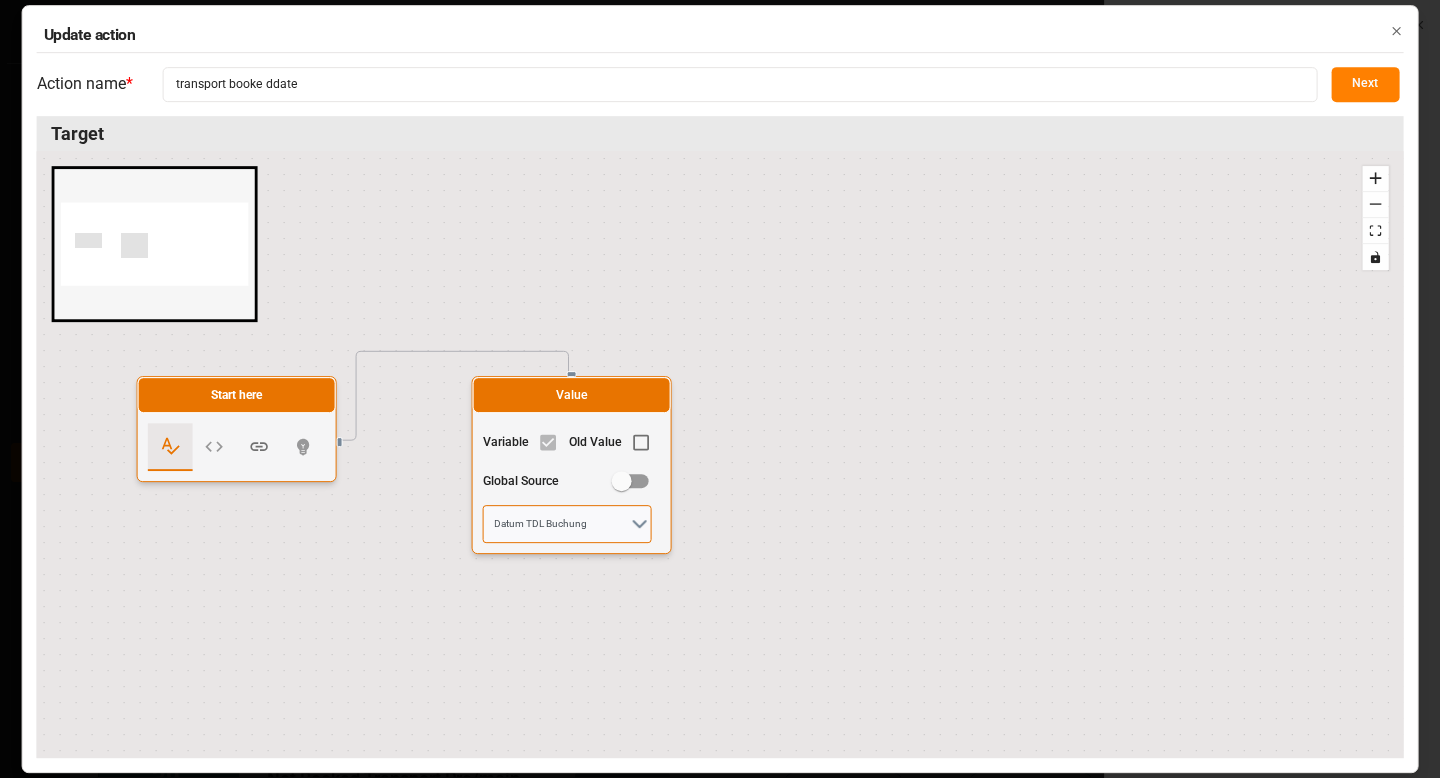 click on "Datum TDL Buchung" at bounding box center [567, 524] 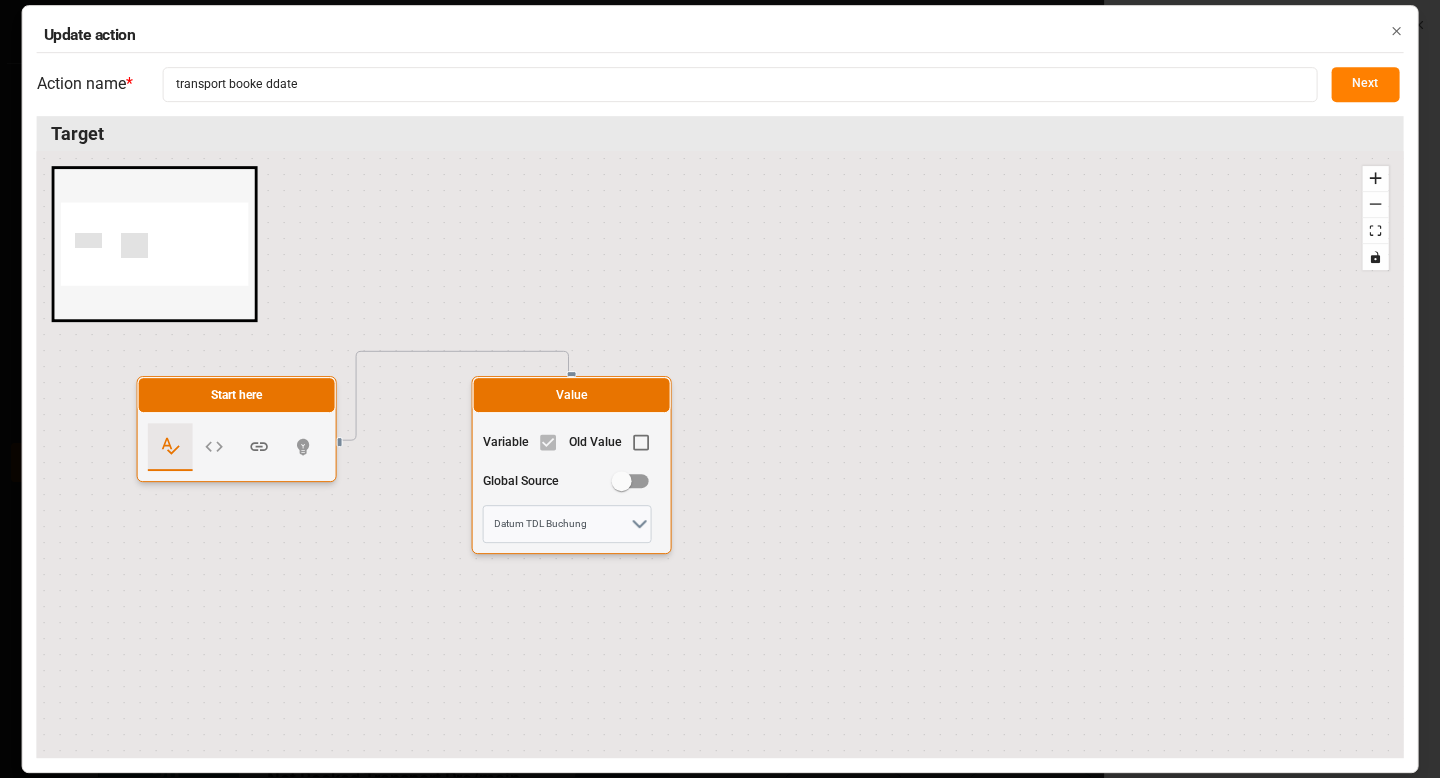 click on "Next" at bounding box center [1365, 84] 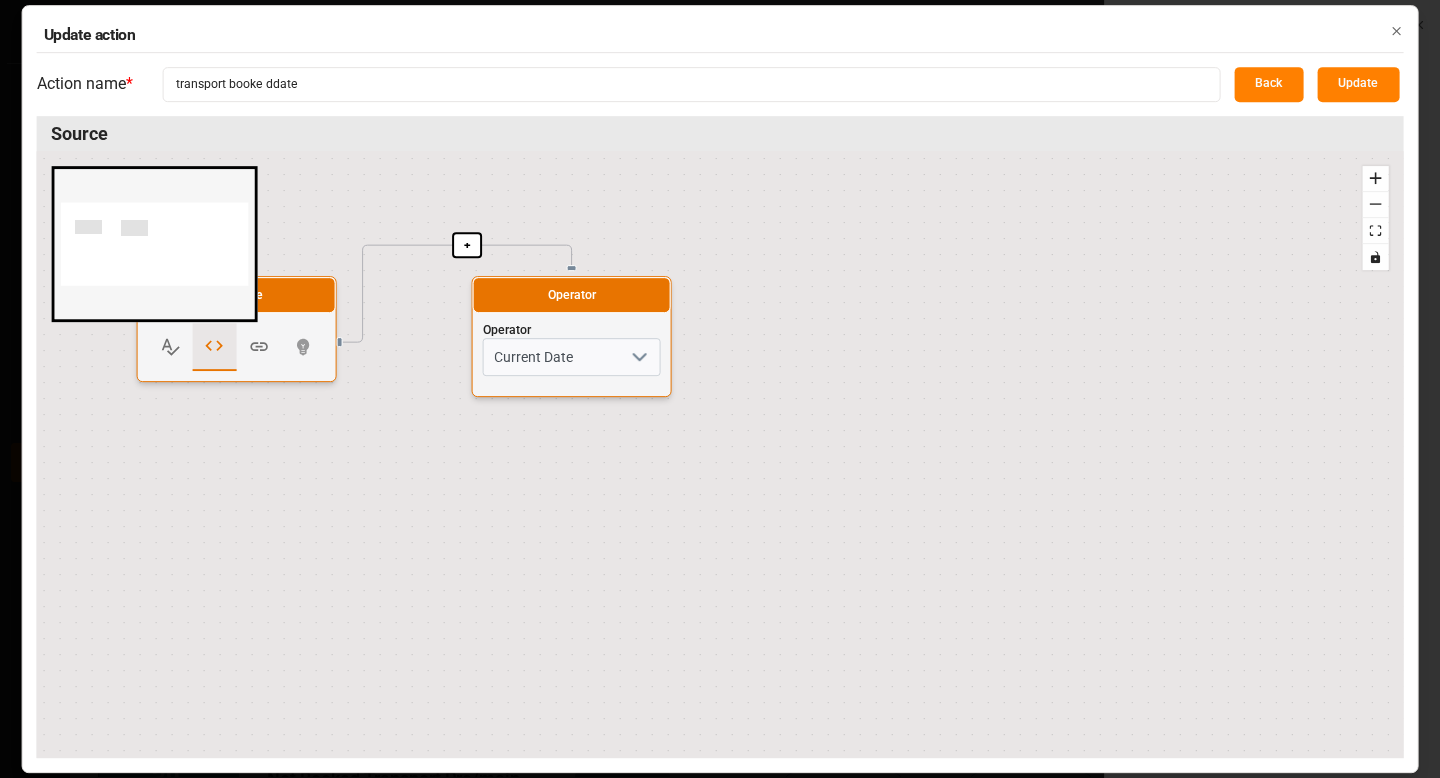 click 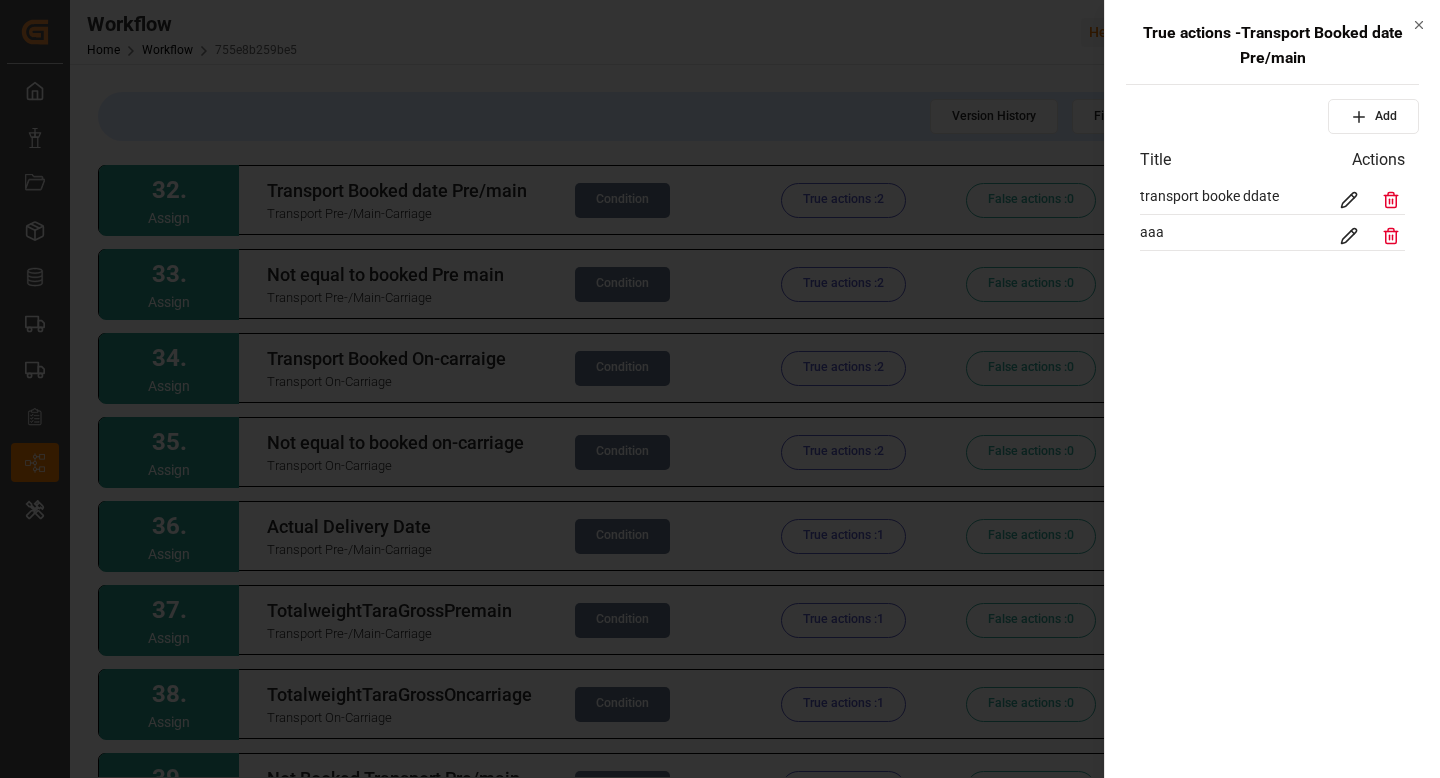 click 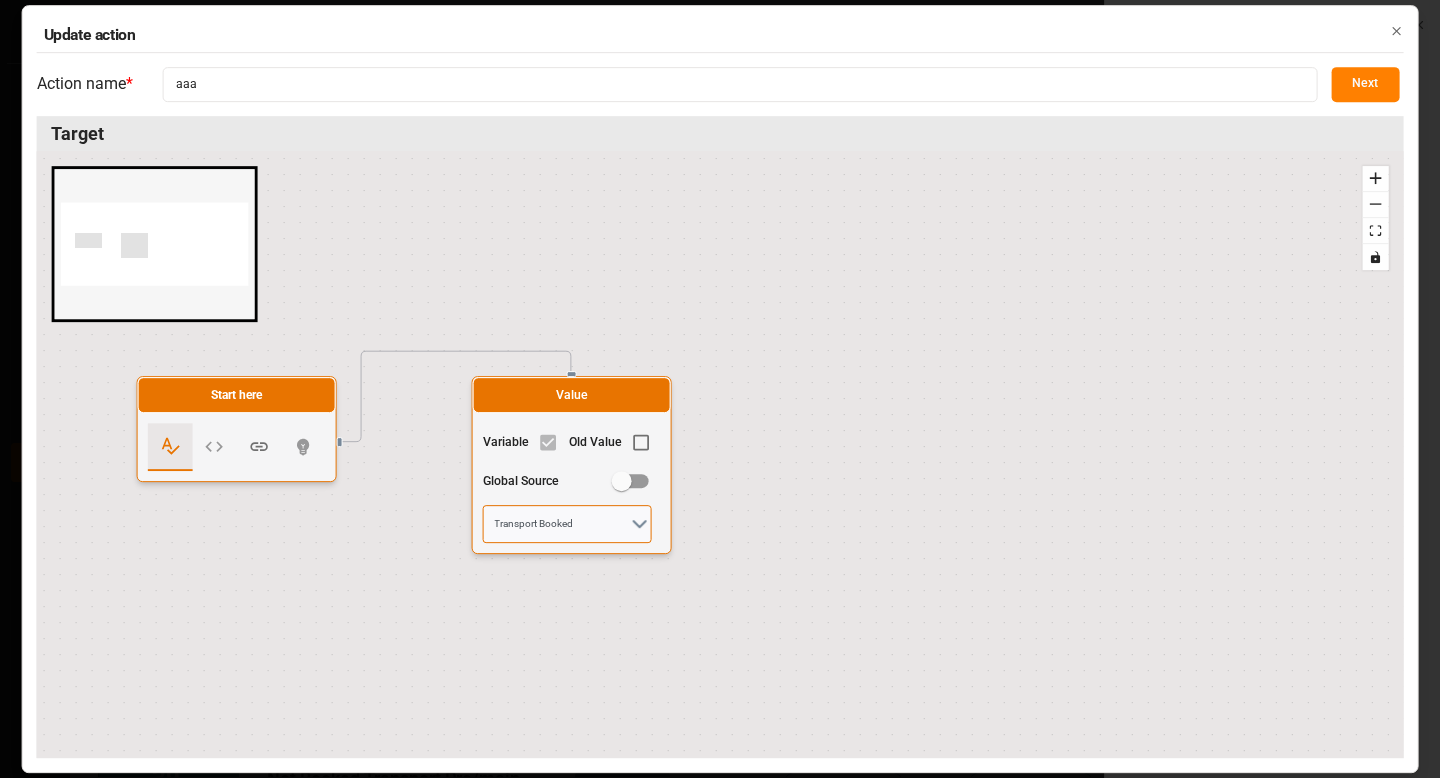 click on "Transport Booked" at bounding box center [567, 524] 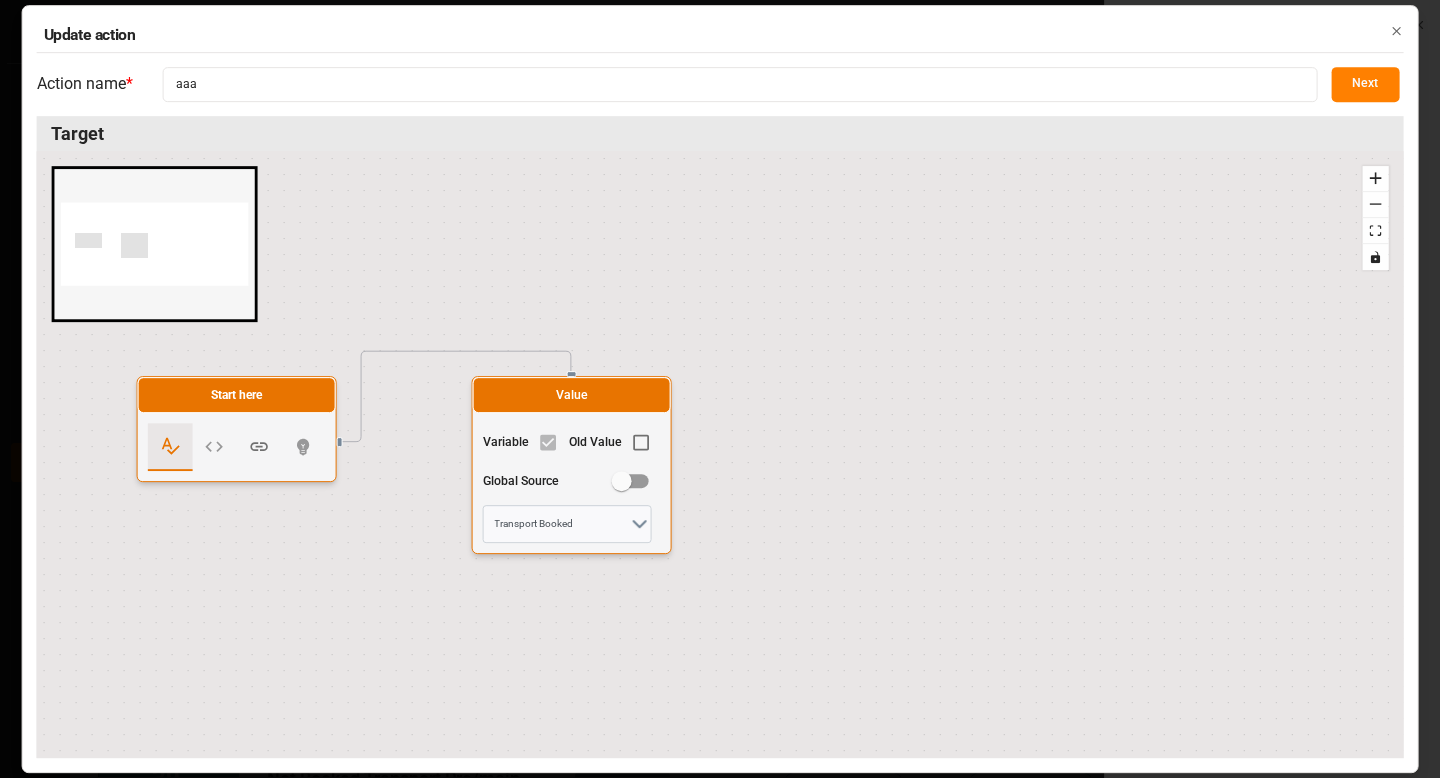 click on "Next" at bounding box center [1365, 84] 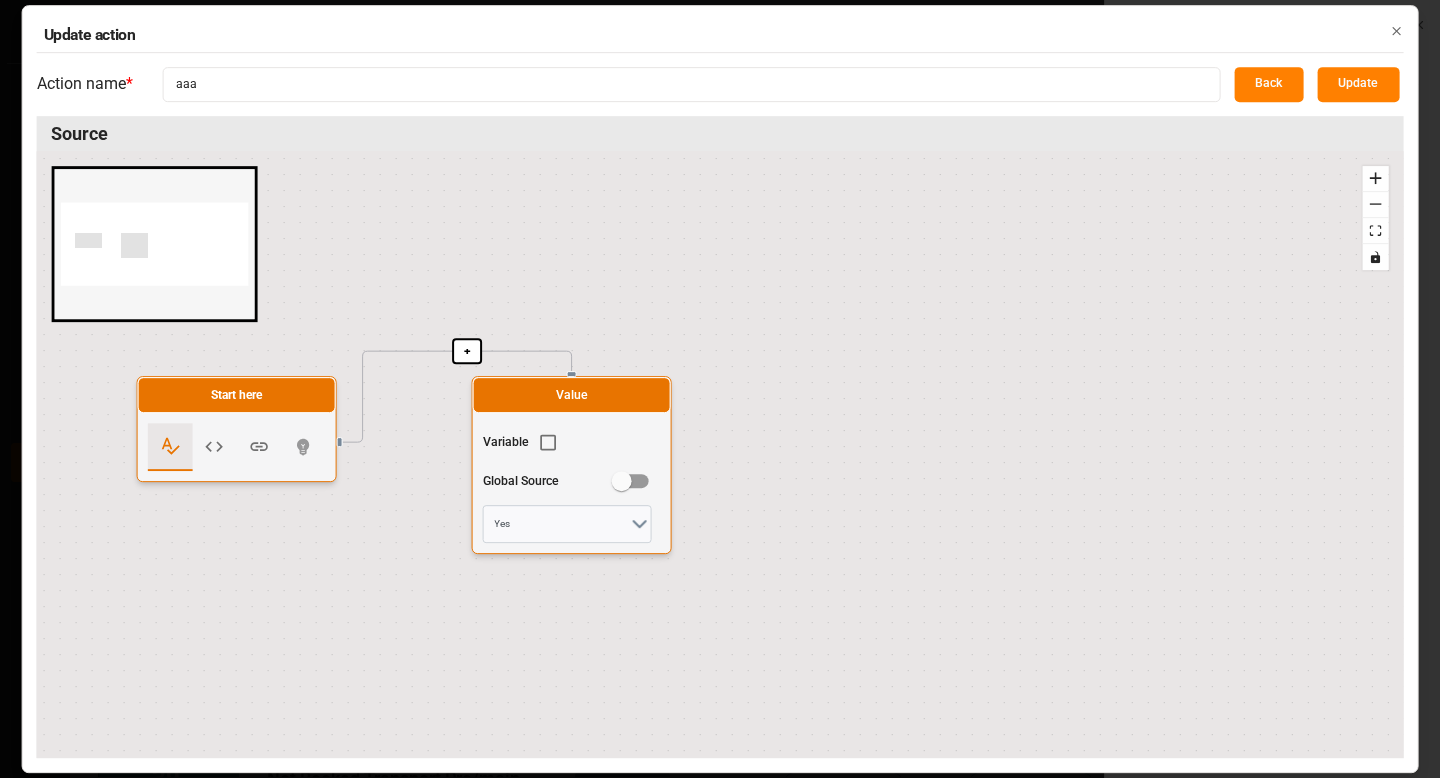 click 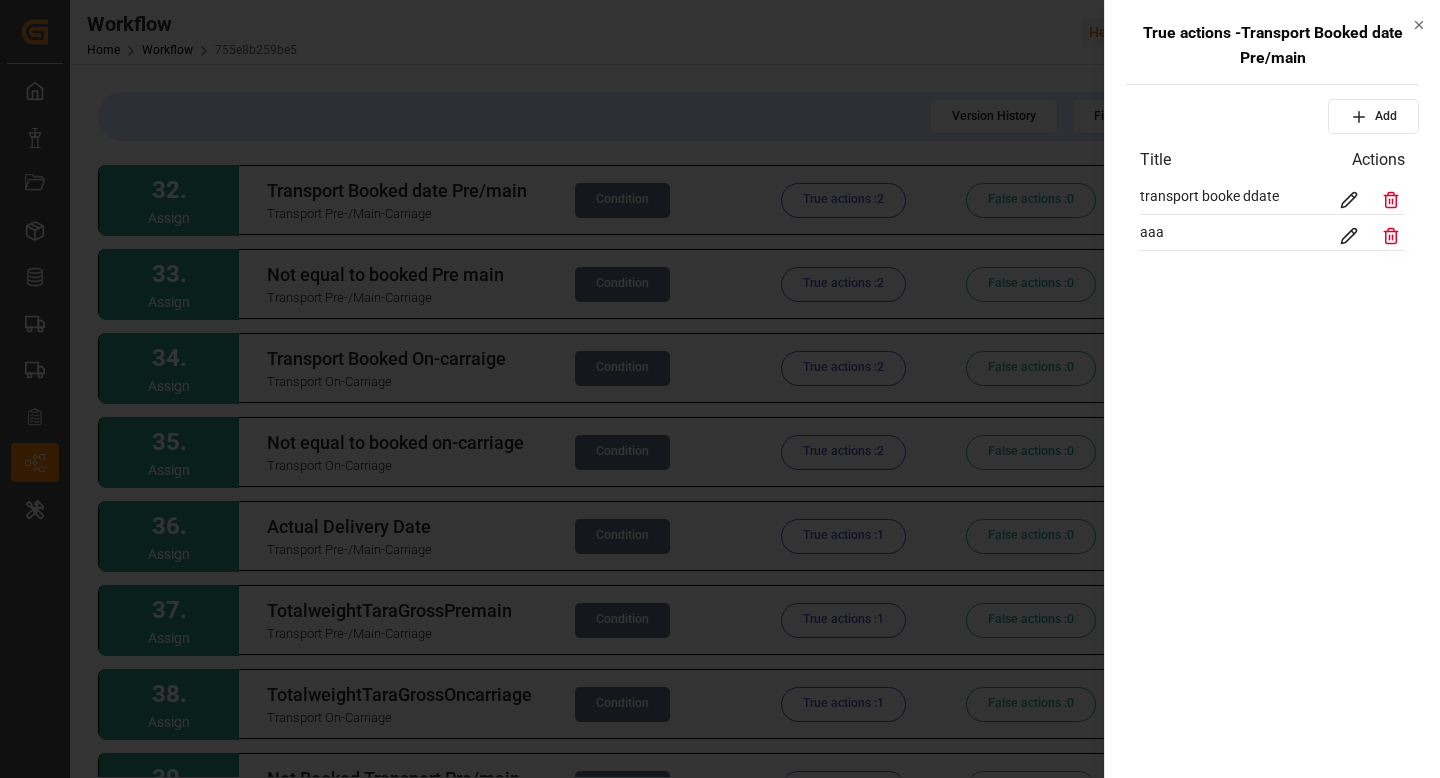 click at bounding box center [720, 389] 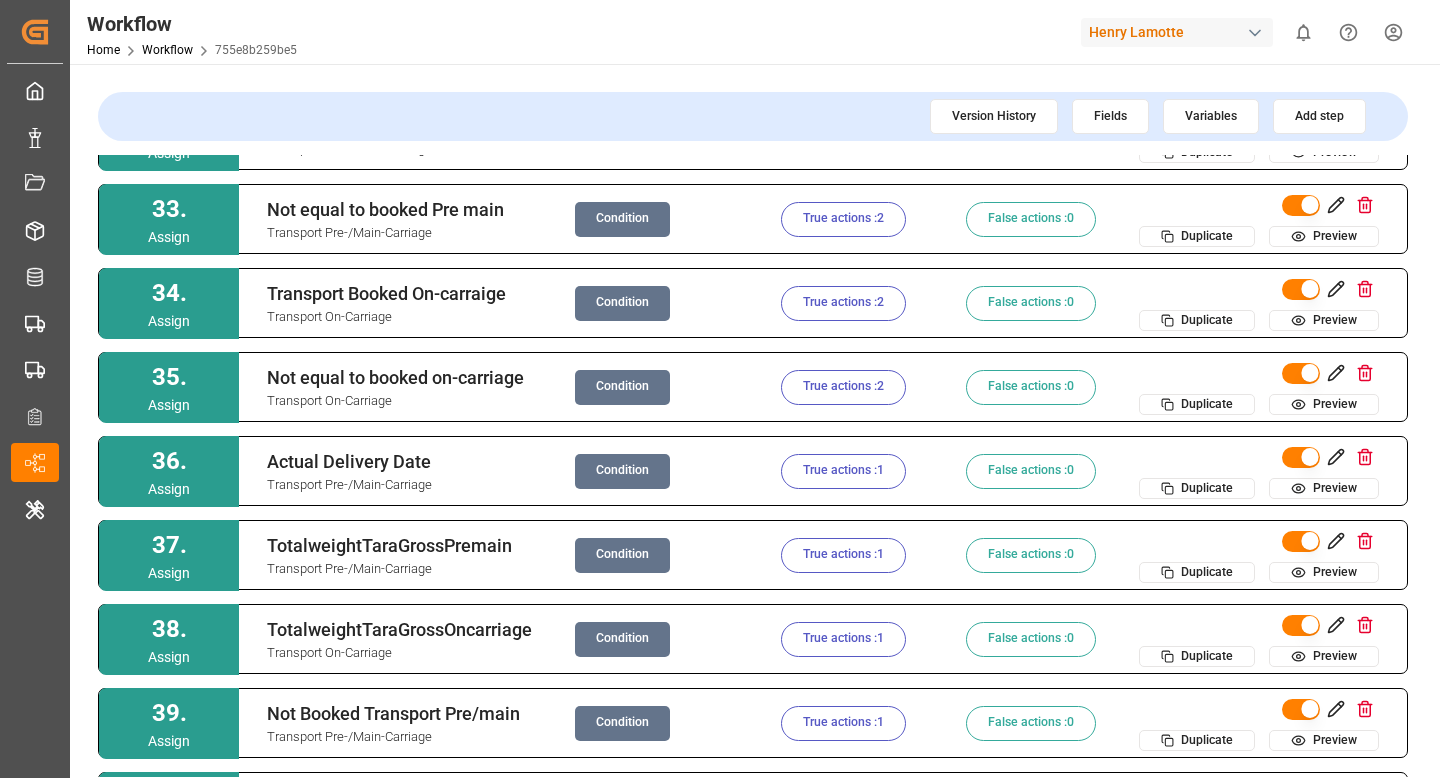 scroll, scrollTop: 2673, scrollLeft: 0, axis: vertical 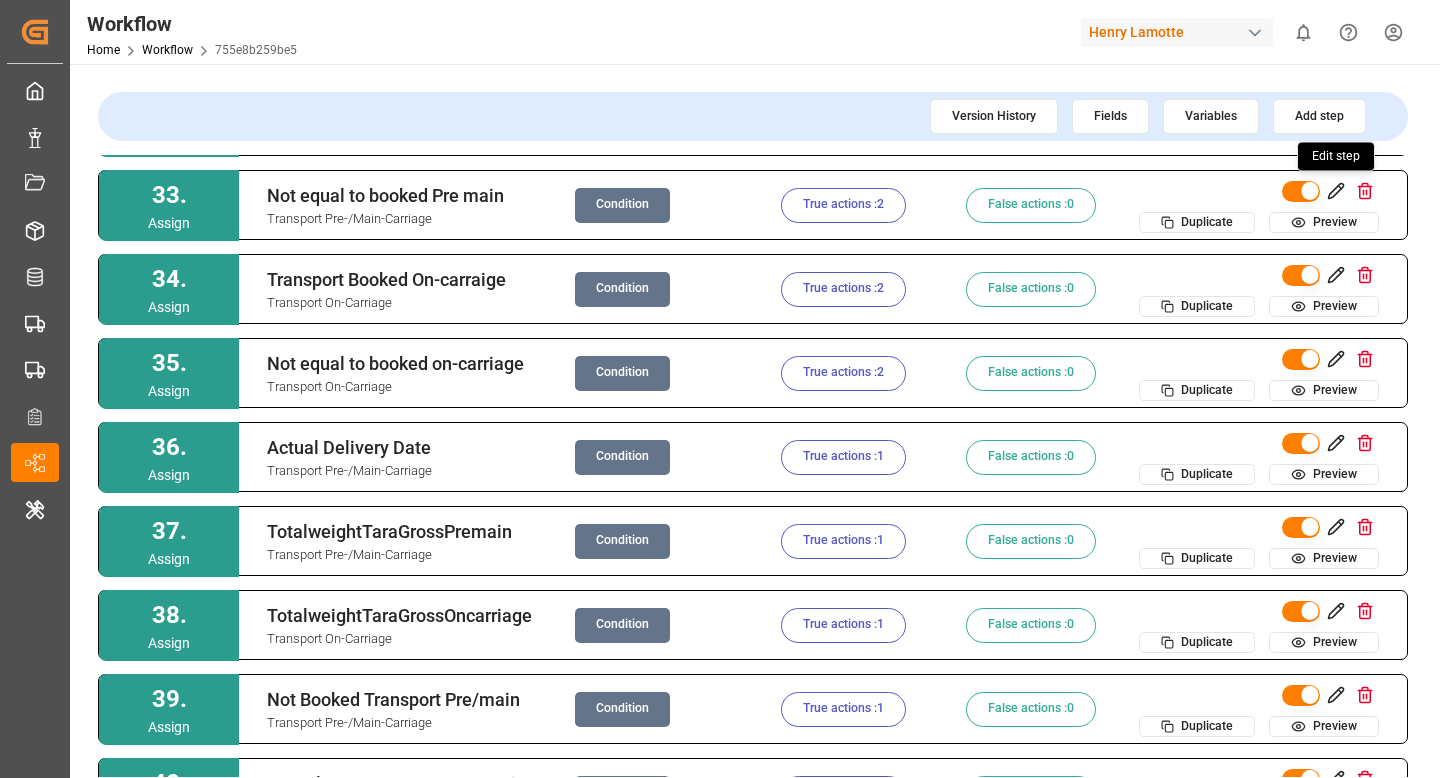 click 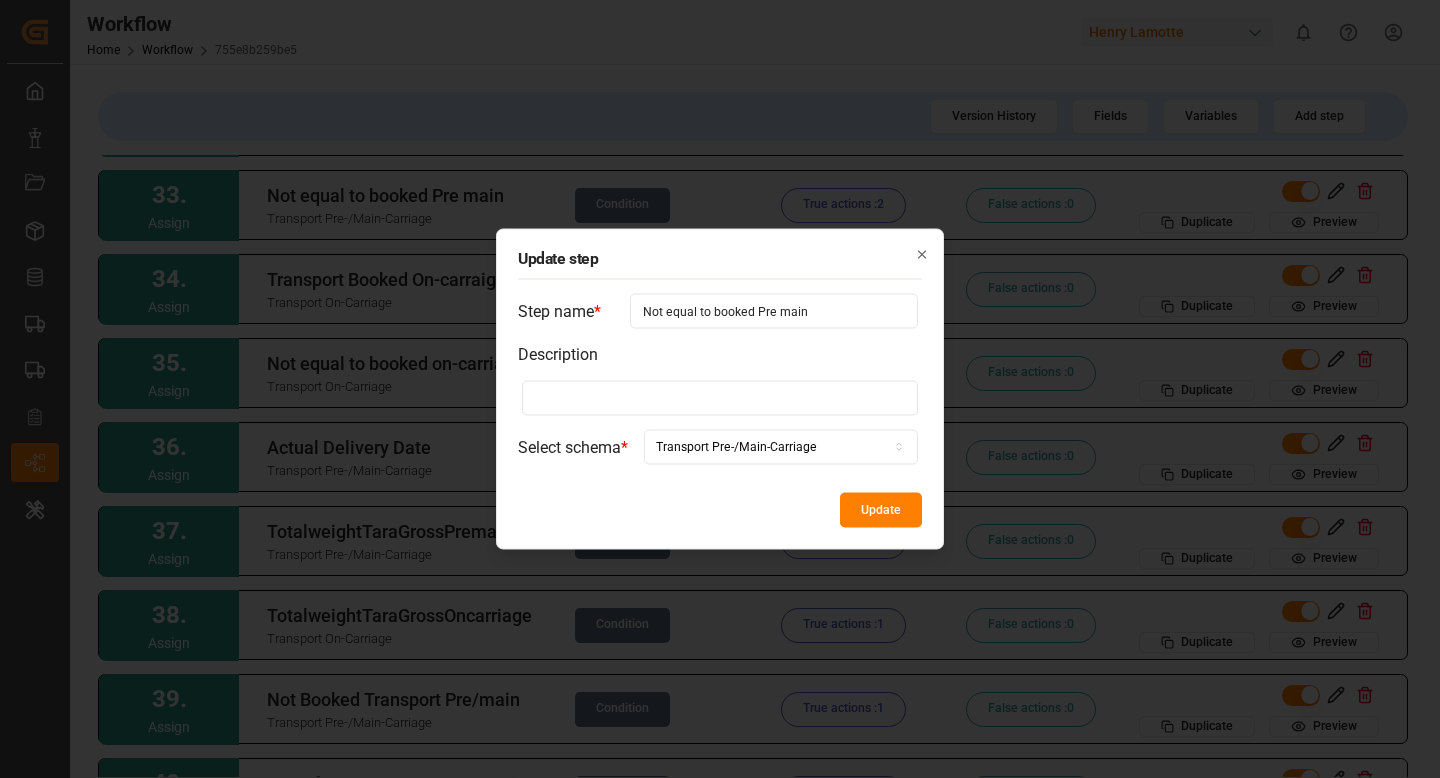 click on "Not equal to booked Pre main" at bounding box center (774, 311) 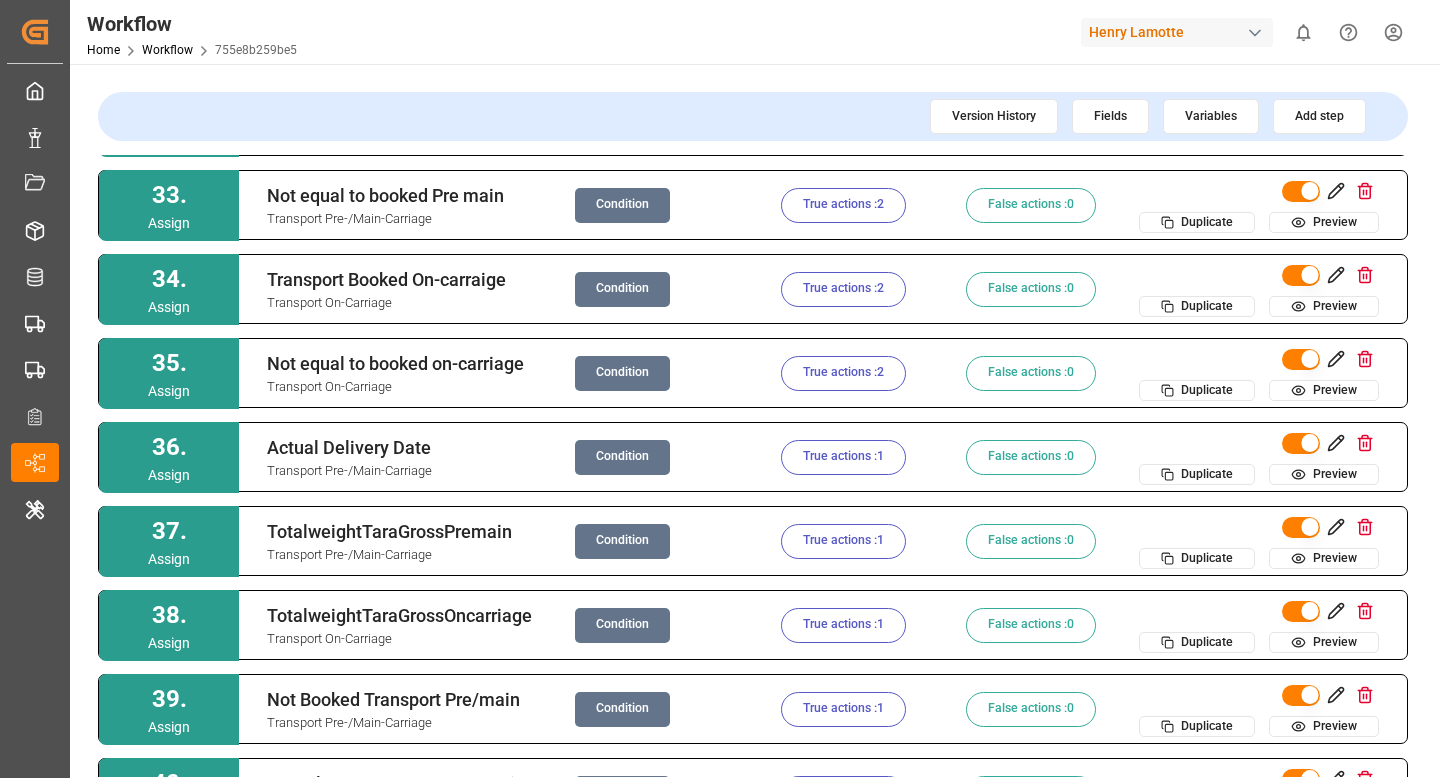 click on "Condition" at bounding box center (622, 205) 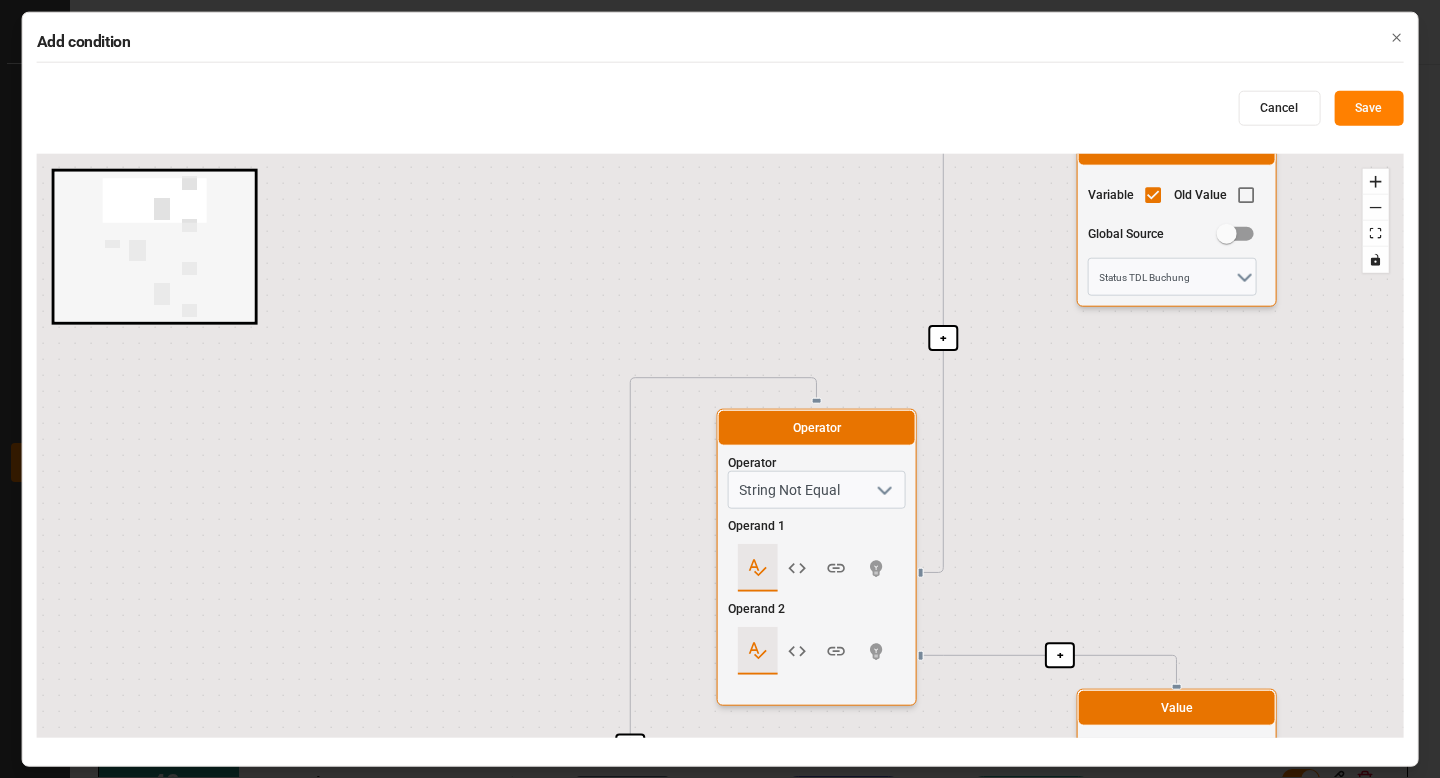 drag, startPoint x: 652, startPoint y: 512, endPoint x: 558, endPoint y: 210, distance: 316.29102 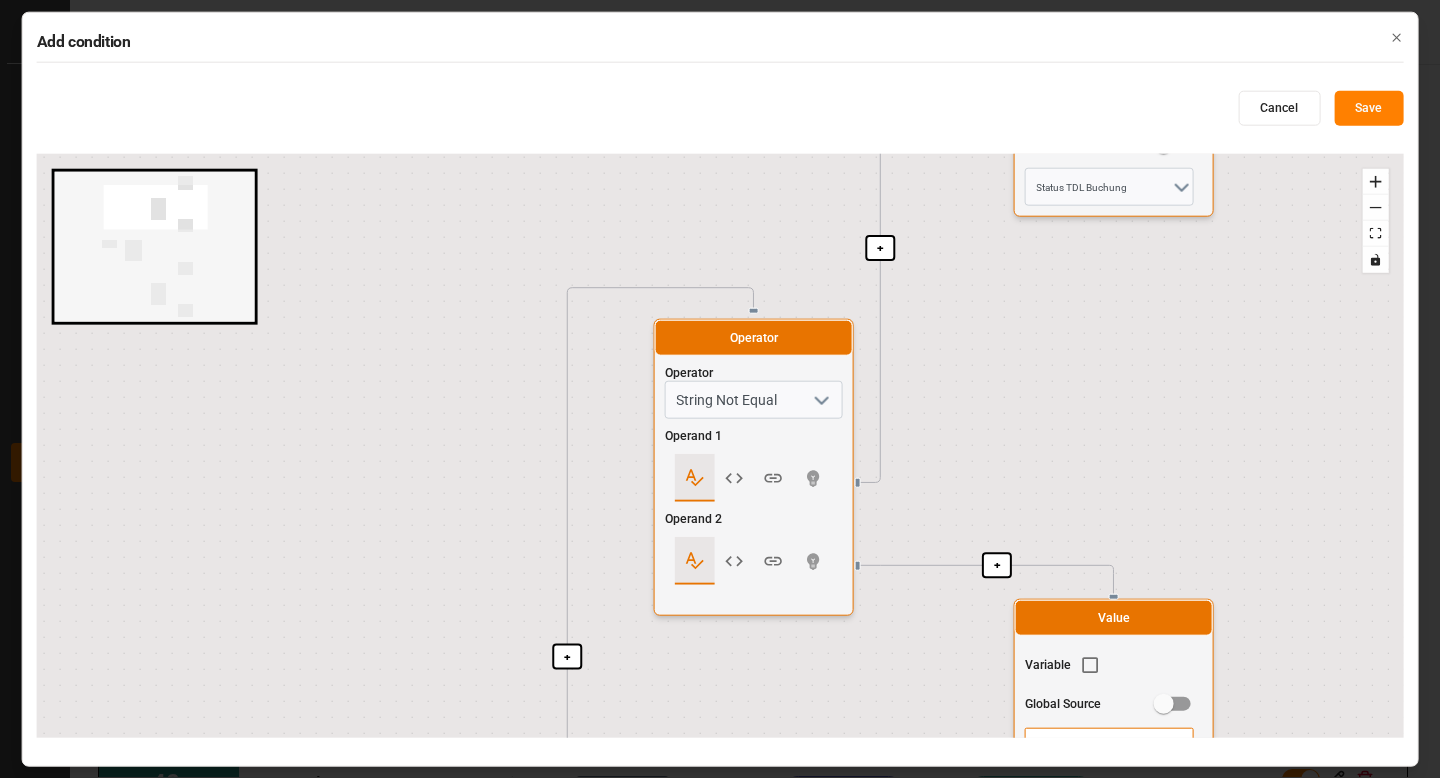 drag, startPoint x: 1129, startPoint y: 354, endPoint x: 1094, endPoint y: 317, distance: 50.931328 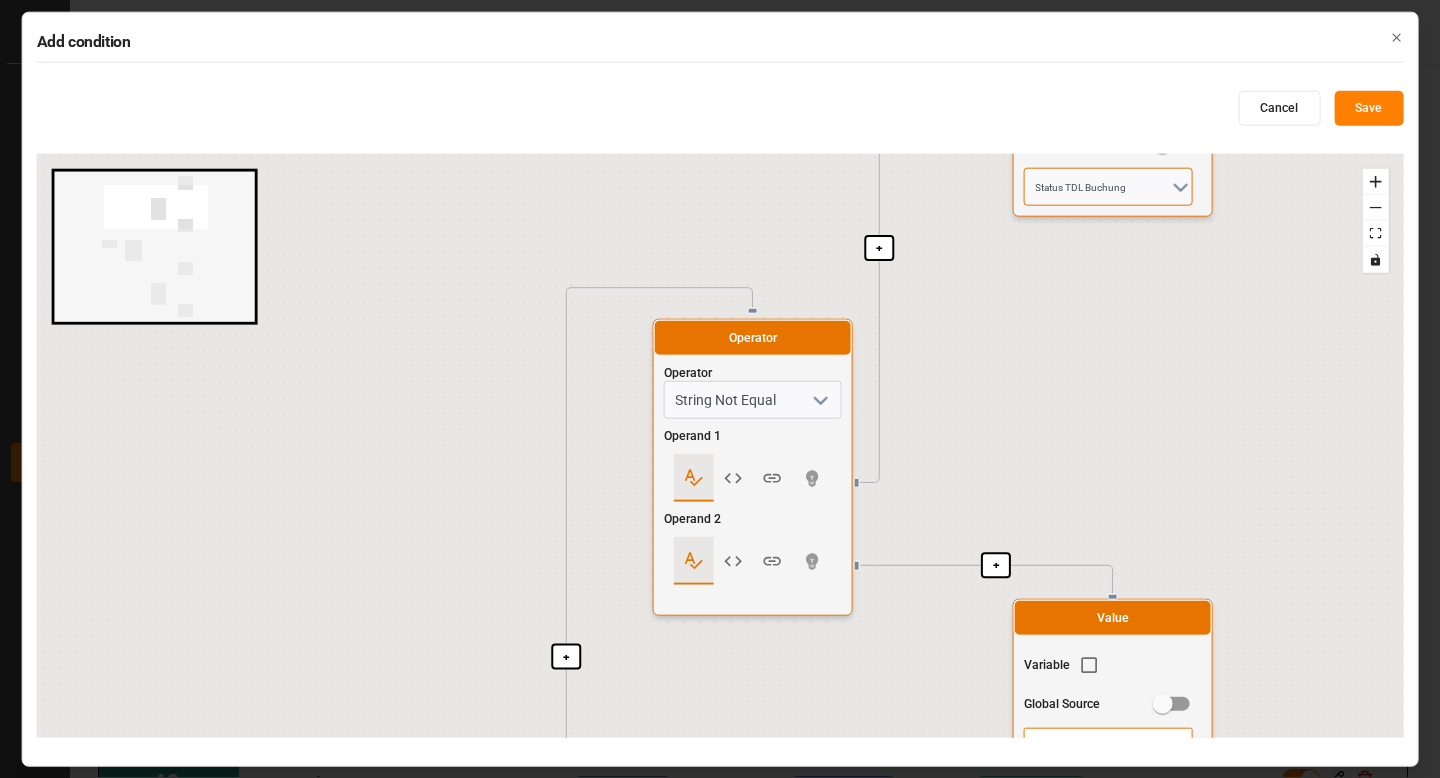 click on "Status TDL Buchung" at bounding box center [1108, 187] 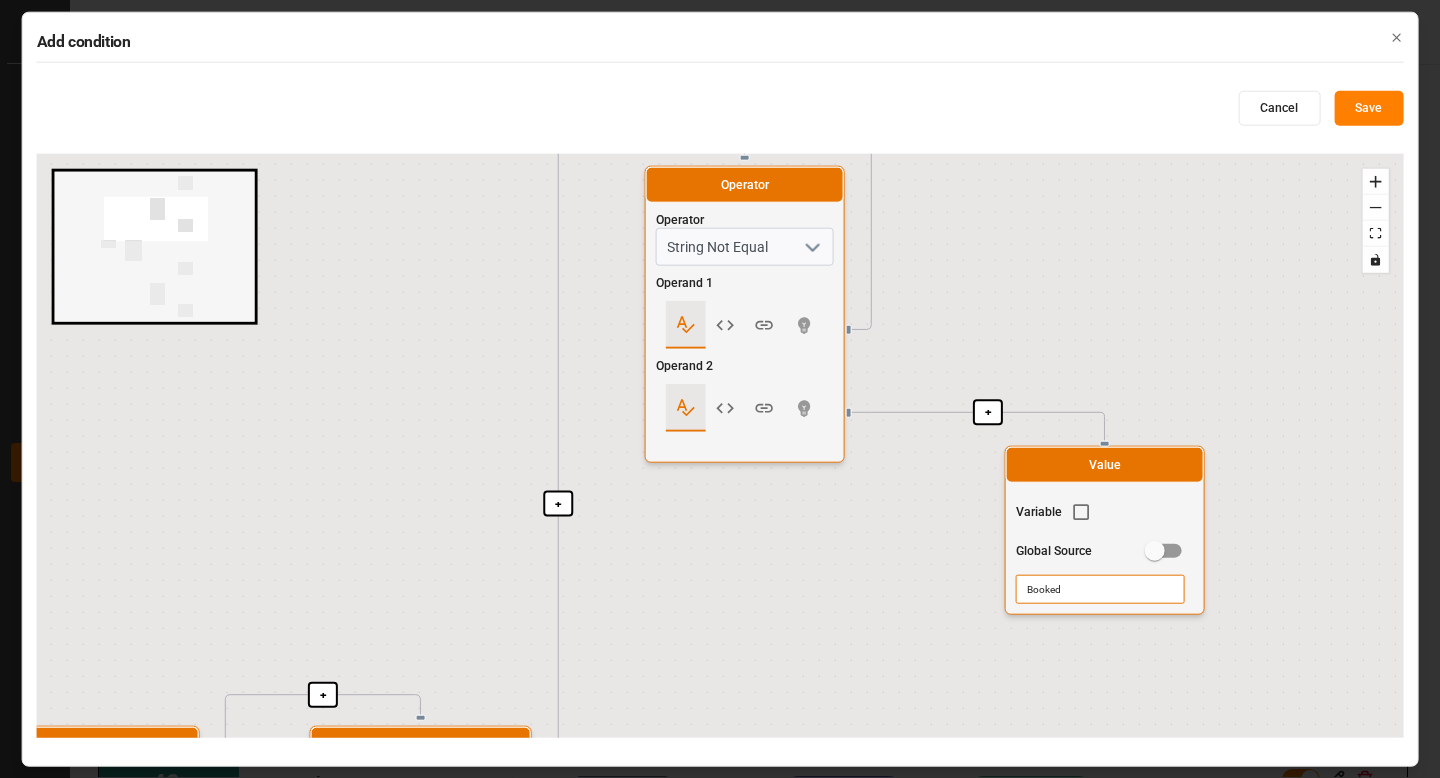 drag, startPoint x: 1253, startPoint y: 436, endPoint x: 1242, endPoint y: 117, distance: 319.1896 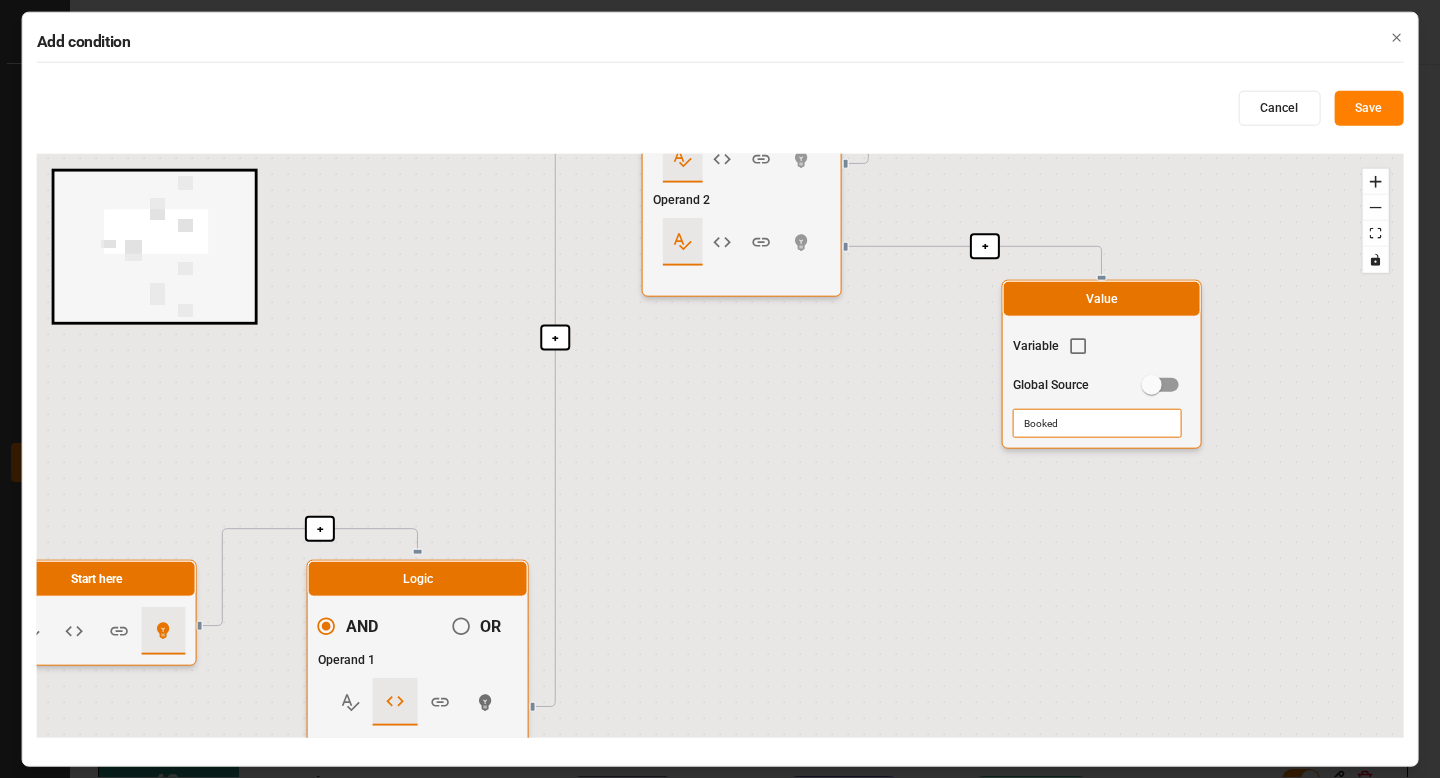 click on "Booked" at bounding box center (1102, 421) 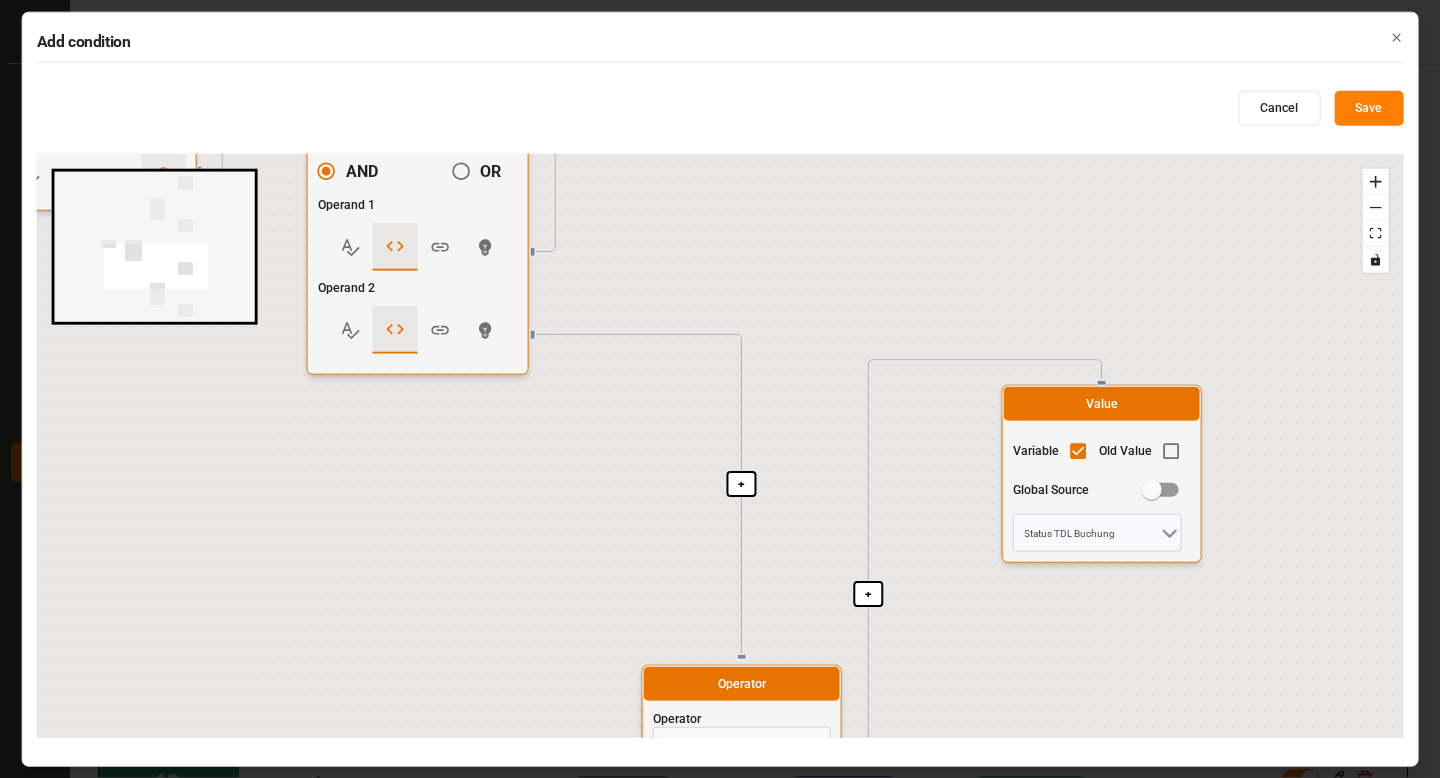 drag, startPoint x: 660, startPoint y: 522, endPoint x: 662, endPoint y: 66, distance: 456.0044 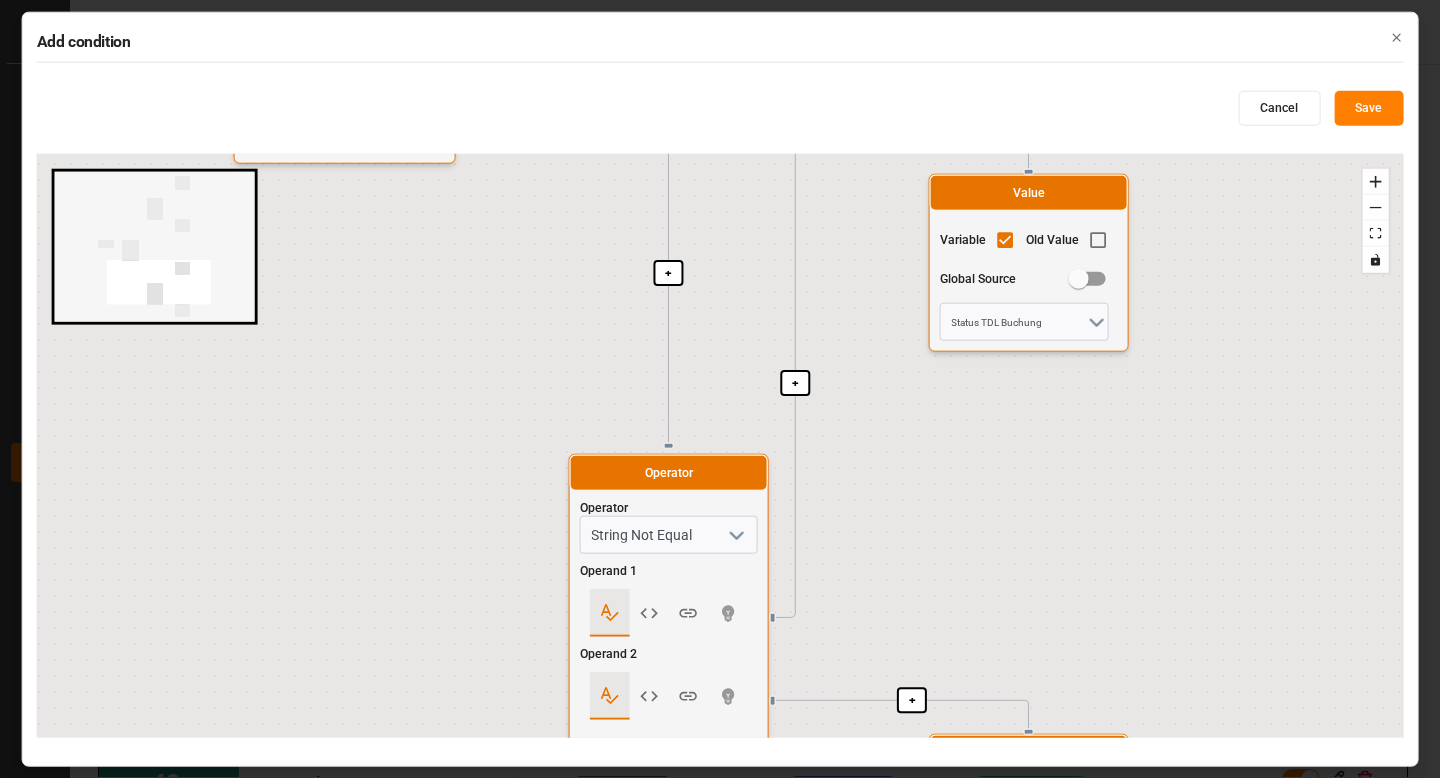drag, startPoint x: 683, startPoint y: 456, endPoint x: 605, endPoint y: 237, distance: 232.4758 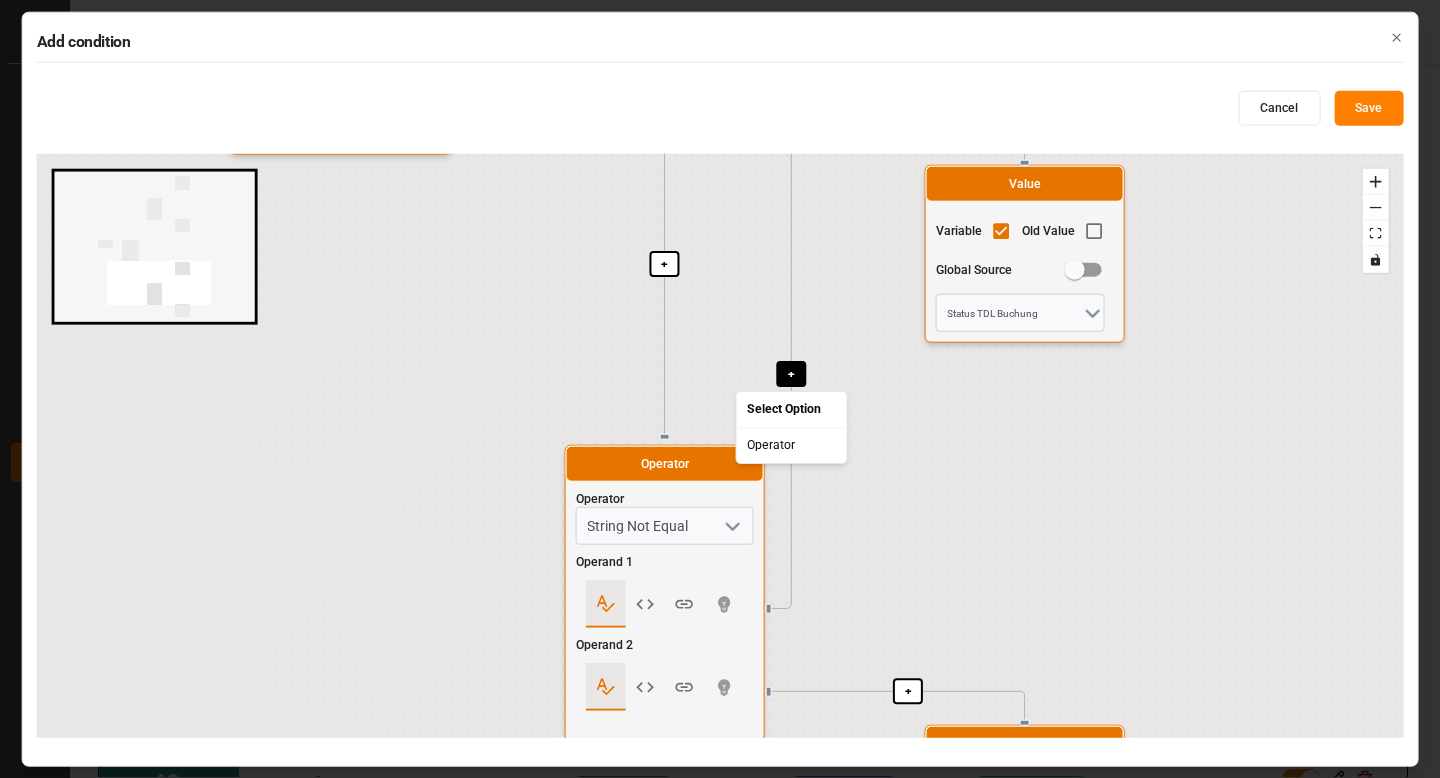 click on "Add condition Cancel Save + + + + + + + Start here Logic AND OR Operand 1 Operand 2 Operator Operator String Not Equal Operand 1 Operand 2 Value Variable Old Value Global Source Status TDL Buchung Value Variable Global Source Booked Operator Operator String Not Equal Operand 1 Operand 2 Value Variable Old Value Global Source Status TDL Buchung Value Variable Global Source Confirmed React Flow mini map Press enter or space to select a node. You can then use the arrow keys to move the node around.  Press delete to remove it and escape to cancel.   Press enter or space to select an edge. You can then press delete to remove it or escape to cancel. Close" at bounding box center [720, 389] 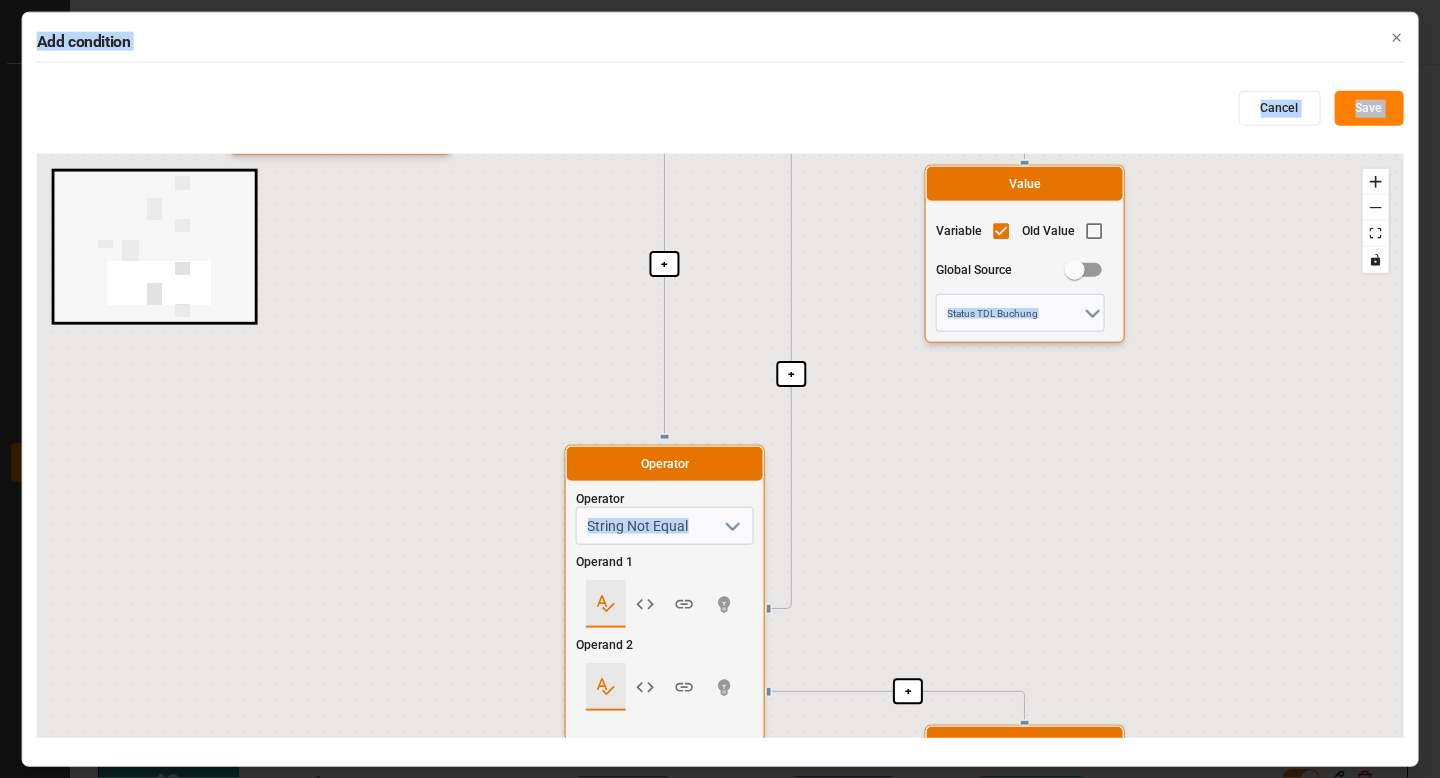drag, startPoint x: 1037, startPoint y: 391, endPoint x: 928, endPoint y: 214, distance: 207.87015 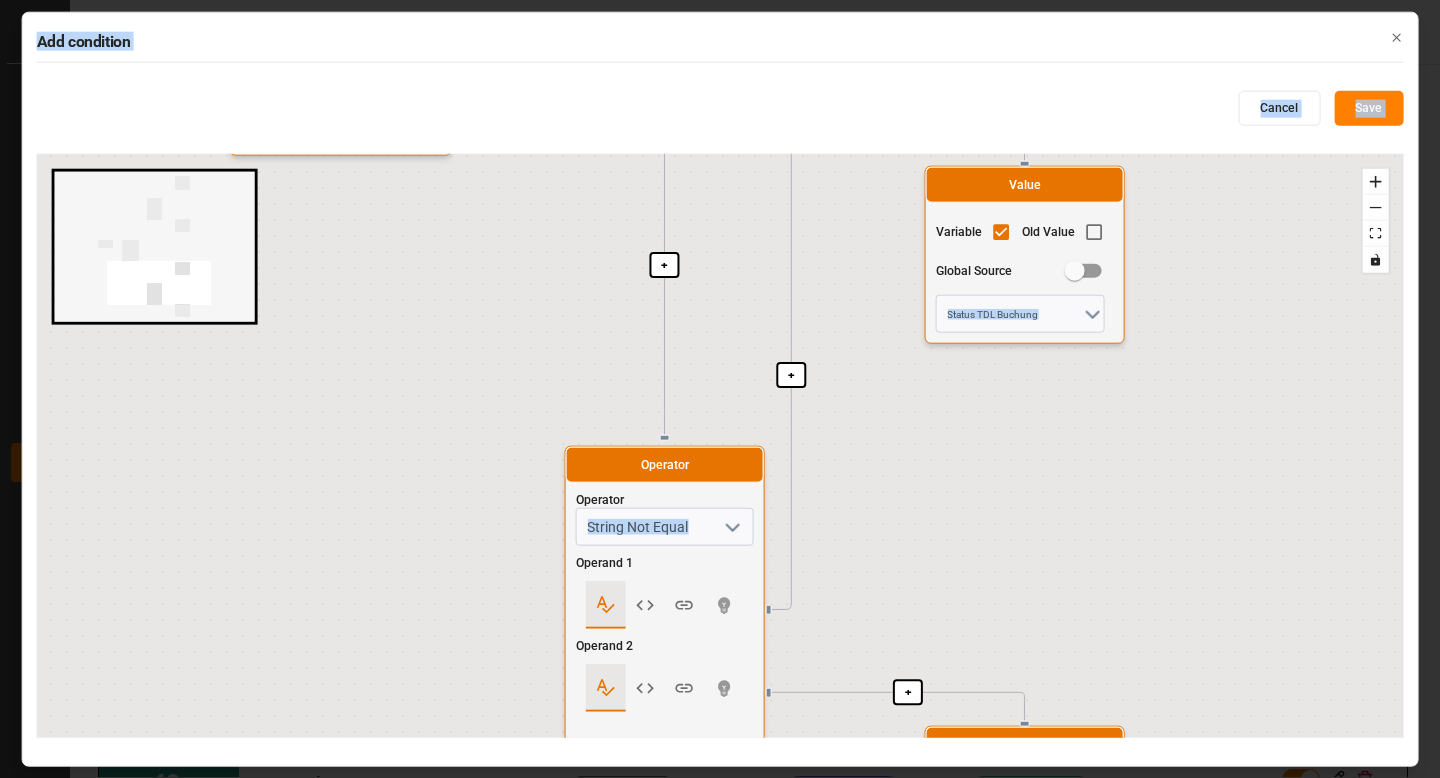 click on "+ + + + + + + Start here Logic AND OR Operand 1 Operand 2 Operator Operator String Not Equal Operand 1 Operand 2 Value Variable Old Value Global Source Status TDL Buchung Value Variable Global Source Booked Operator Operator String Not Equal Operand 1 Operand 2 Value Variable Old Value Global Source Status TDL Buchung Value Variable Global Source Confirmed" at bounding box center [720, 446] 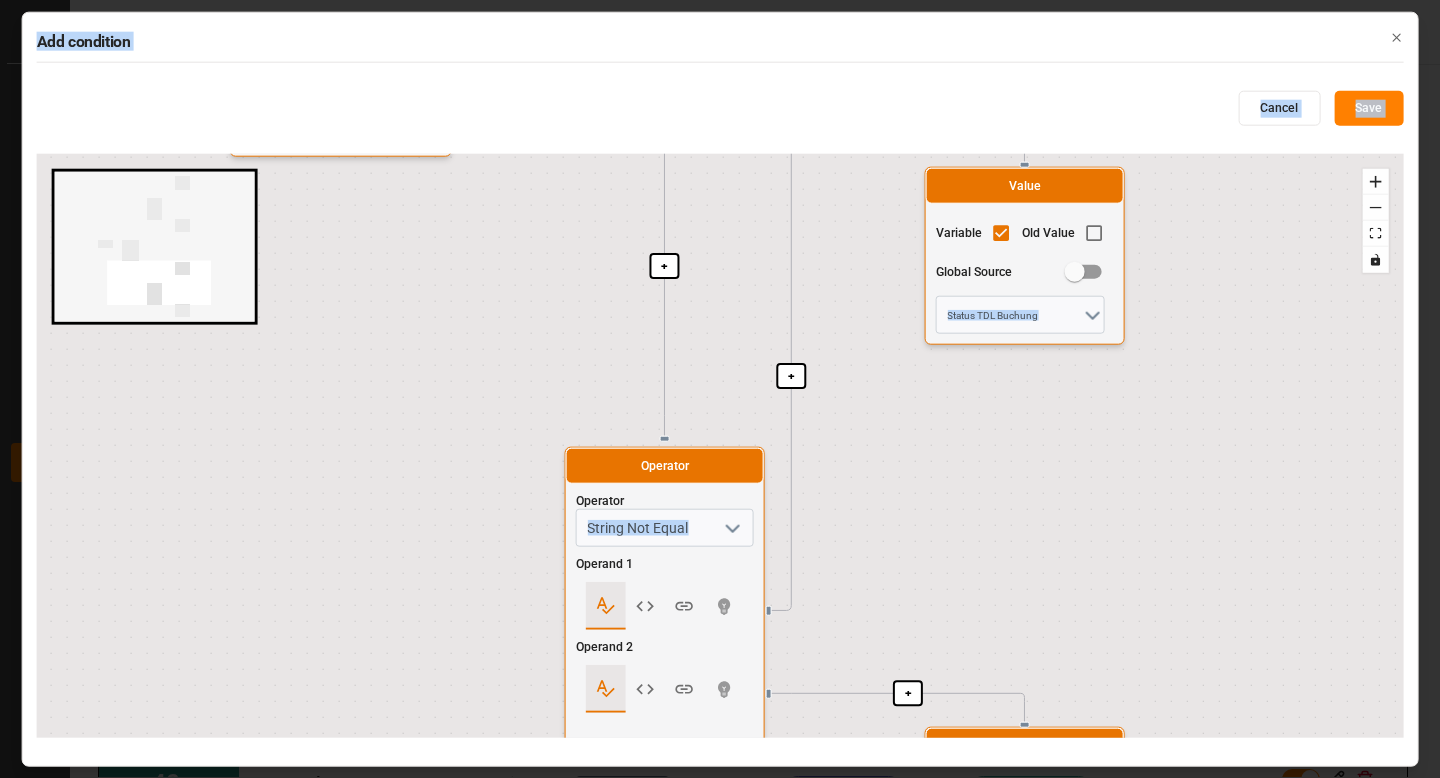 click on "+ + + + + + + Start here Logic AND OR Operand 1 Operand 2 Operator Operator String Not Equal Operand 1 Operand 2 Value Variable Old Value Global Source Status TDL Buchung Value Variable Global Source Booked Operator Operator String Not Equal Operand 1 Operand 2 Value Variable Old Value Global Source Status TDL Buchung Value Variable Global Source Confirmed" at bounding box center [720, 446] 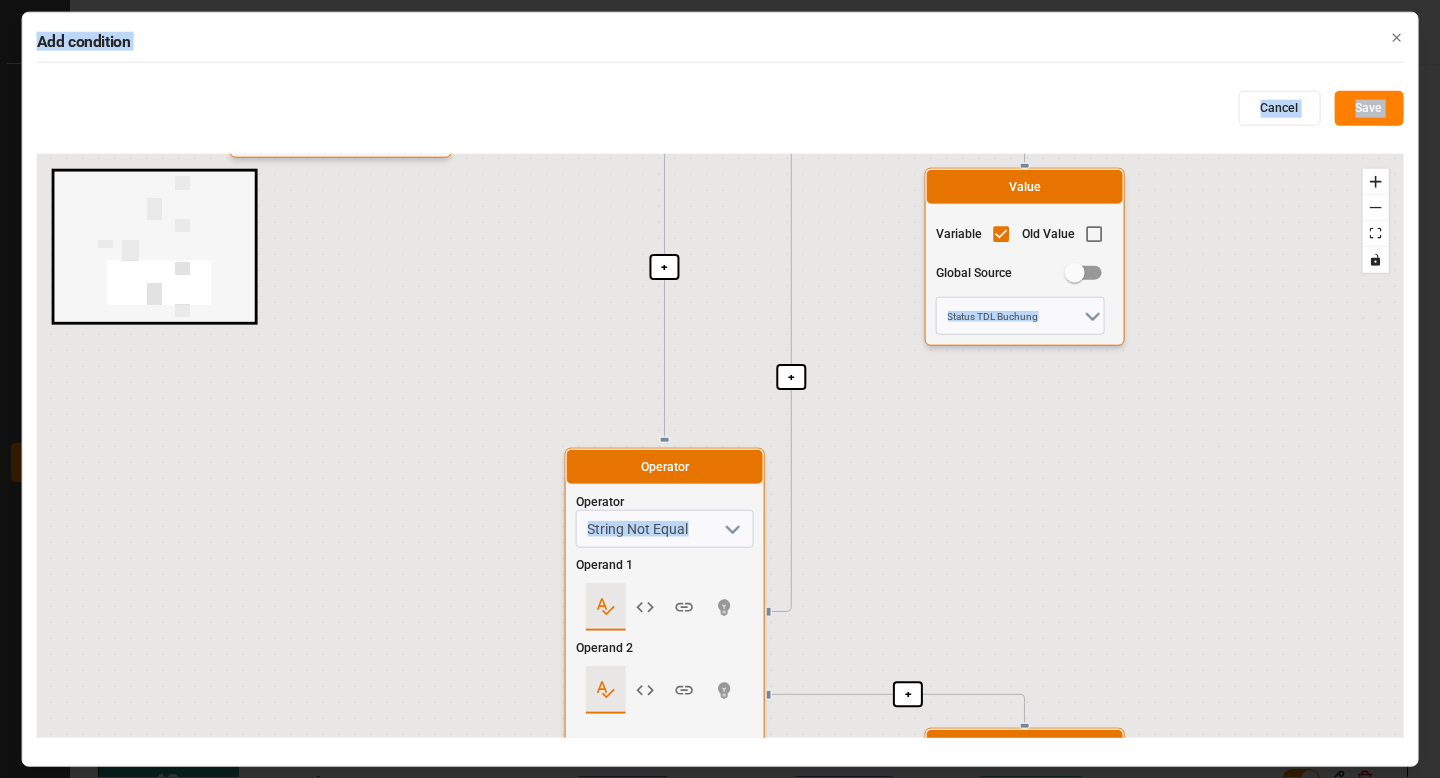 click on "+ + + + + + + Start here Logic AND OR Operand 1 Operand 2 Operator Operator String Not Equal Operand 1 Operand 2 Value Variable Old Value Global Source Status TDL Buchung Value Variable Global Source Booked Operator Operator String Not Equal Operand 1 Operand 2 Value Variable Old Value Global Source Status TDL Buchung Value Variable Global Source Confirmed" at bounding box center [720, 446] 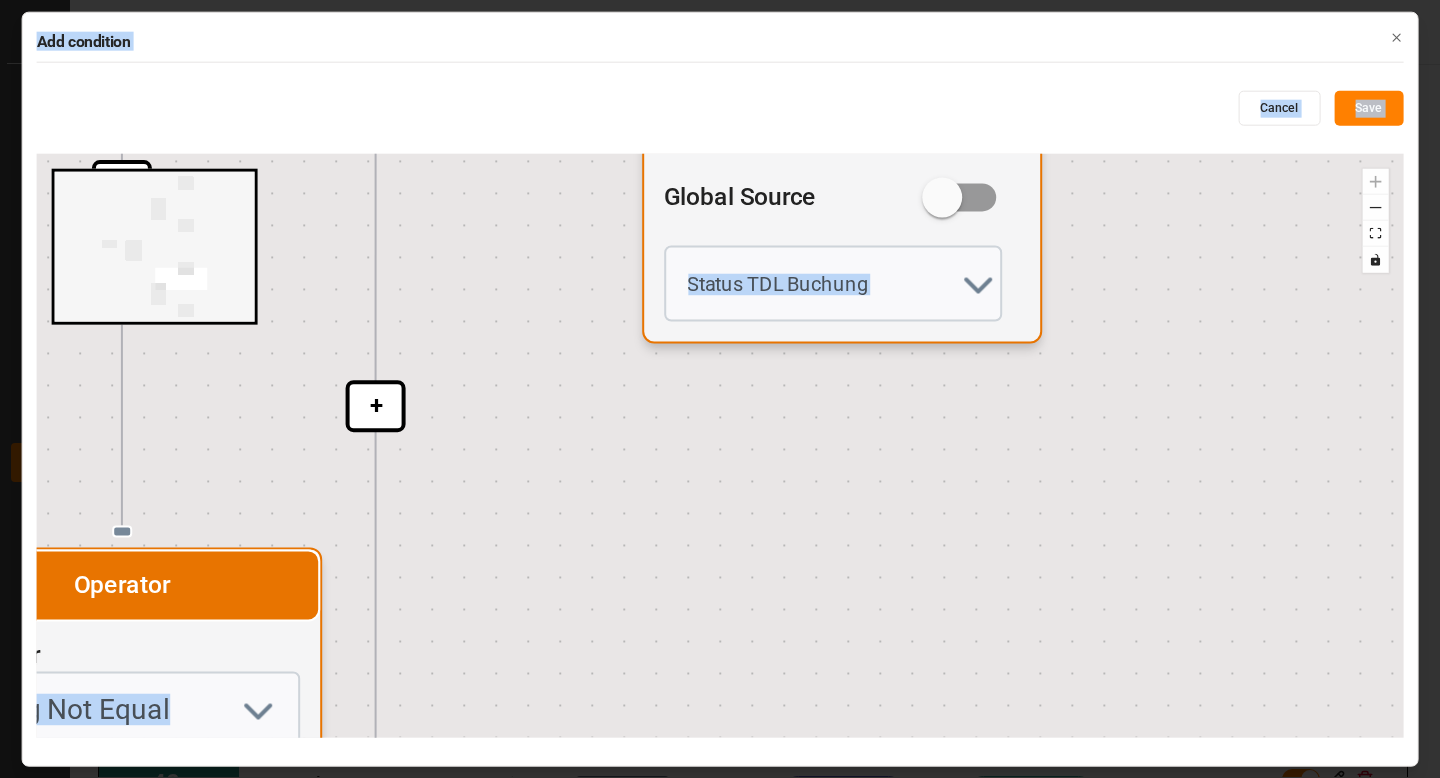click on "+ + + + + + + Start here Logic AND OR Operand 1 Operand 2 Operator Operator String Not Equal Operand 1 Operand 2 Value Variable Old Value Global Source Status TDL Buchung Value Variable Global Source Booked Operator Operator String Not Equal Operand 1 Operand 2 Value Variable Old Value Global Source Status TDL Buchung Value Variable Global Source Confirmed" at bounding box center [720, 446] 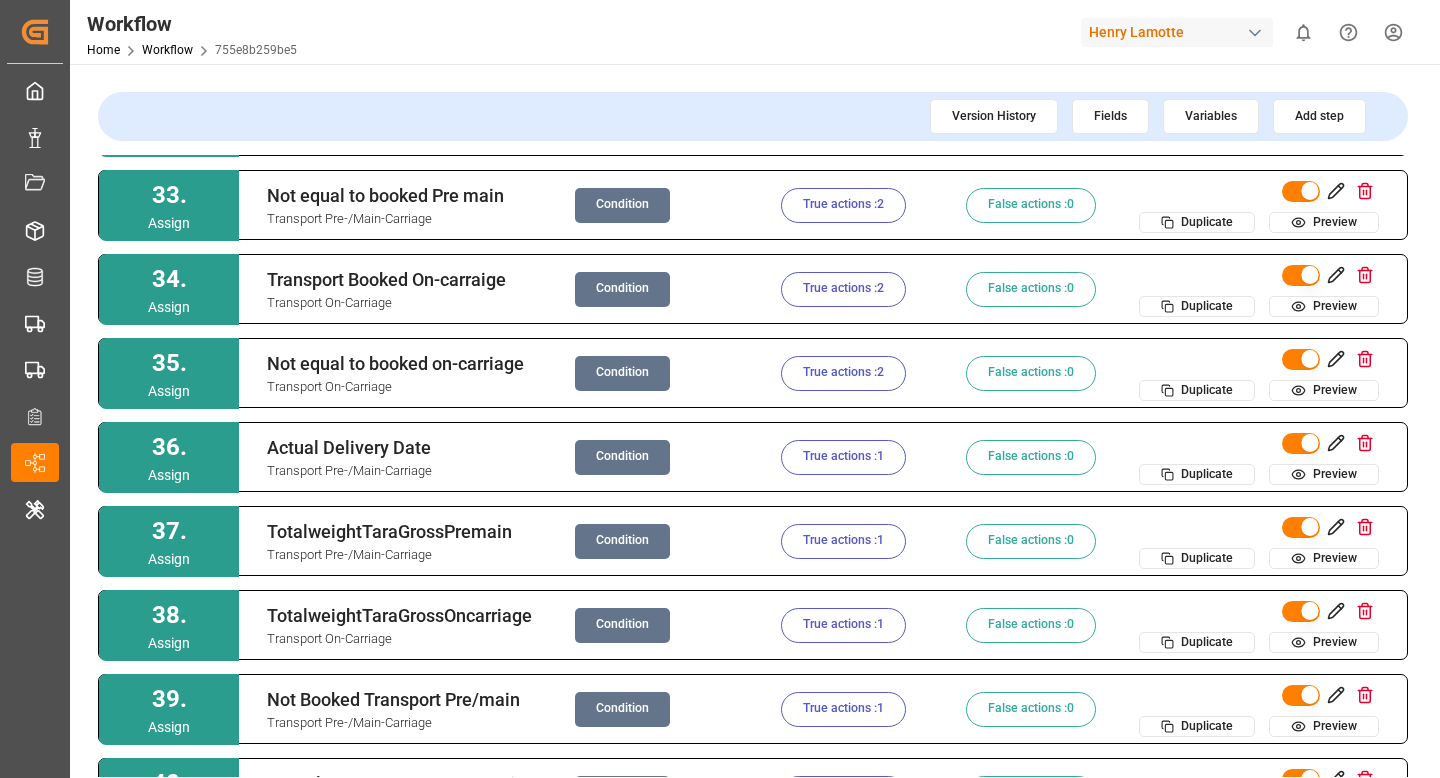 click on "True actions :  2" at bounding box center [843, 205] 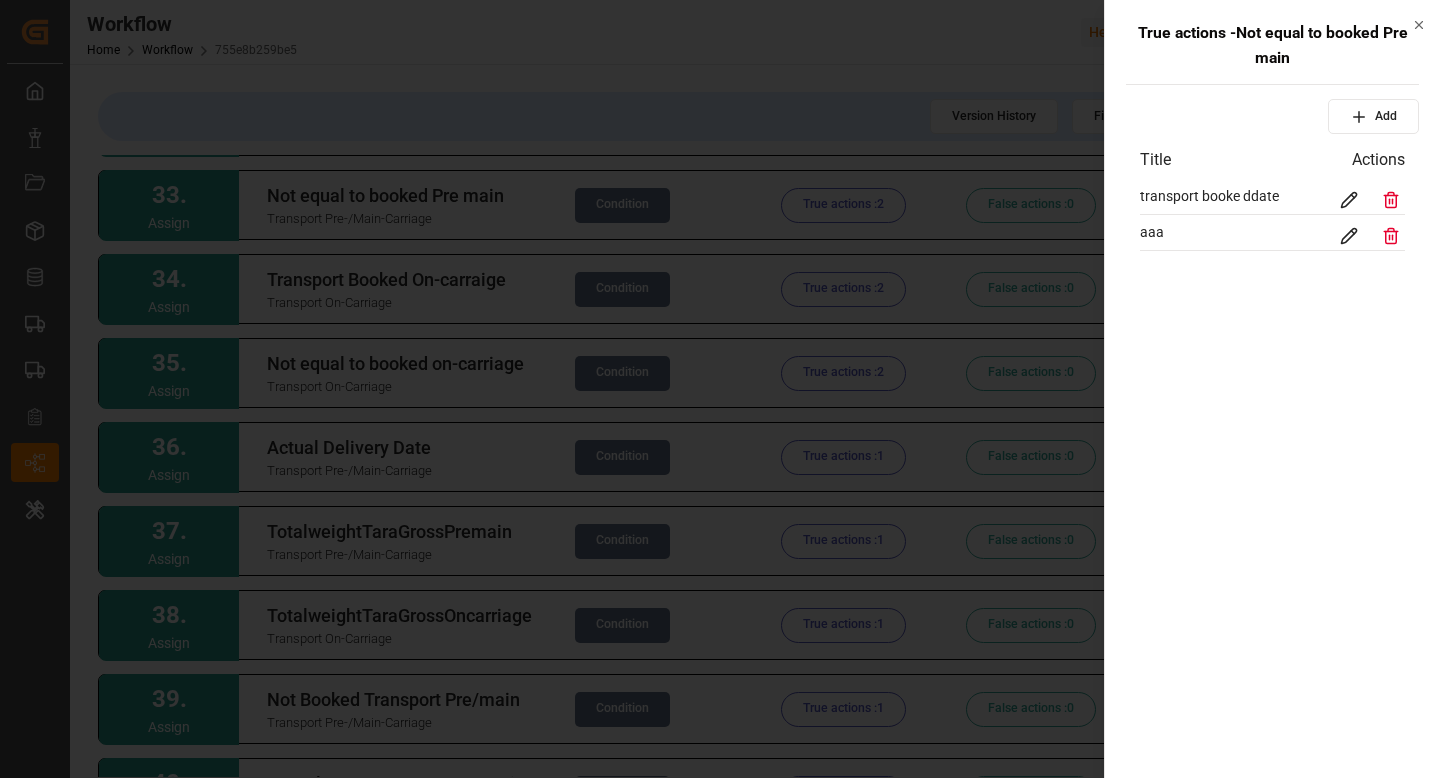 click at bounding box center (720, 389) 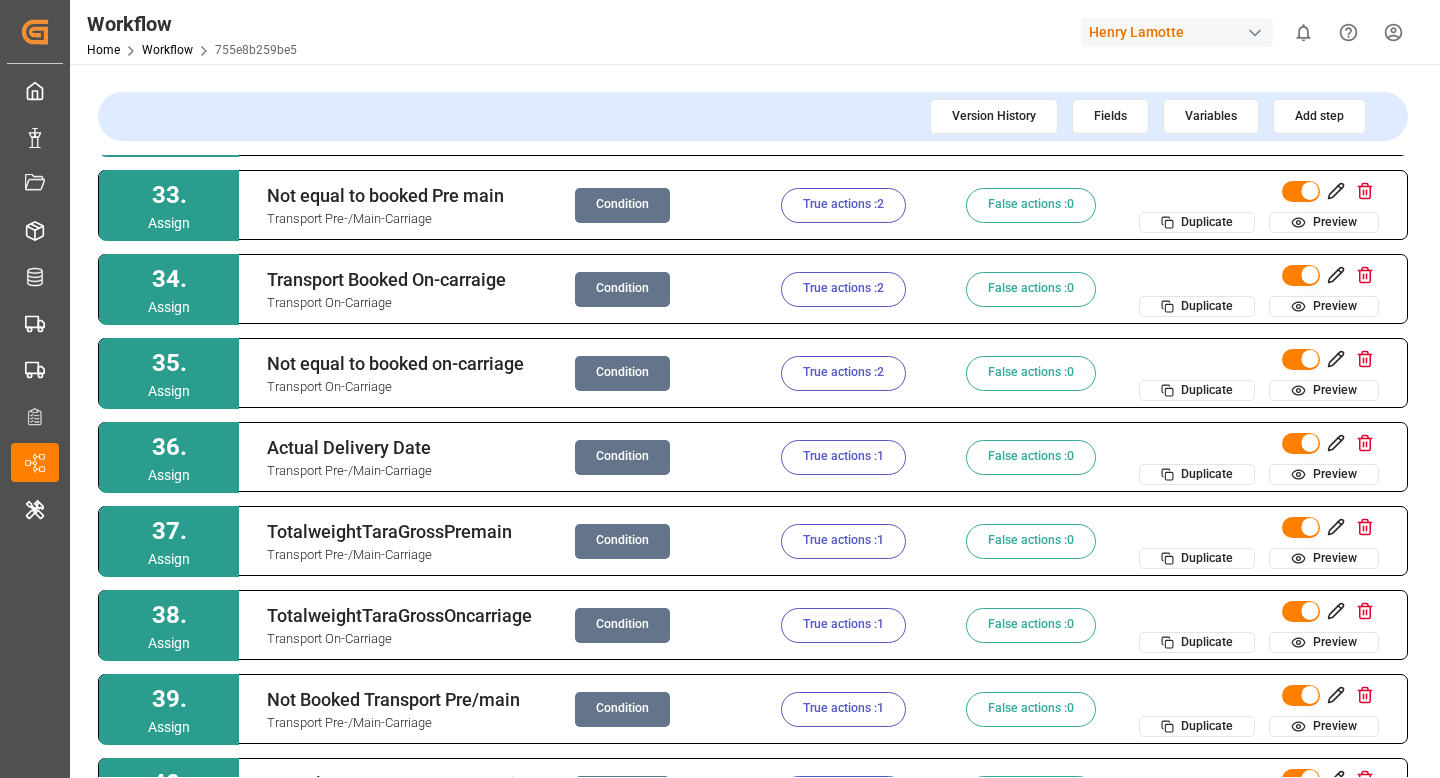 click on "Condition" at bounding box center [622, 205] 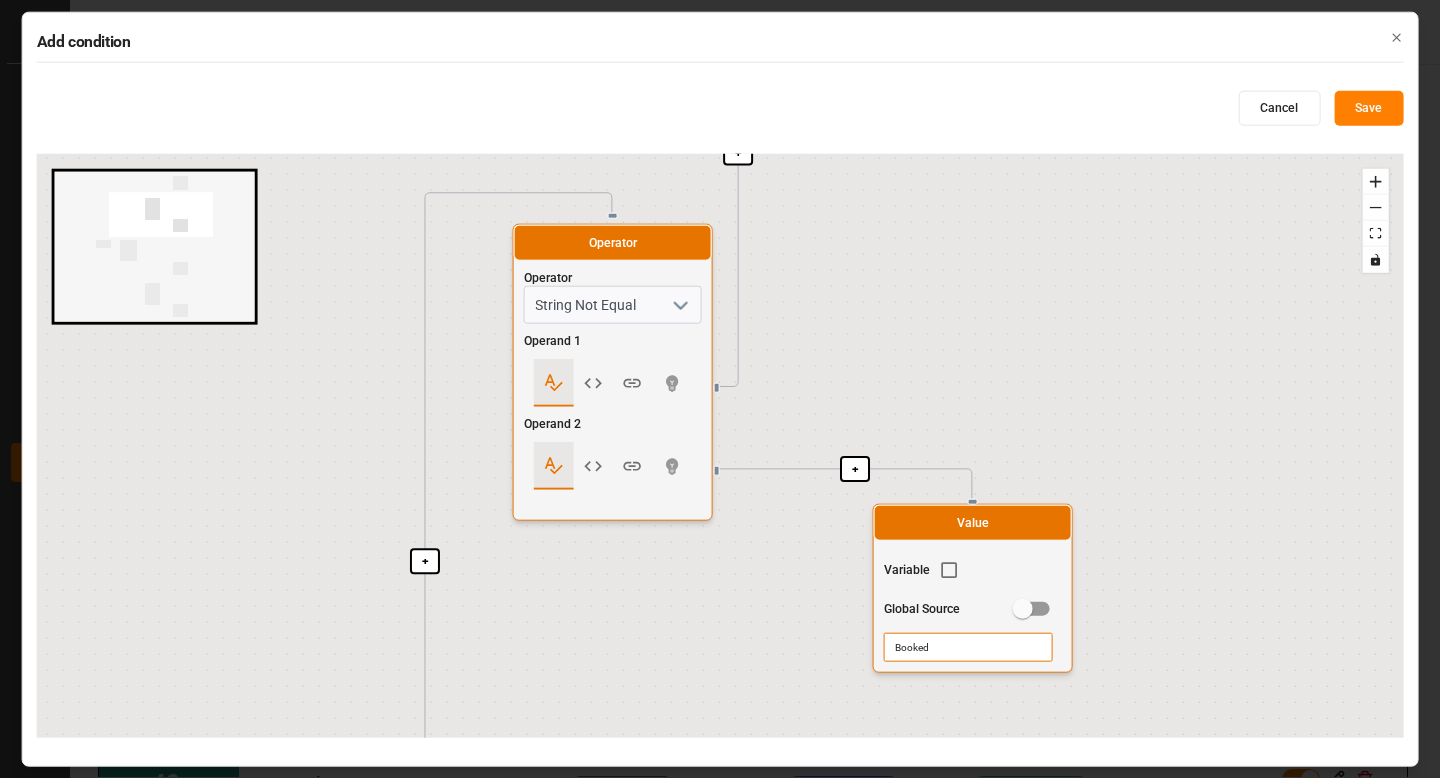 drag, startPoint x: 1074, startPoint y: 572, endPoint x: 795, endPoint y: 123, distance: 528.62274 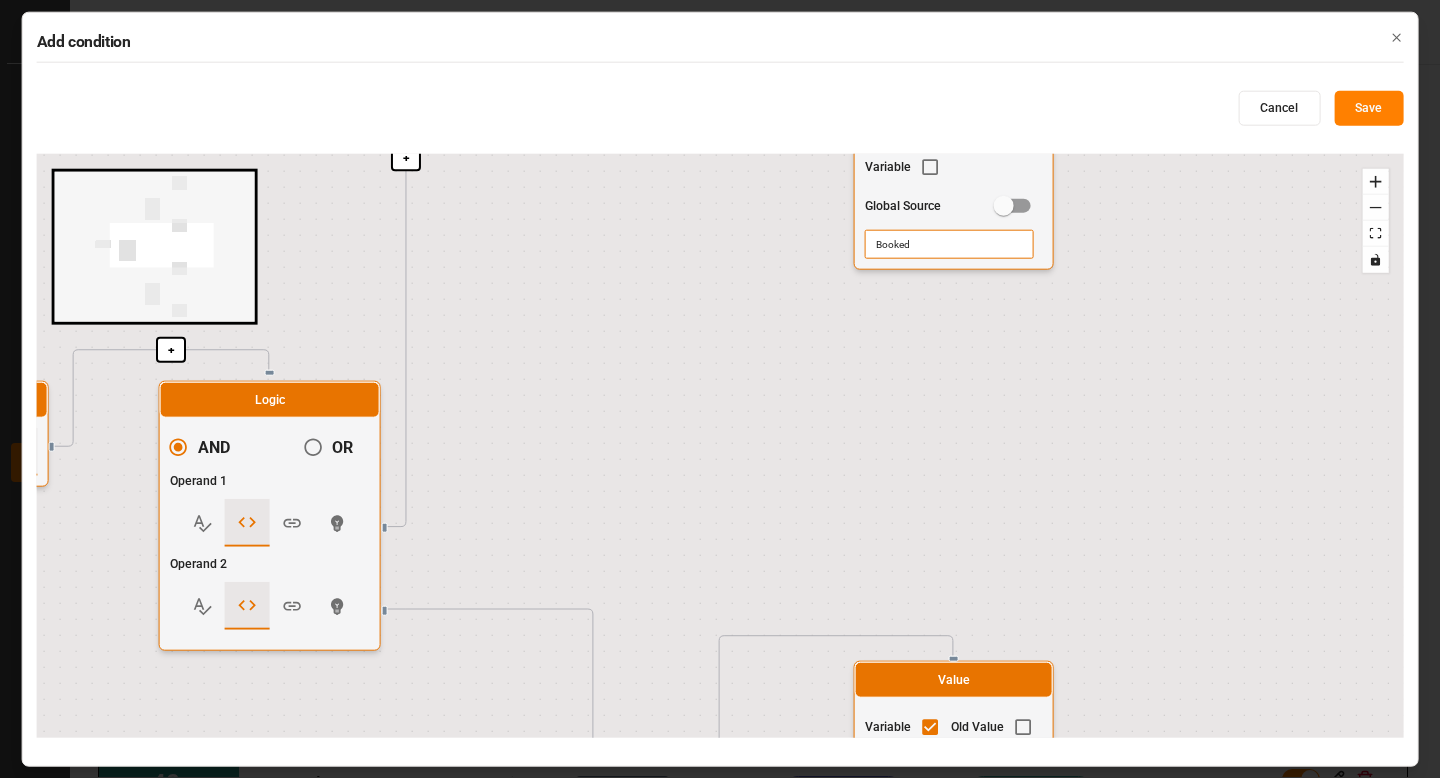drag, startPoint x: 871, startPoint y: 293, endPoint x: 844, endPoint y: -80, distance: 373.97592 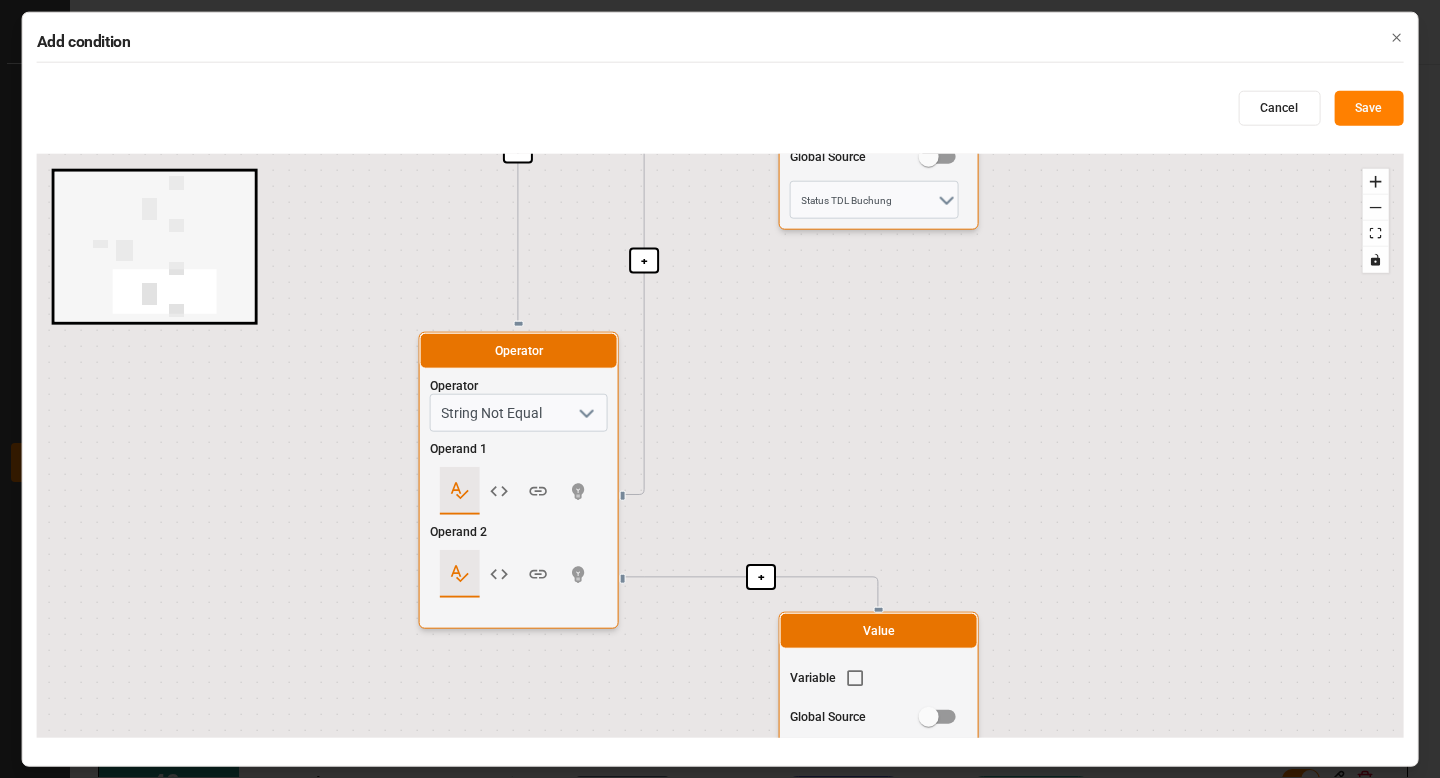 drag, startPoint x: 763, startPoint y: 464, endPoint x: 704, endPoint y: -85, distance: 552.1612 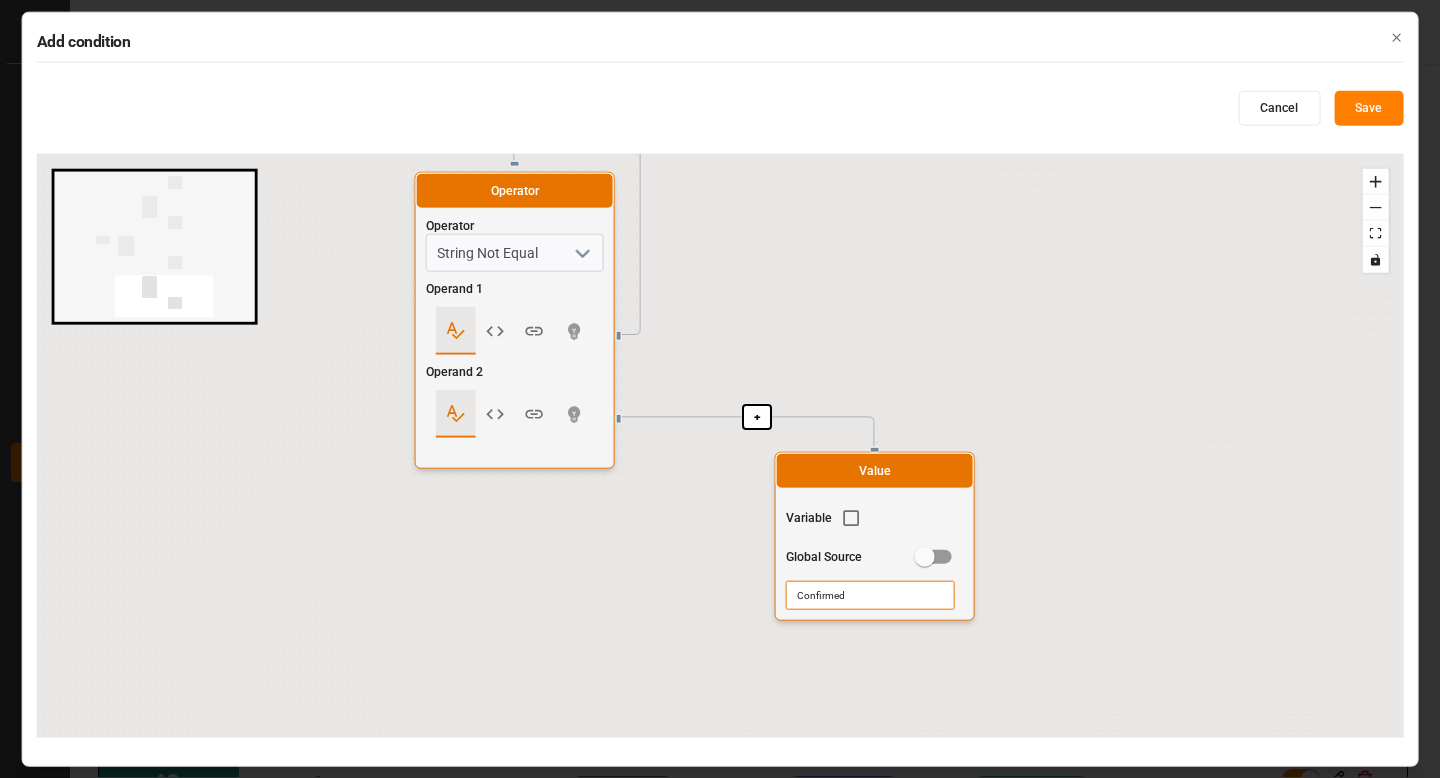 drag, startPoint x: 776, startPoint y: 351, endPoint x: 755, endPoint y: 473, distance: 123.79418 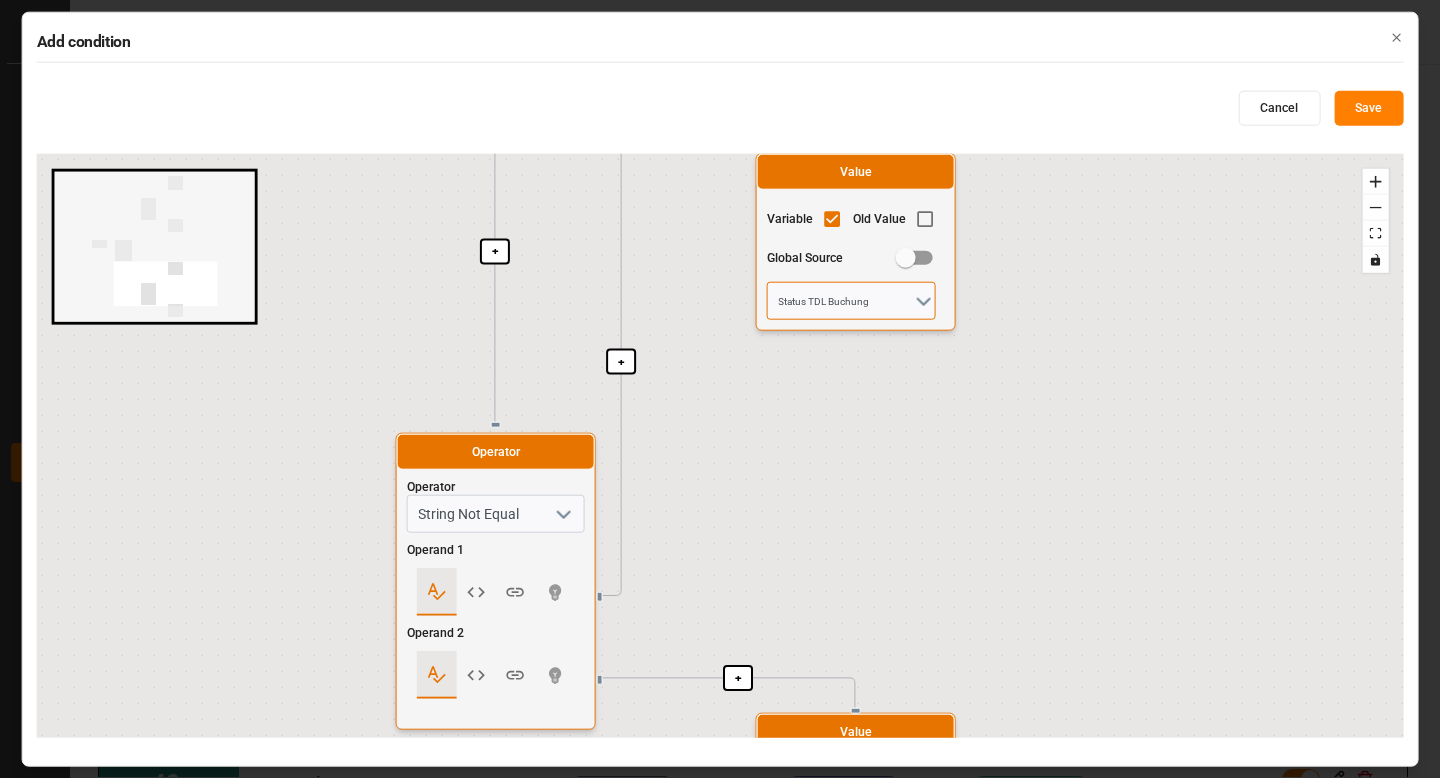 click on "Status TDL Buchung" at bounding box center [851, 301] 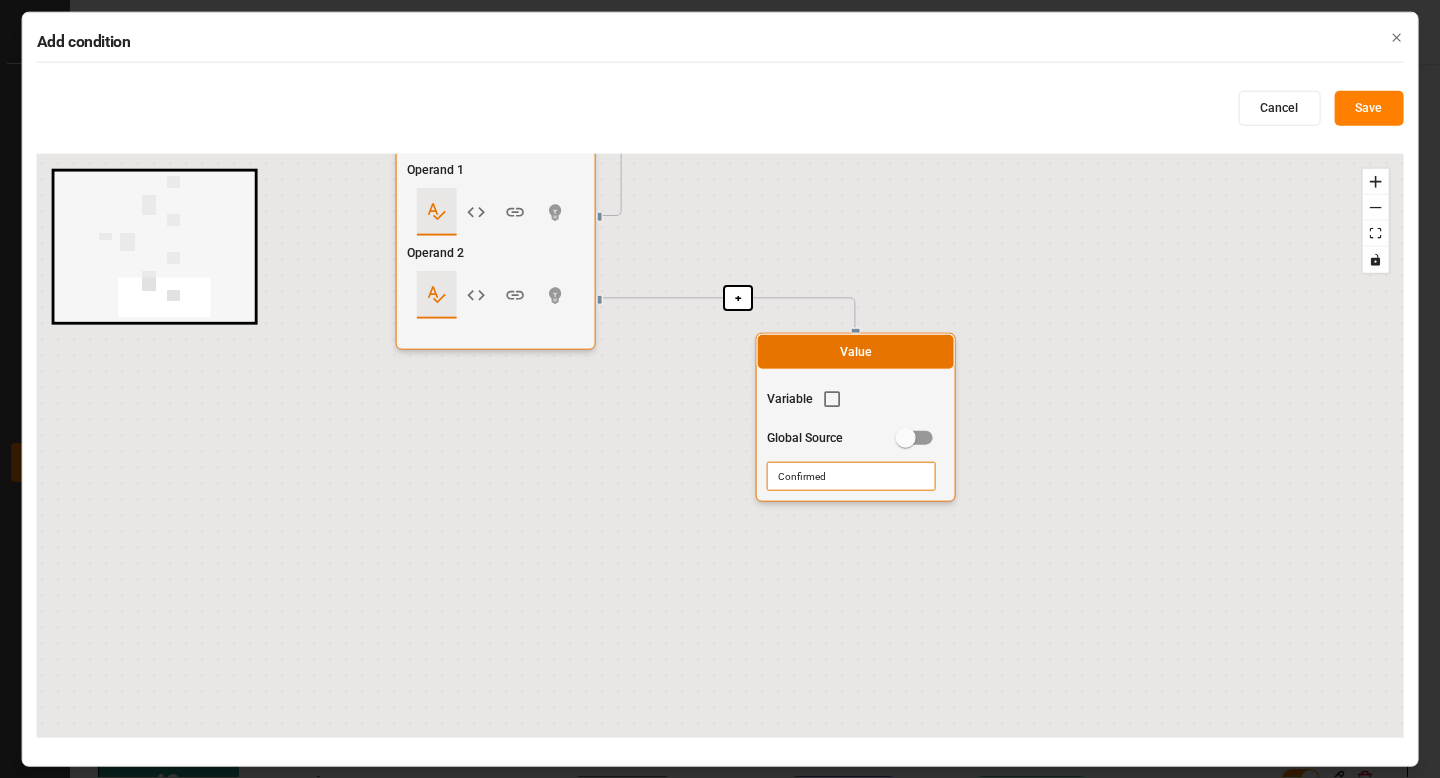drag, startPoint x: 825, startPoint y: 527, endPoint x: 822, endPoint y: 100, distance: 427.01053 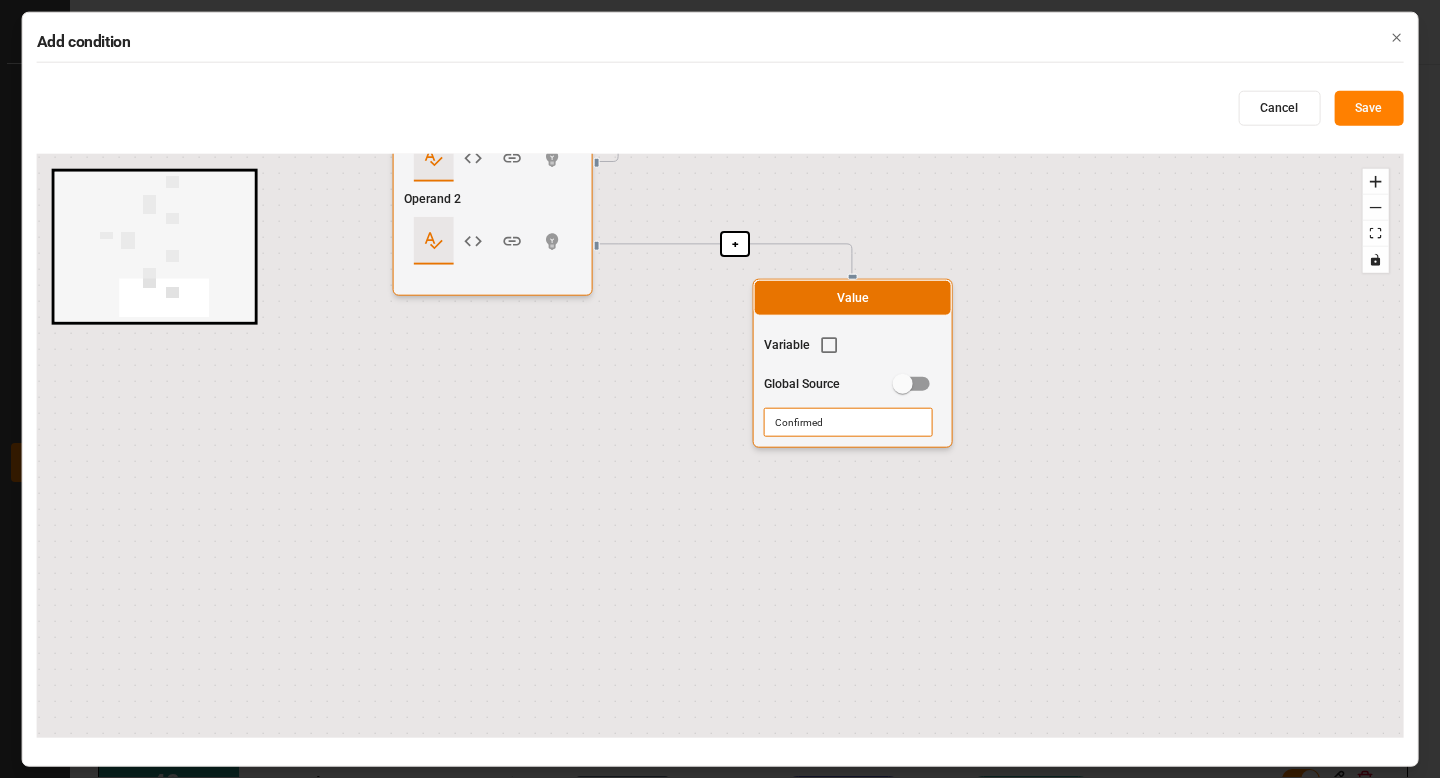 click on "Confirmed" at bounding box center [848, 422] 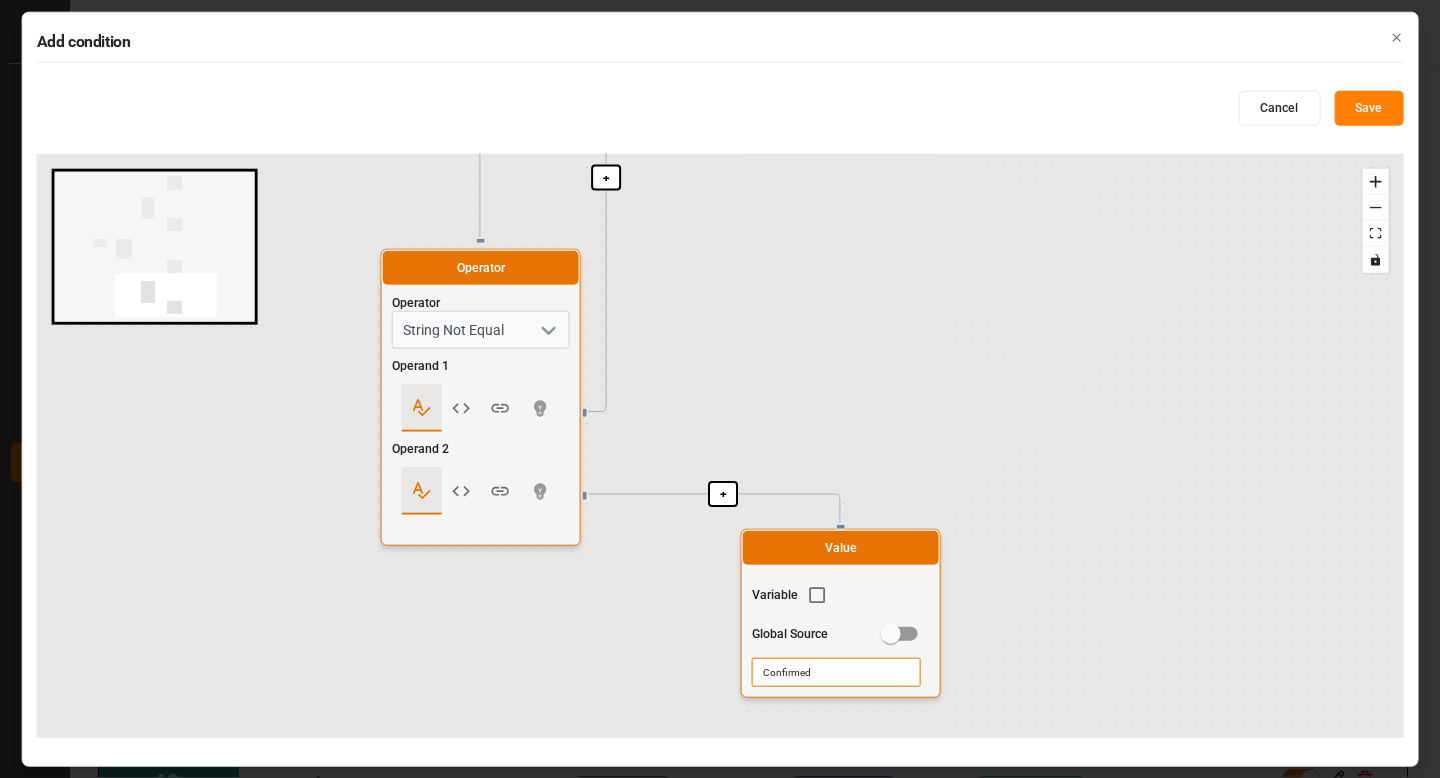 drag, startPoint x: 949, startPoint y: 270, endPoint x: 879, endPoint y: 777, distance: 511.80954 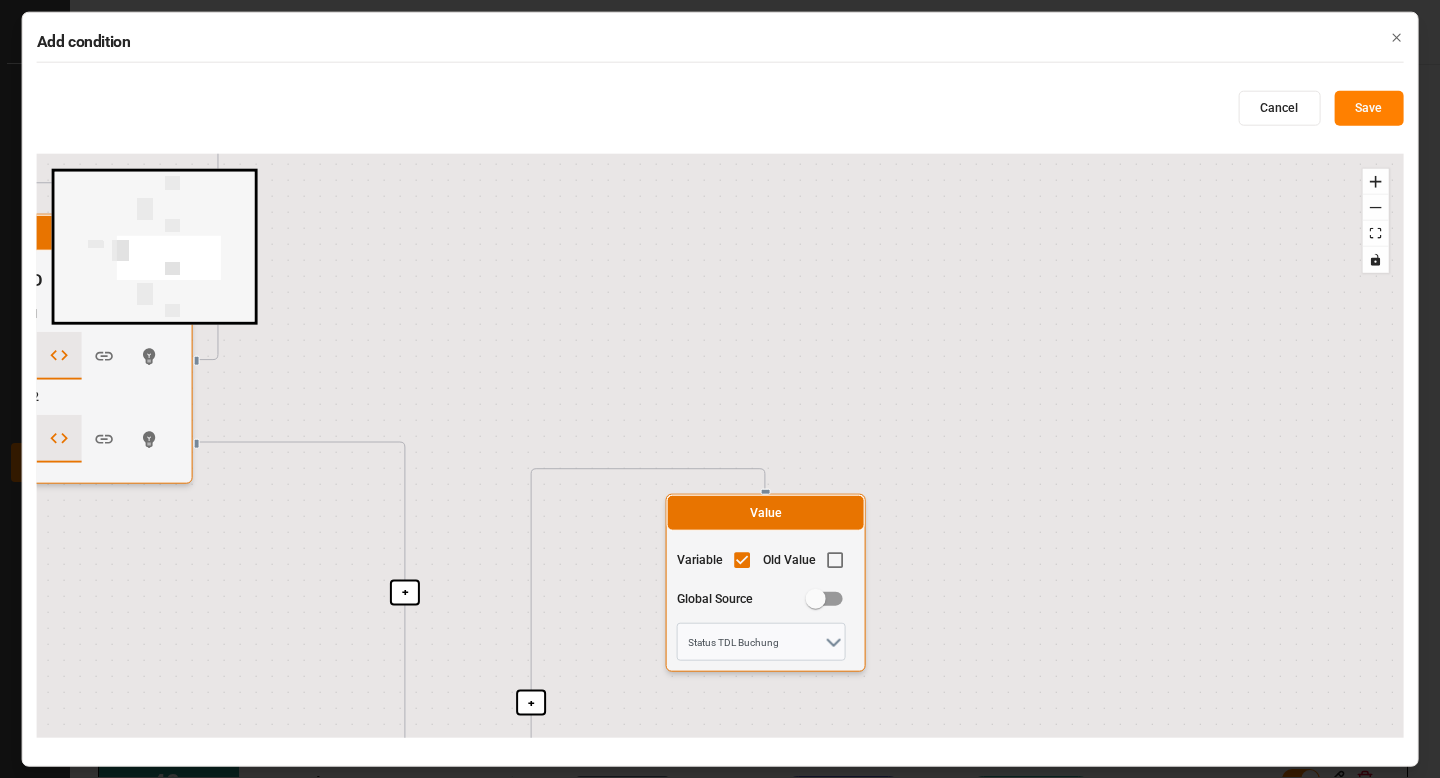 drag, startPoint x: 1003, startPoint y: 314, endPoint x: 963, endPoint y: 777, distance: 464.72464 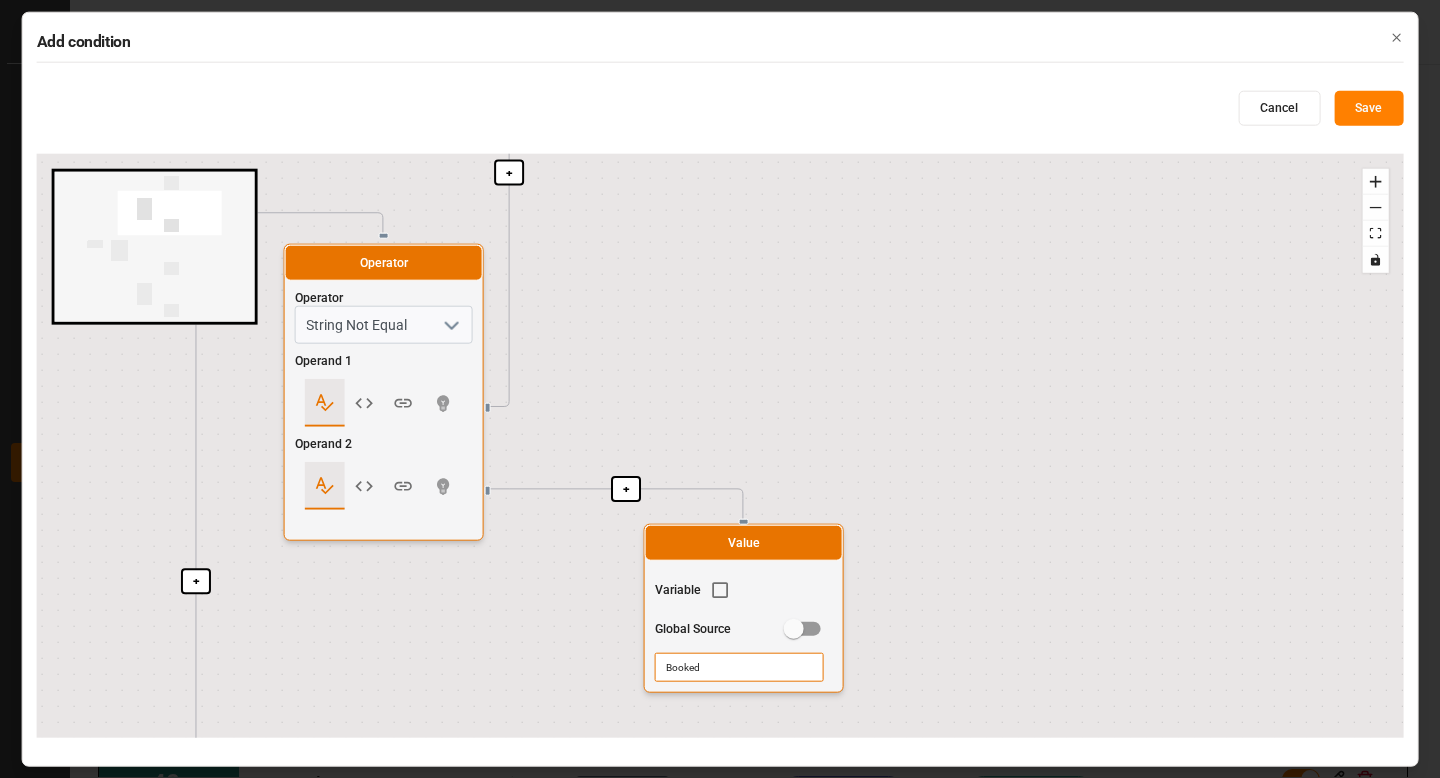 drag, startPoint x: 1006, startPoint y: 383, endPoint x: 1006, endPoint y: 777, distance: 394 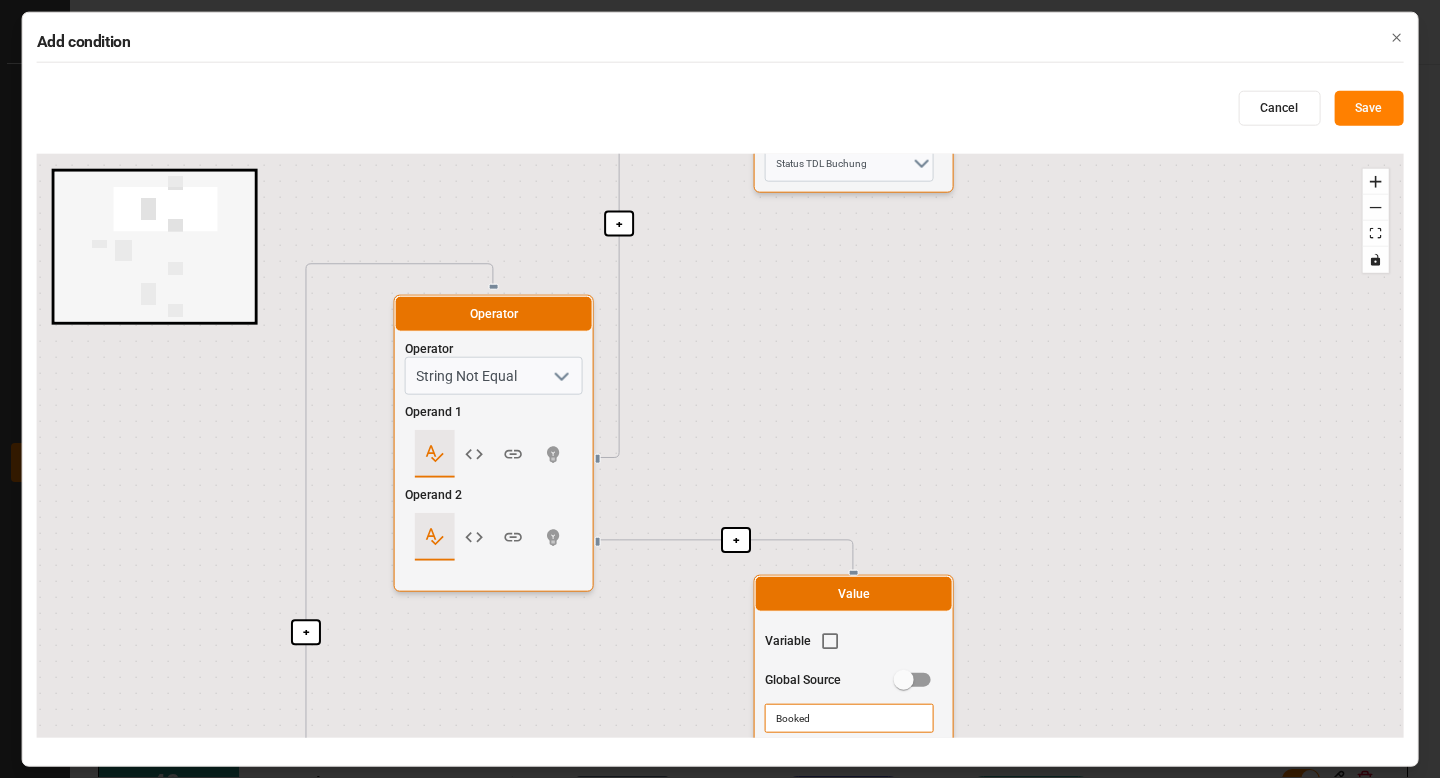 drag, startPoint x: 992, startPoint y: 382, endPoint x: 1100, endPoint y: 421, distance: 114.82596 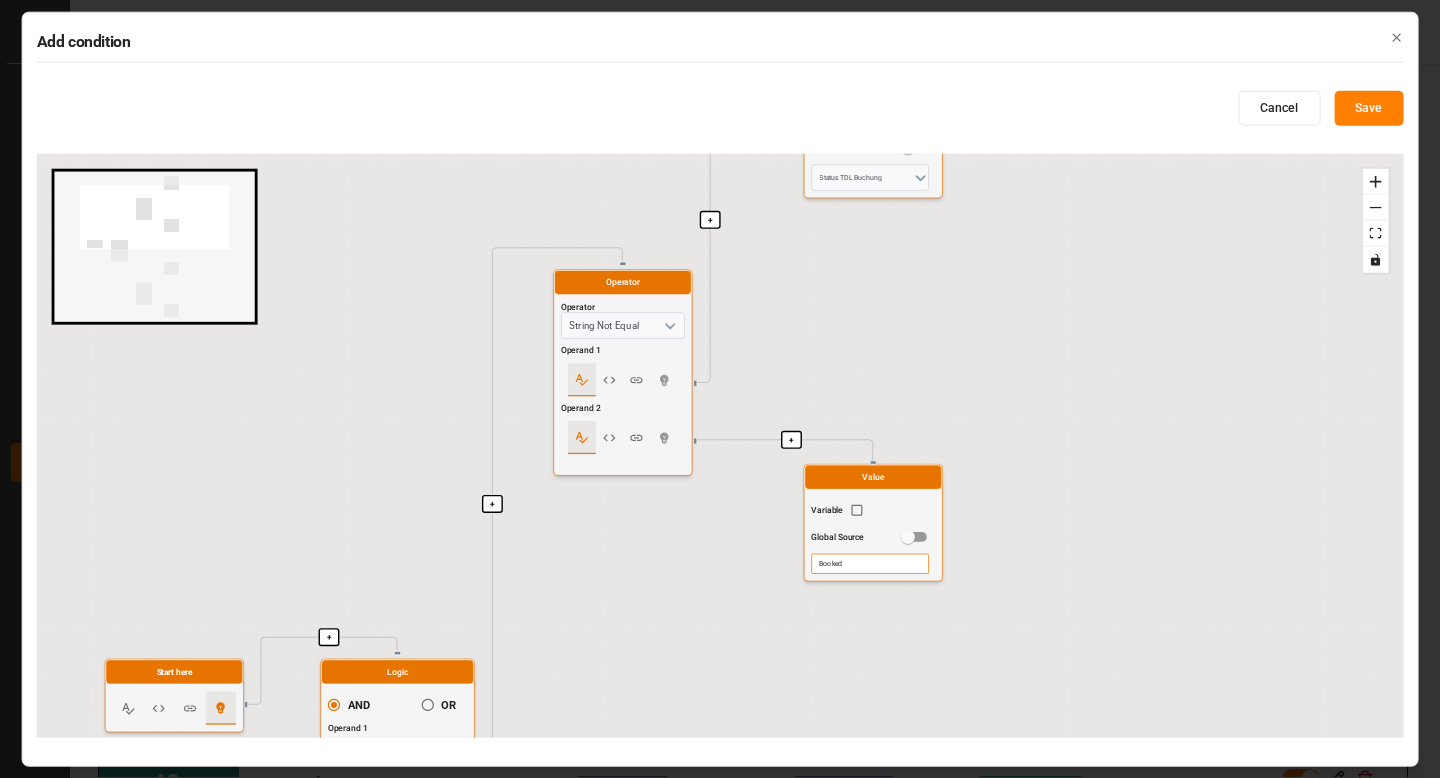 drag, startPoint x: 1103, startPoint y: 439, endPoint x: 1043, endPoint y: 390, distance: 77.46612 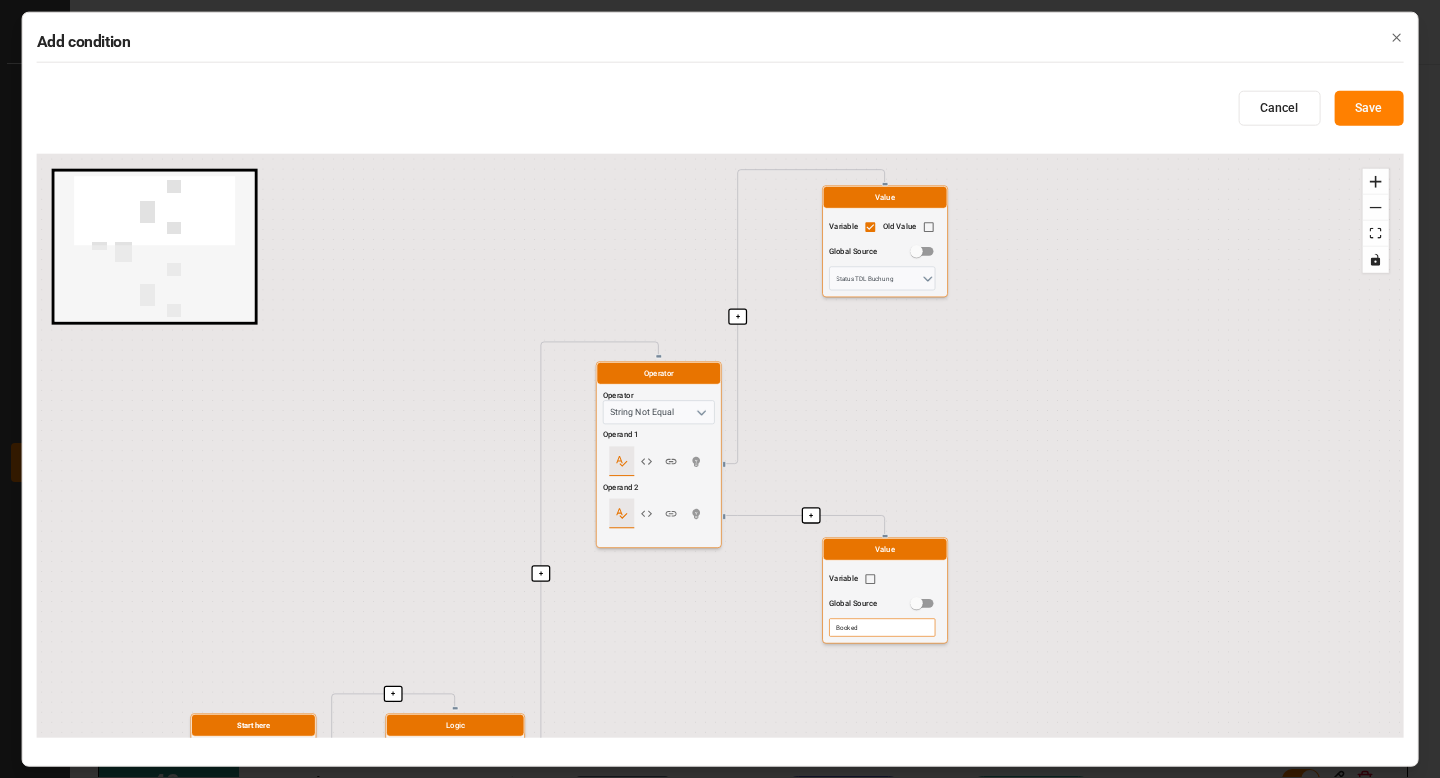 drag, startPoint x: 1044, startPoint y: 432, endPoint x: 1044, endPoint y: 517, distance: 85 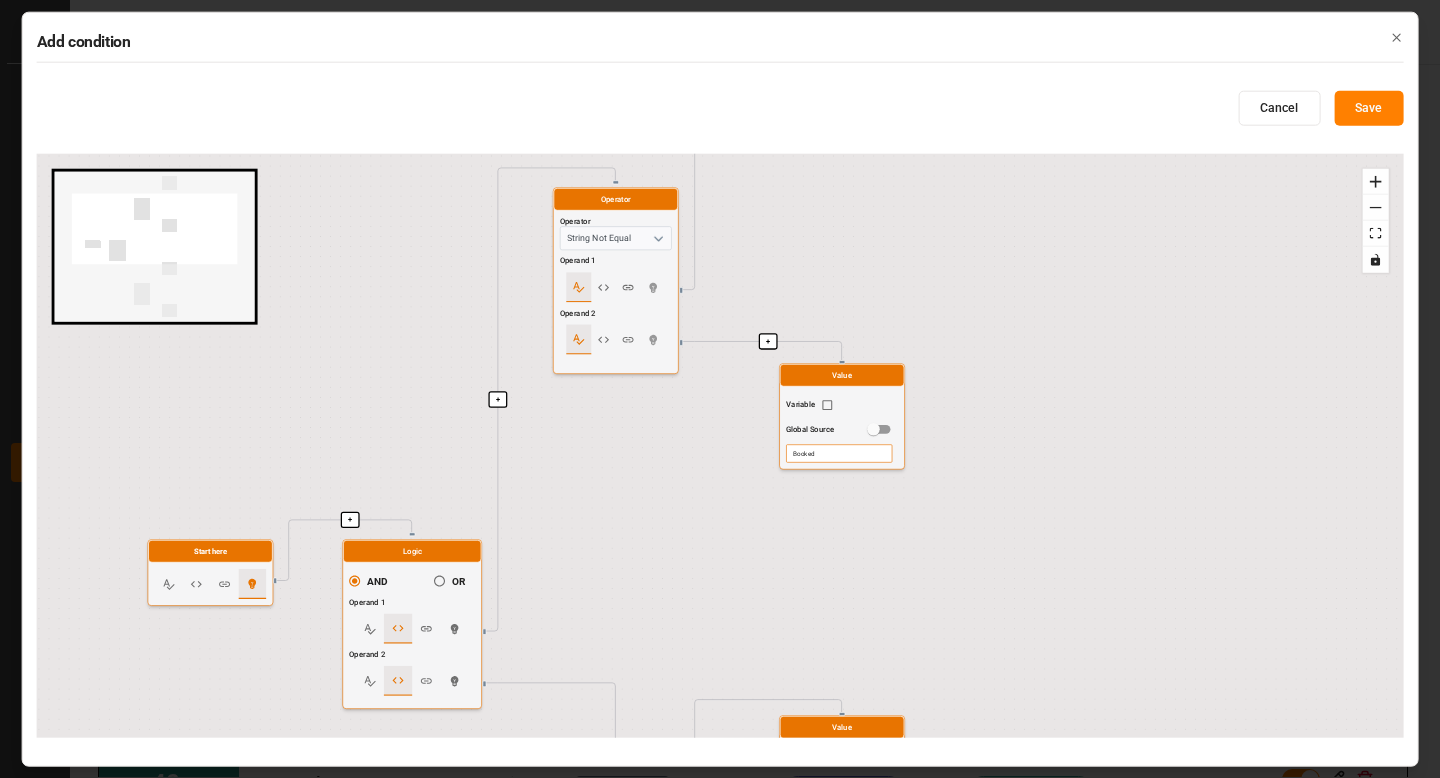 drag, startPoint x: 888, startPoint y: 415, endPoint x: 819, endPoint y: 112, distance: 310.75714 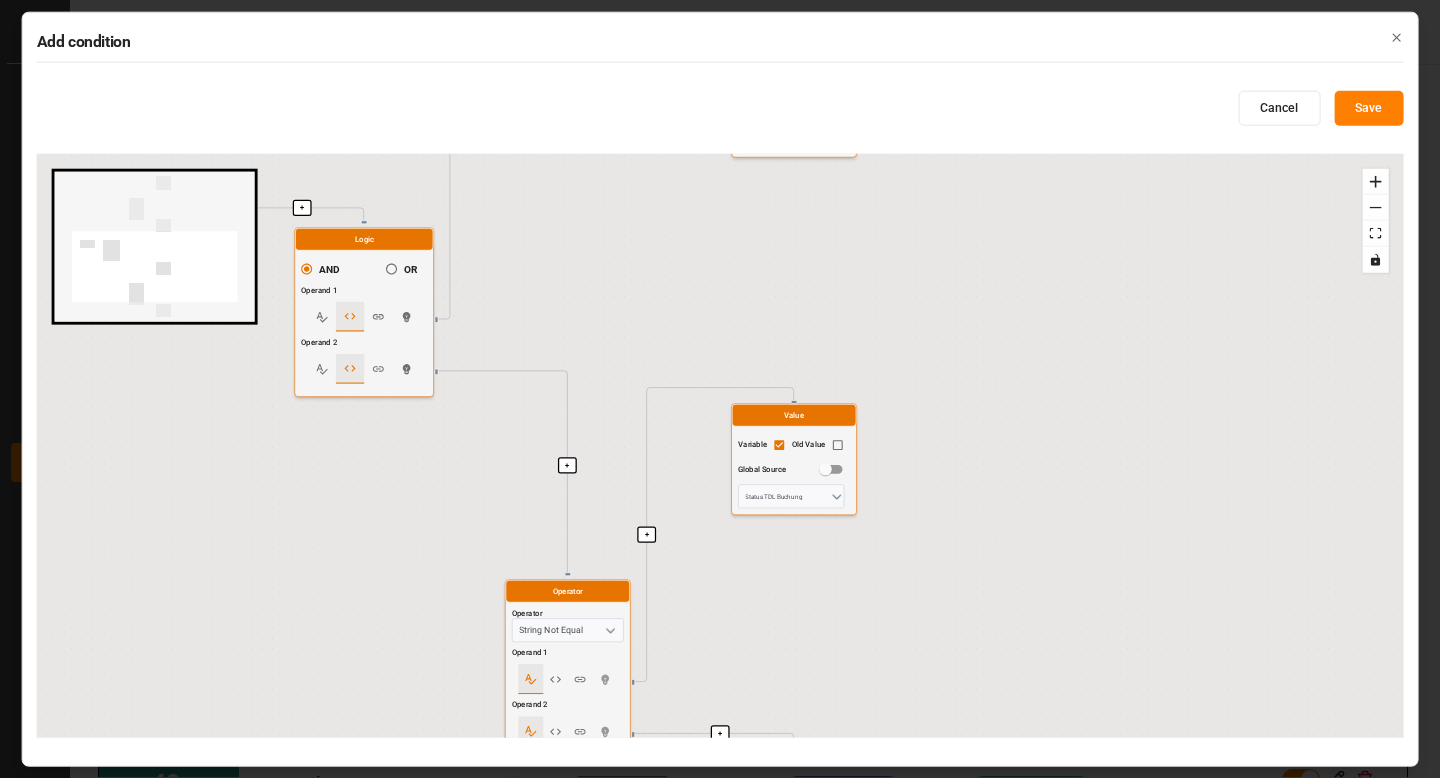 drag, startPoint x: 836, startPoint y: 456, endPoint x: 803, endPoint y: 245, distance: 213.56497 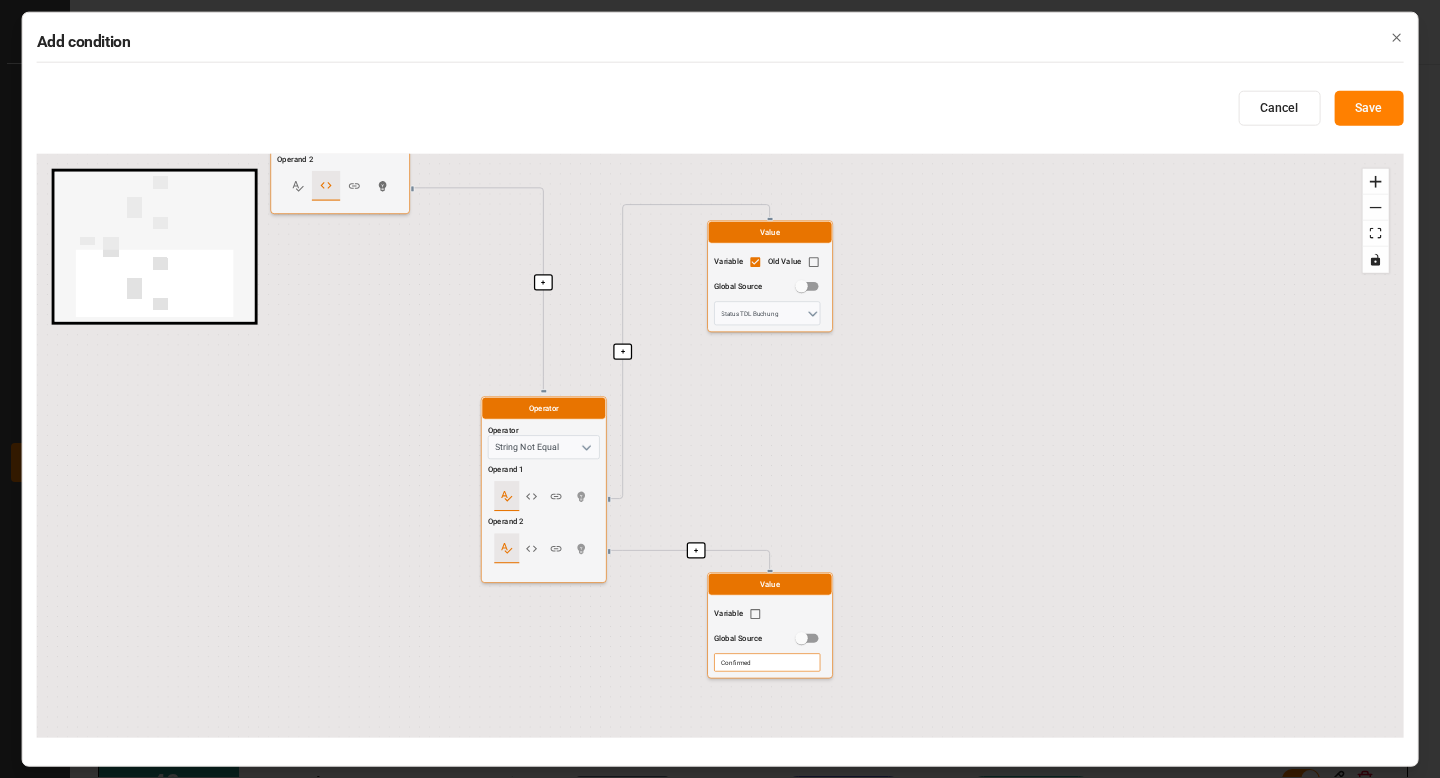 drag, startPoint x: 932, startPoint y: 478, endPoint x: 917, endPoint y: 321, distance: 157.71494 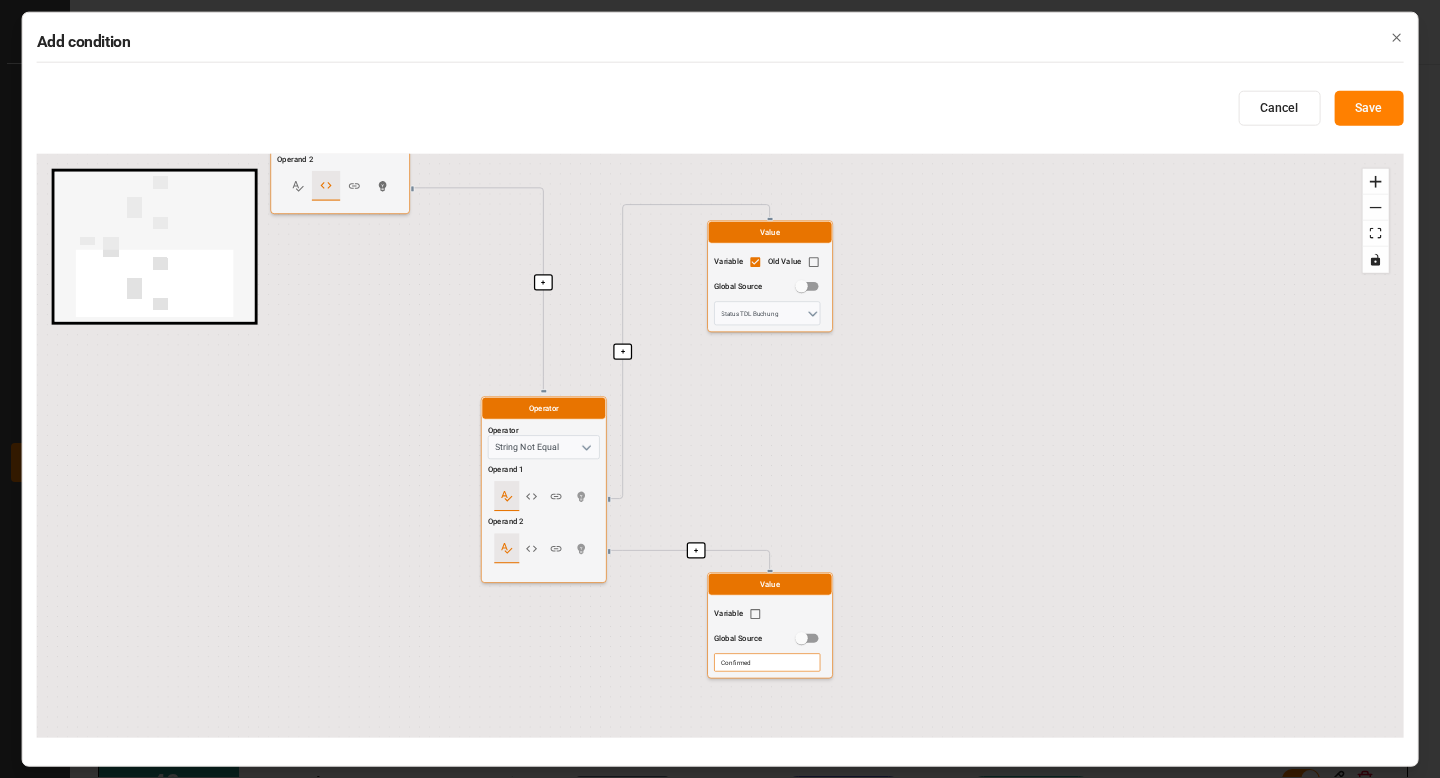 click on "+ + + + + + + Start here Logic AND OR Operand 1 Operand 2 Operator Operator String Not Equal Operand 1 Operand 2 Value Variable Old Value Global Source Status TDL Buchung Value Variable Global Source Booked Operator Operator String Not Equal Operand 1 Operand 2 Value Variable Old Value Global Source Status TDL Buchung Value Variable Global Source Confirmed" at bounding box center [720, 446] 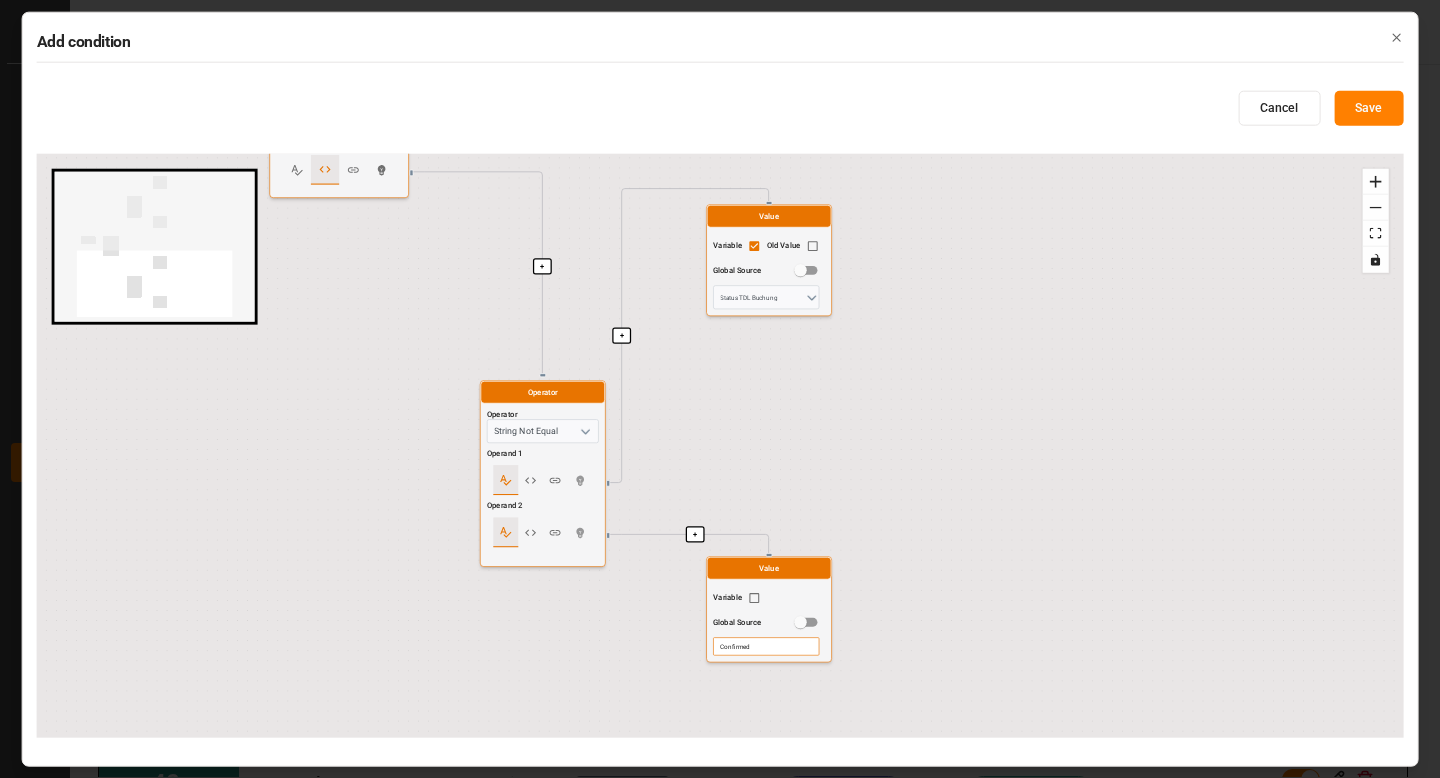 drag, startPoint x: 792, startPoint y: 429, endPoint x: 787, endPoint y: 404, distance: 25.495098 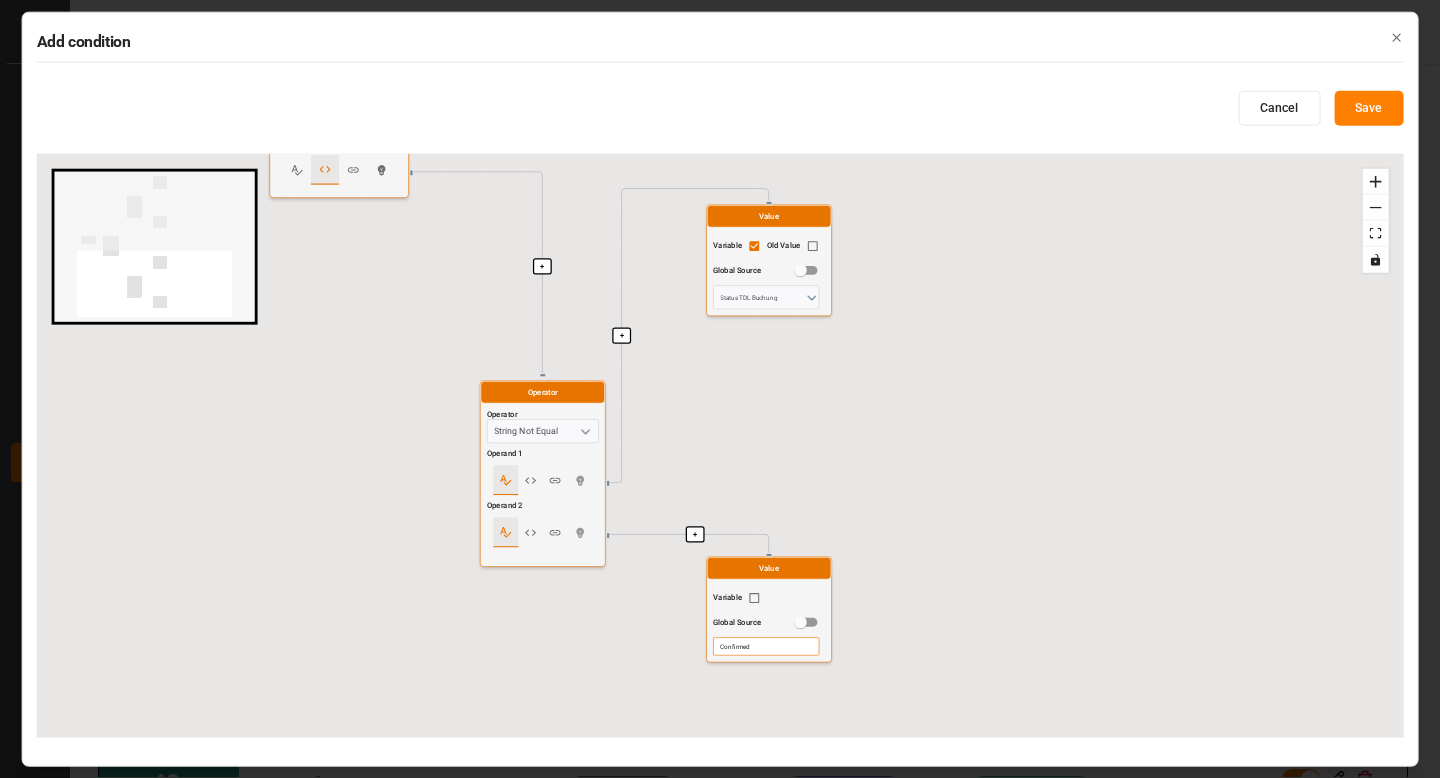 click on "+ + + + + + + Start here Logic AND OR Operand 1 Operand 2 Operator Operator String Not Equal Operand 1 Operand 2 Value Variable Old Value Global Source Status TDL Buchung Value Variable Global Source Booked Operator Operator String Not Equal Operand 1 Operand 2 Value Variable Old Value Global Source Status TDL Buchung Value Variable Global Source Confirmed" at bounding box center [720, 446] 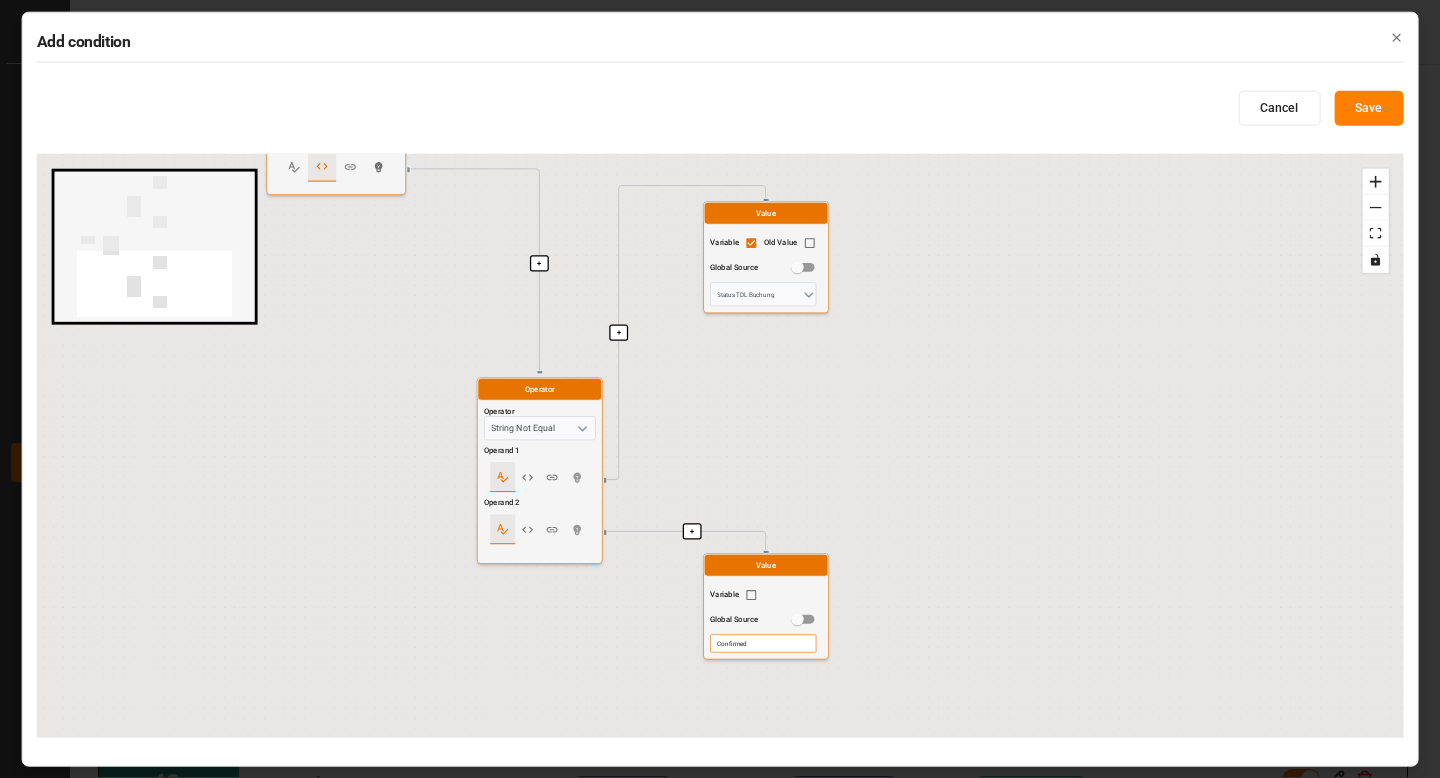 click on "Add condition" at bounding box center [720, 55] 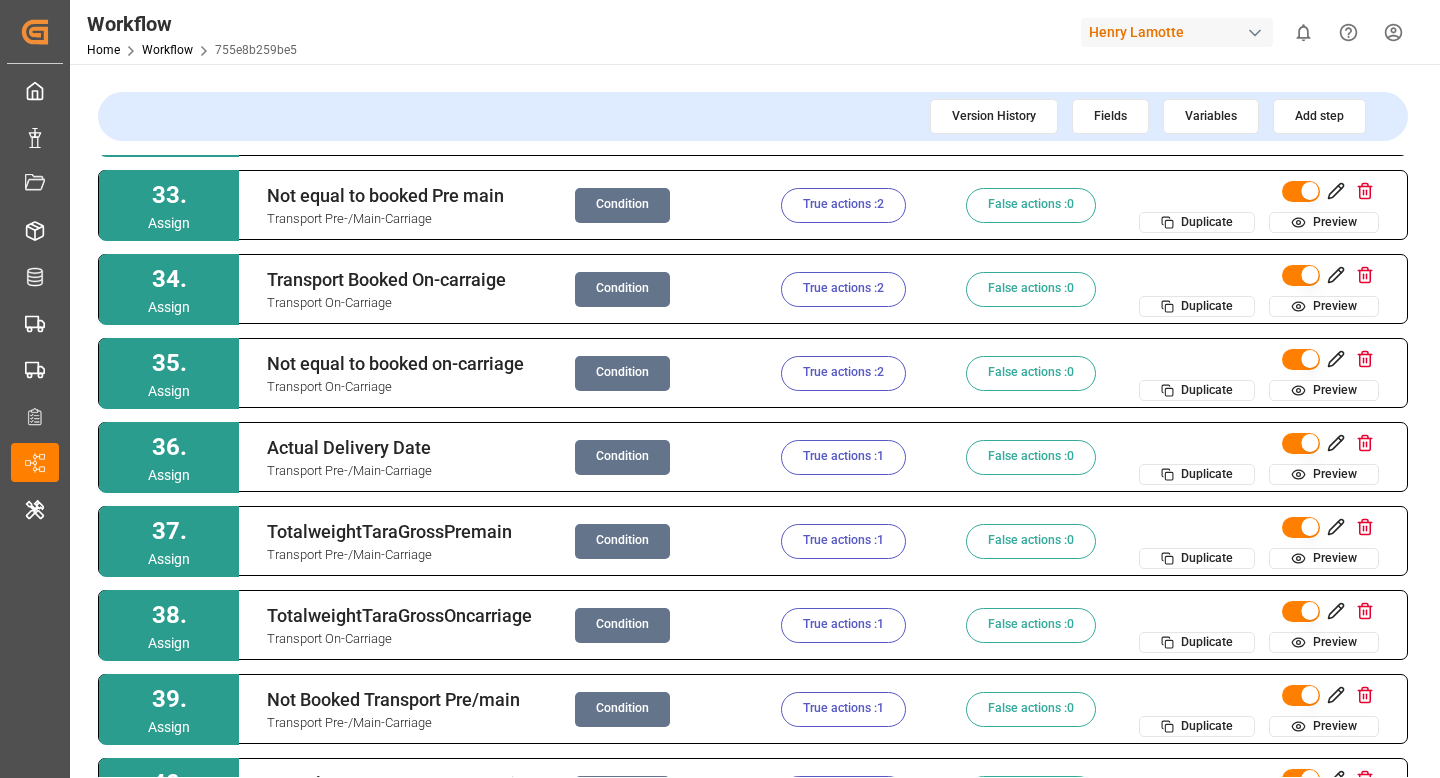 click on "True actions :  2" at bounding box center (843, 205) 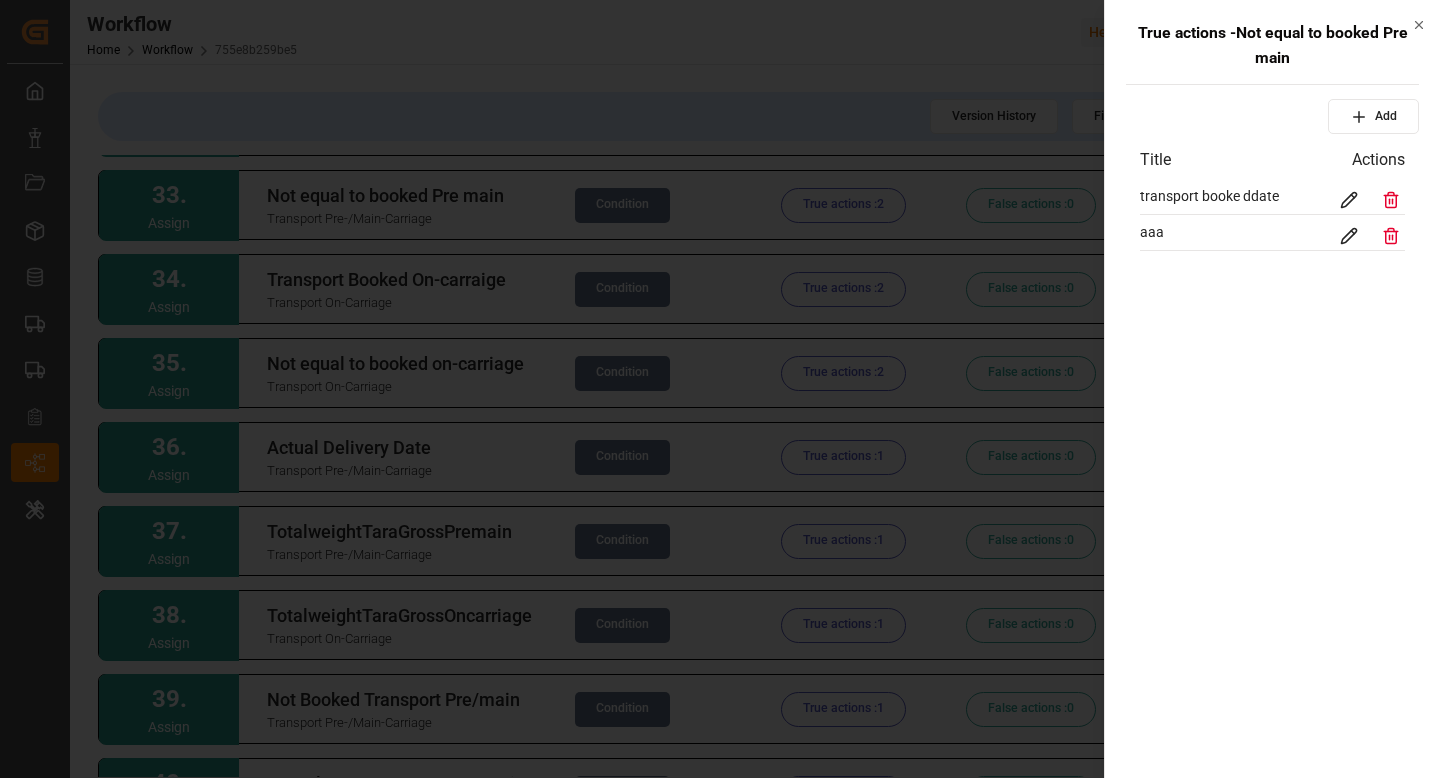 click at bounding box center (1349, 200) 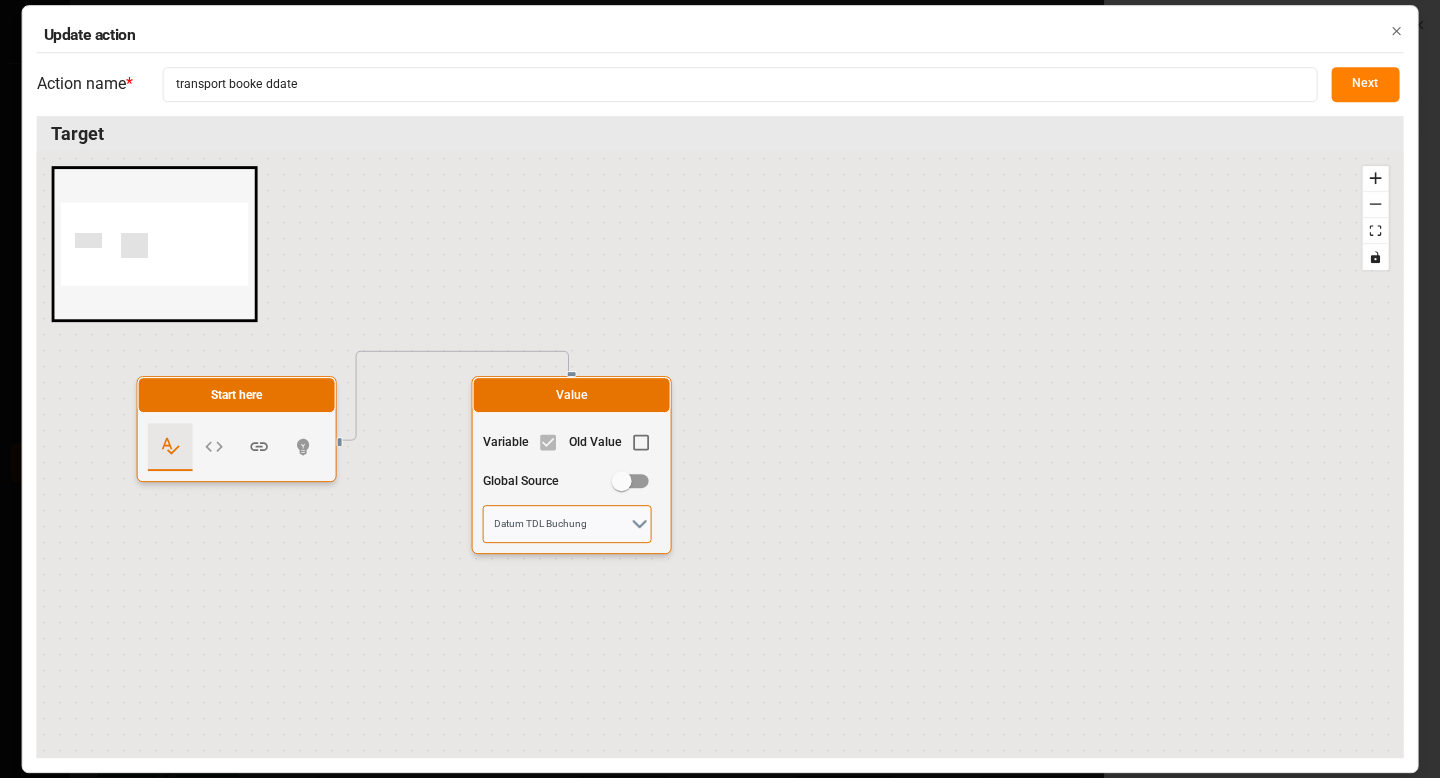 click on "Datum TDL Buchung" at bounding box center (567, 524) 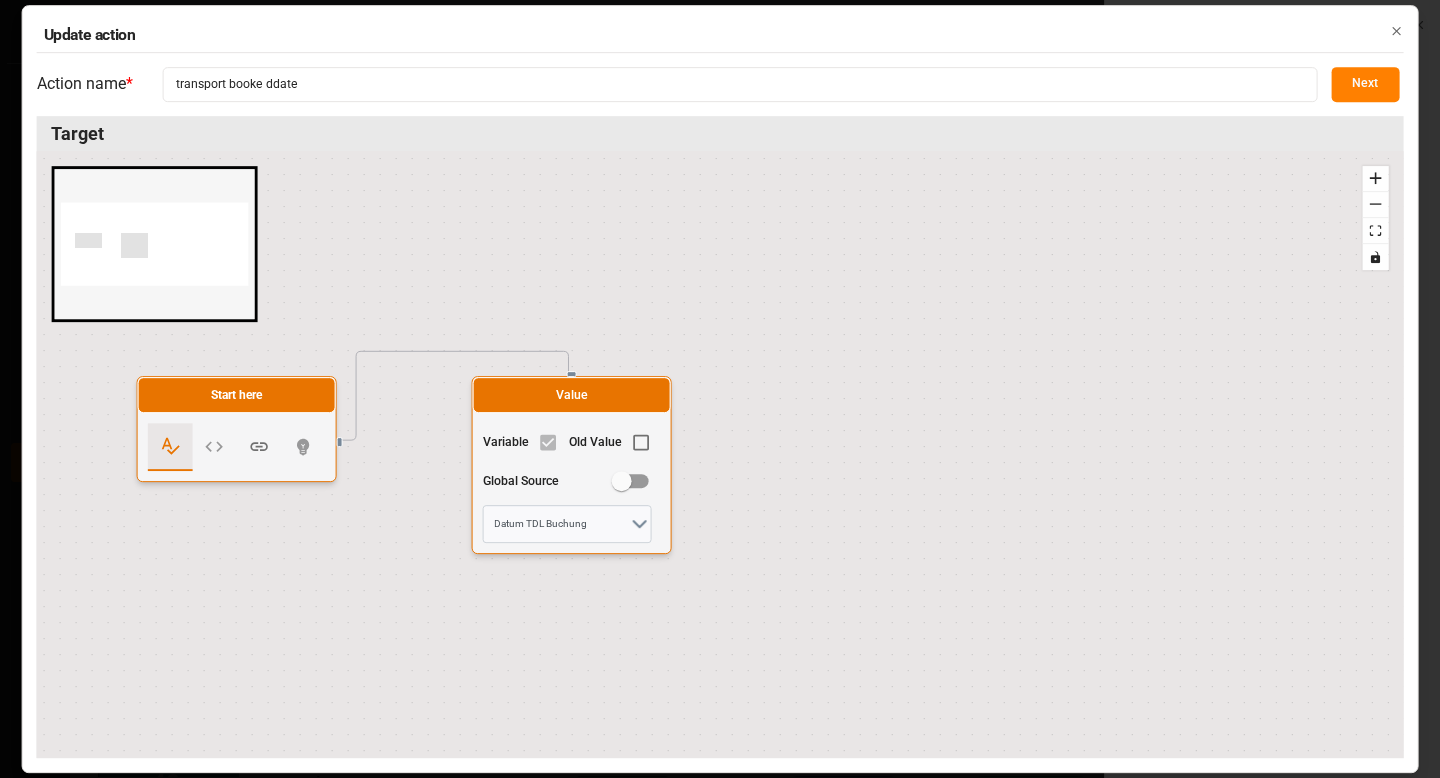 click 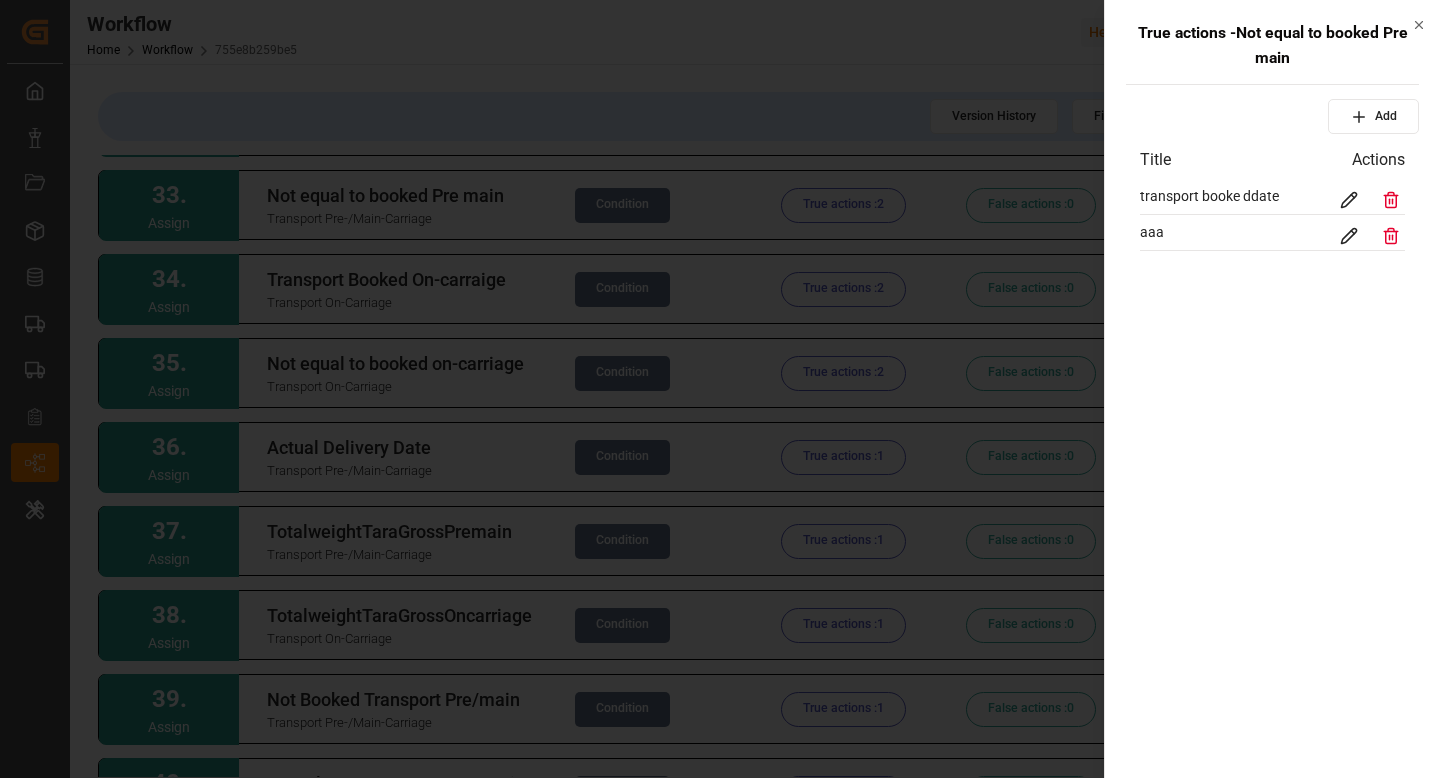 click at bounding box center [720, 389] 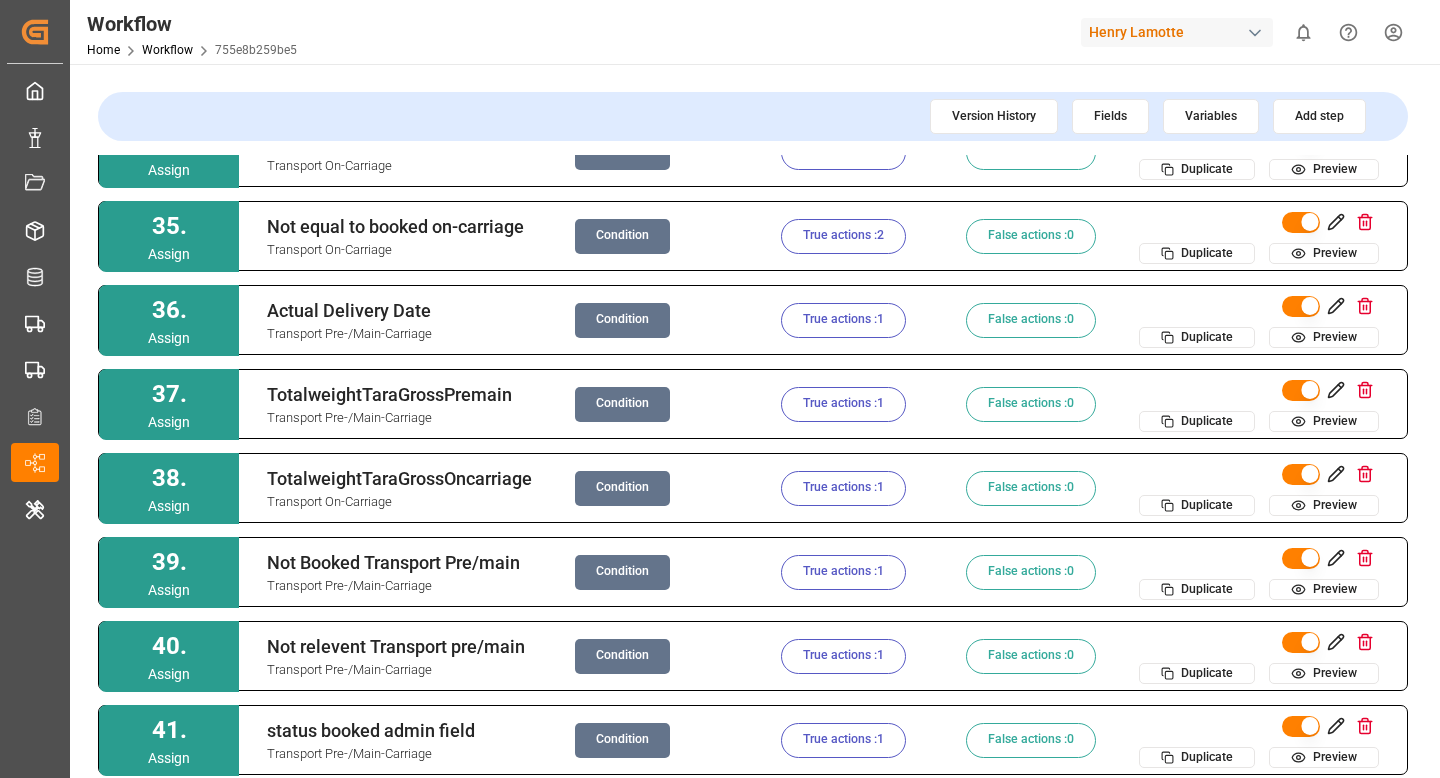 scroll, scrollTop: 2815, scrollLeft: 0, axis: vertical 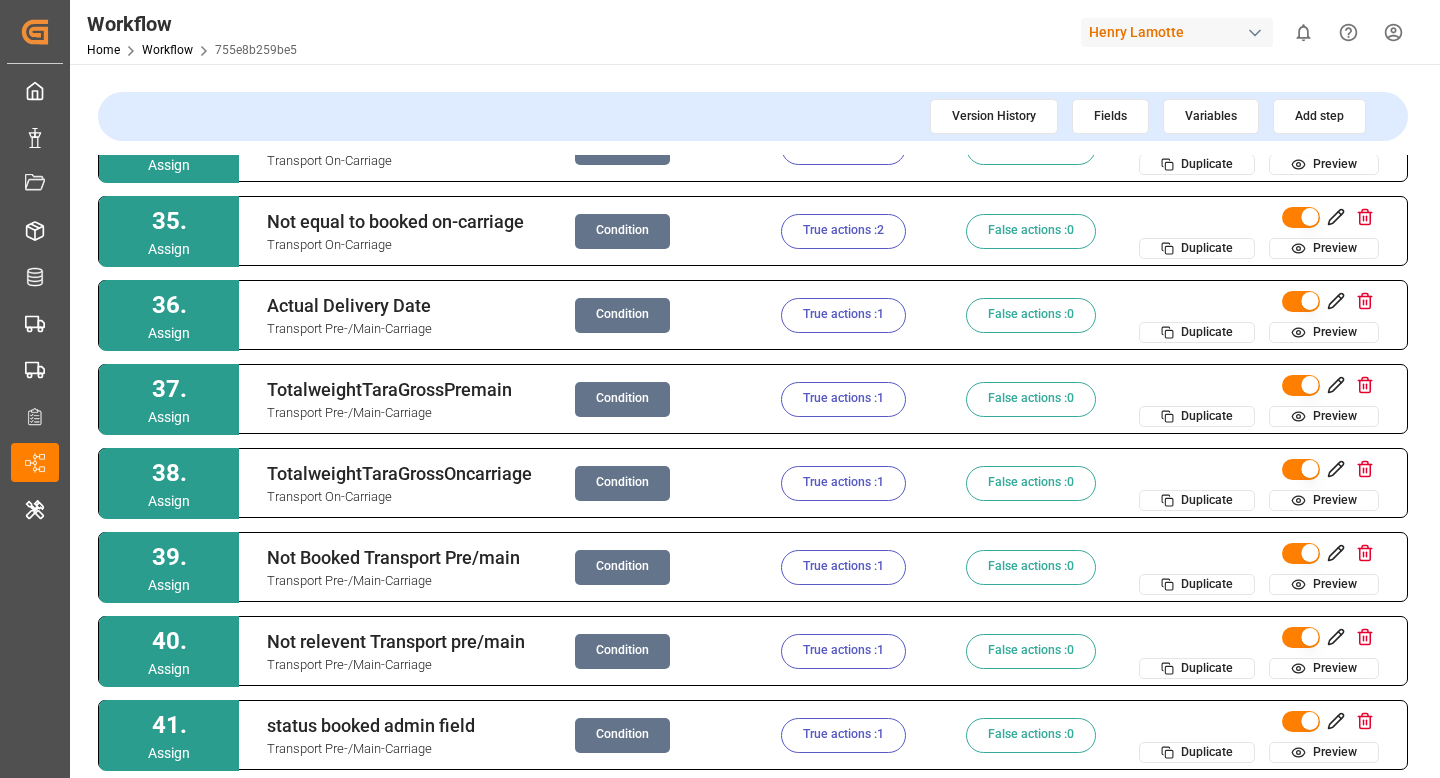 type 